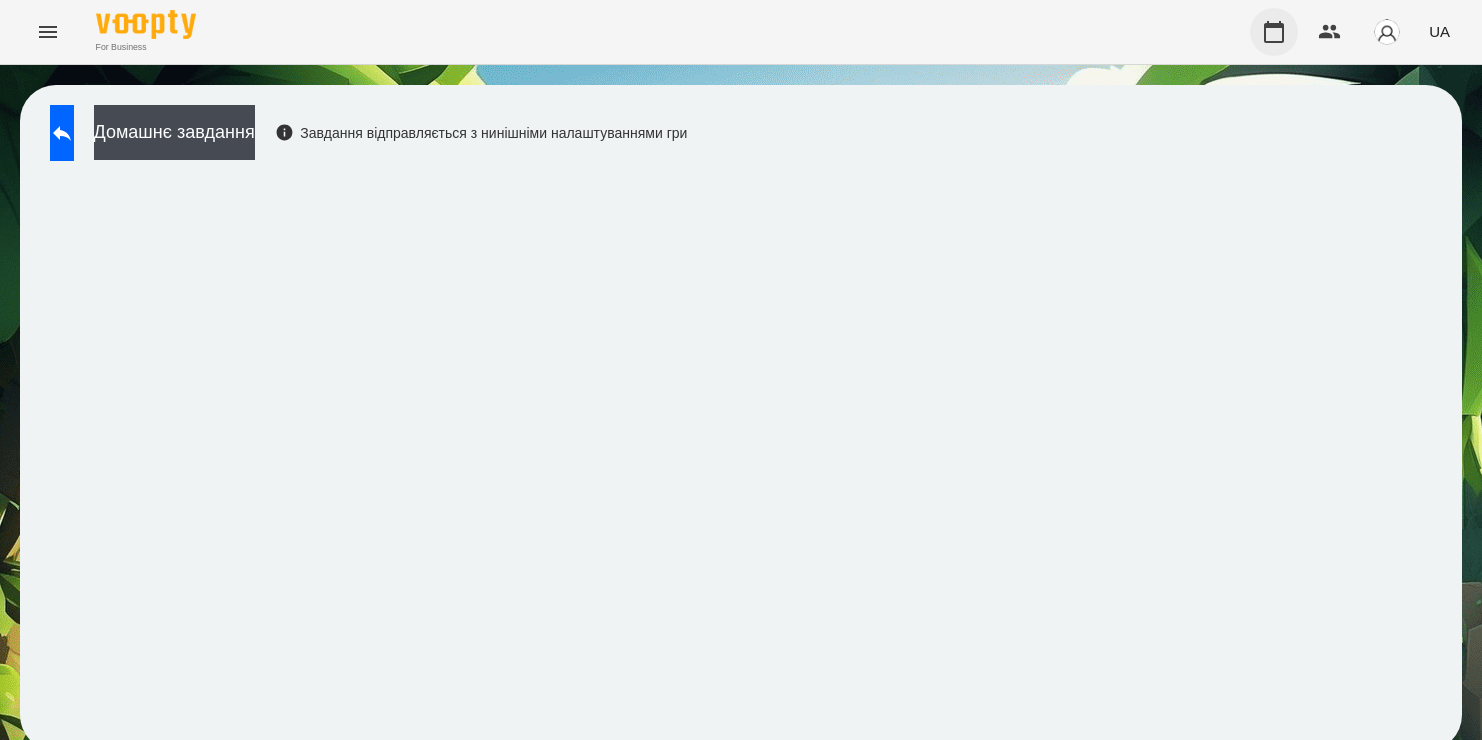 scroll, scrollTop: 0, scrollLeft: 0, axis: both 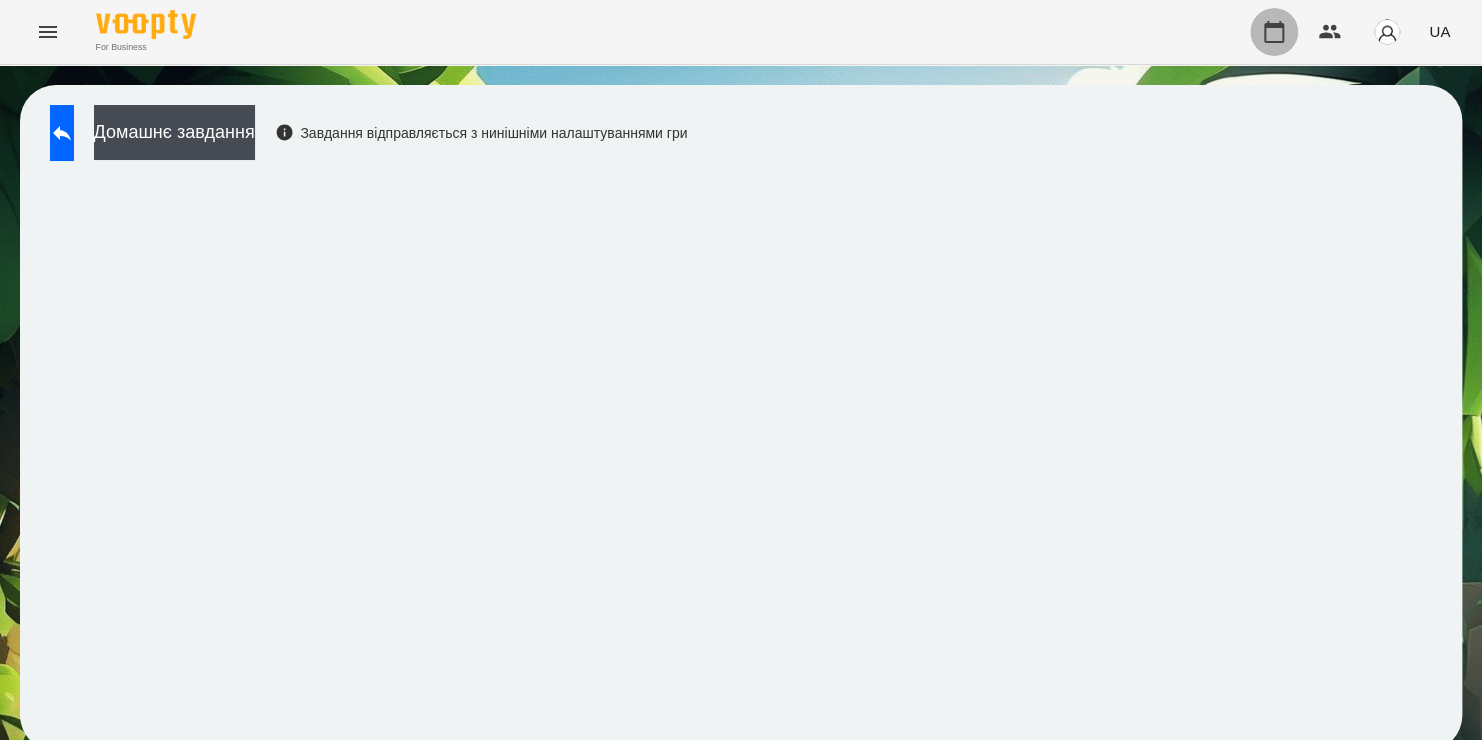 click 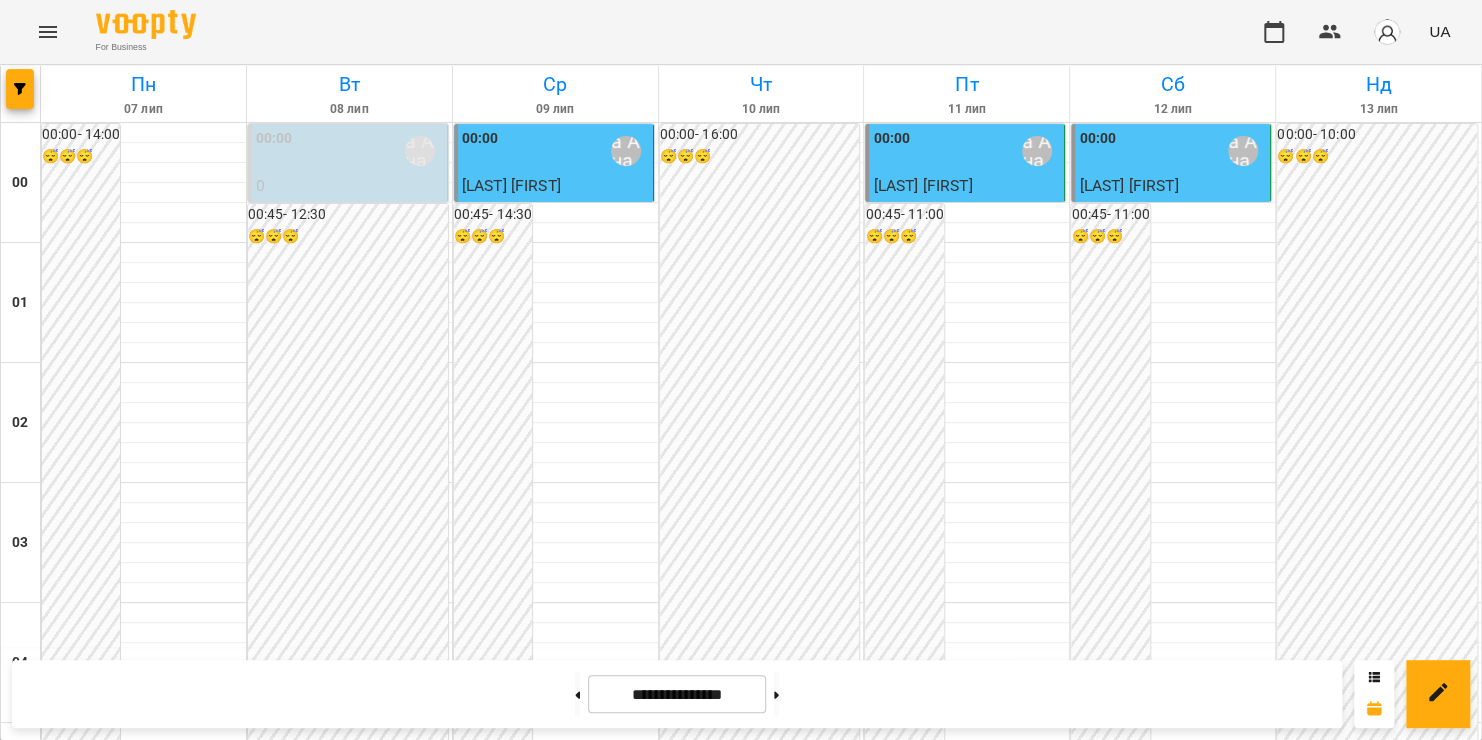 scroll, scrollTop: 1170, scrollLeft: 0, axis: vertical 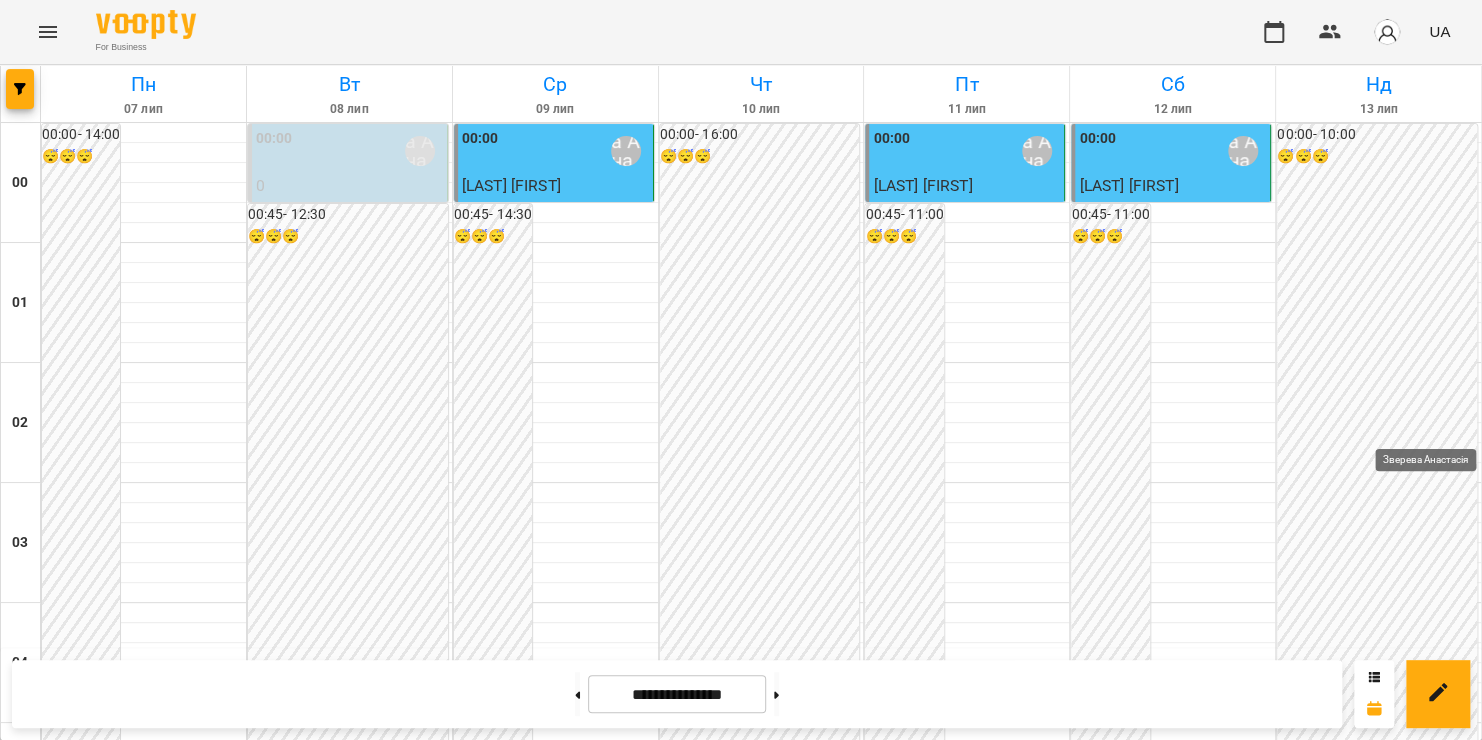 click on "Зверева Анастасія" at bounding box center [1449, 1591] 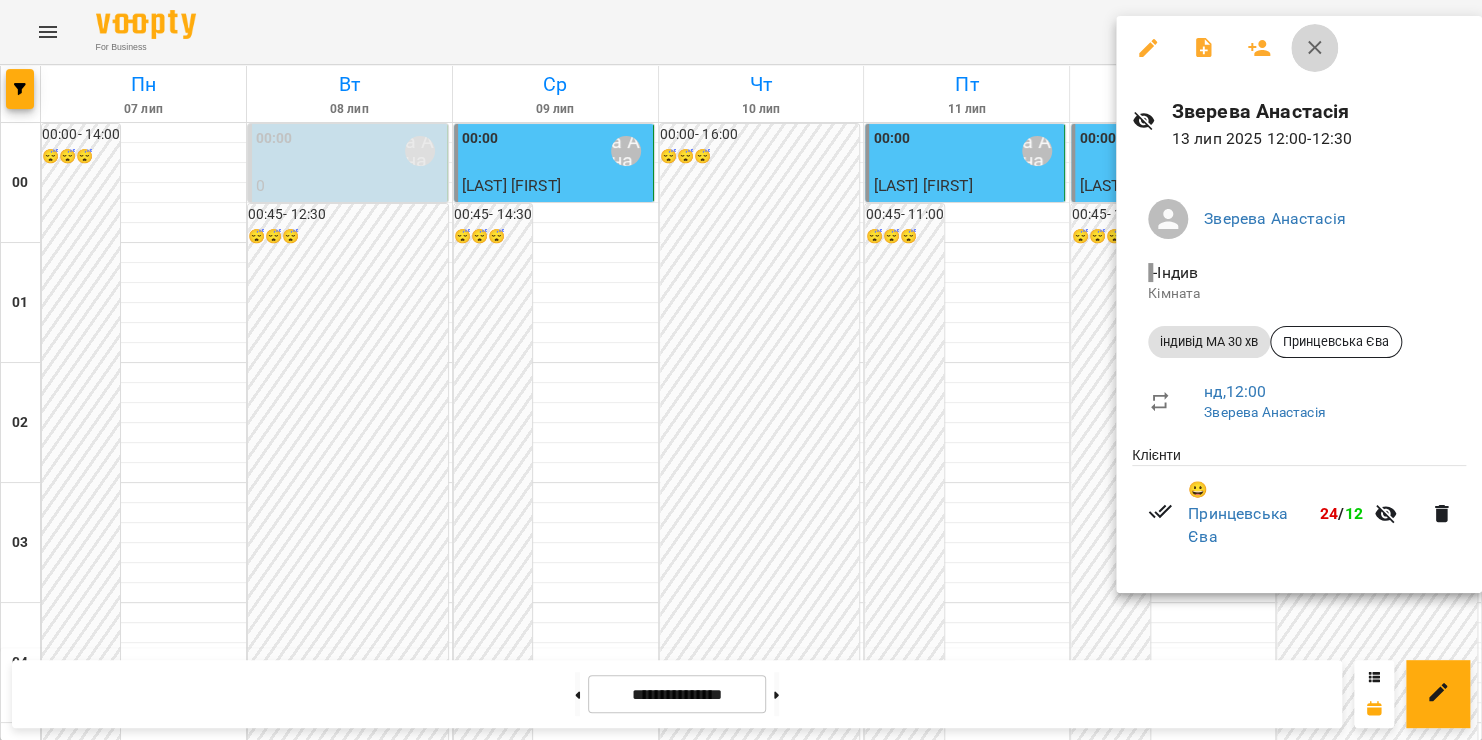 click 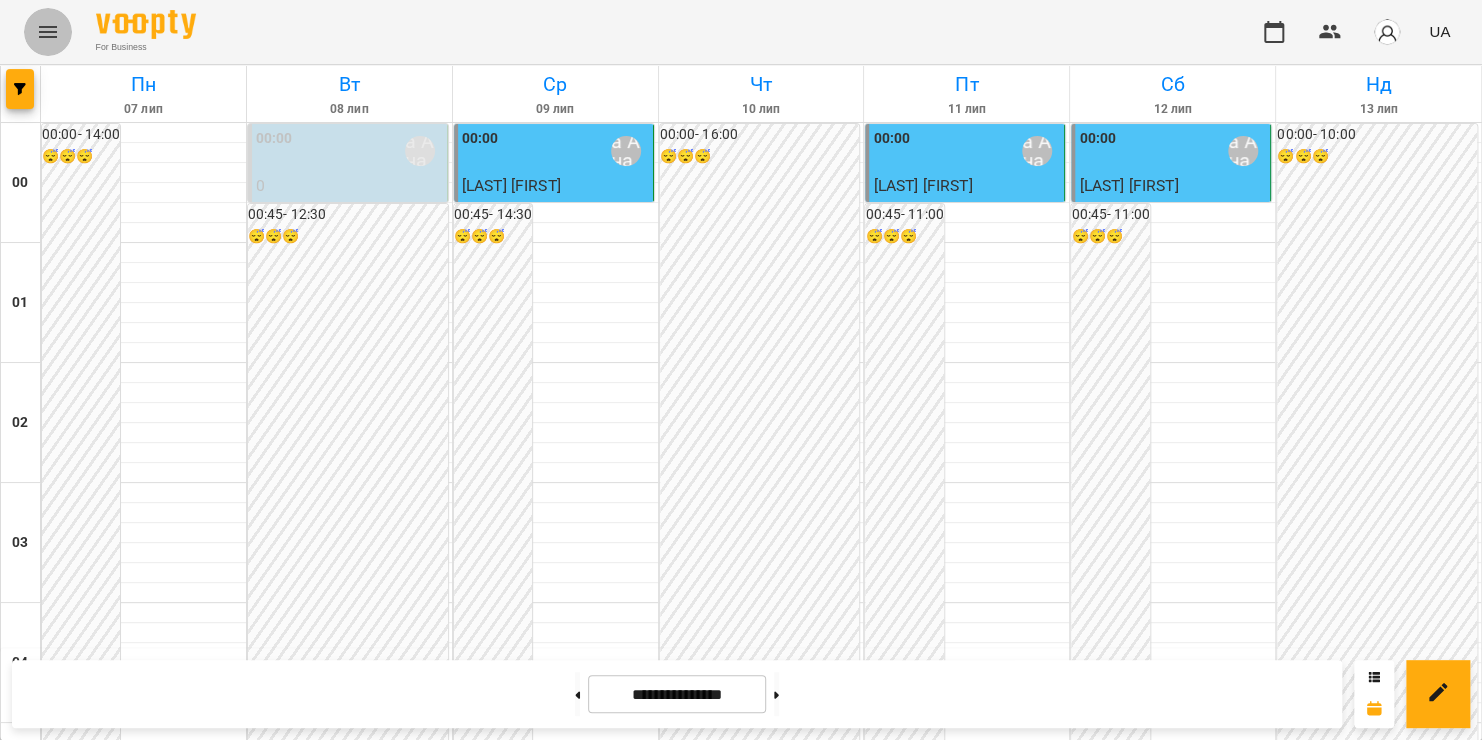 click at bounding box center (48, 32) 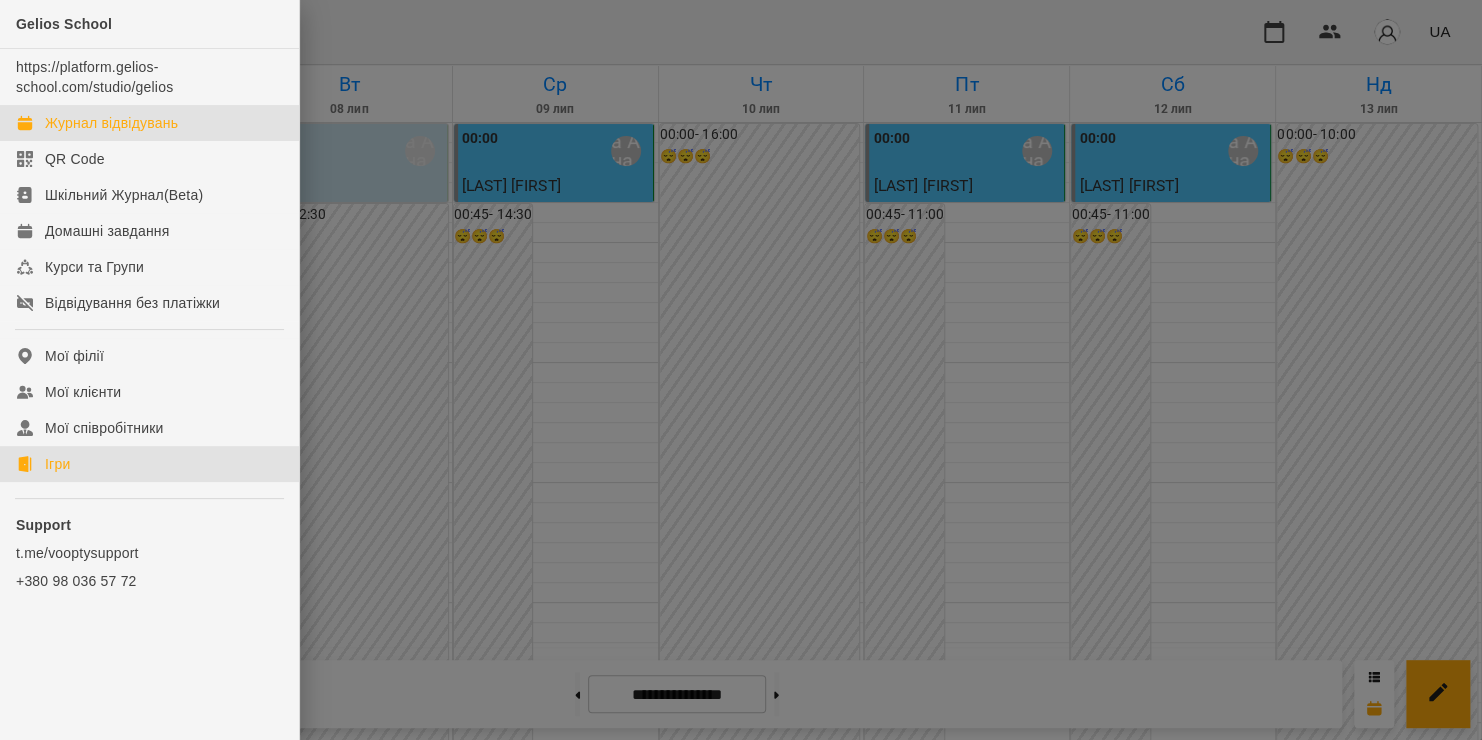 click on "Ігри" 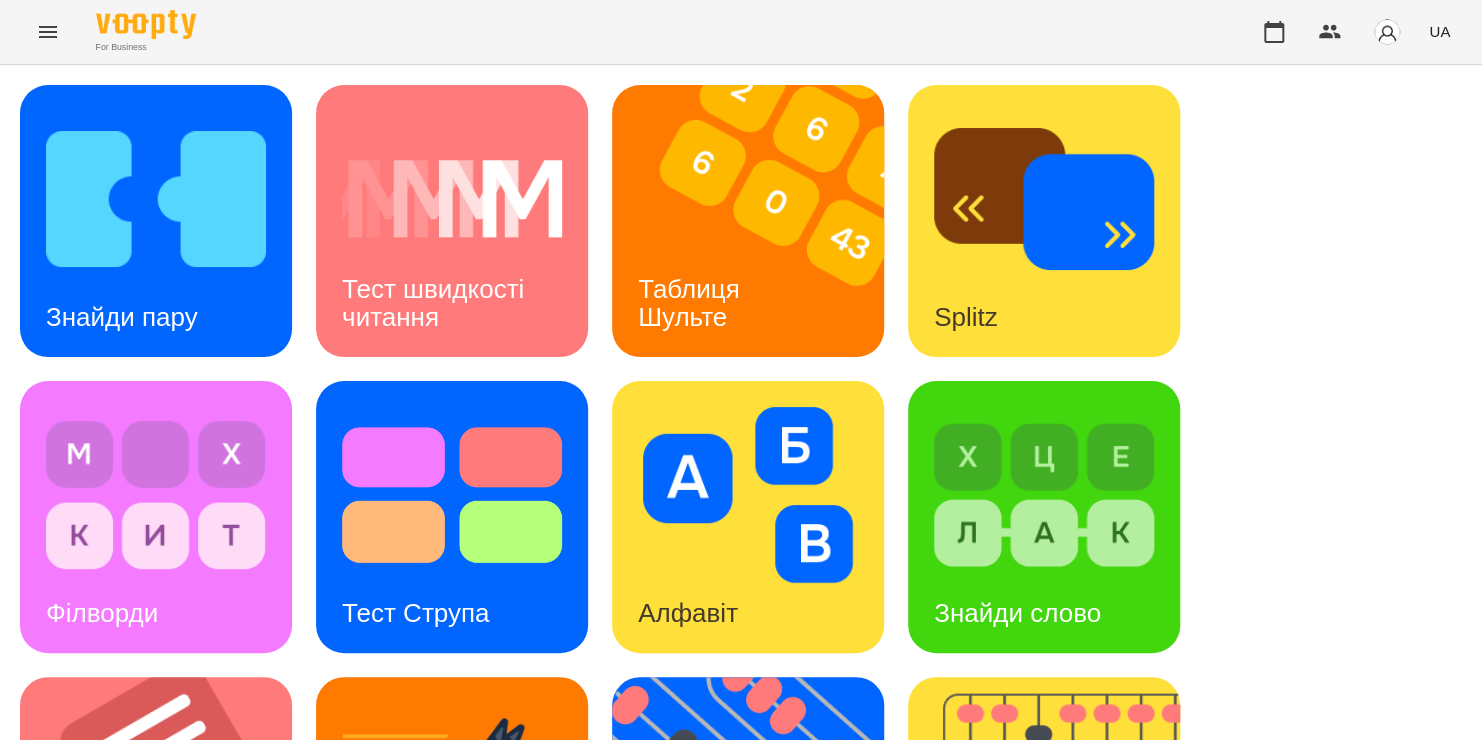scroll, scrollTop: 820, scrollLeft: 0, axis: vertical 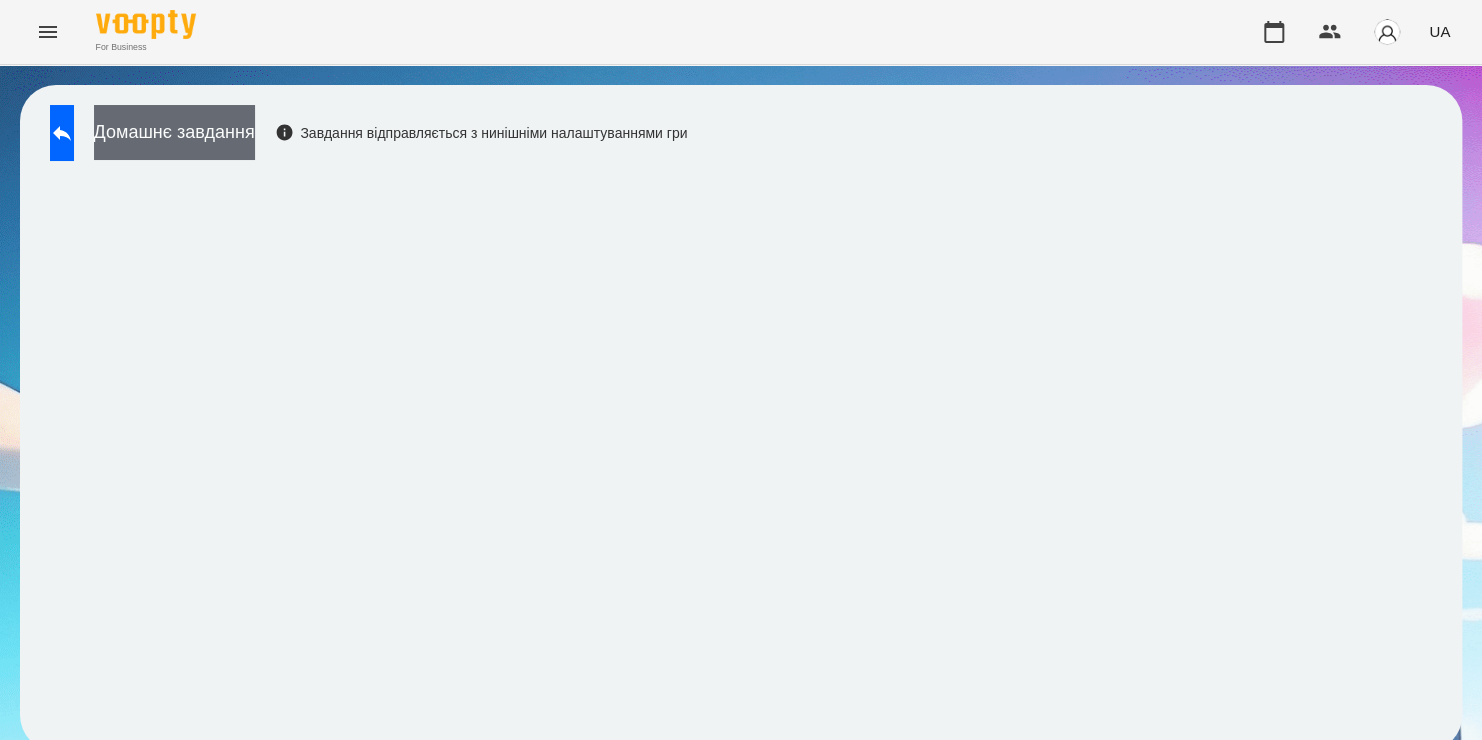 click on "Домашнє завдання" at bounding box center [174, 132] 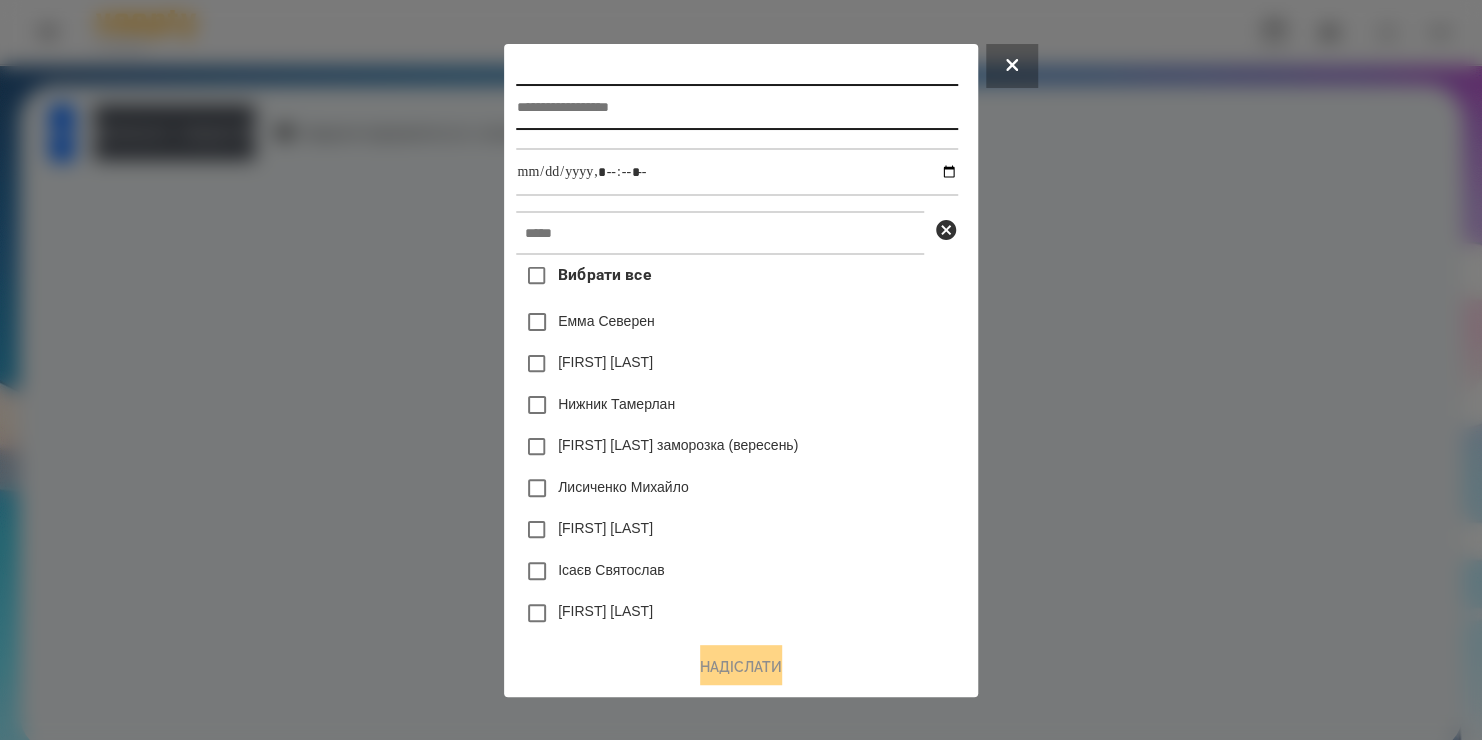 click at bounding box center [736, 107] 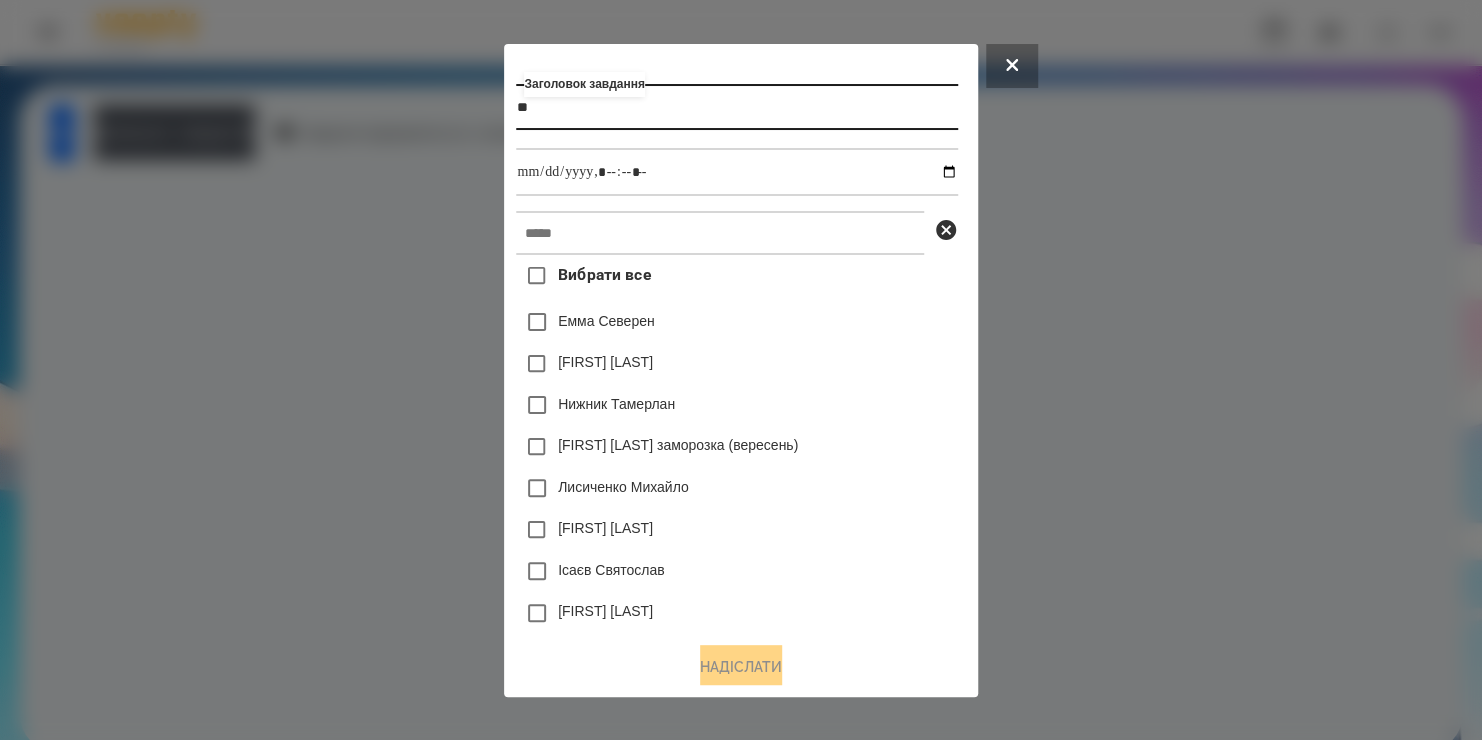 type on "*" 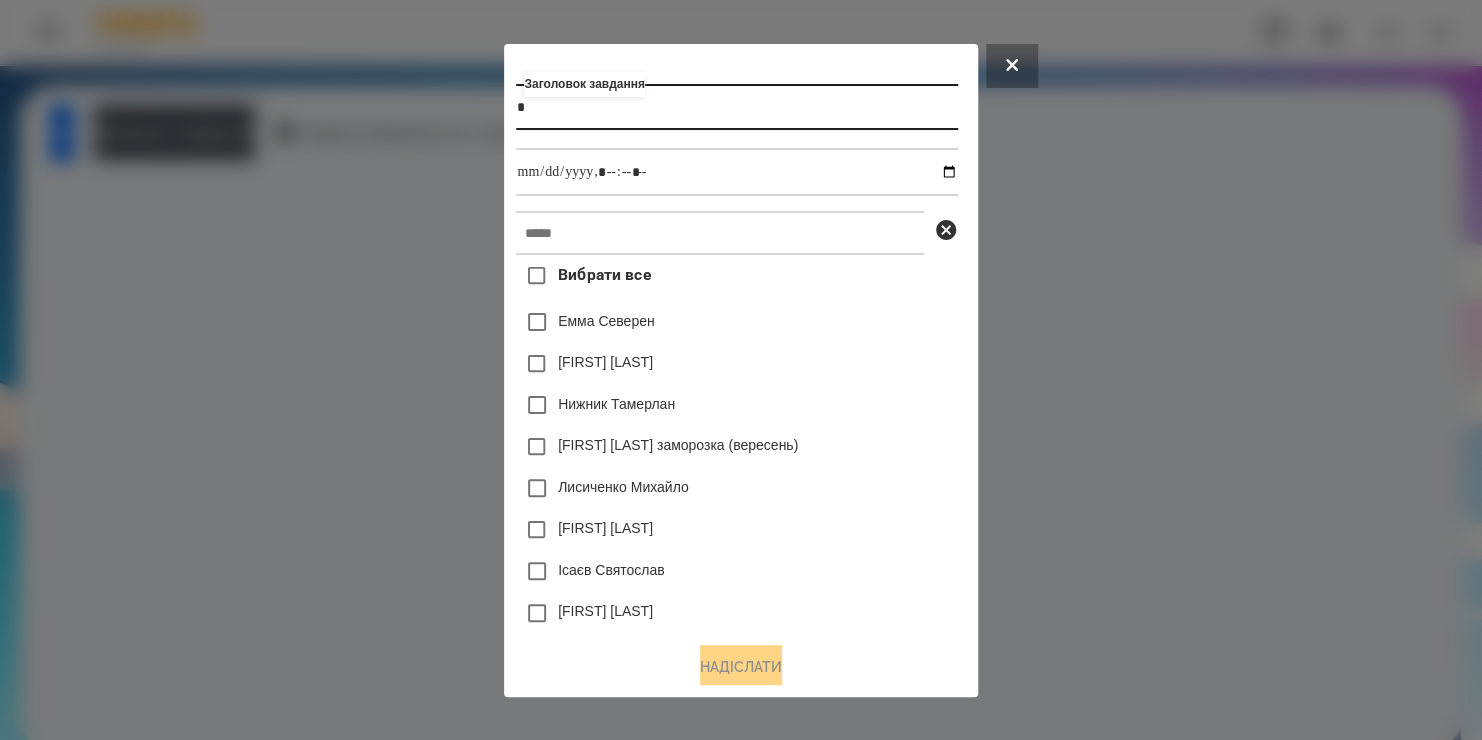 type 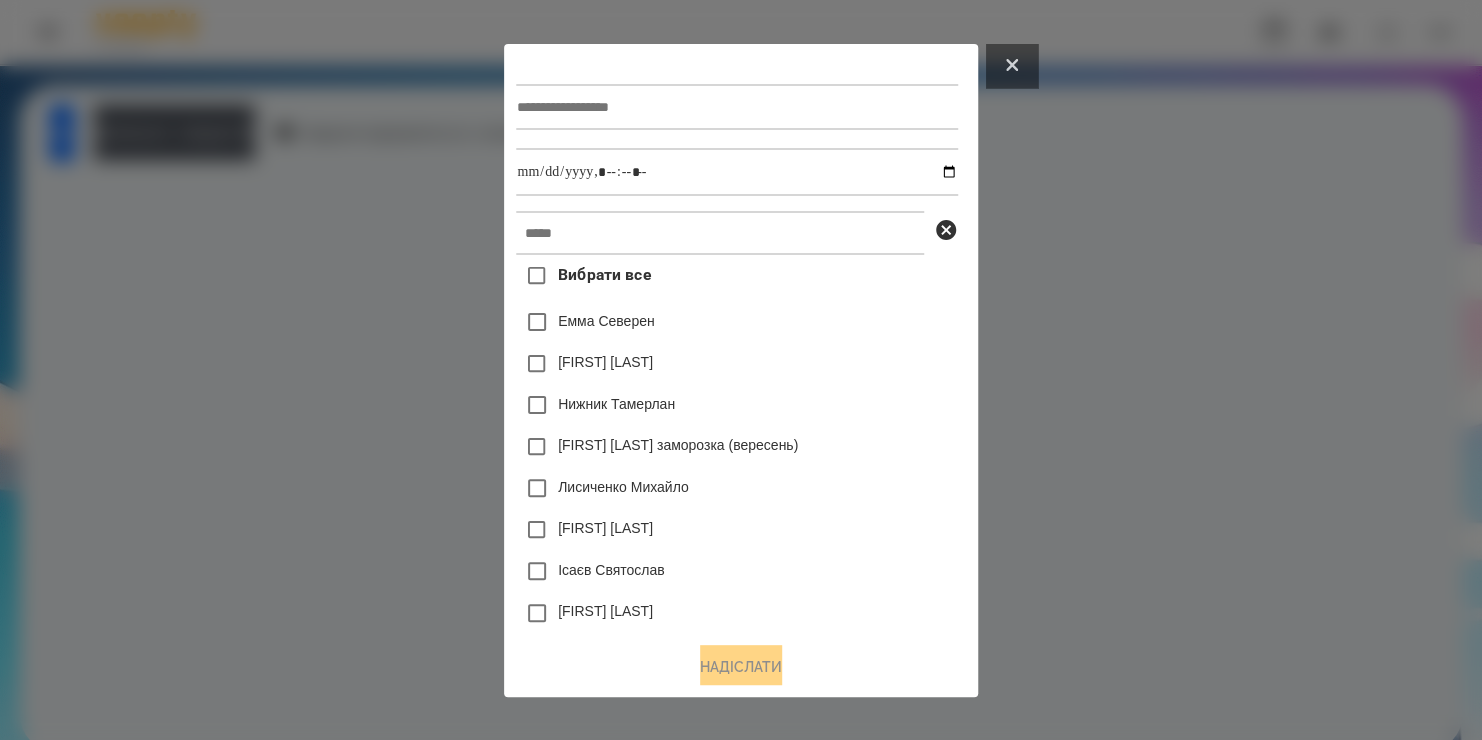 click at bounding box center [1012, 66] 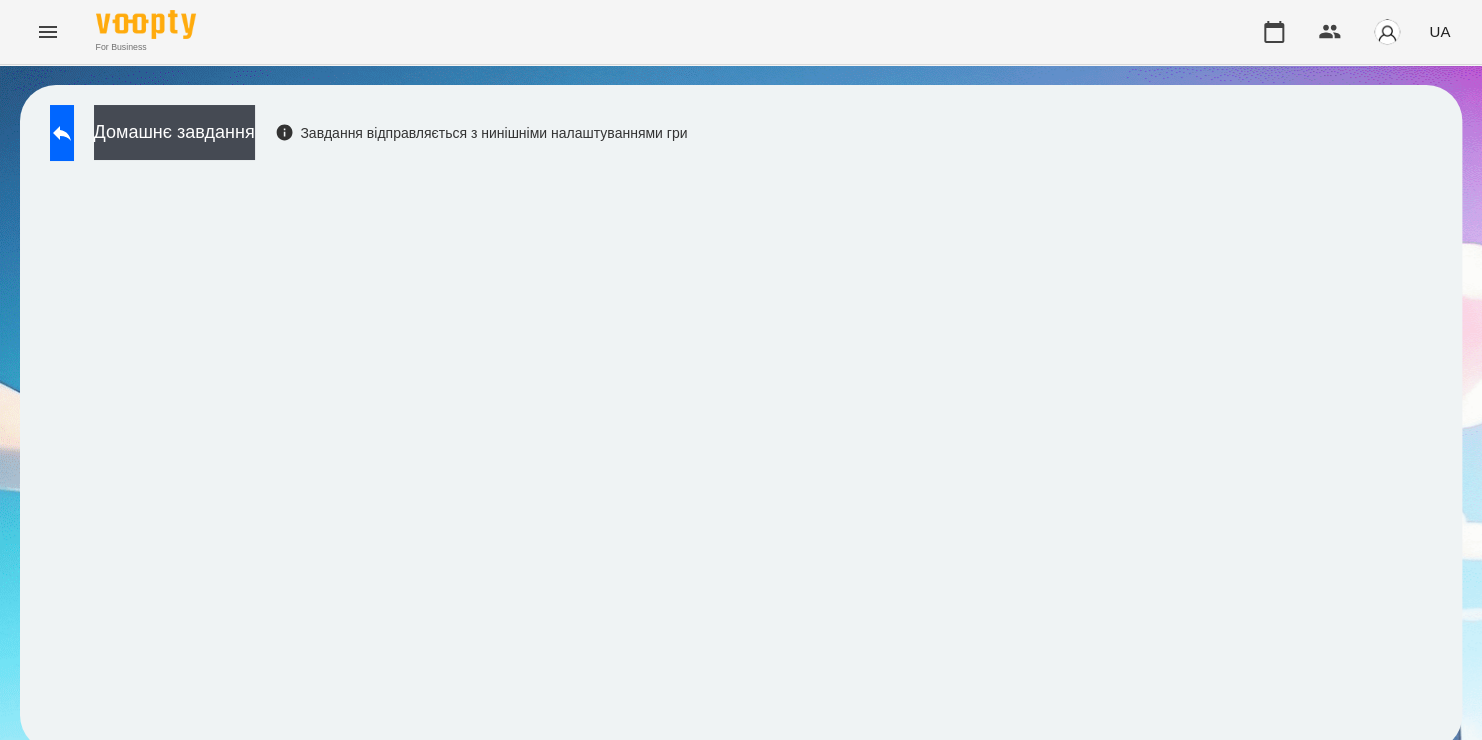 click on "Домашнє завдання Завдання відправляється з нинішніми налаштуваннями гри" at bounding box center [741, 418] 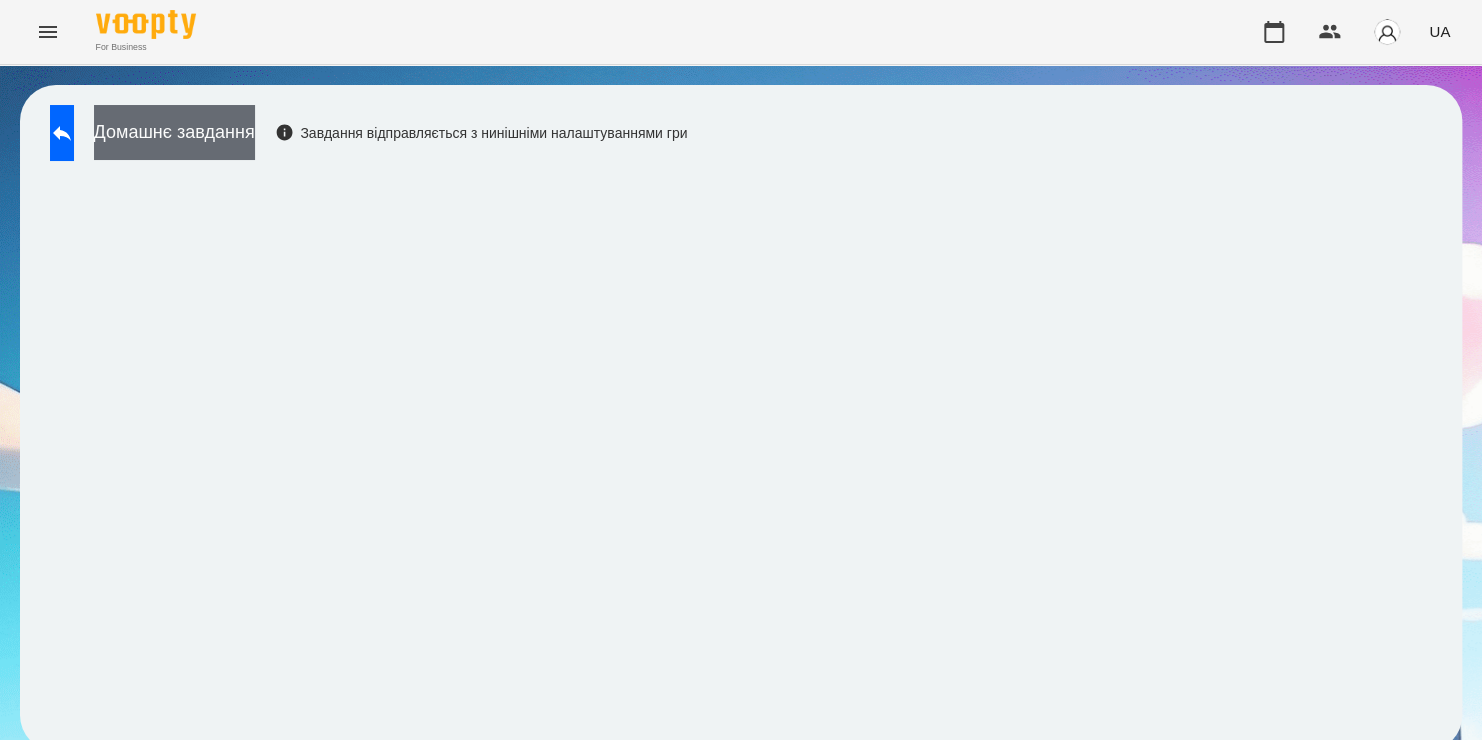 click on "Домашнє завдання" at bounding box center (174, 132) 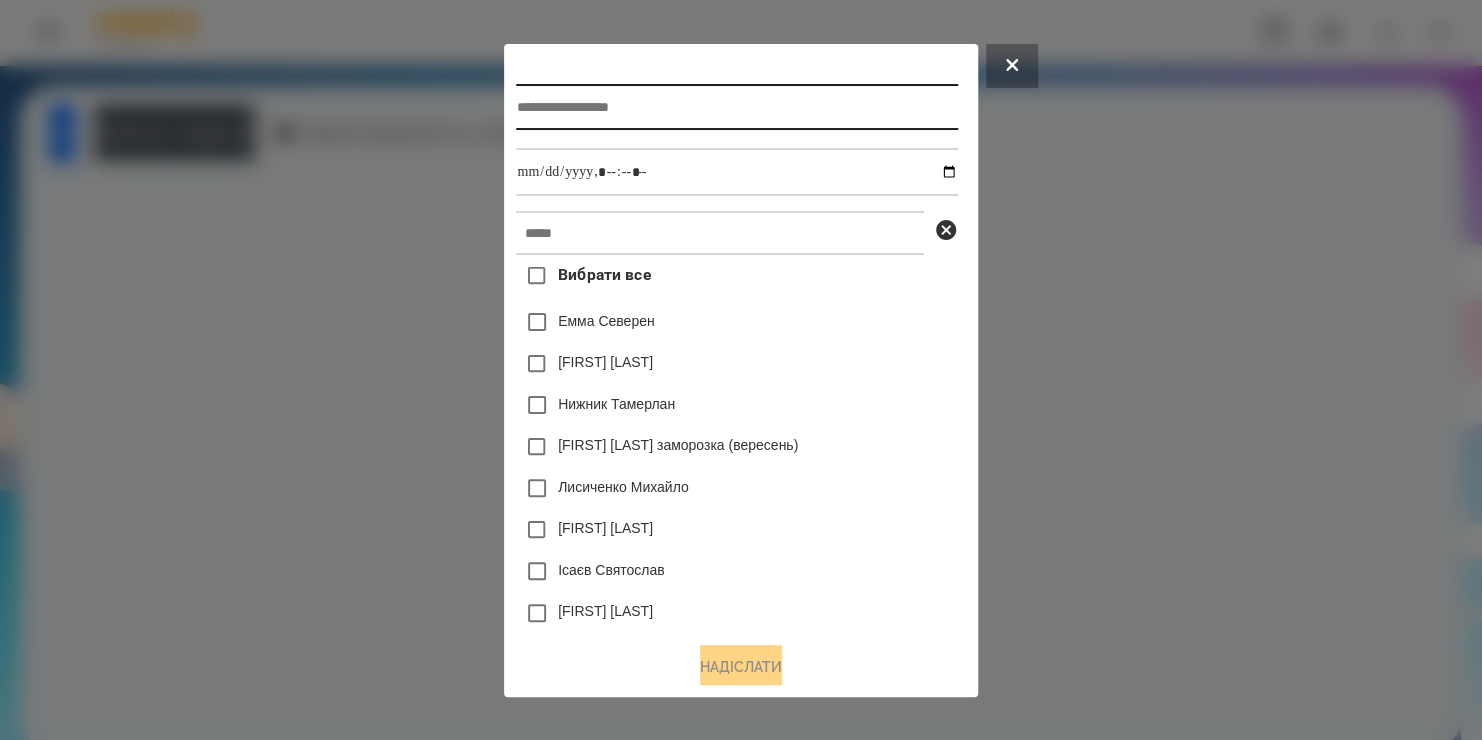 click at bounding box center [736, 107] 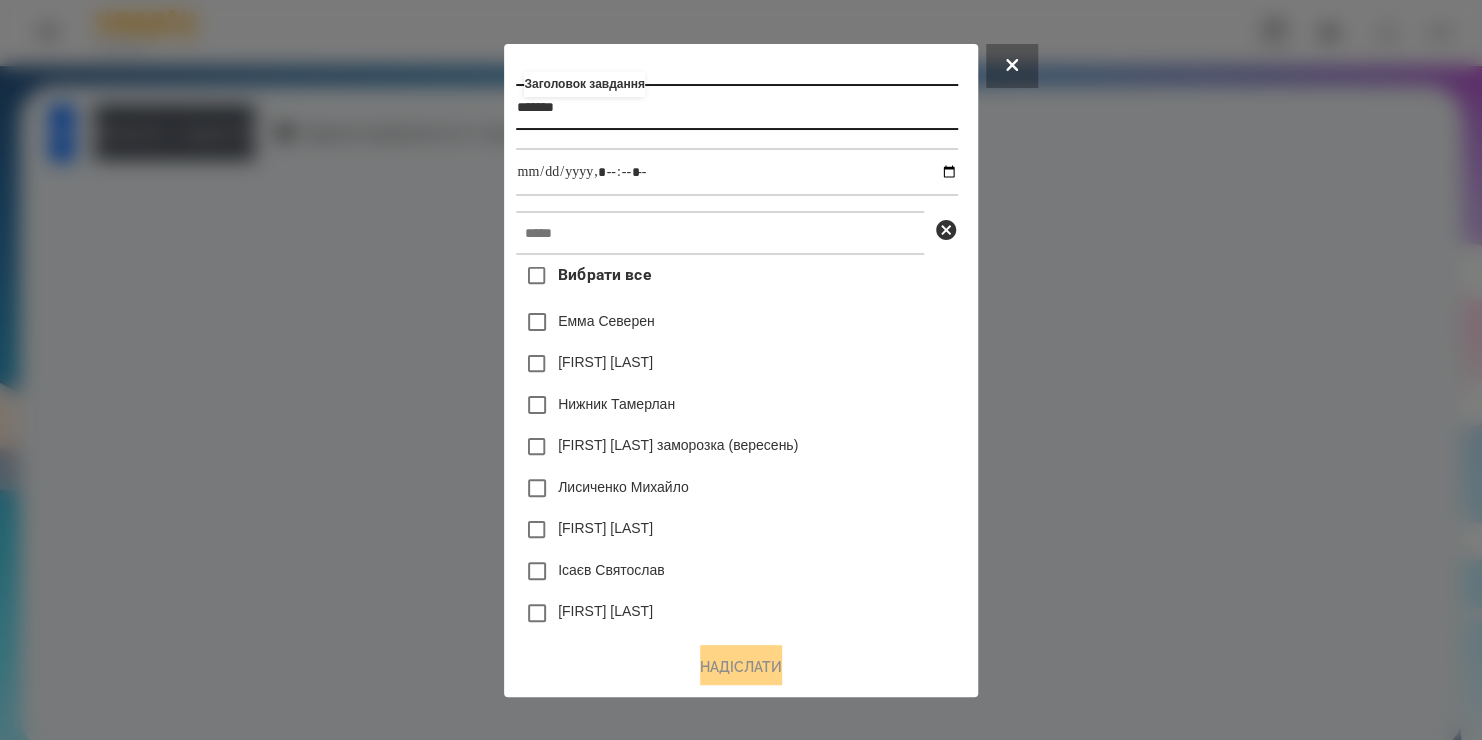 type on "*******" 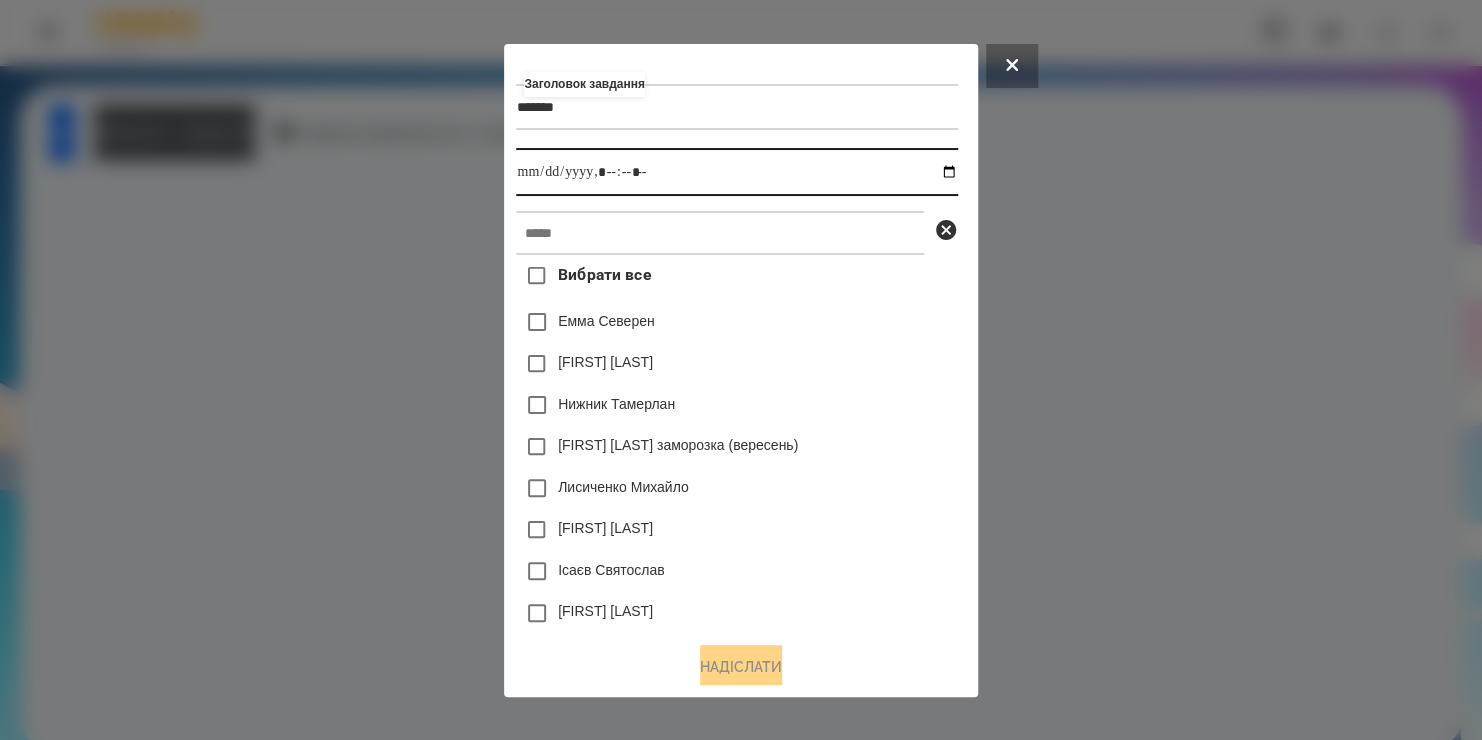 click at bounding box center (736, 172) 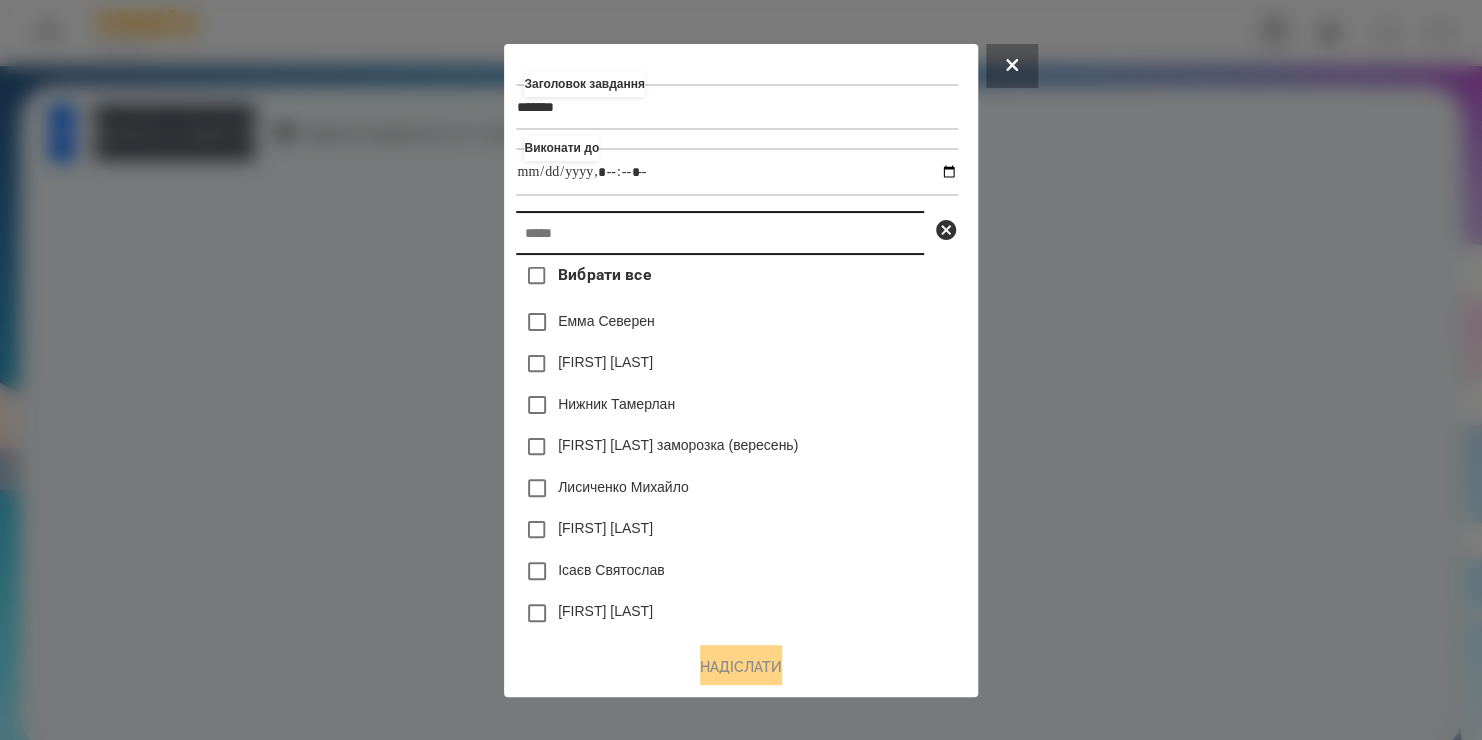 type on "**********" 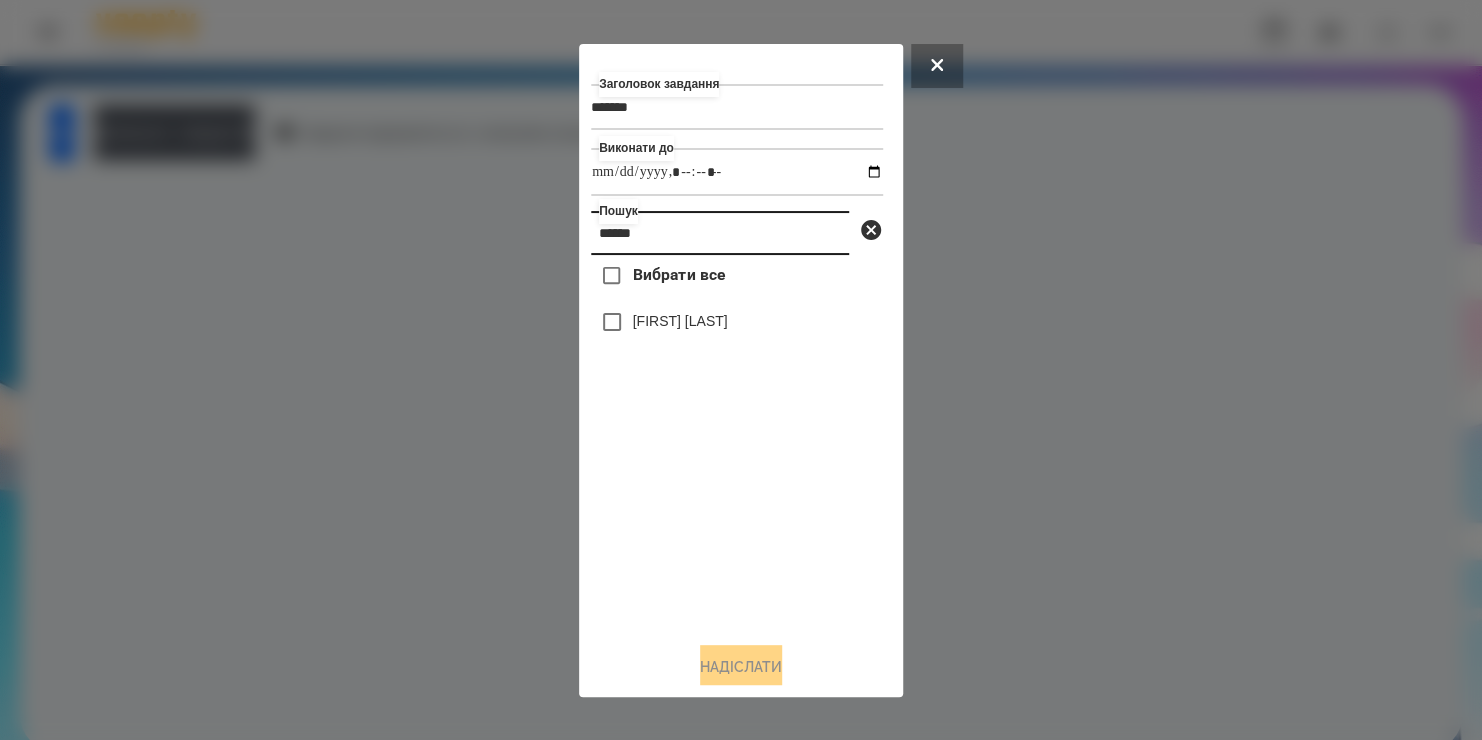 type on "******" 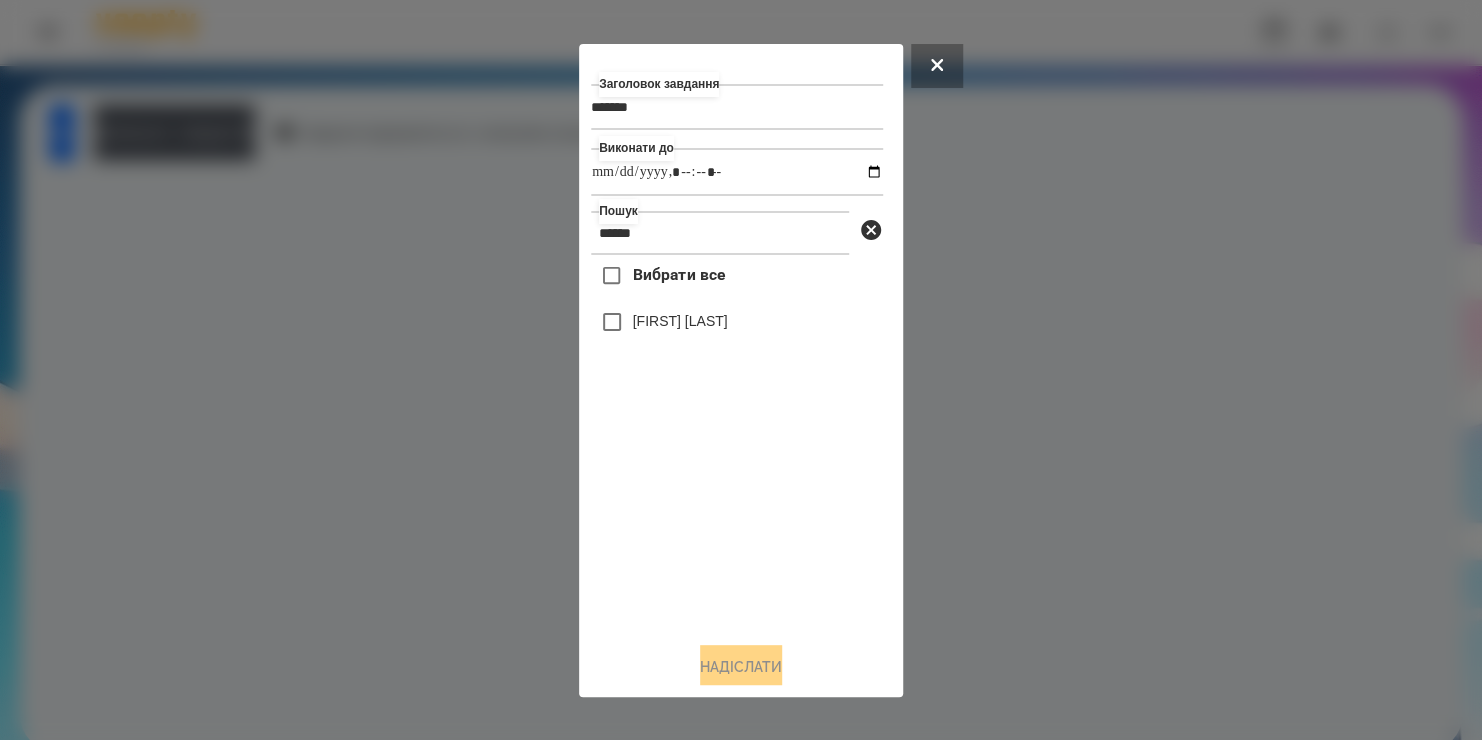 click on "[FIRST] [LAST]" at bounding box center [680, 321] 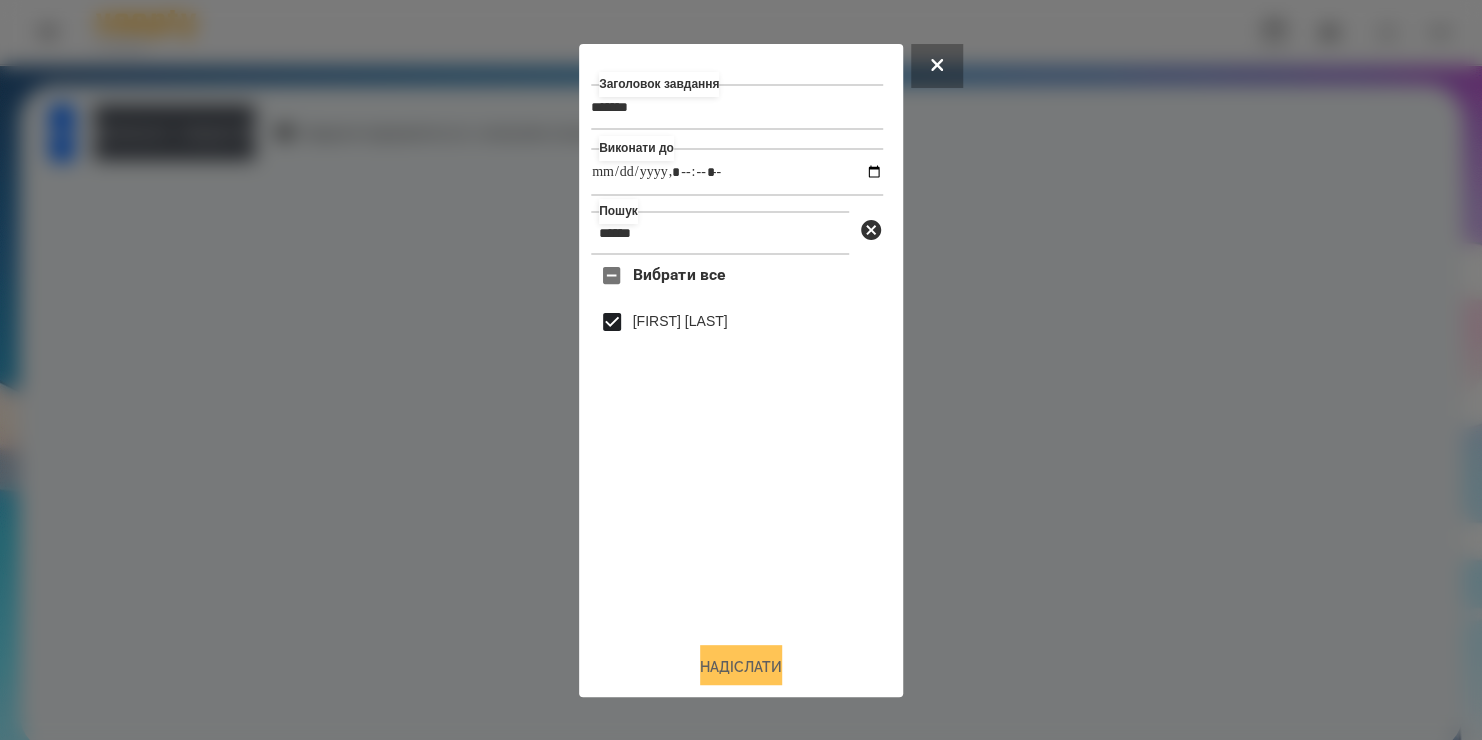 click on "Надіслати" at bounding box center [741, 667] 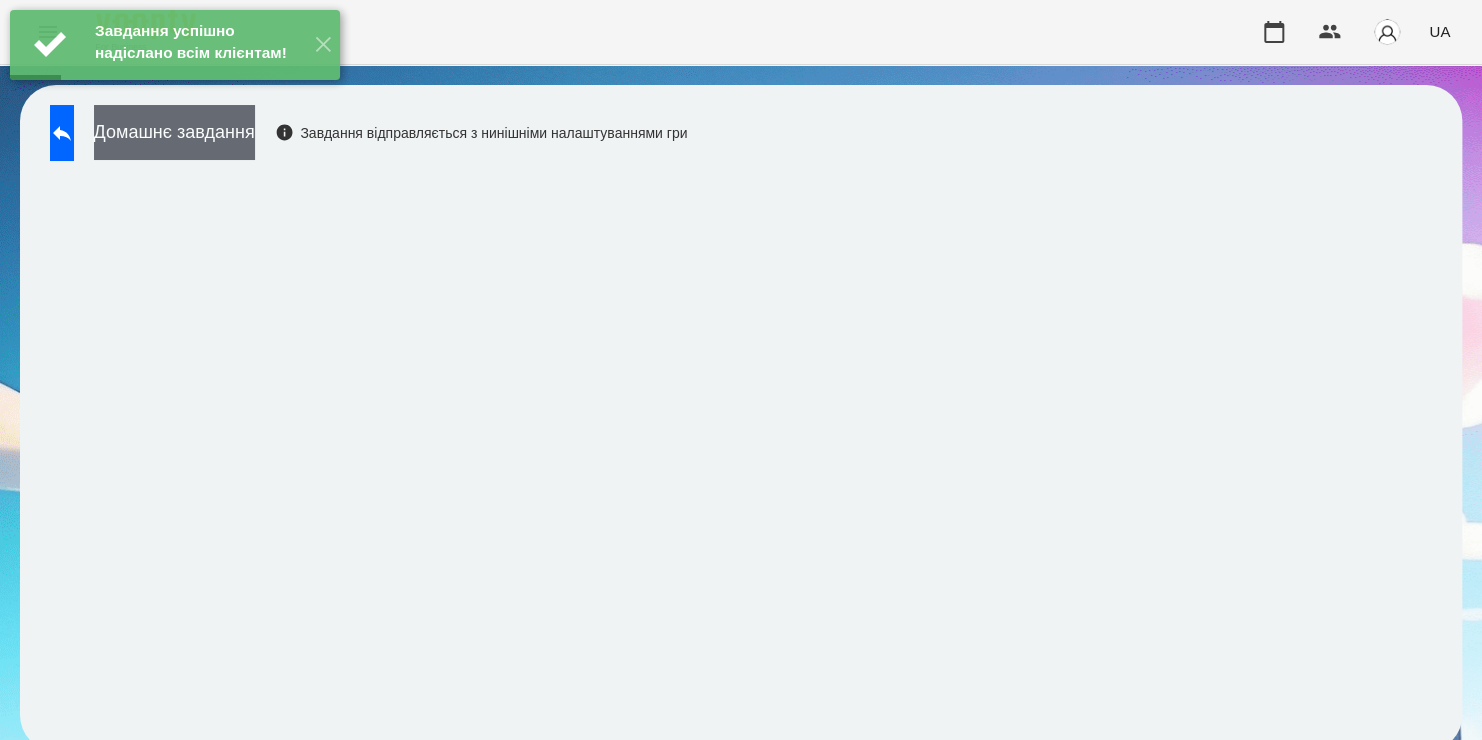 click on "Домашнє завдання" at bounding box center (174, 132) 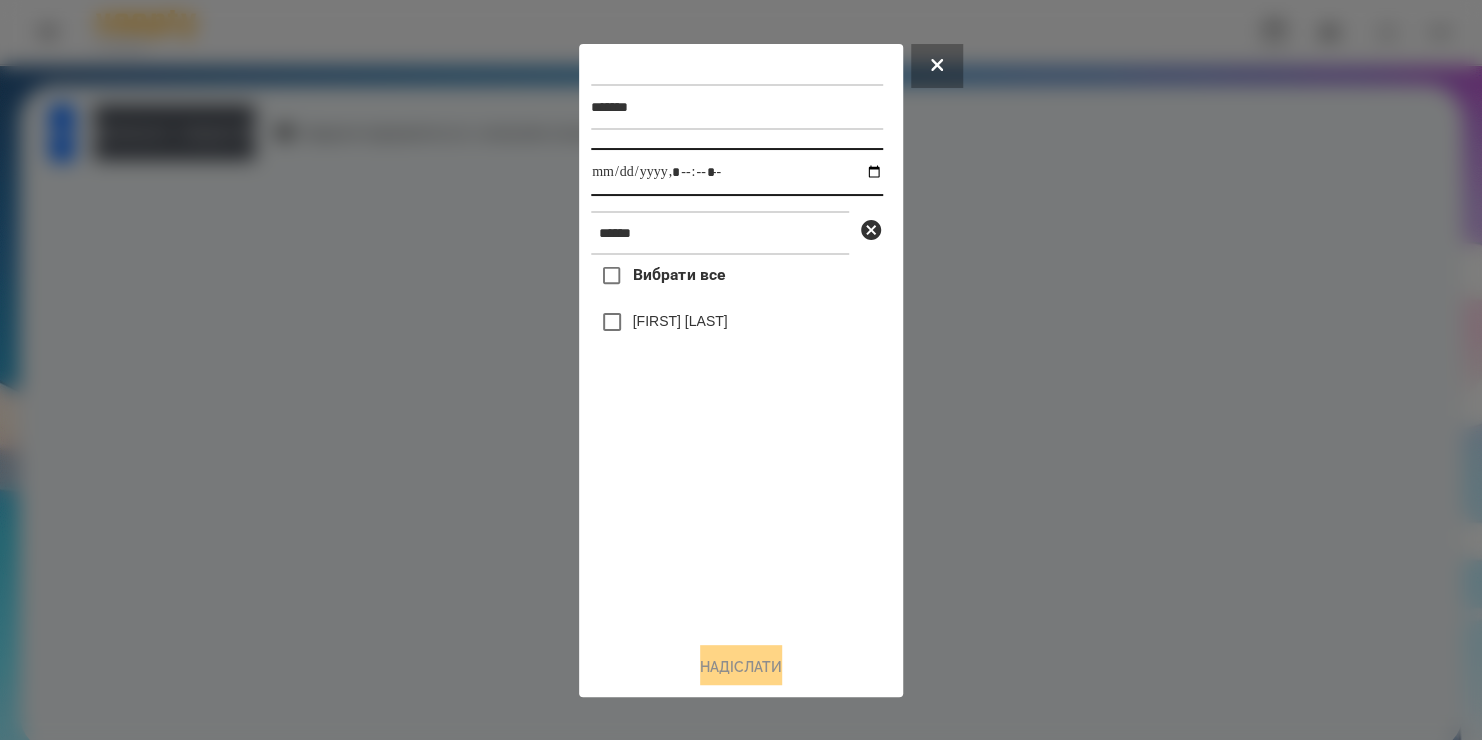 click at bounding box center (737, 172) 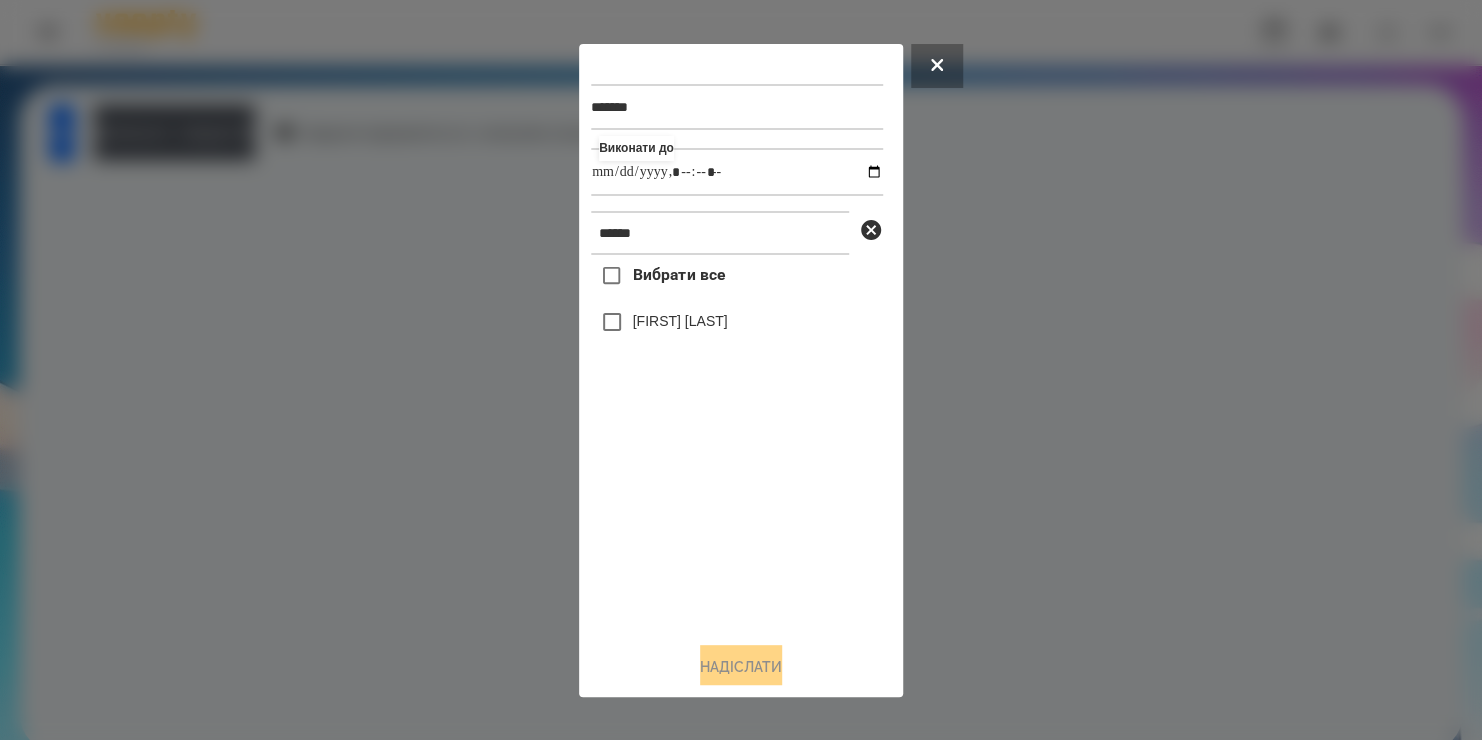 type on "**********" 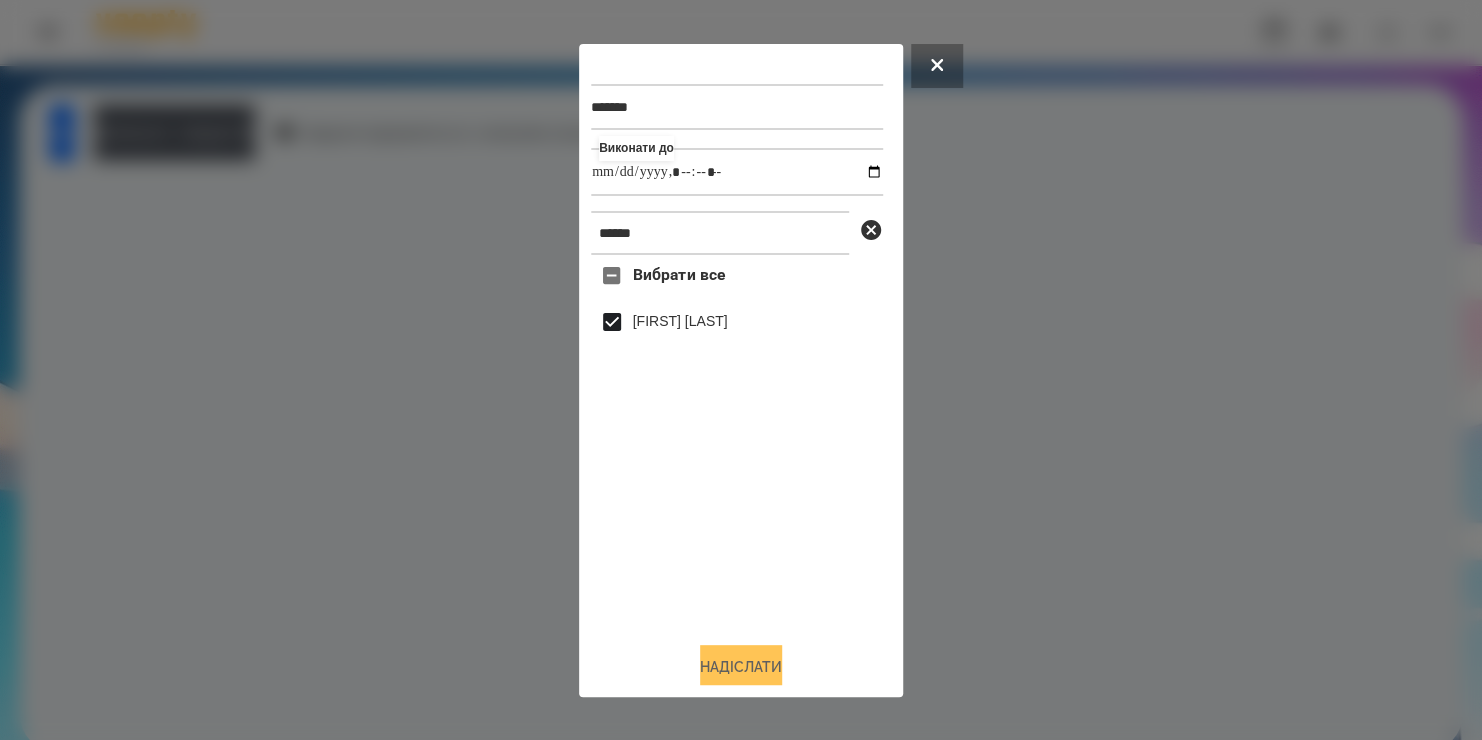 click on "Надіслати" at bounding box center (741, 667) 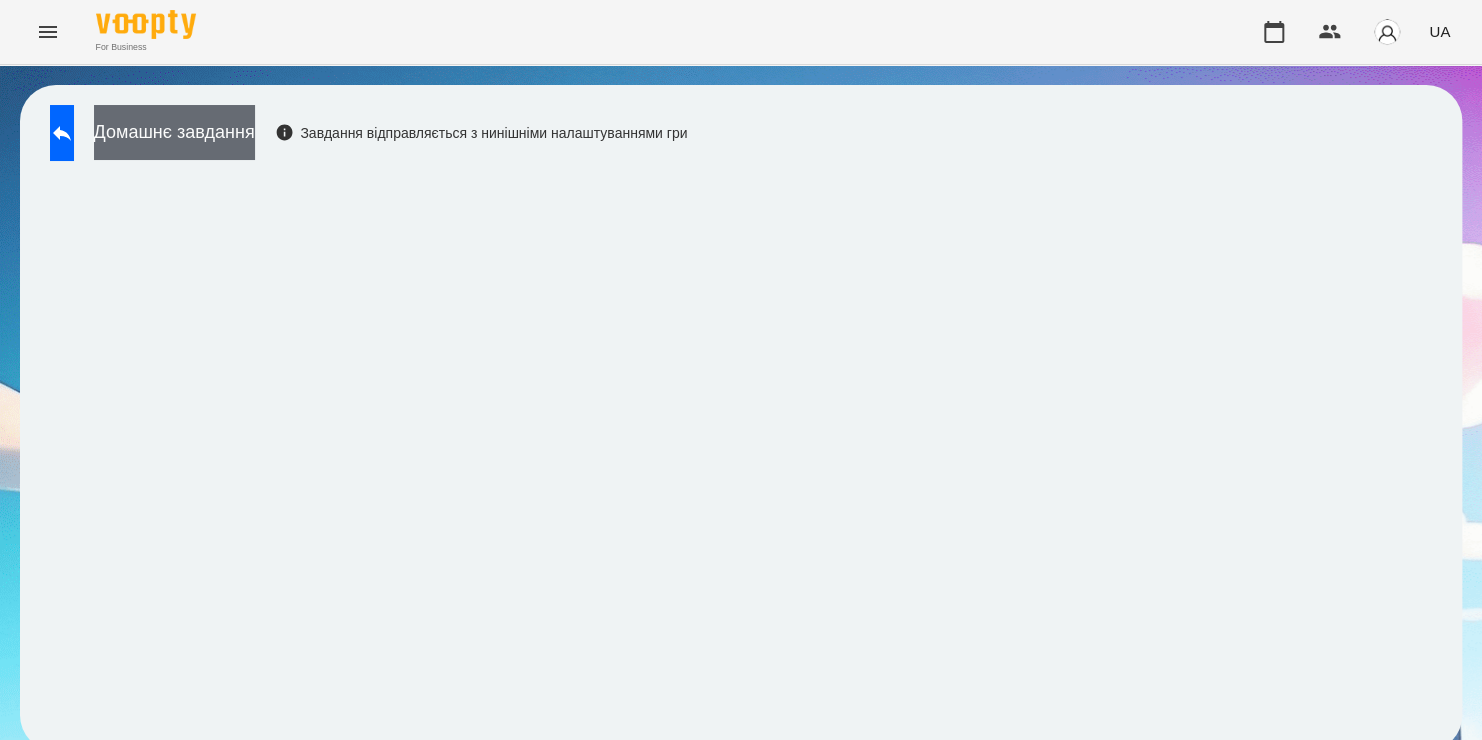 click on "Домашнє завдання" at bounding box center (174, 132) 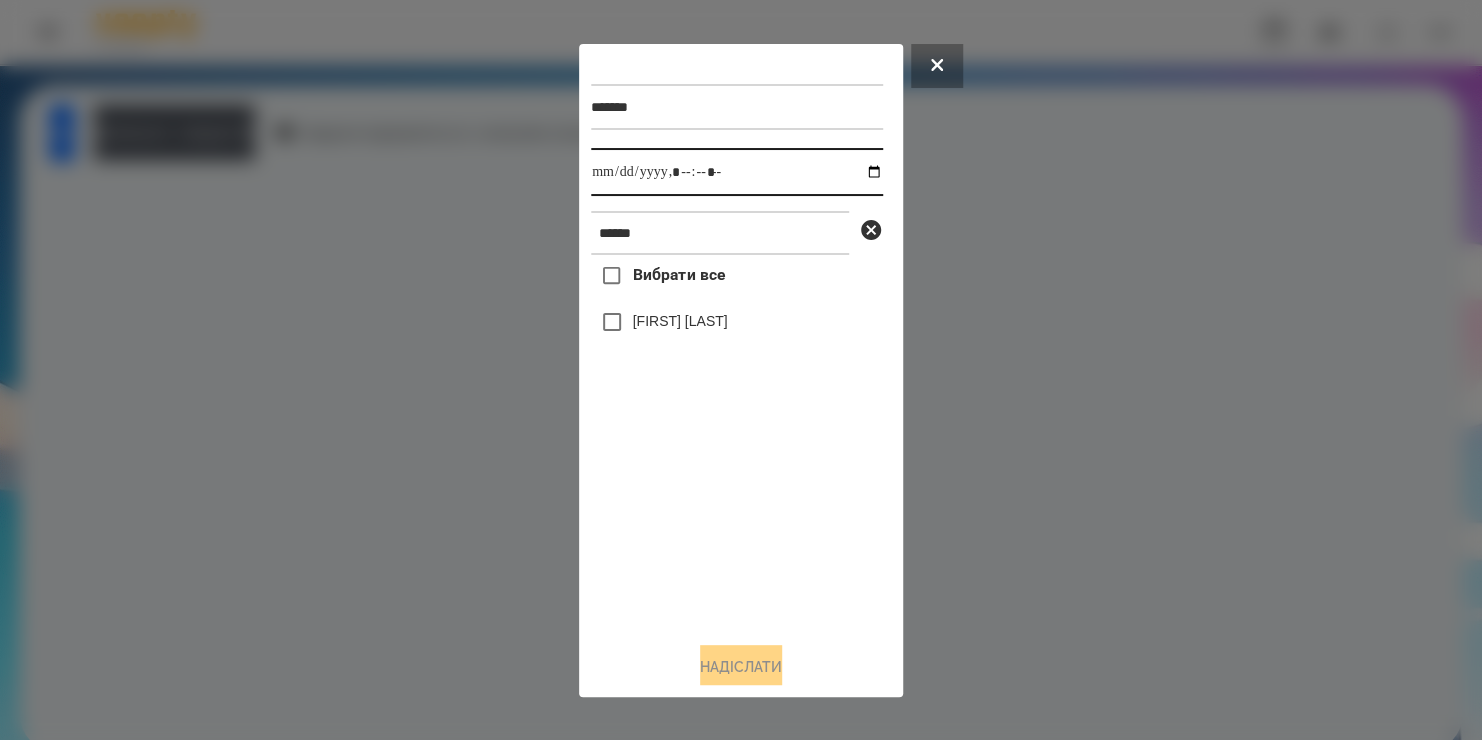 click at bounding box center (737, 172) 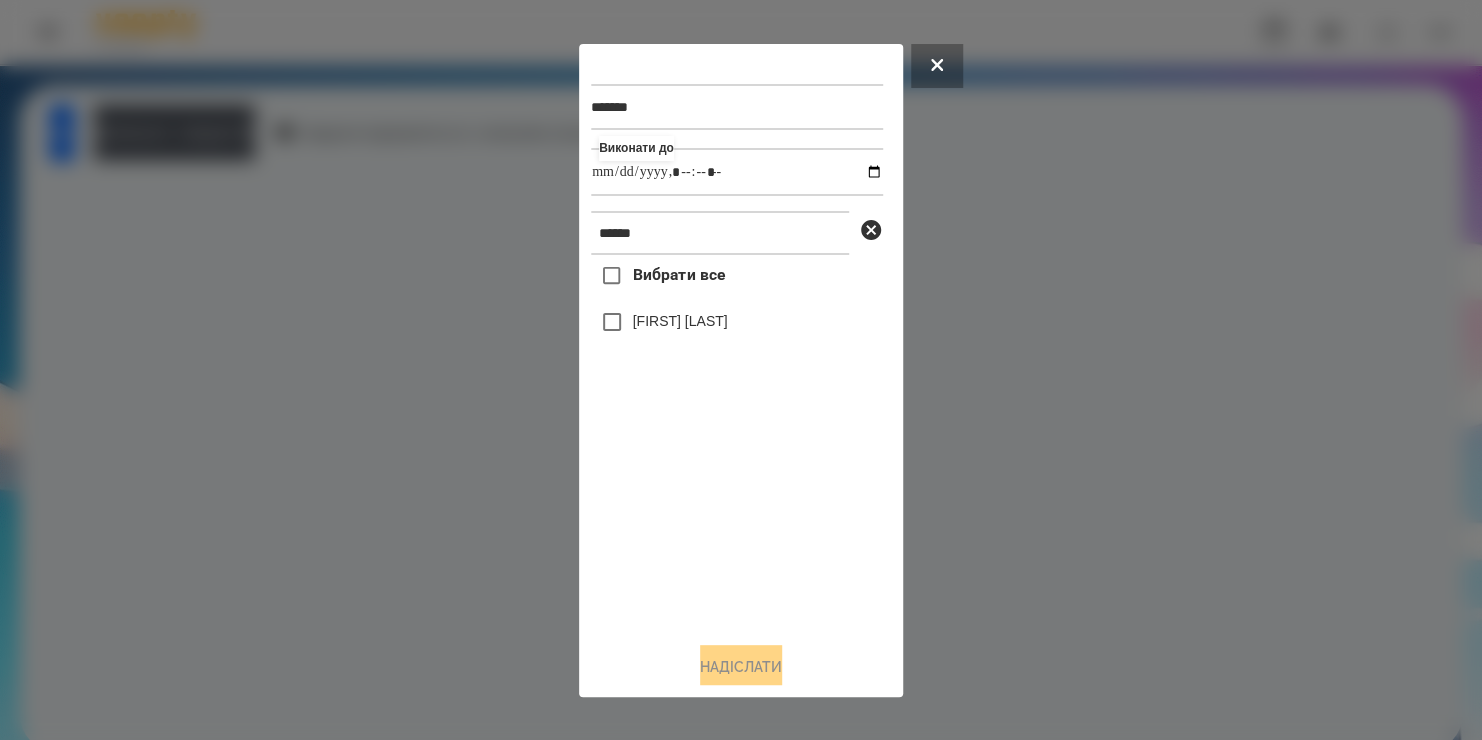 type on "**********" 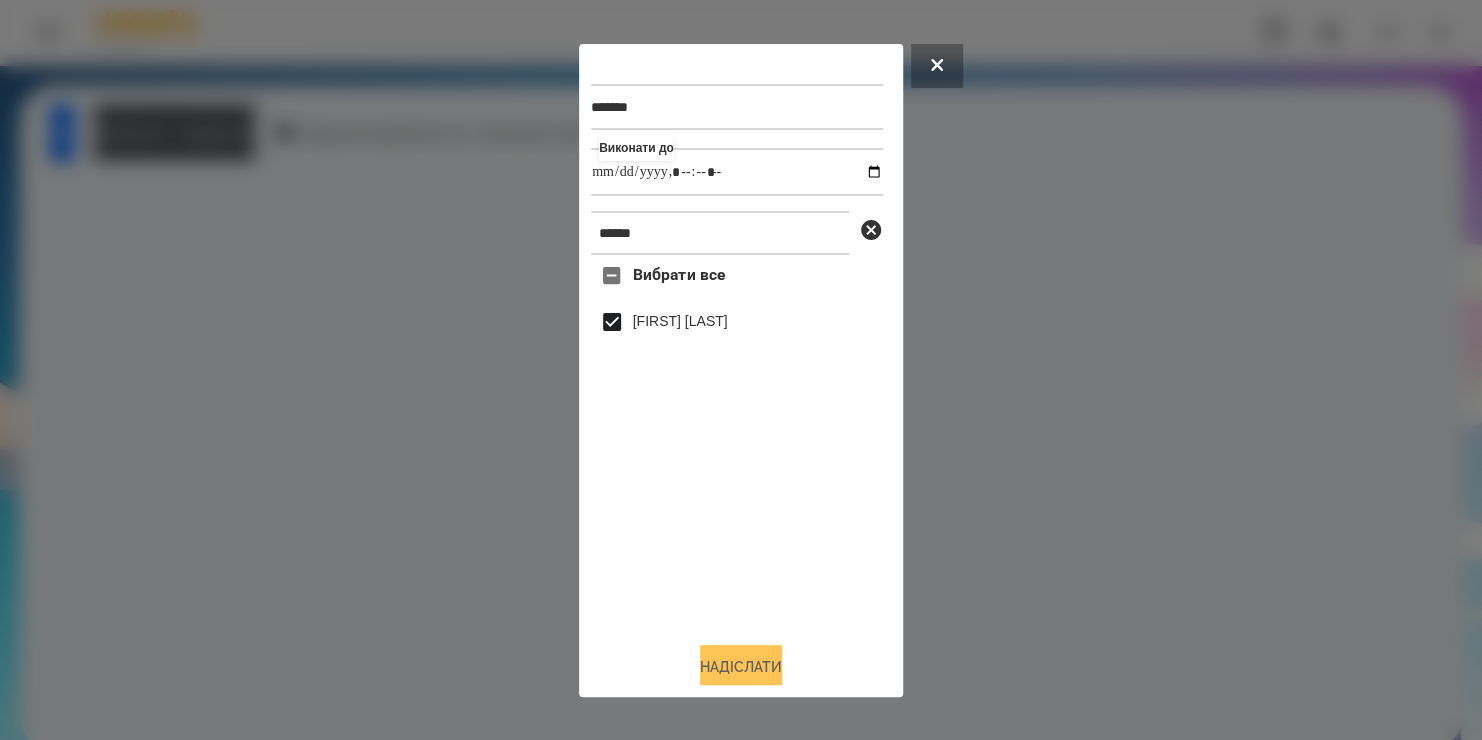 click on "Надіслати" at bounding box center [741, 667] 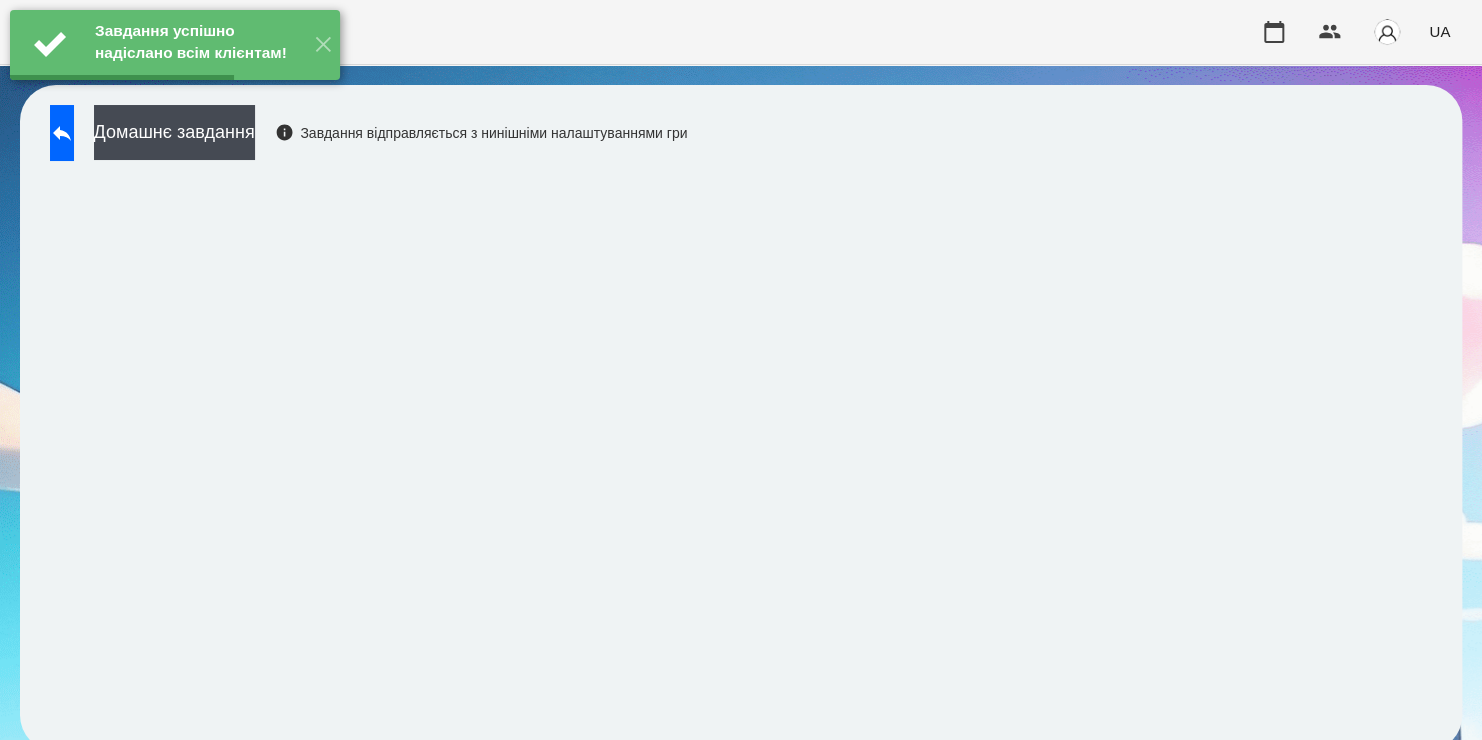 click on "Завдання успішно надіслано всім клієнтам! ✕" at bounding box center [175, 45] 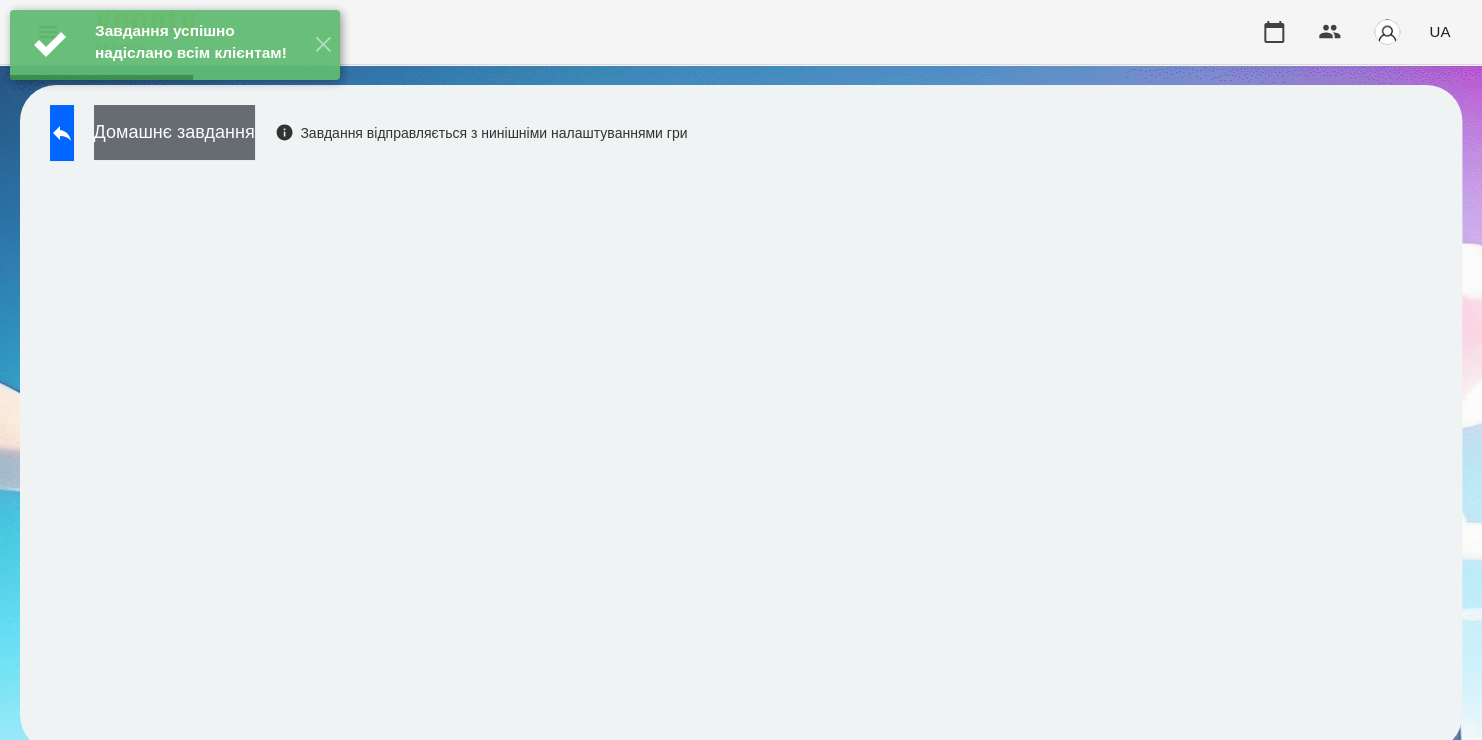 click on "Домашнє завдання" at bounding box center (174, 132) 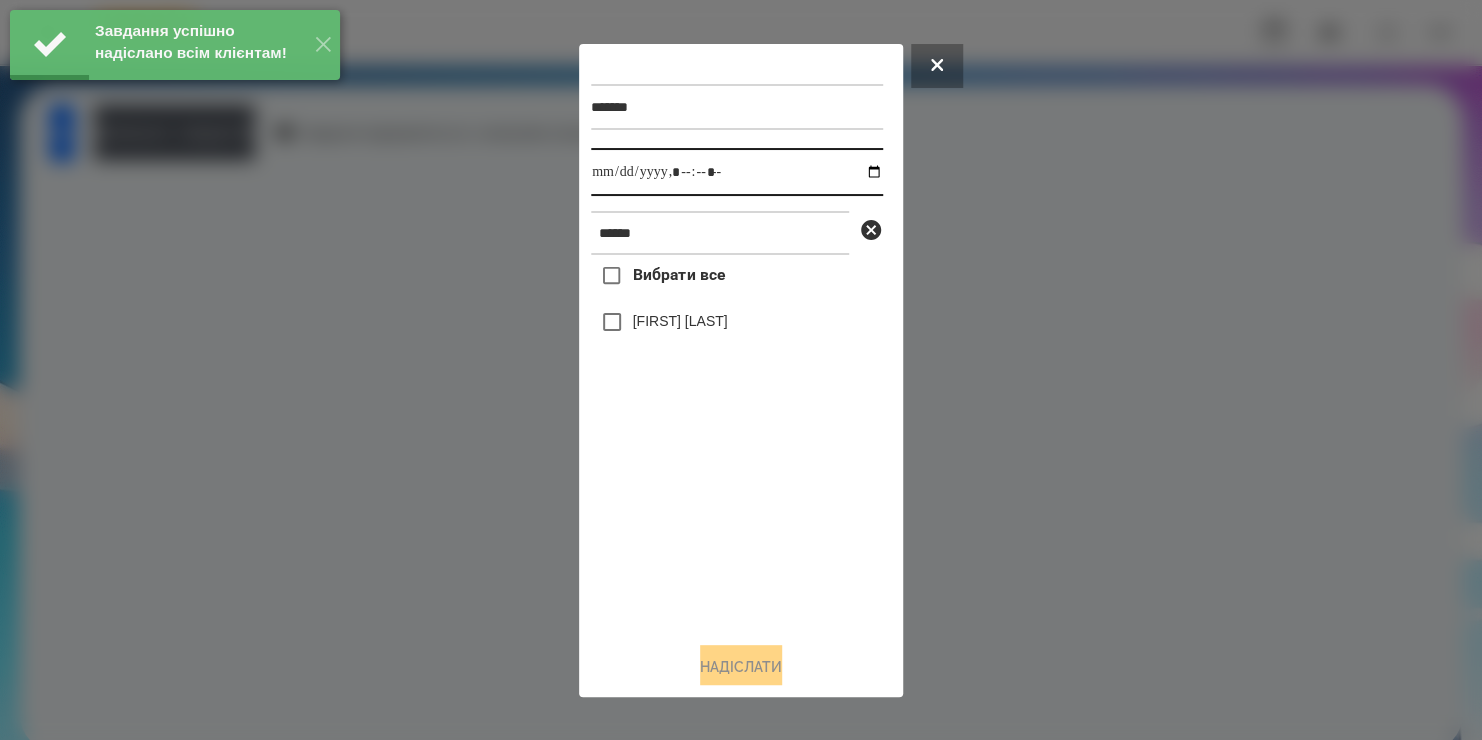 click at bounding box center (737, 172) 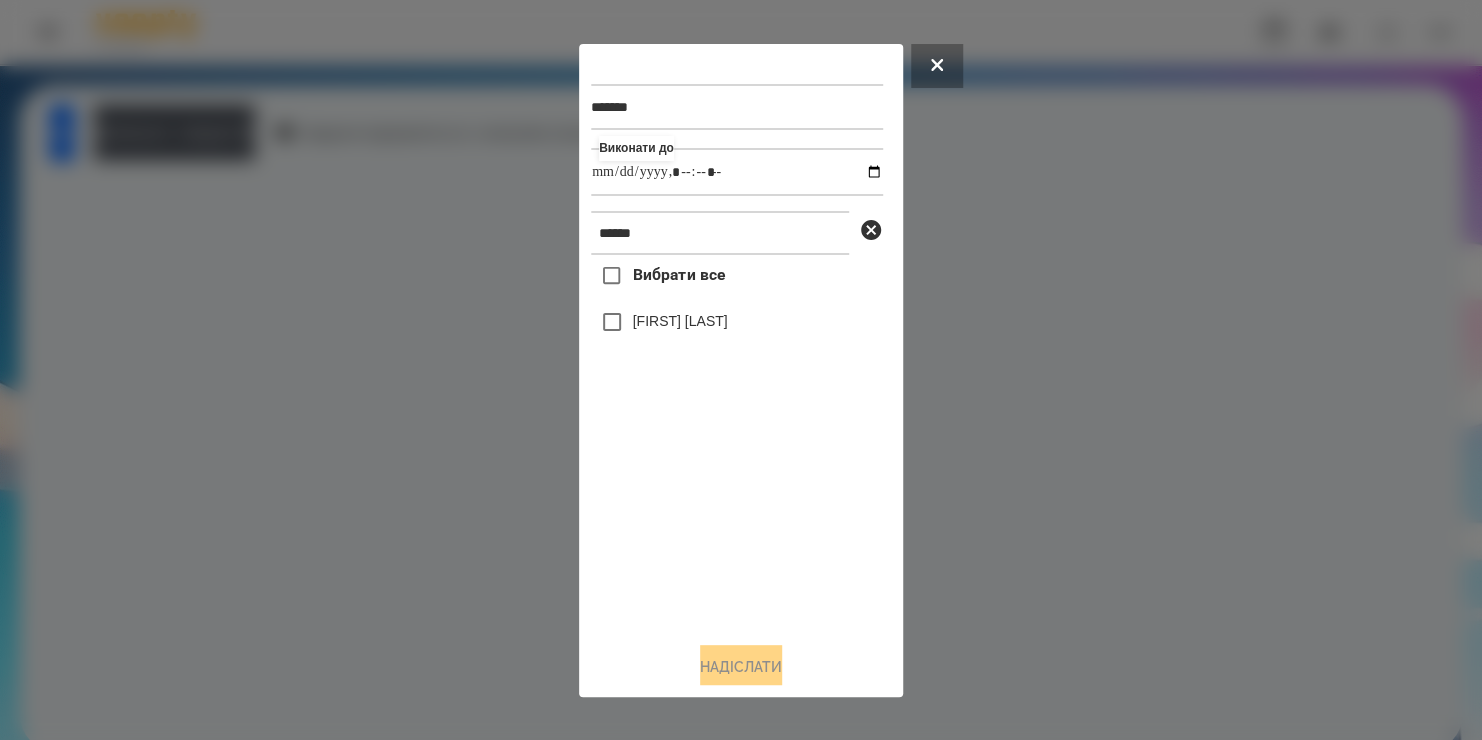 type on "**********" 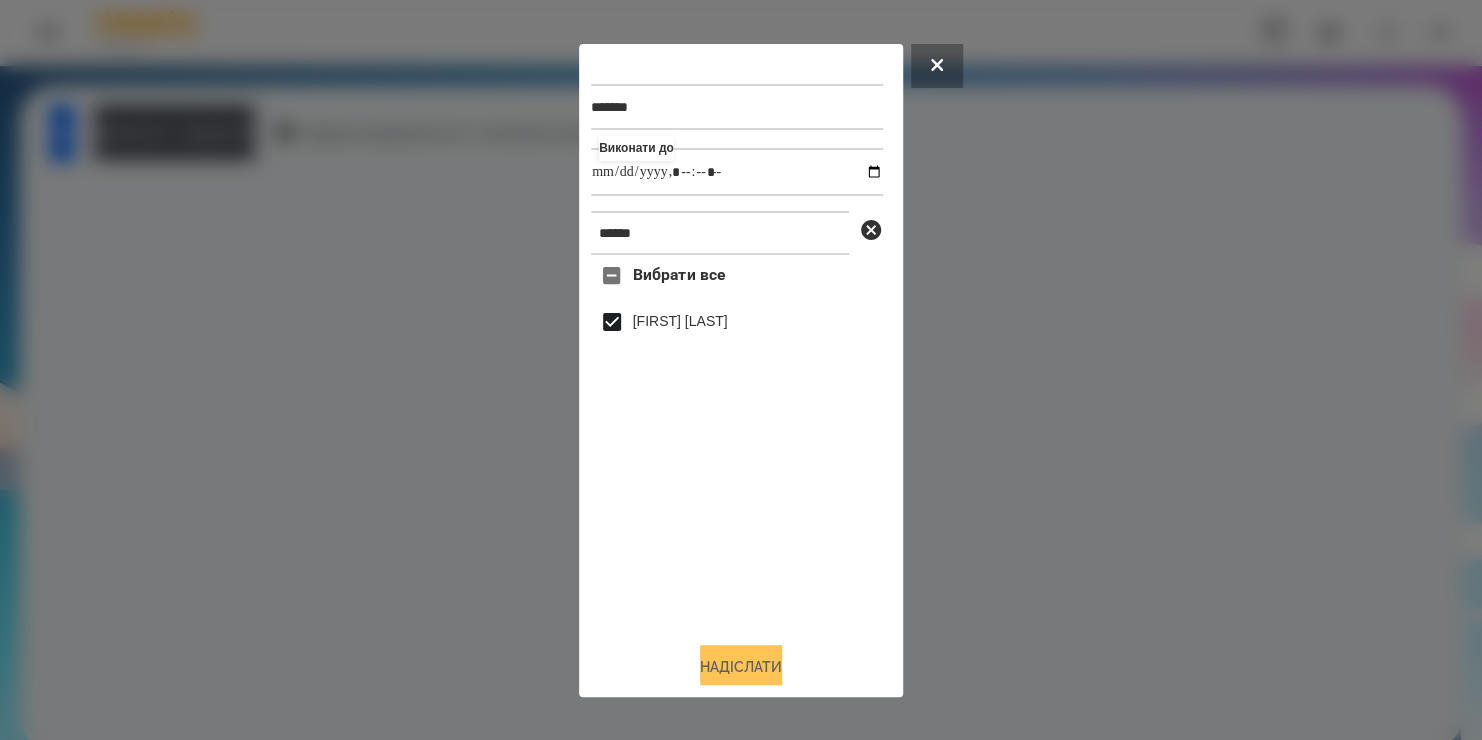 click on "Надіслати" at bounding box center [741, 667] 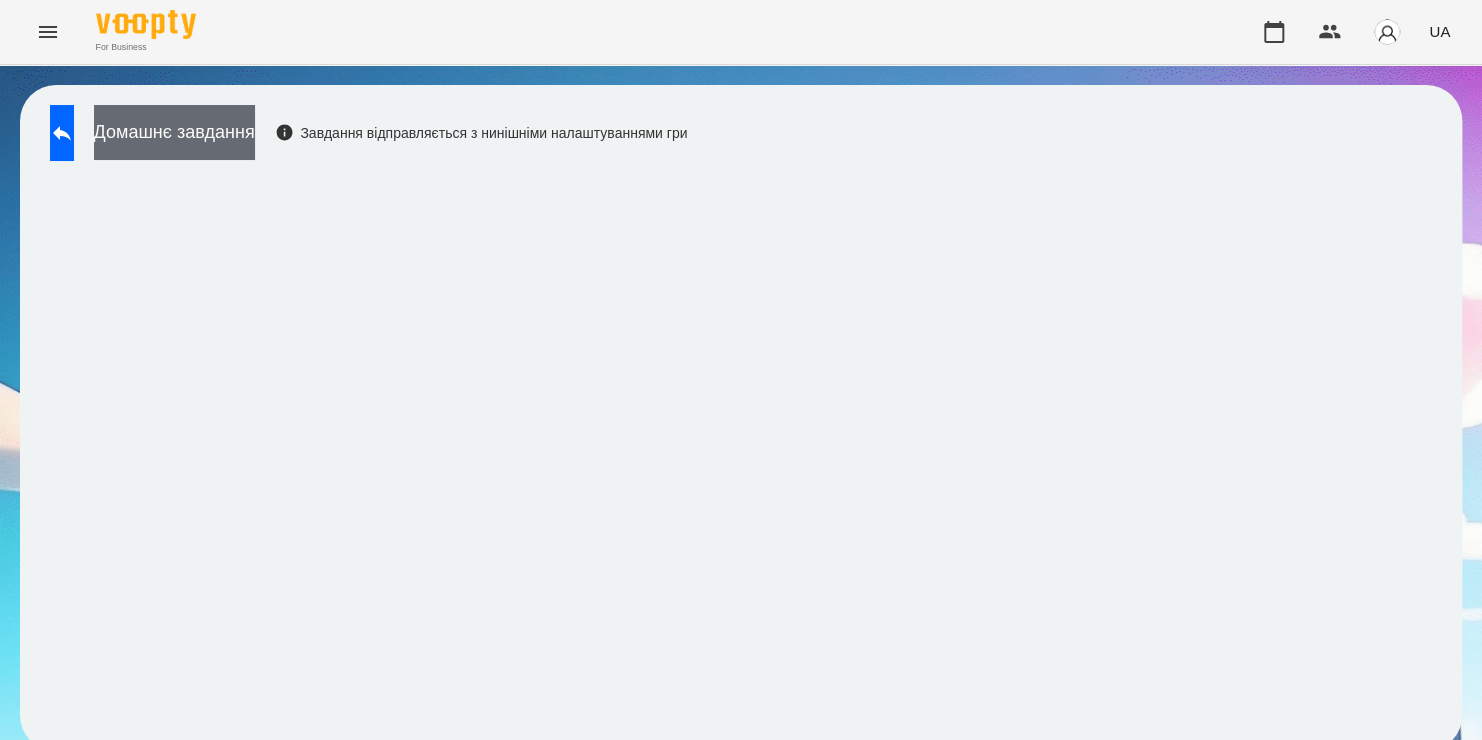 click on "Домашнє завдання" at bounding box center [174, 132] 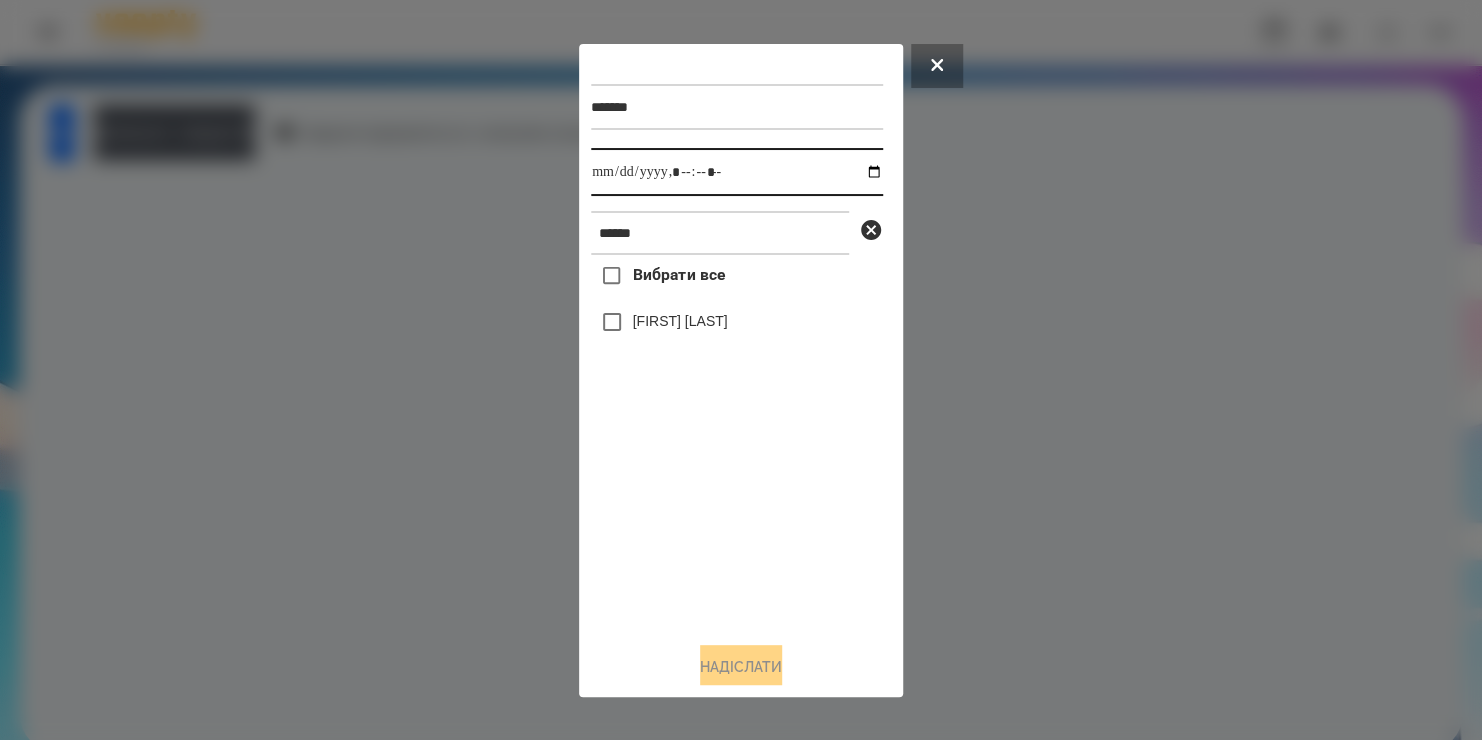 click at bounding box center (737, 172) 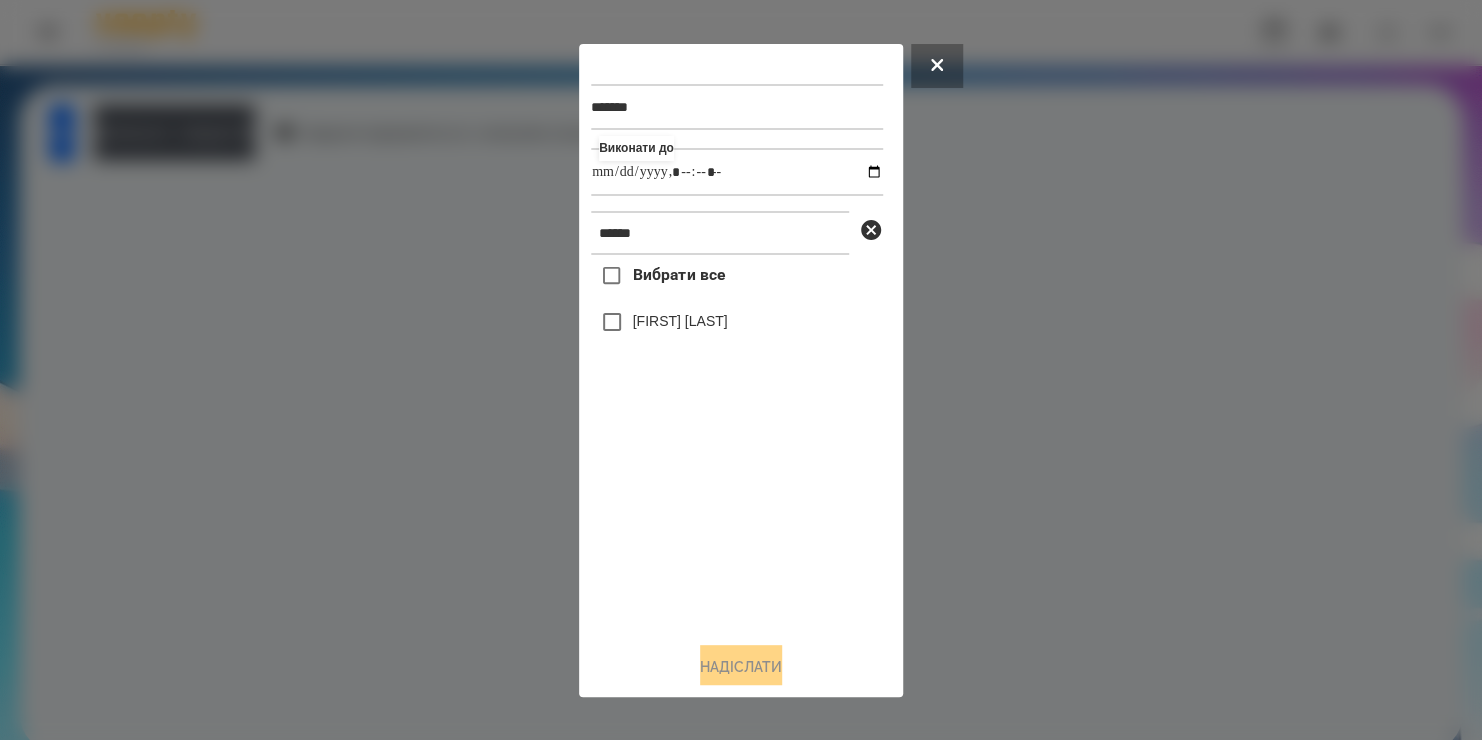 type on "**********" 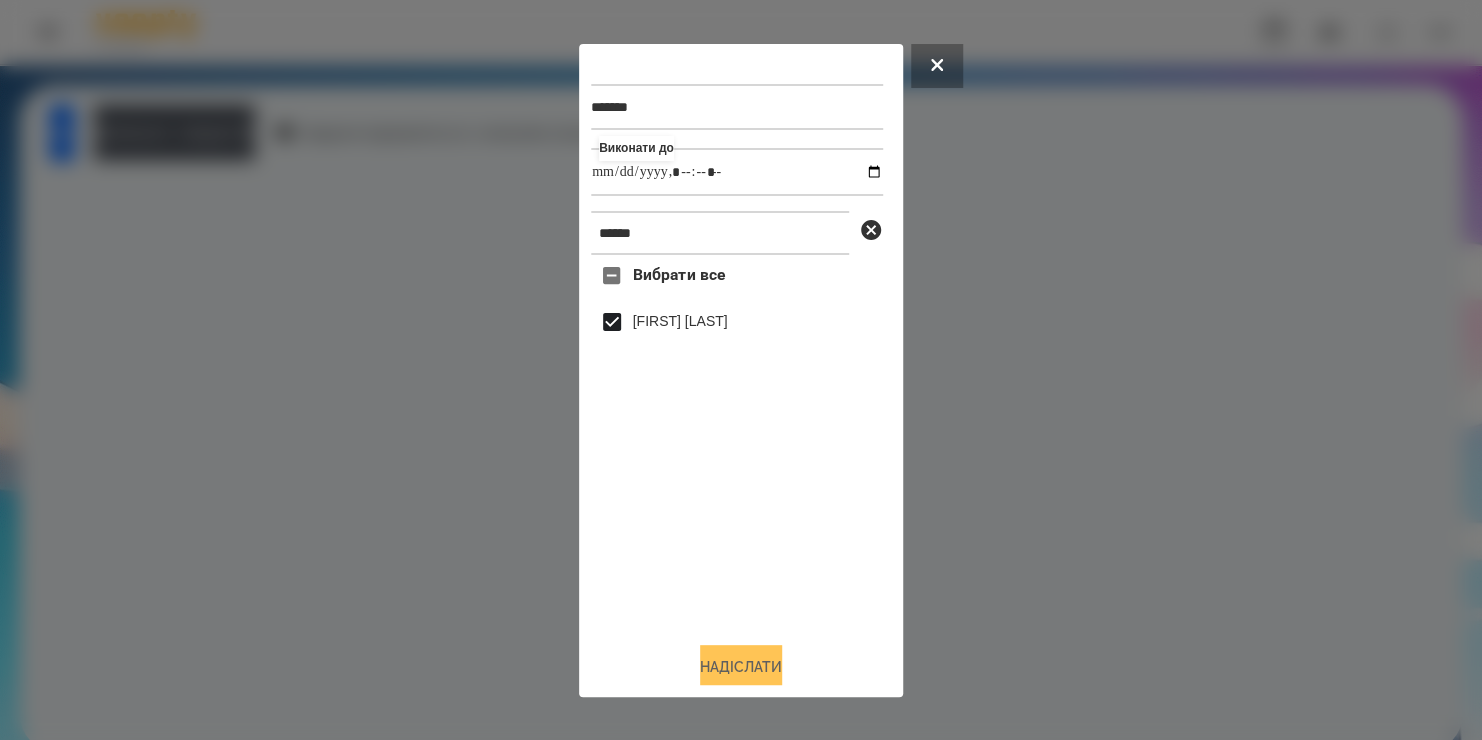 click on "Надіслати" at bounding box center (741, 667) 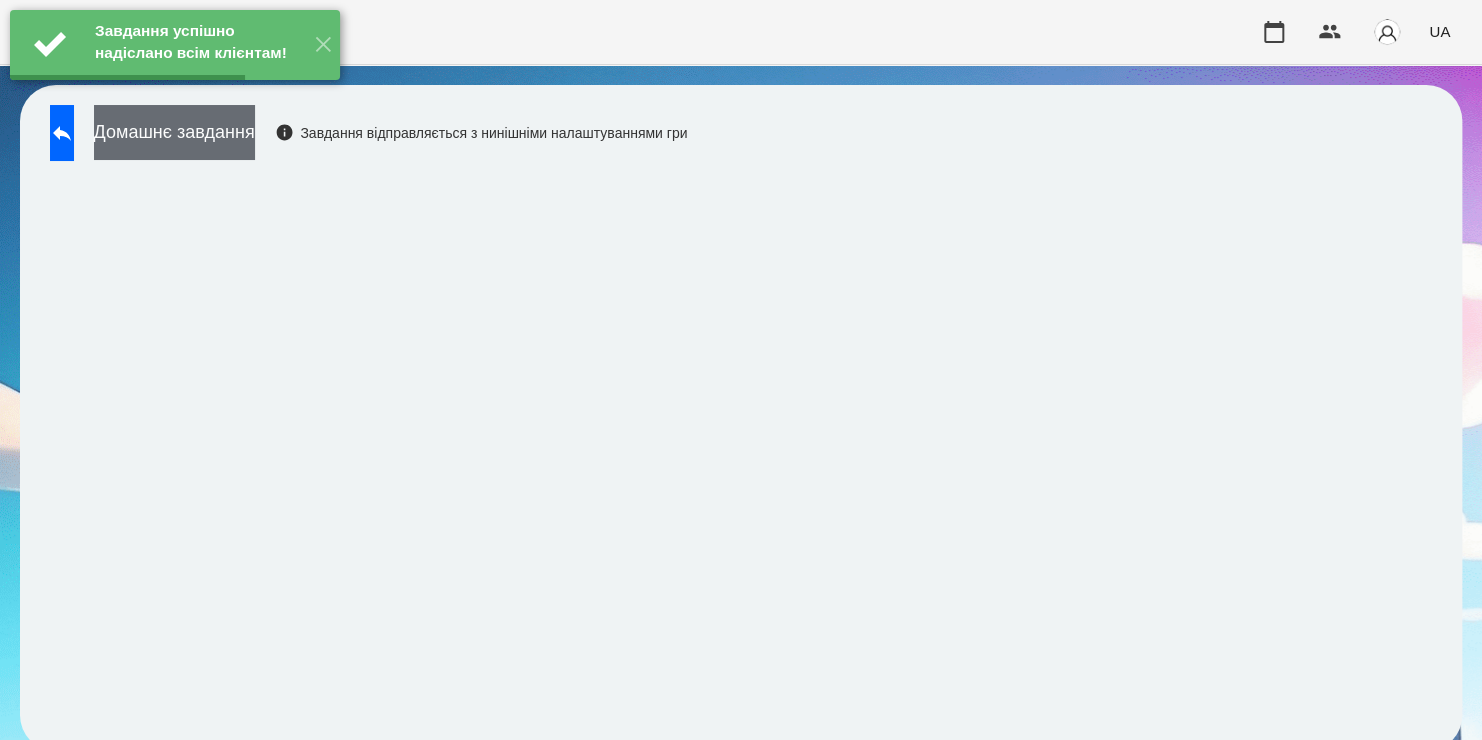 click on "Домашнє завдання" at bounding box center [174, 132] 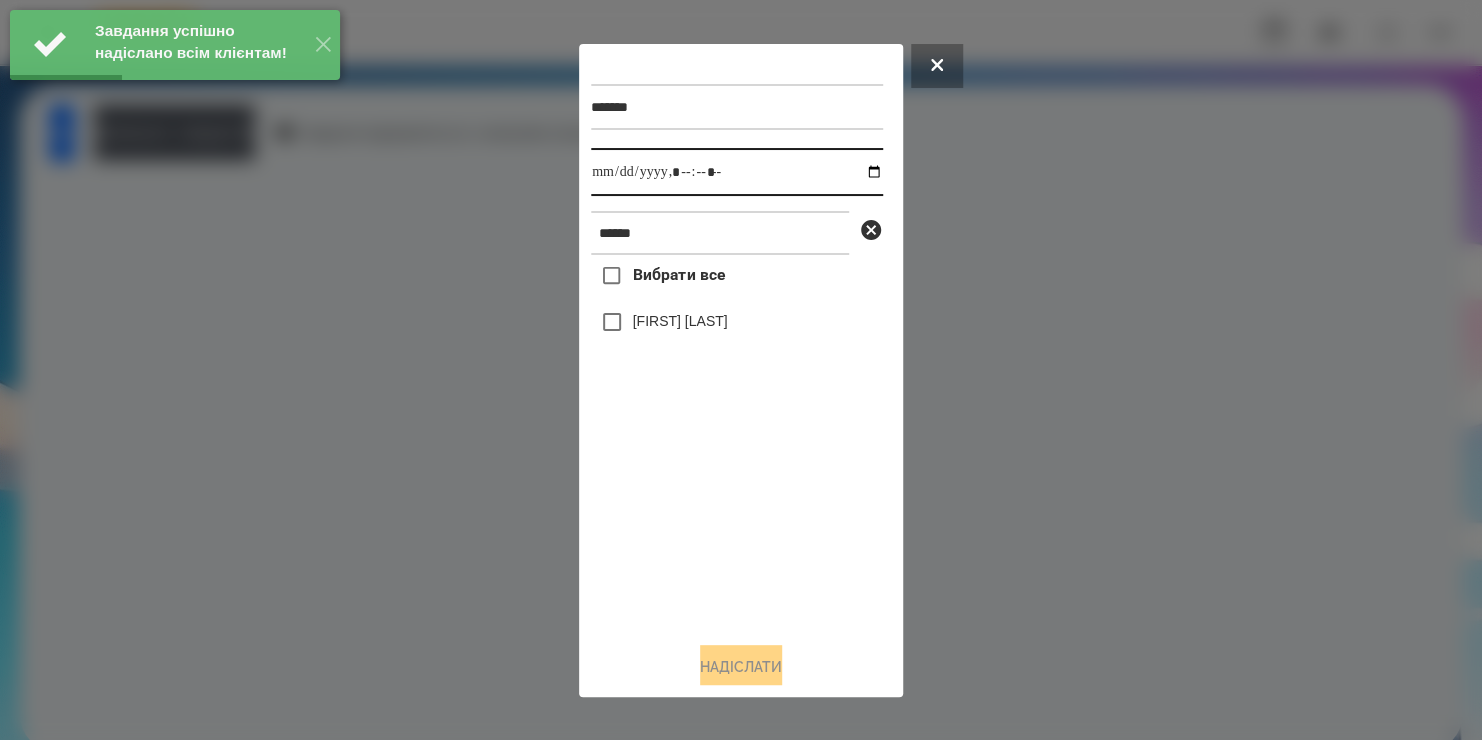 click at bounding box center (737, 172) 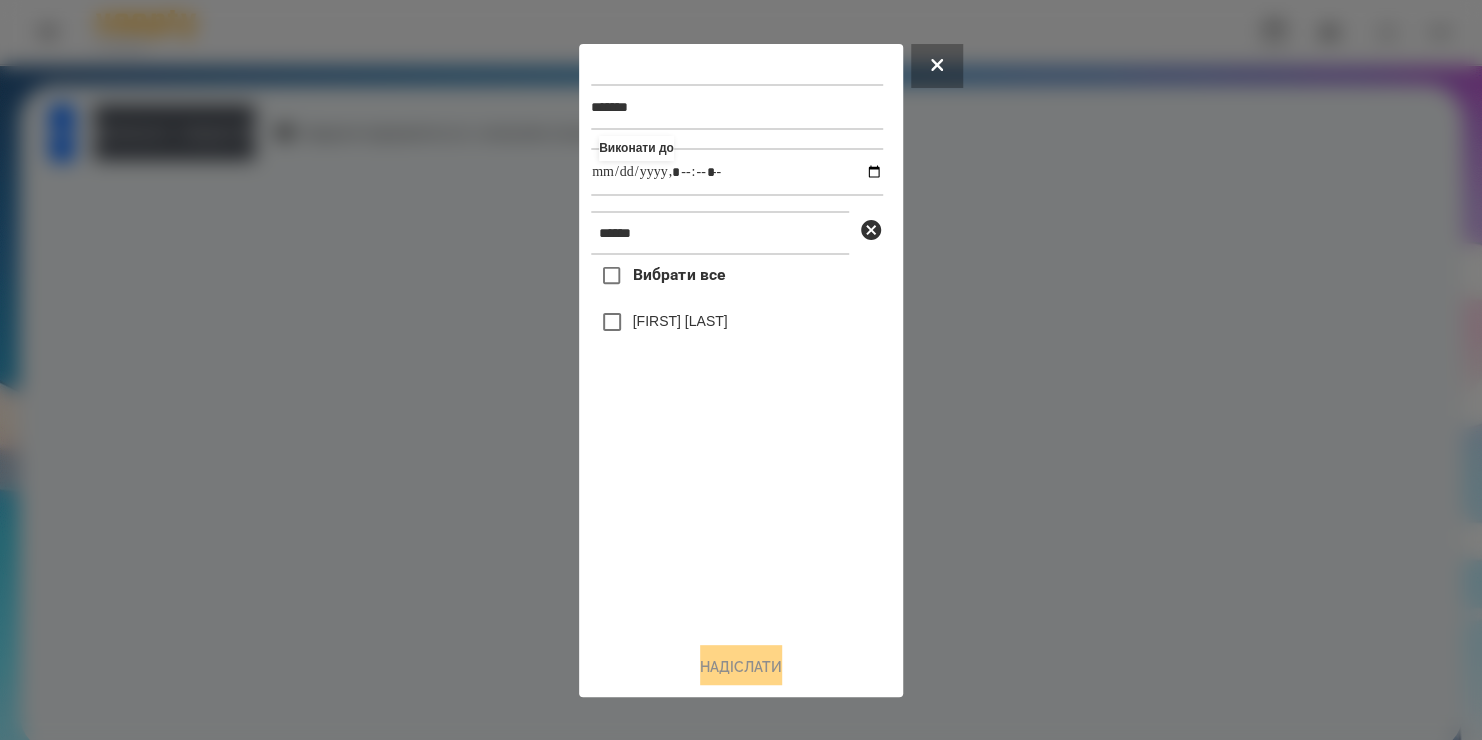type on "**********" 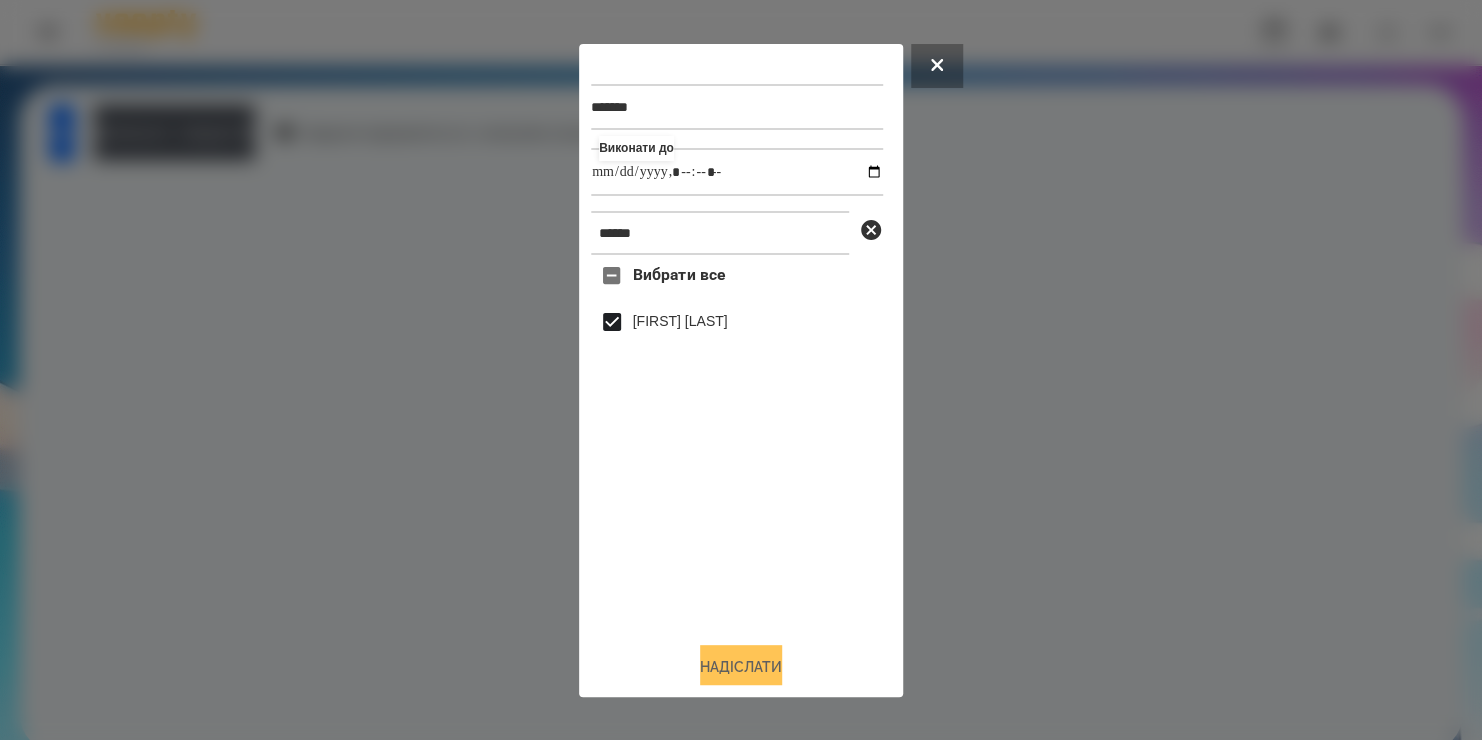 click on "Надіслати" at bounding box center (741, 667) 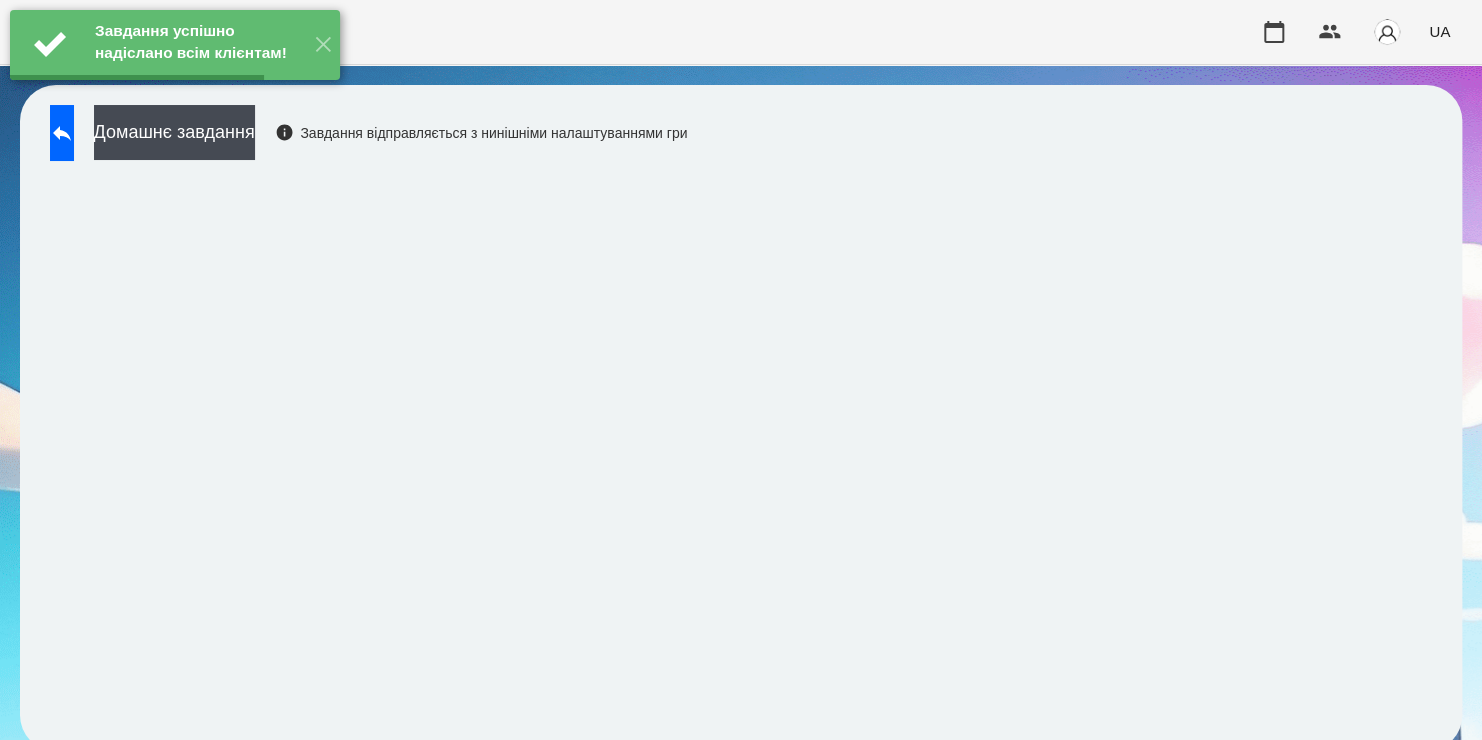 click on "Домашнє завдання" at bounding box center (174, 132) 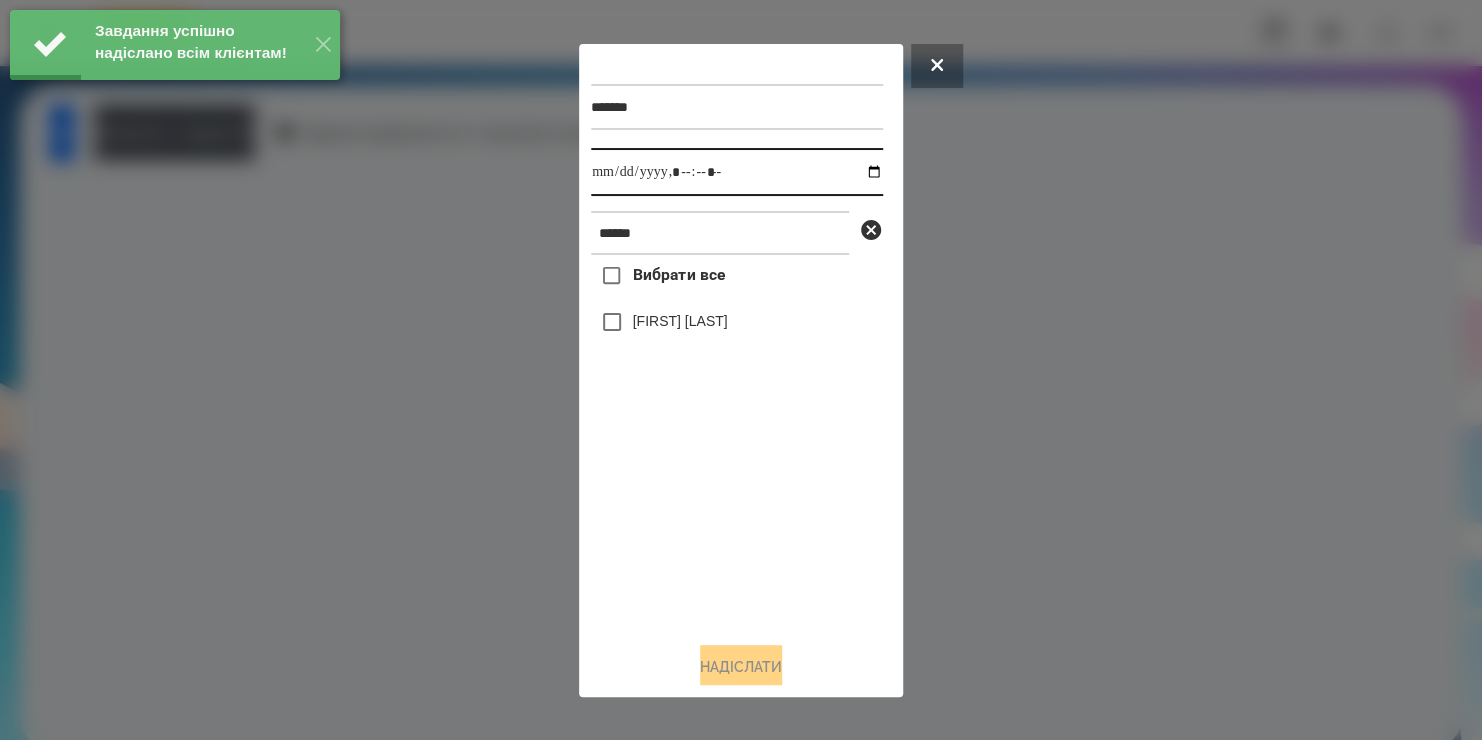 click at bounding box center [737, 172] 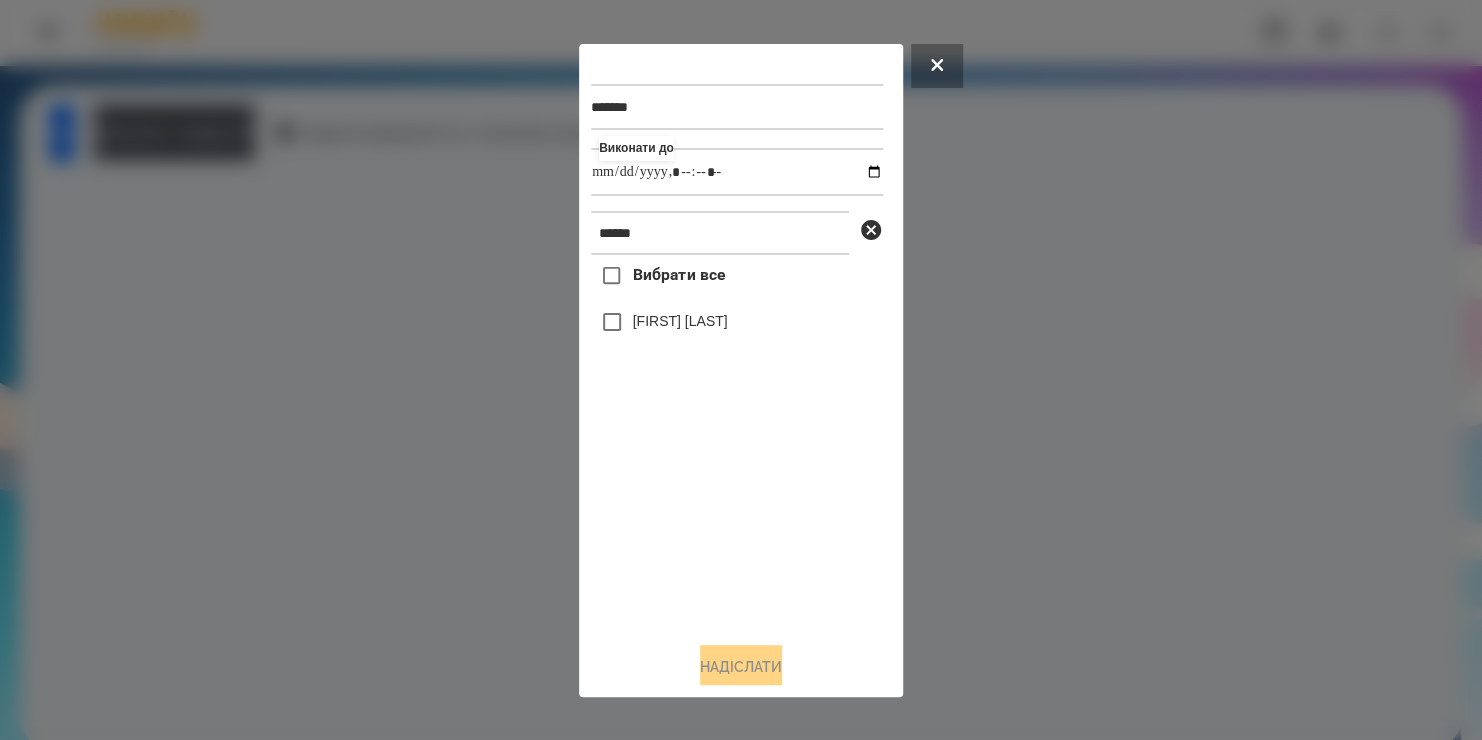 type on "**********" 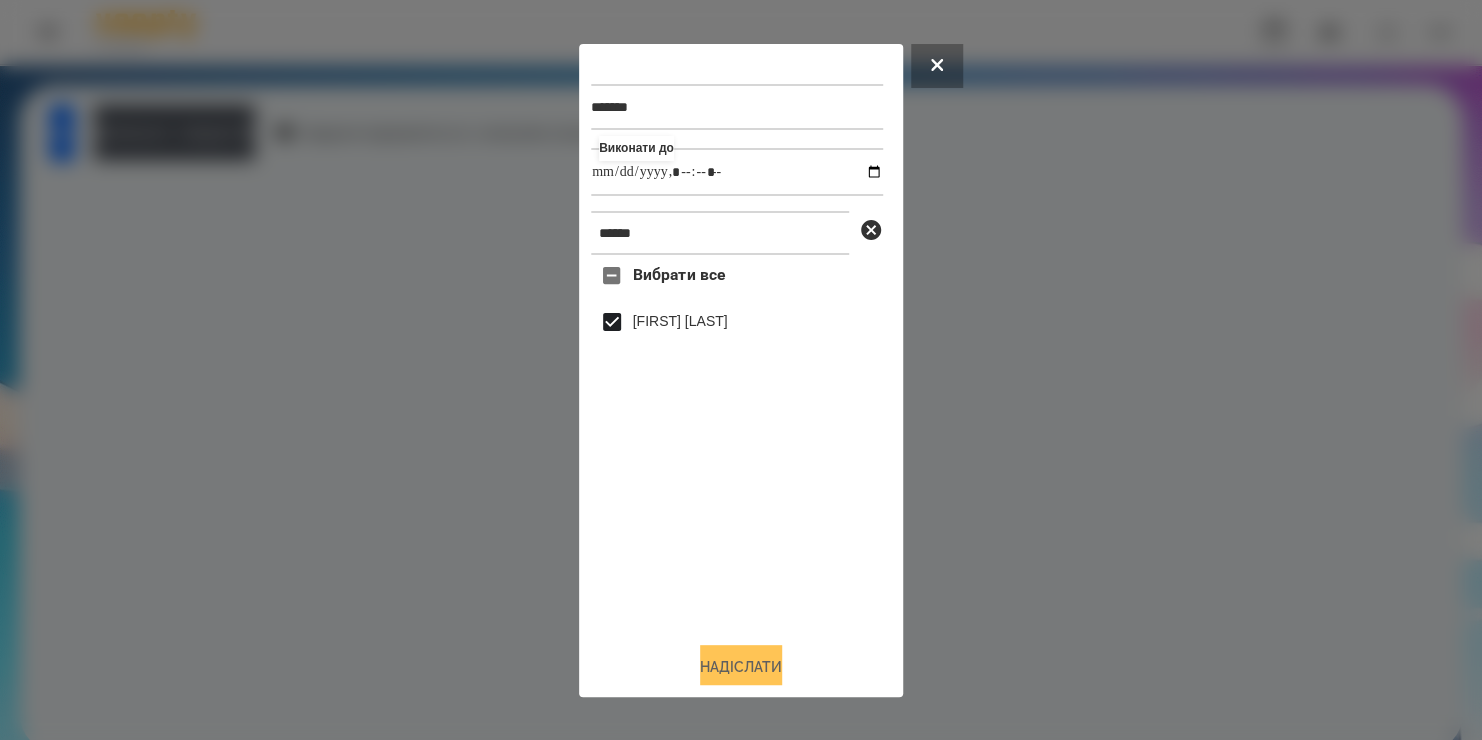click on "Надіслати" at bounding box center [741, 667] 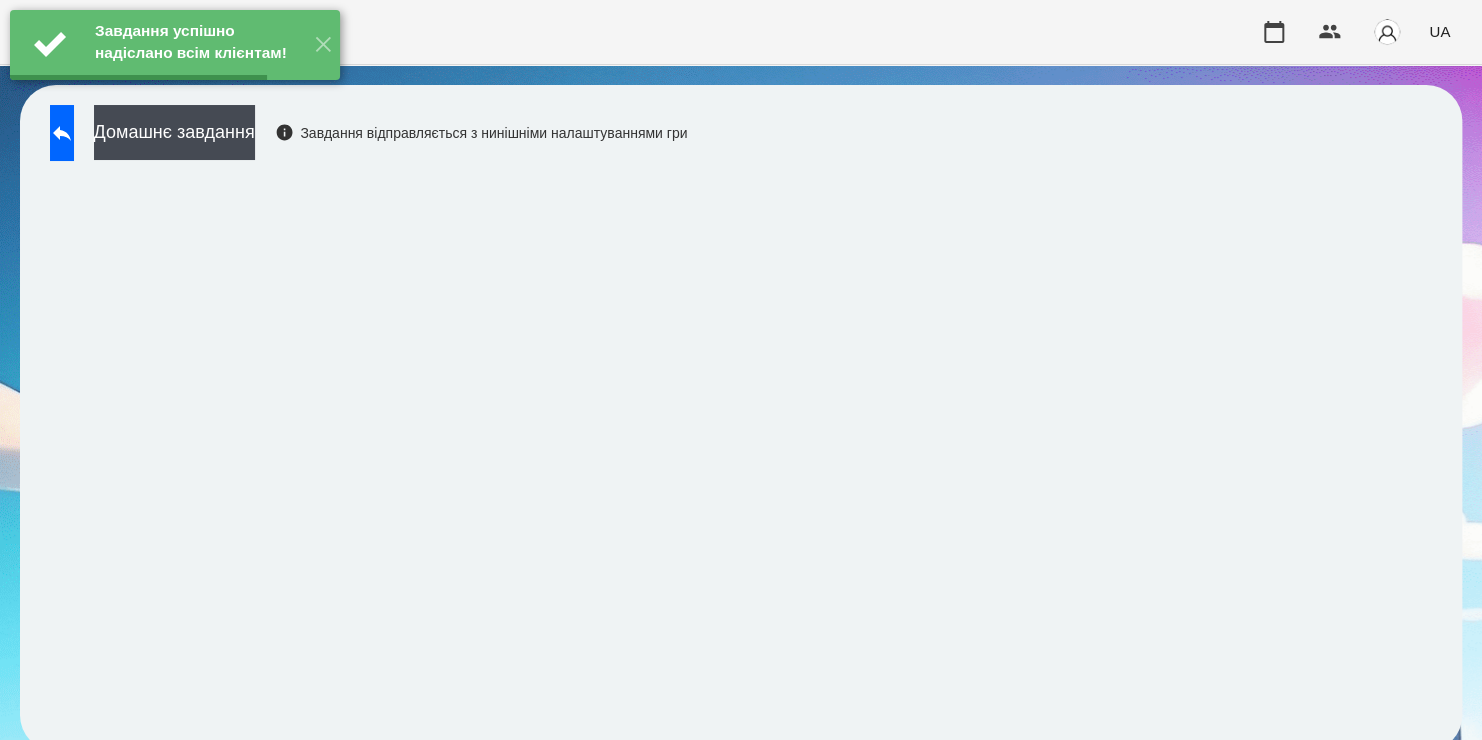 click on "Домашнє завдання" at bounding box center (174, 132) 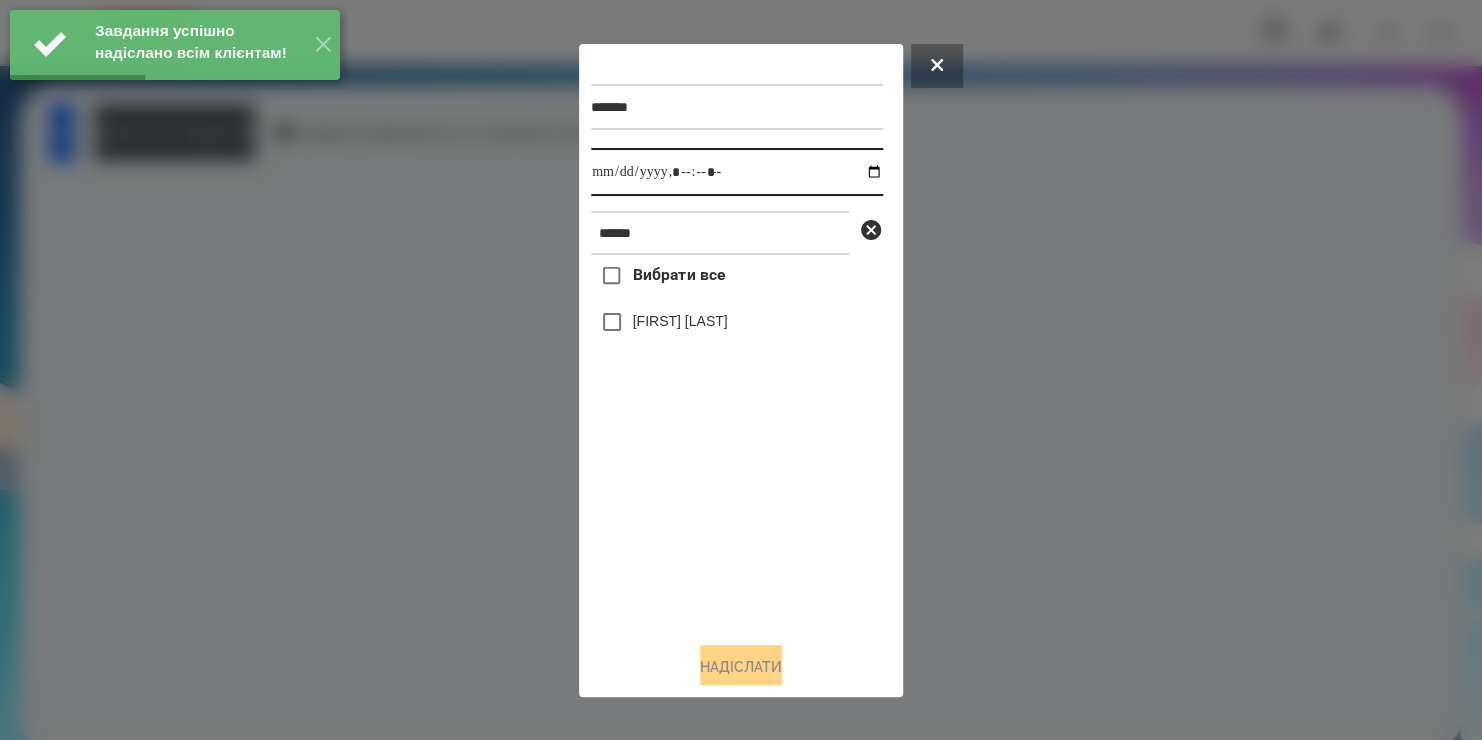 click at bounding box center [737, 172] 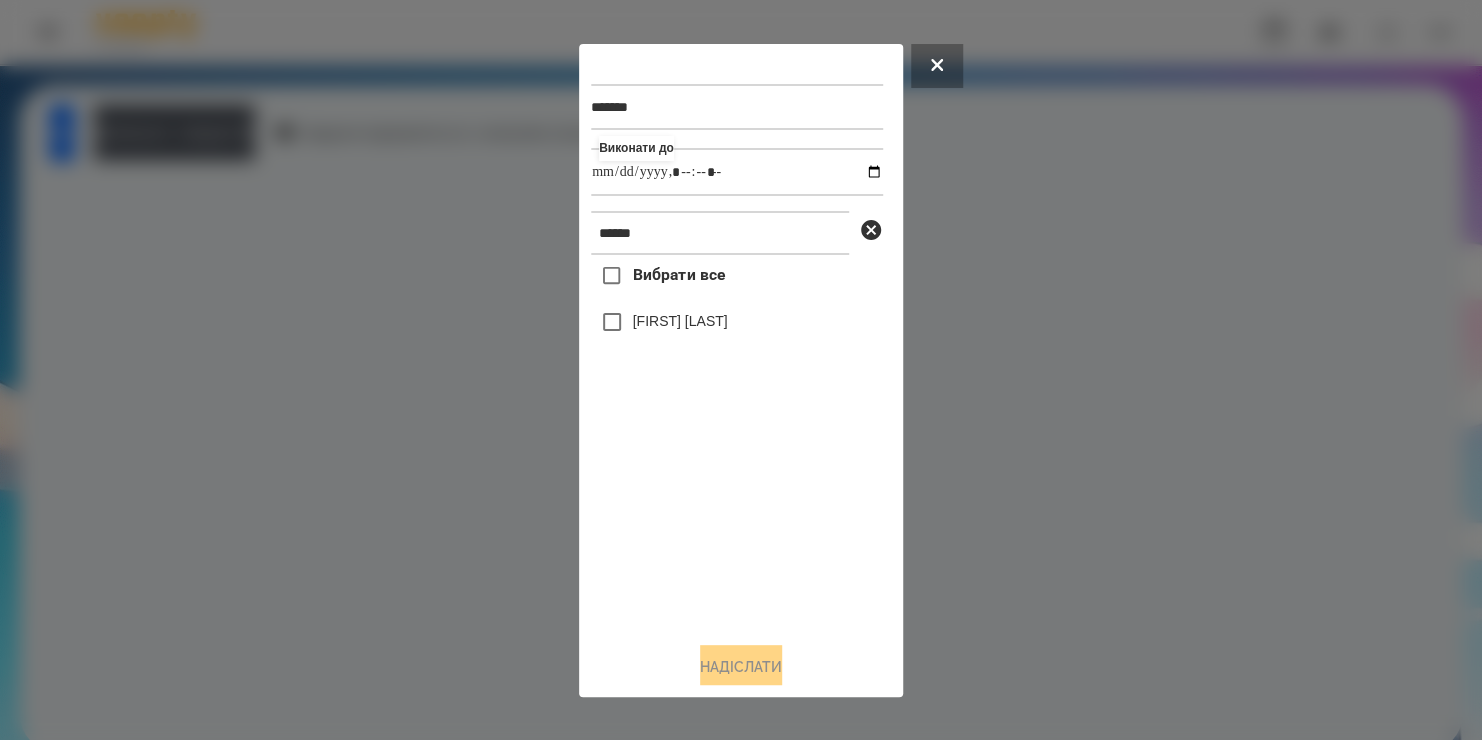 type on "**********" 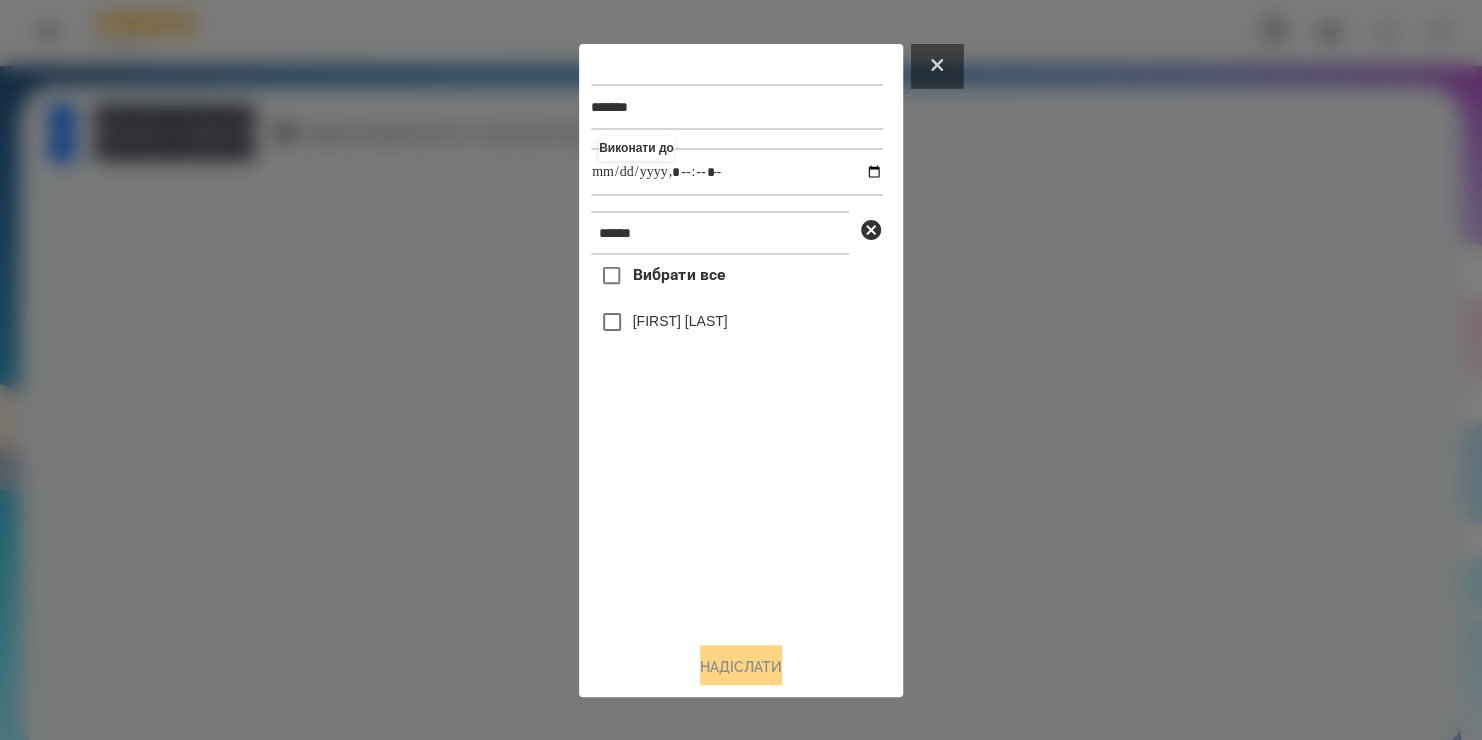 click at bounding box center (937, 66) 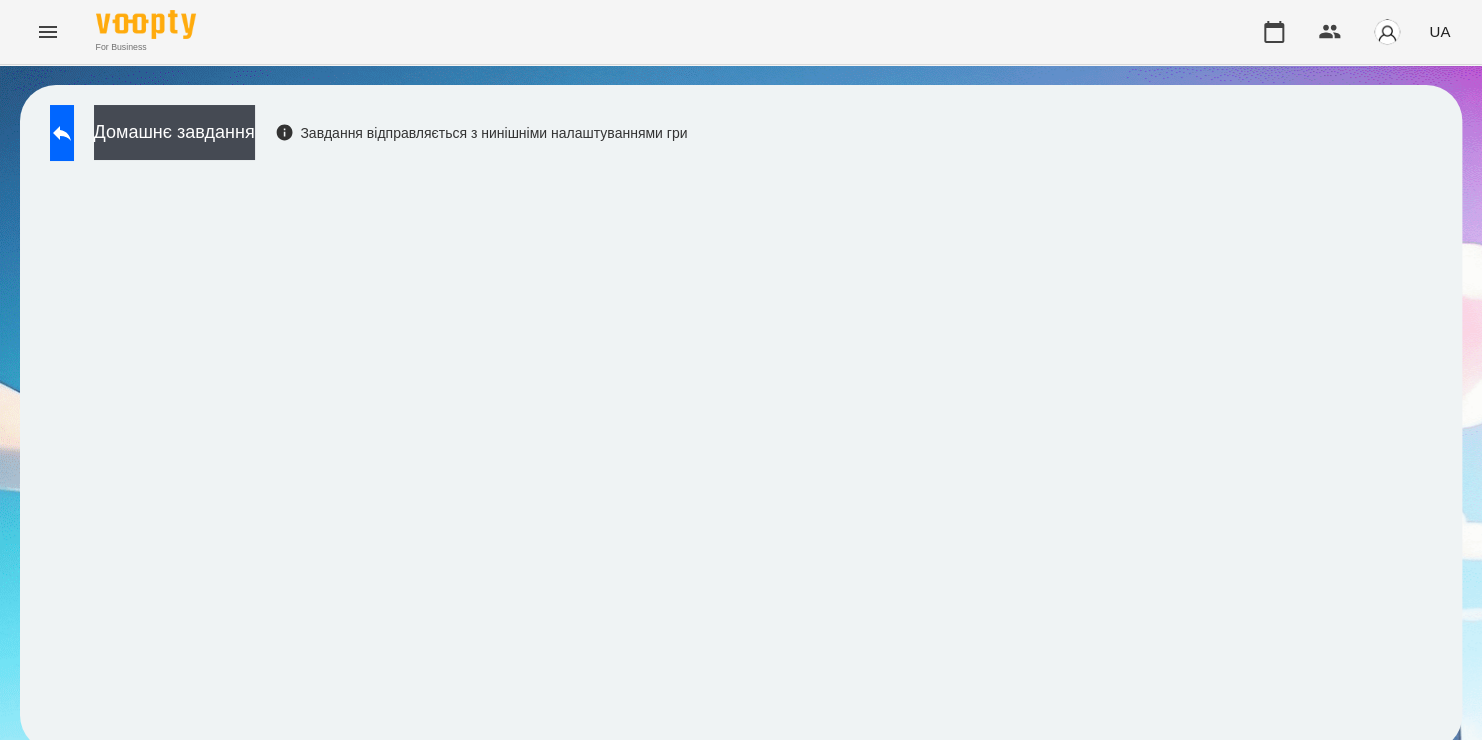 click on "Домашнє завдання Завдання відправляється з нинішніми налаштуваннями гри" at bounding box center [363, 138] 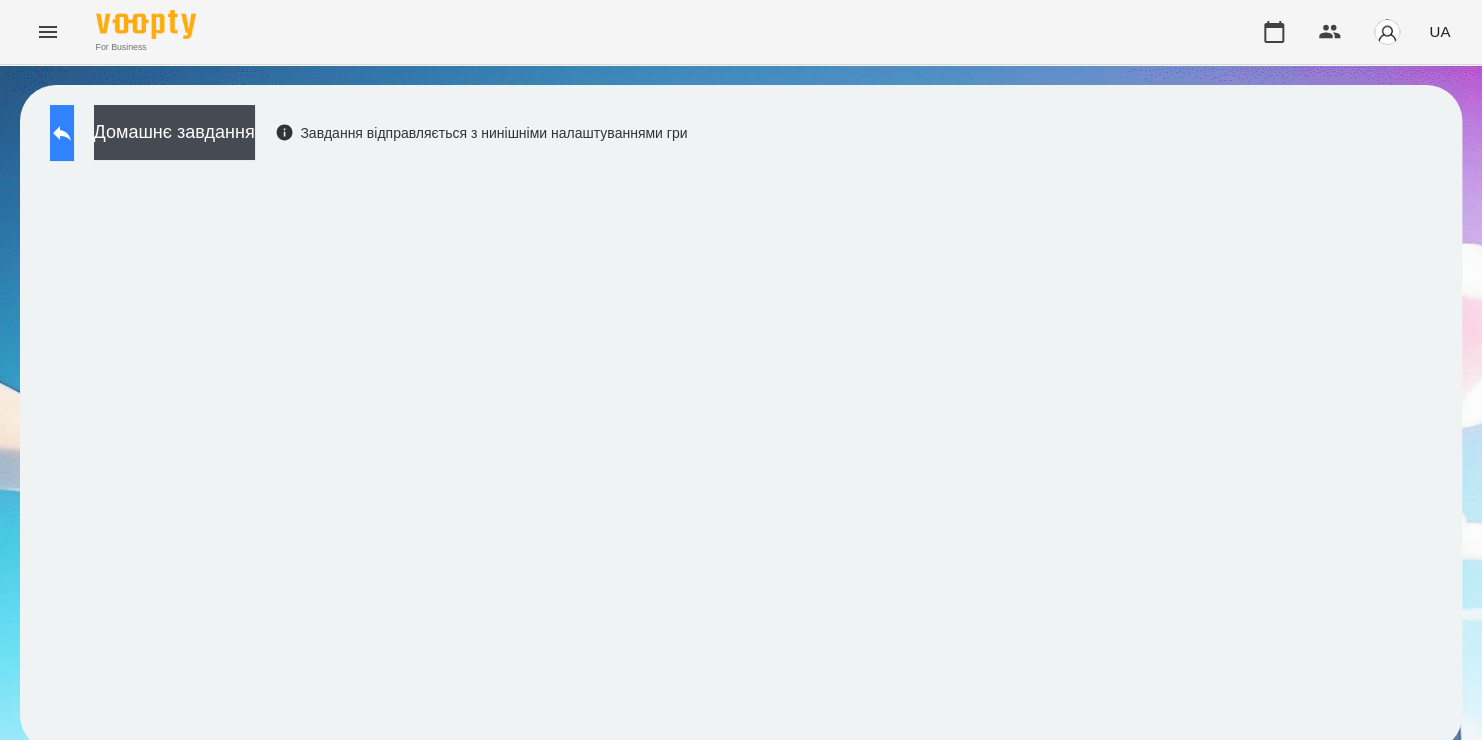 click at bounding box center [62, 133] 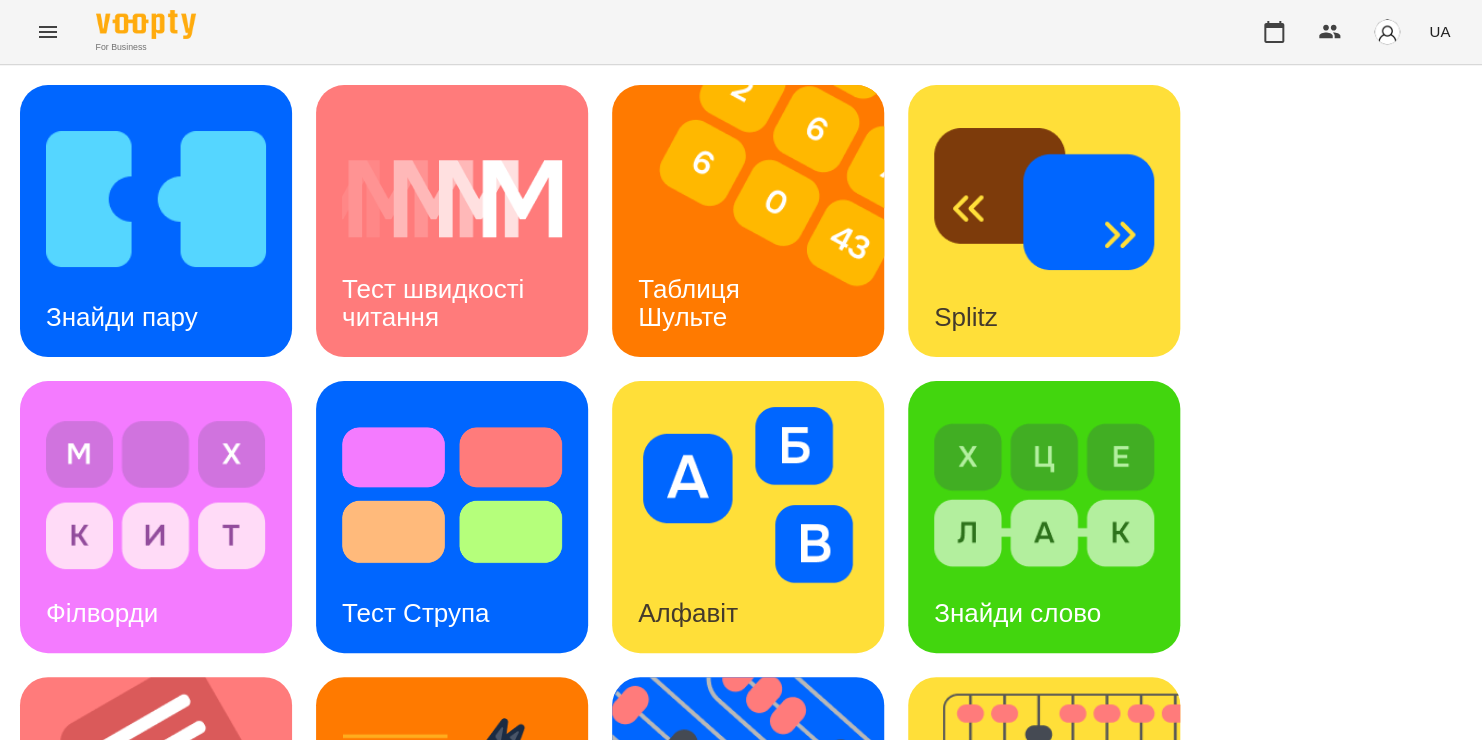 scroll, scrollTop: 628, scrollLeft: 0, axis: vertical 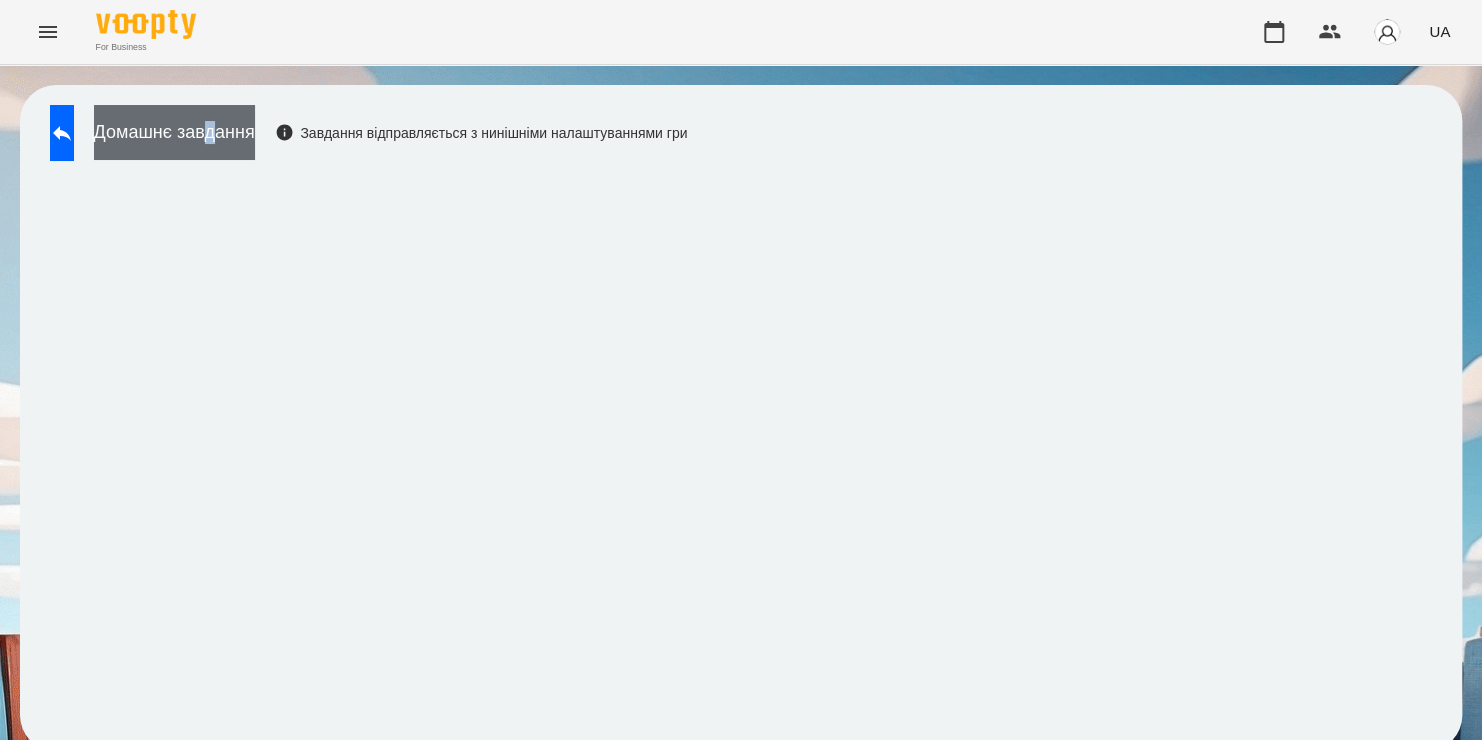 drag, startPoint x: 278, startPoint y: 164, endPoint x: 269, endPoint y: 116, distance: 48.83646 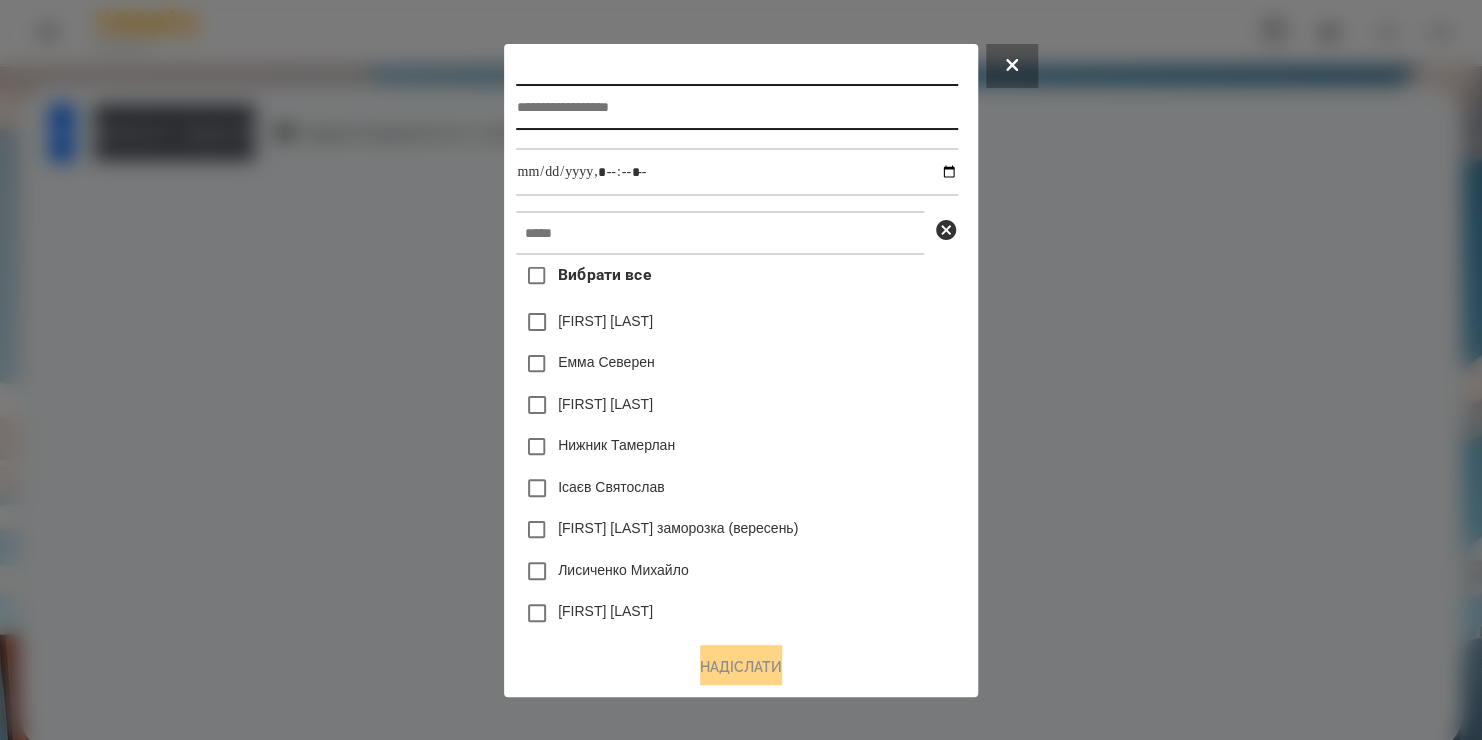 click at bounding box center (736, 107) 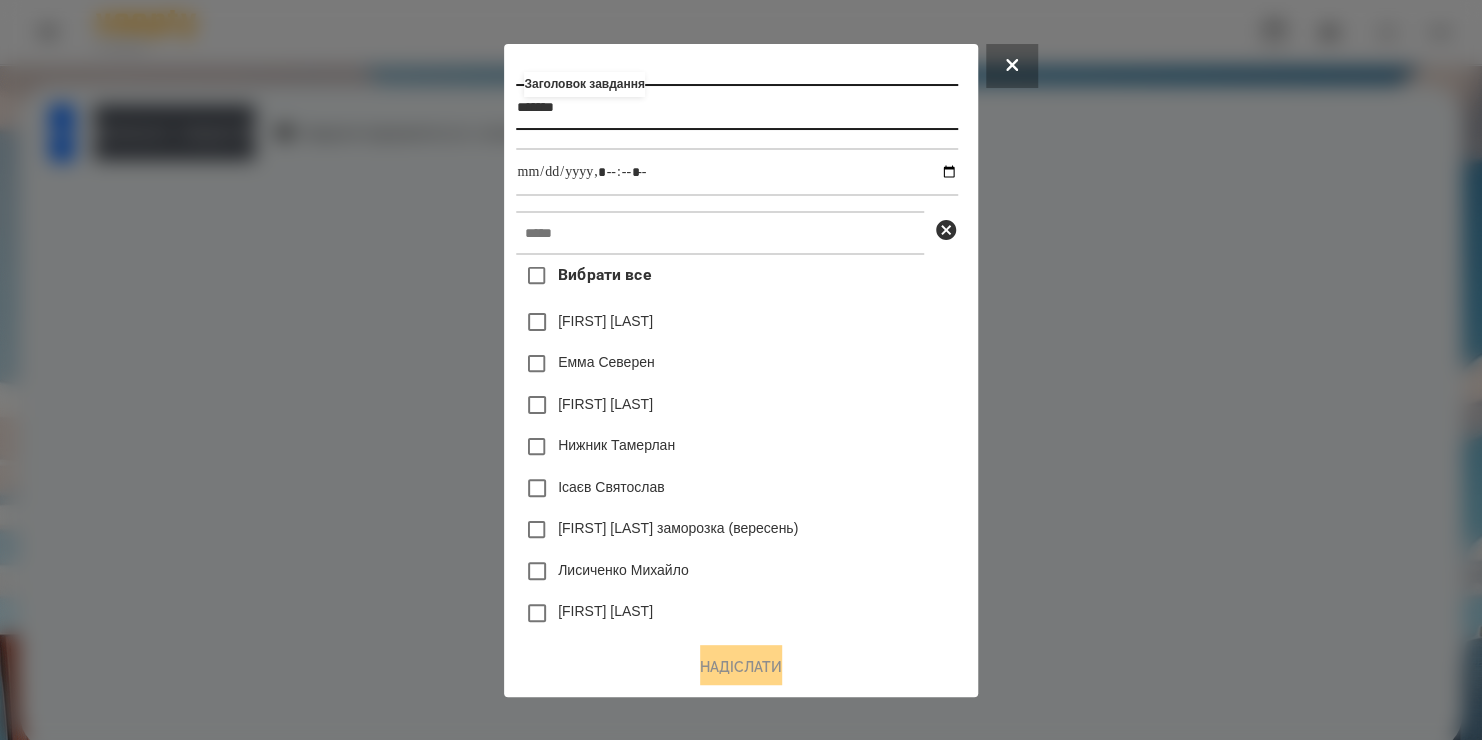 type on "*******" 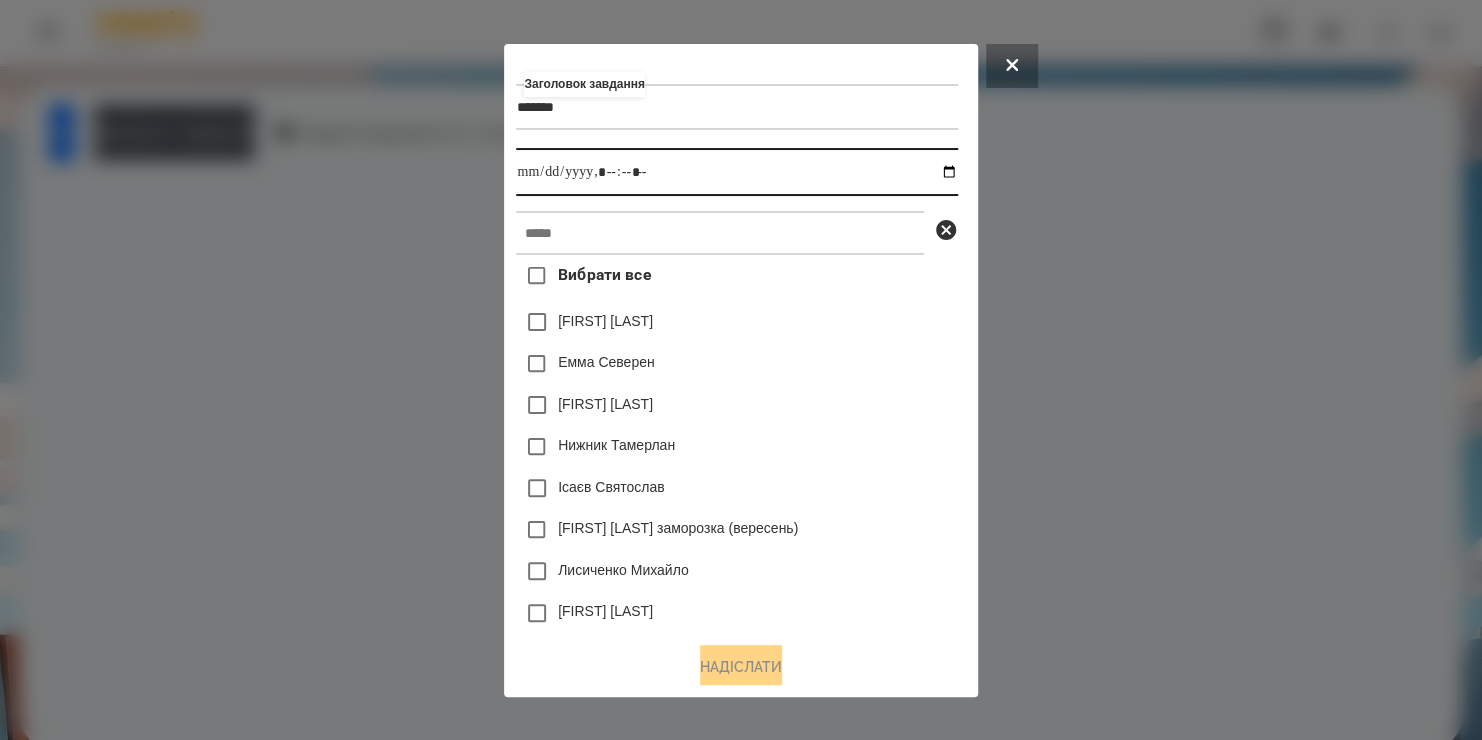 click at bounding box center [736, 172] 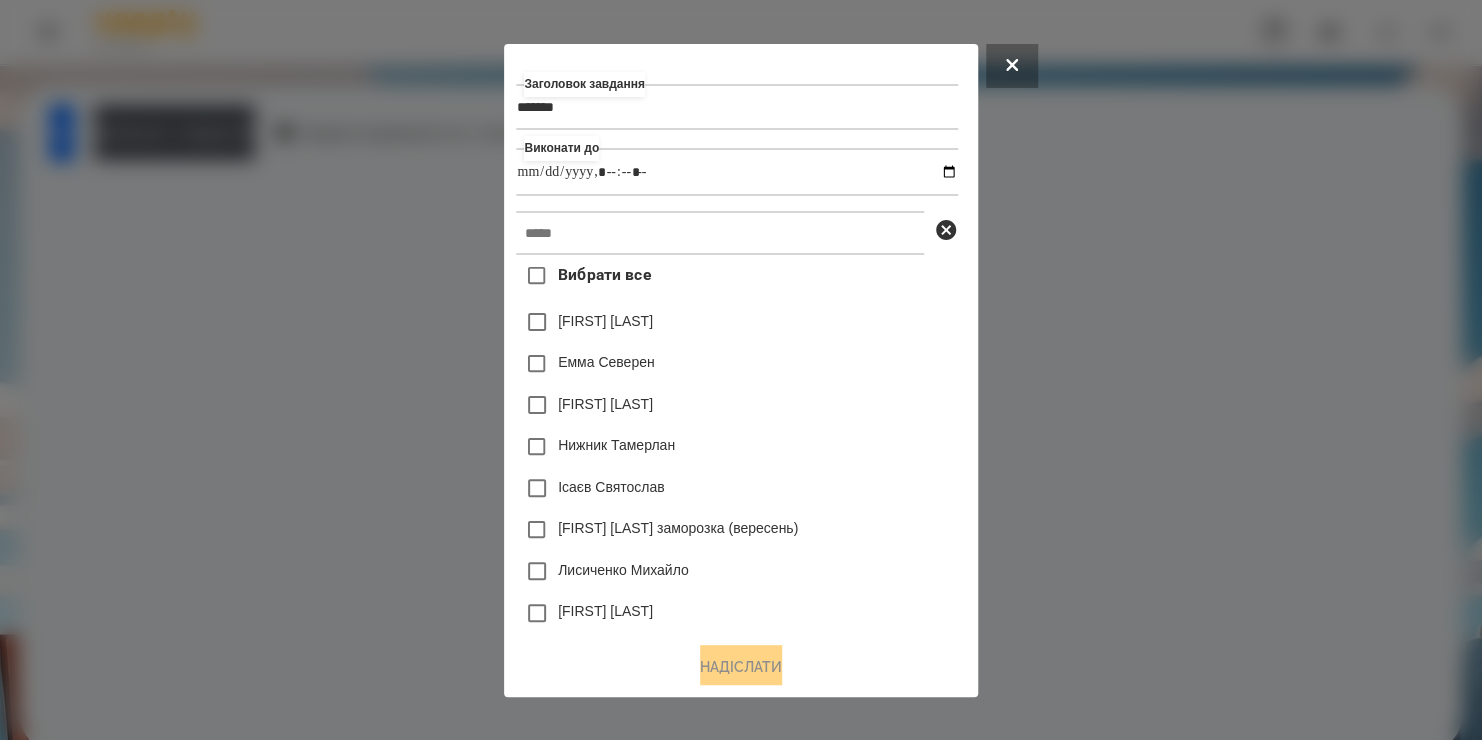type on "**********" 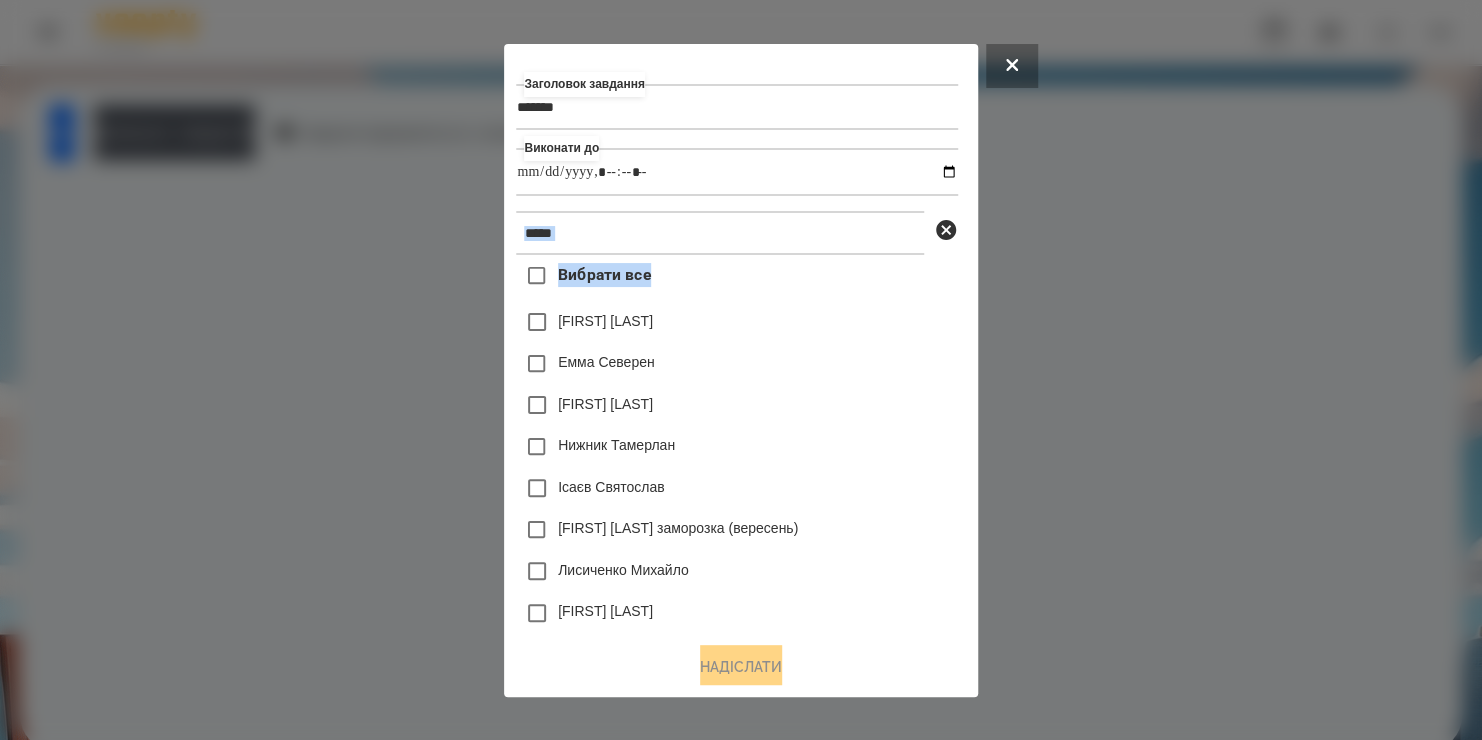drag, startPoint x: 848, startPoint y: 275, endPoint x: 849, endPoint y: 232, distance: 43.011627 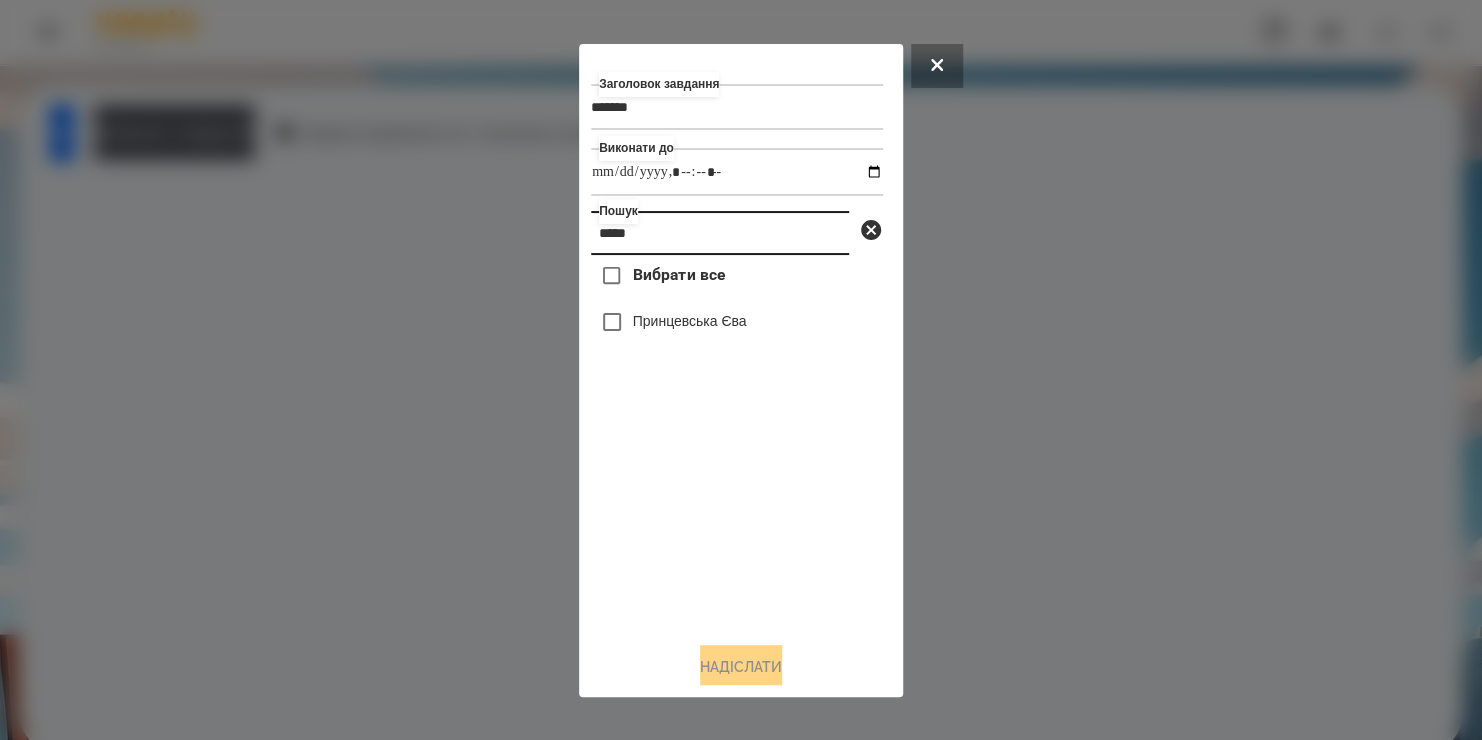 type on "*****" 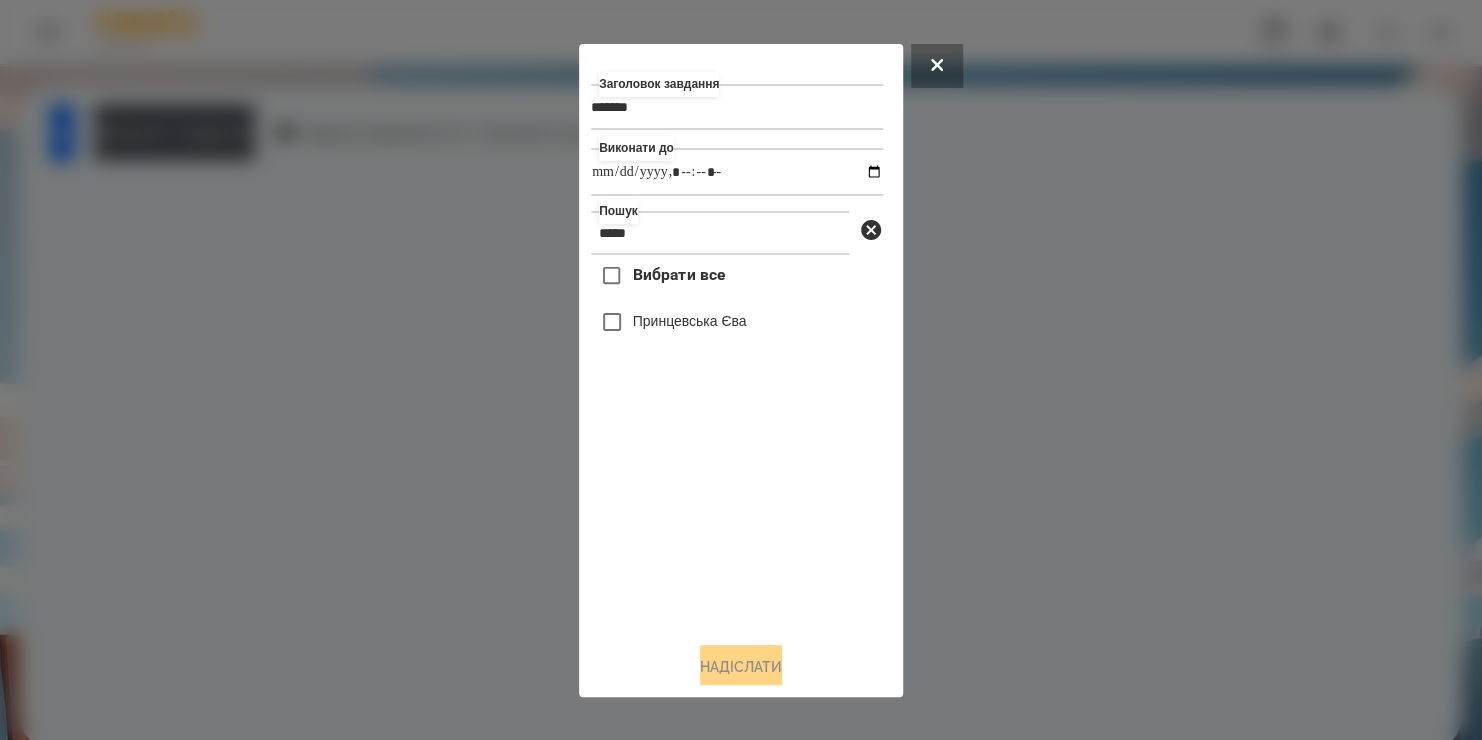 click on "Принцевська Єва" at bounding box center [690, 321] 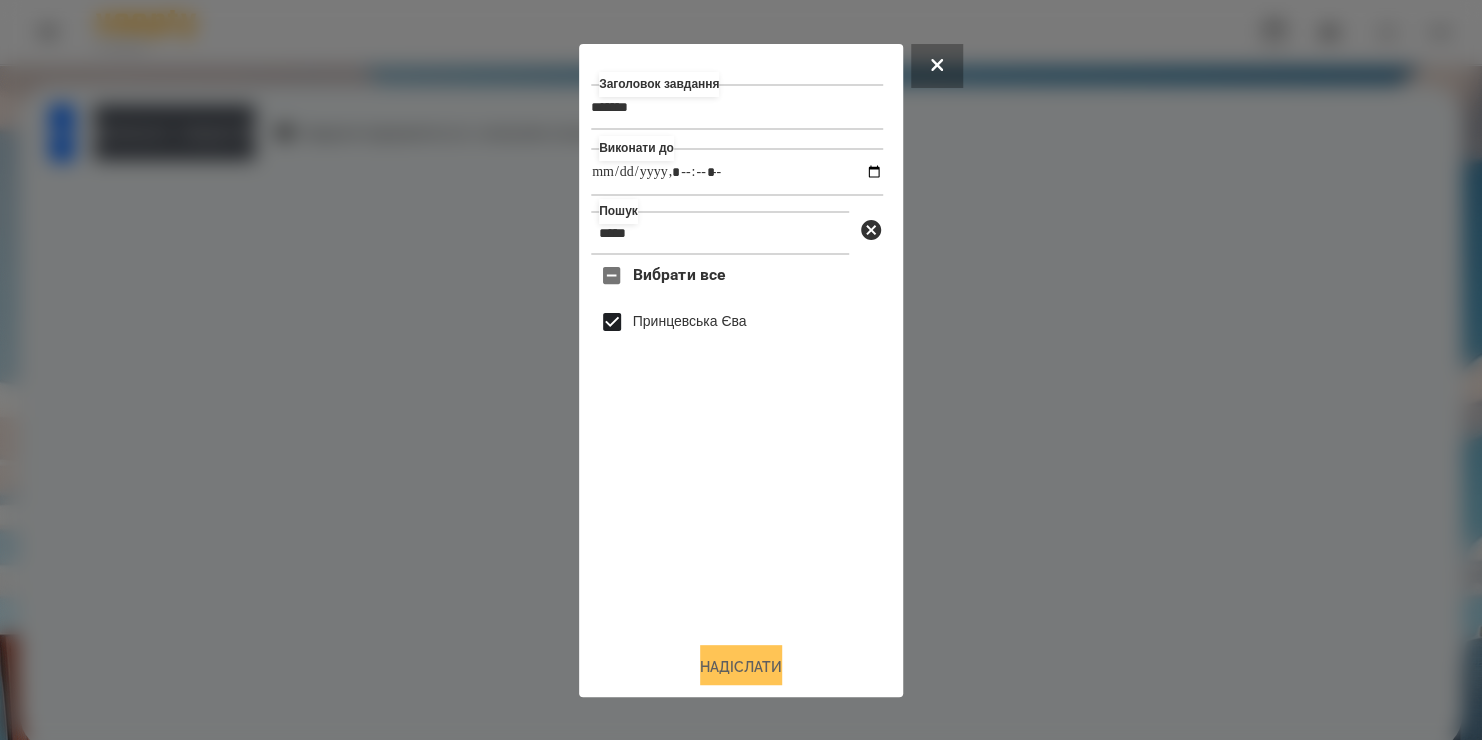 click on "Надіслати" at bounding box center [741, 667] 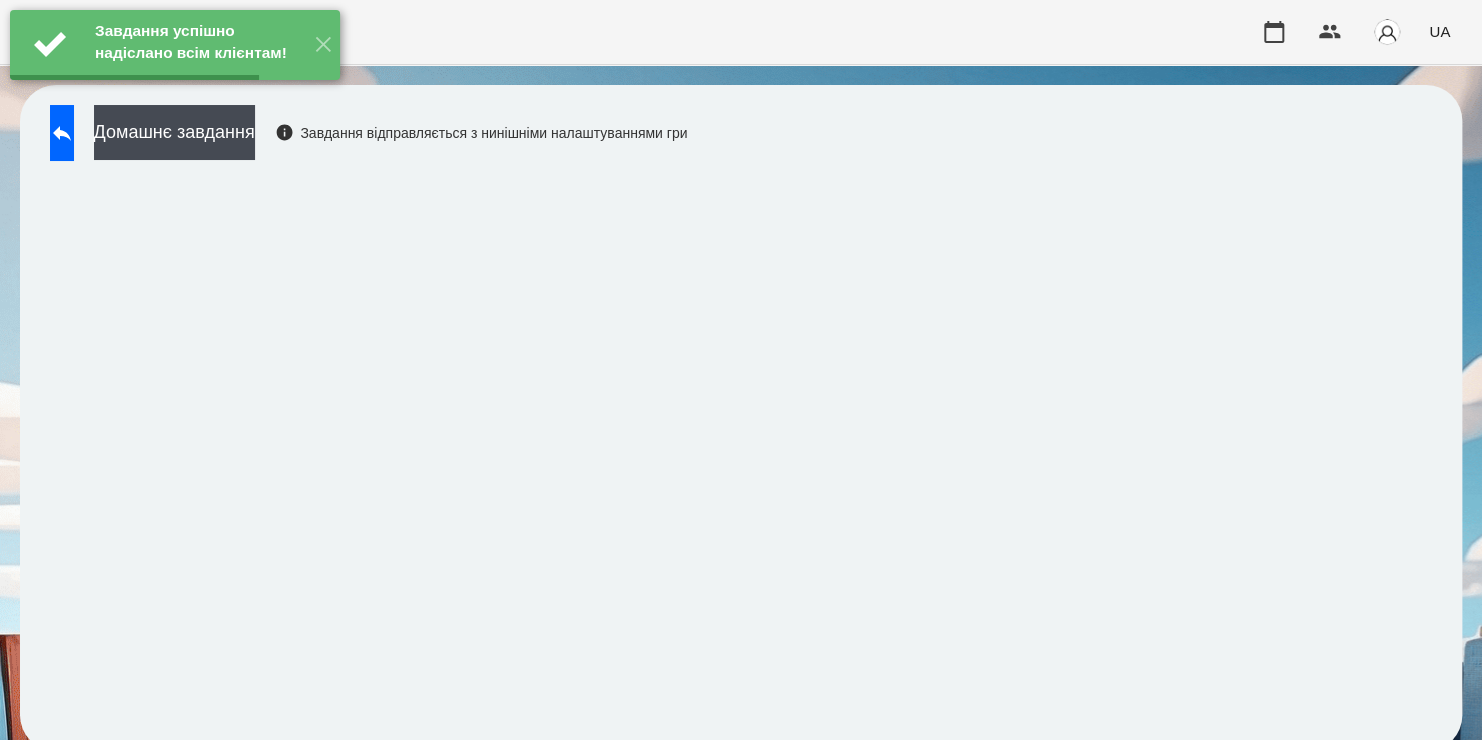 click on "Домашнє завдання" at bounding box center [174, 132] 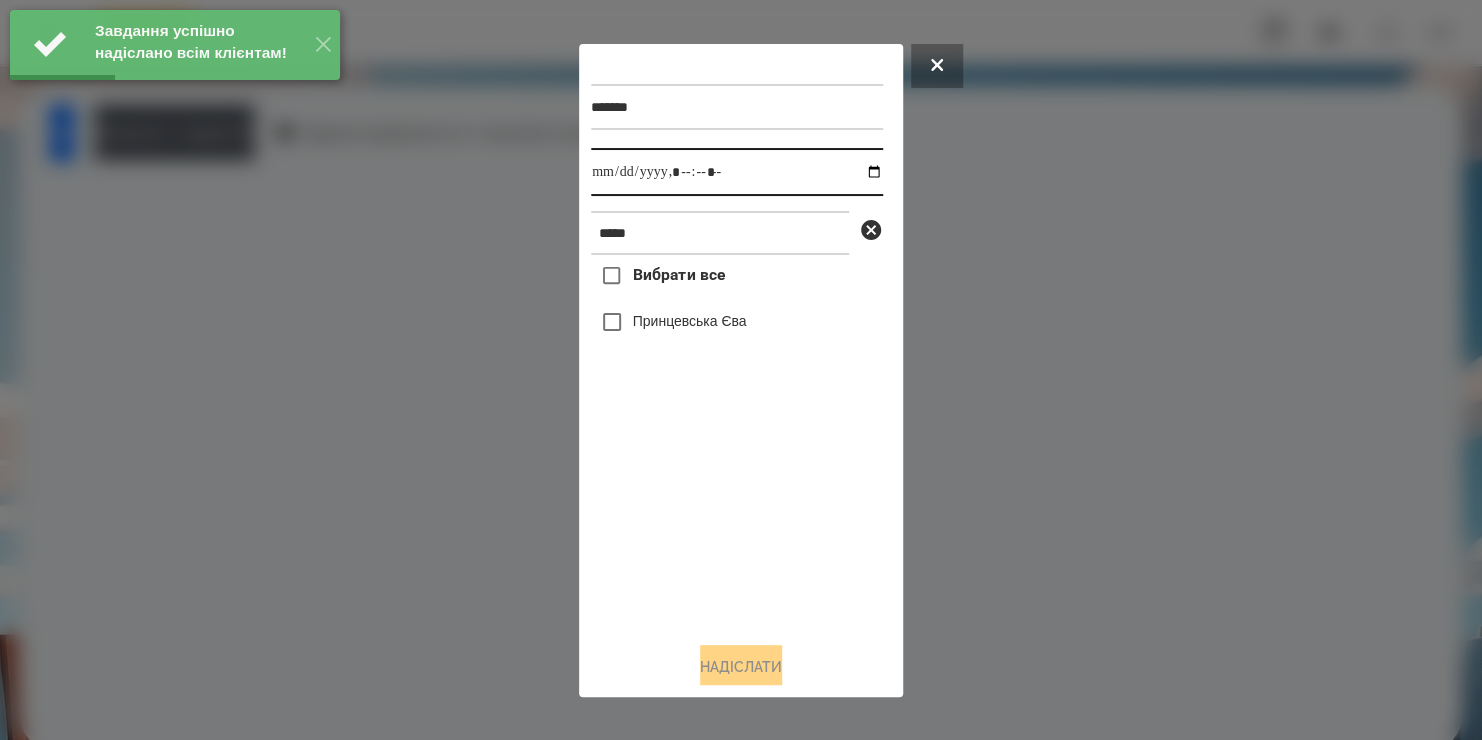 click at bounding box center [737, 172] 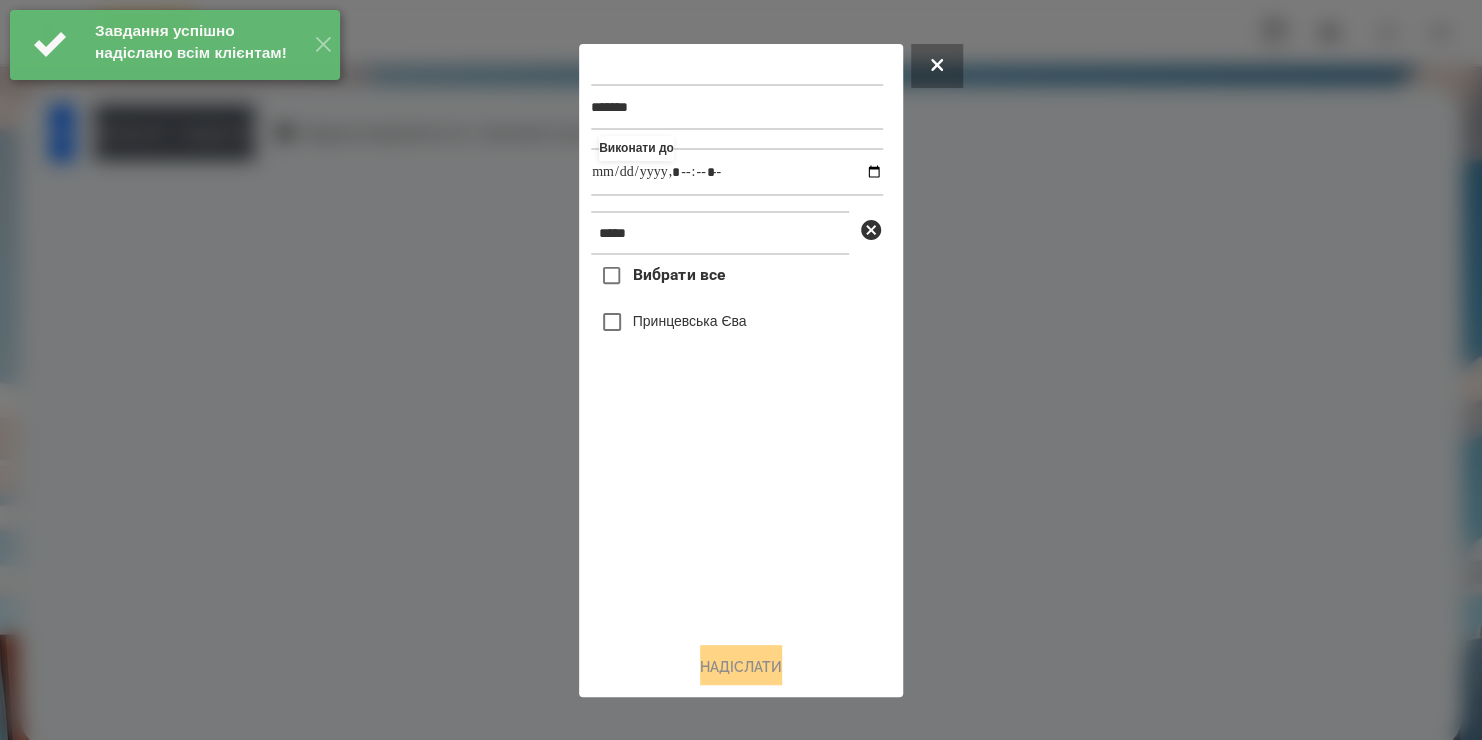 type on "**********" 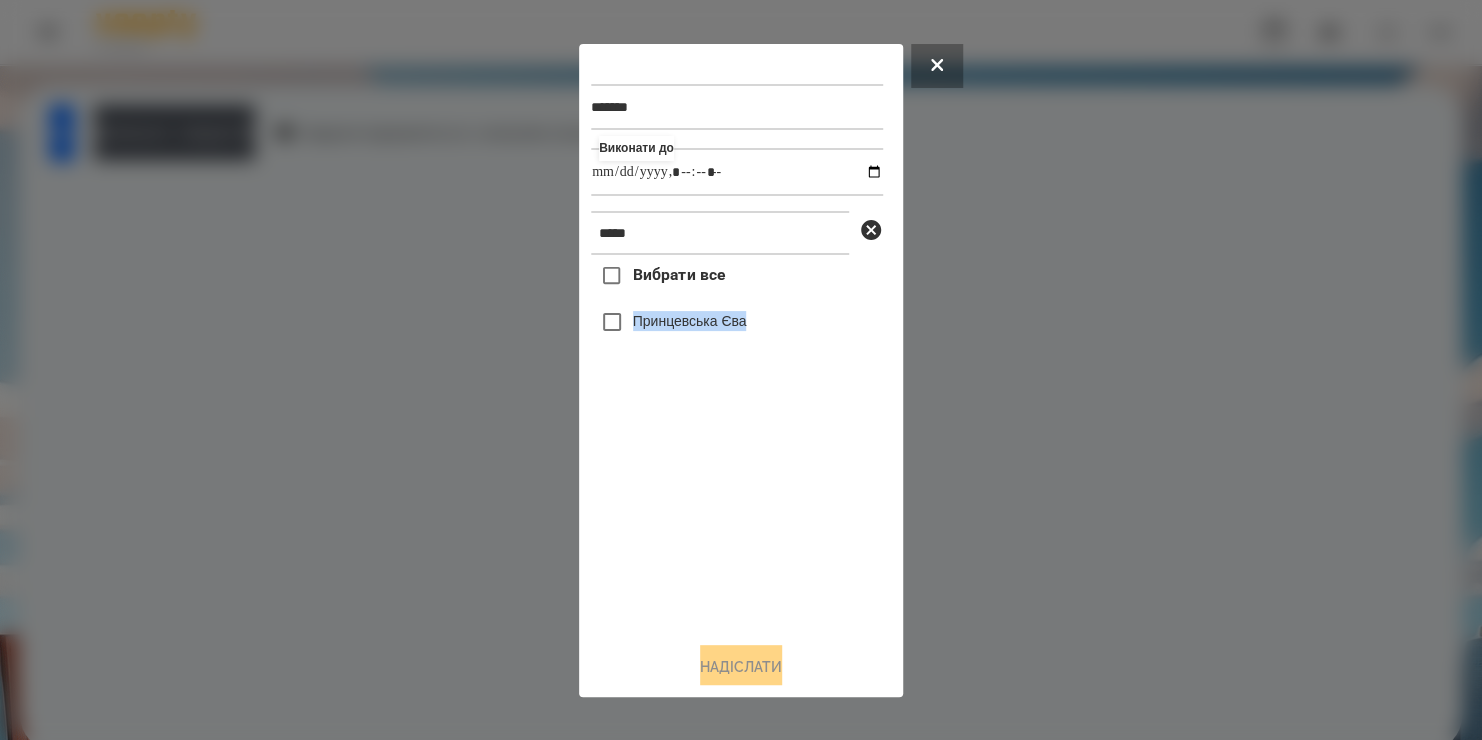 click on "Вибрати все [FIRST] [LAST] Надіслати" at bounding box center (737, 440) 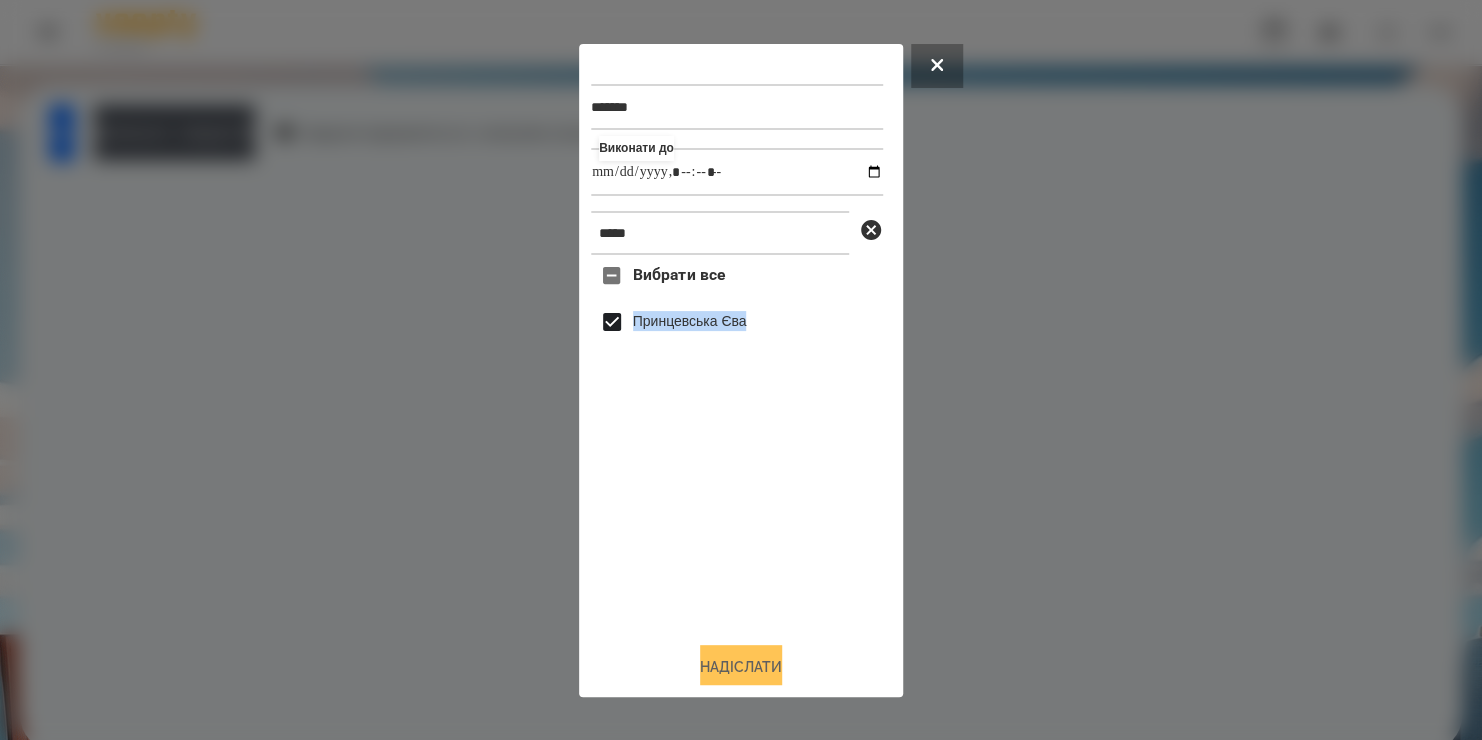 click on "Надіслати" at bounding box center (741, 667) 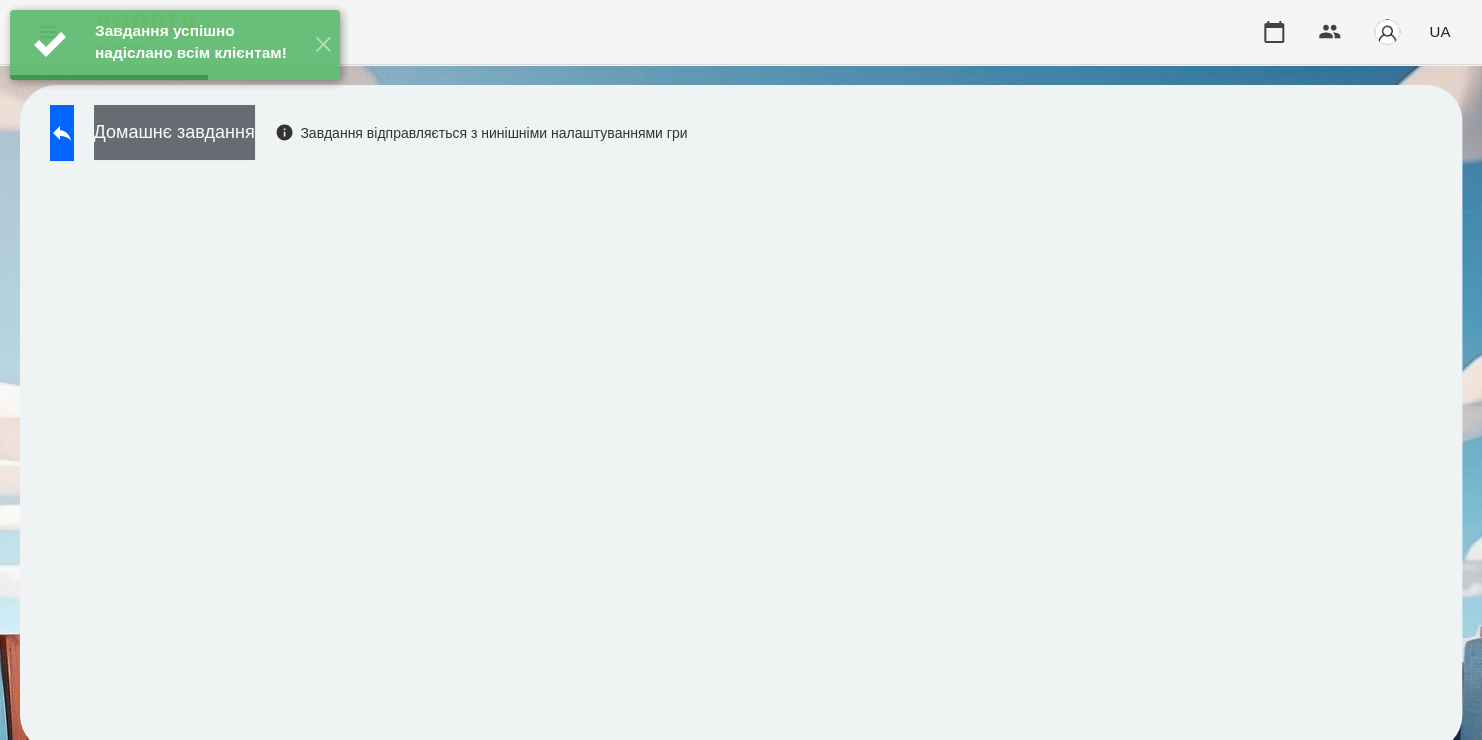 click on "Домашнє завдання" at bounding box center [174, 132] 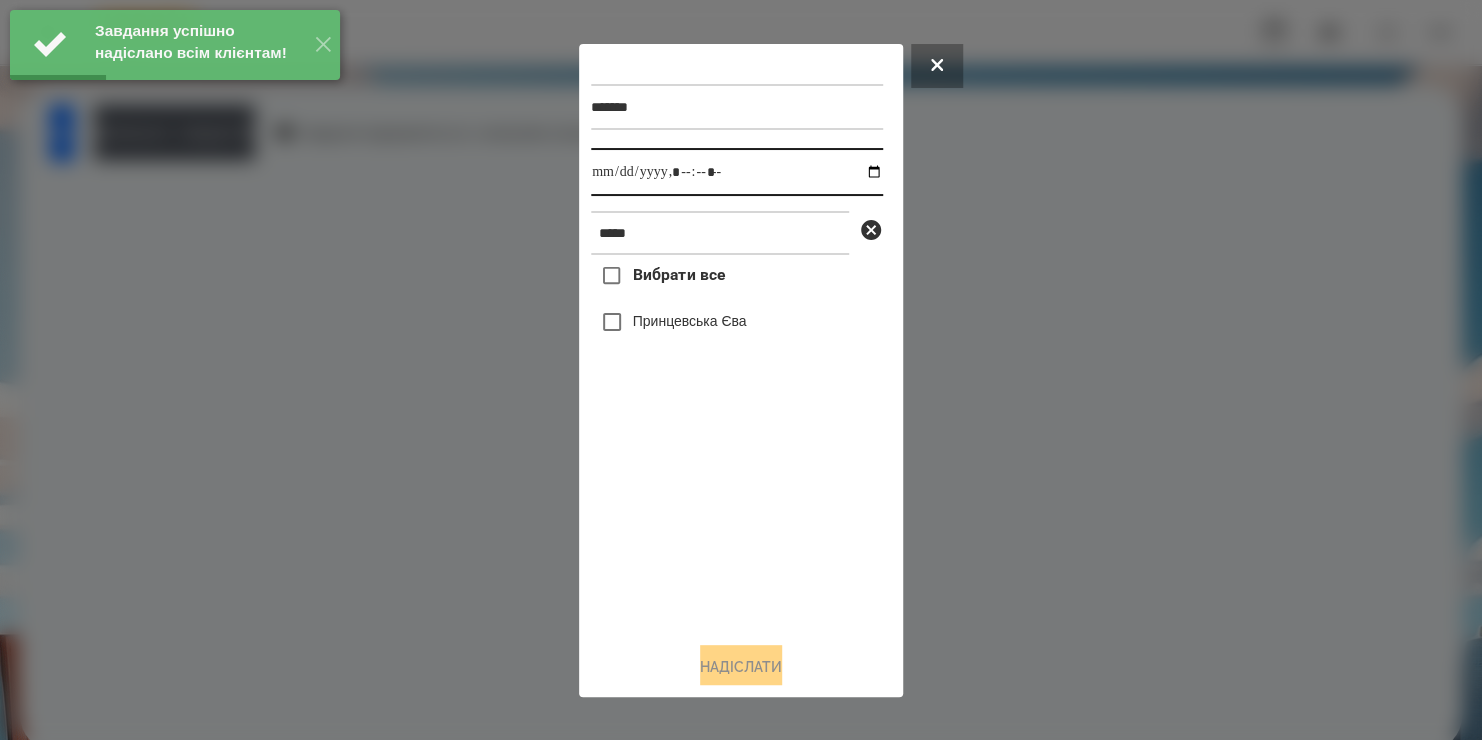 click at bounding box center (737, 172) 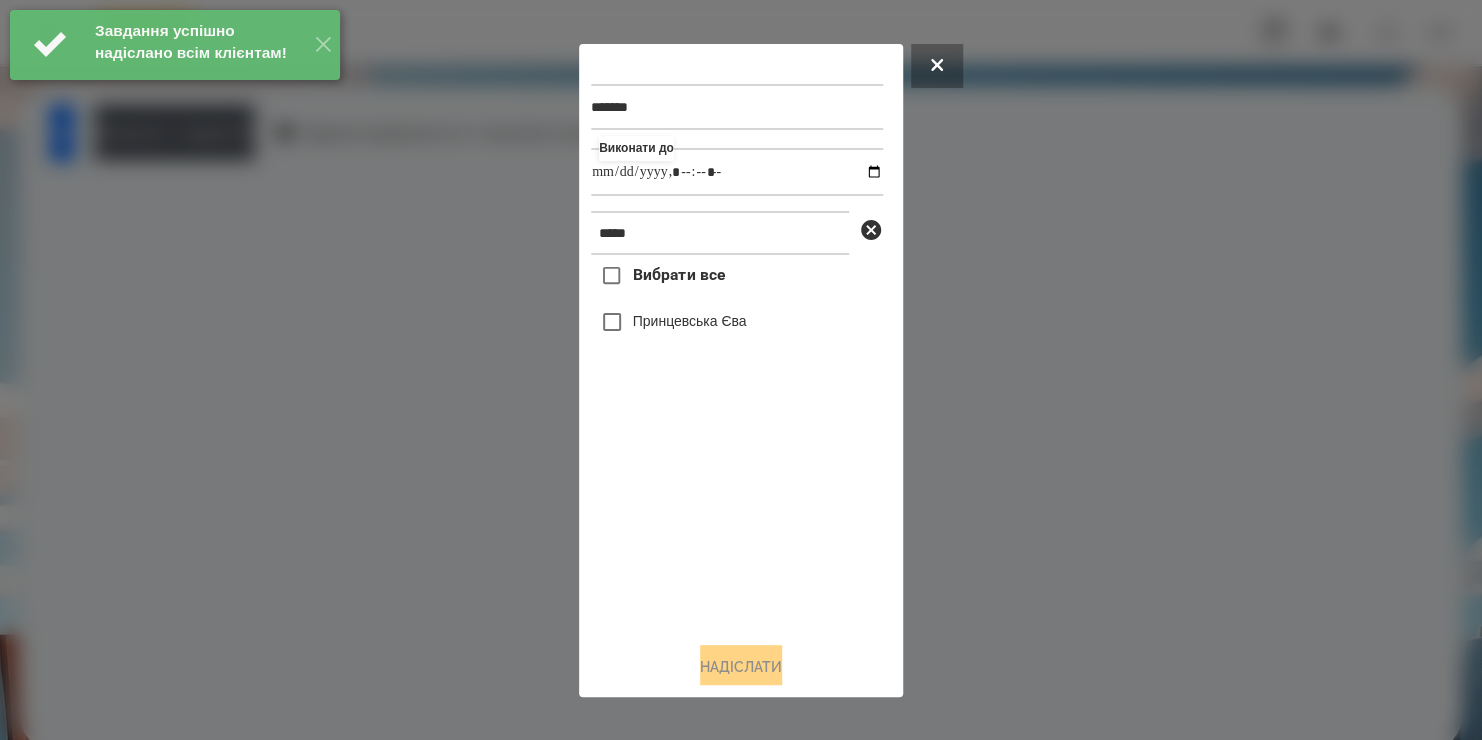 type on "**********" 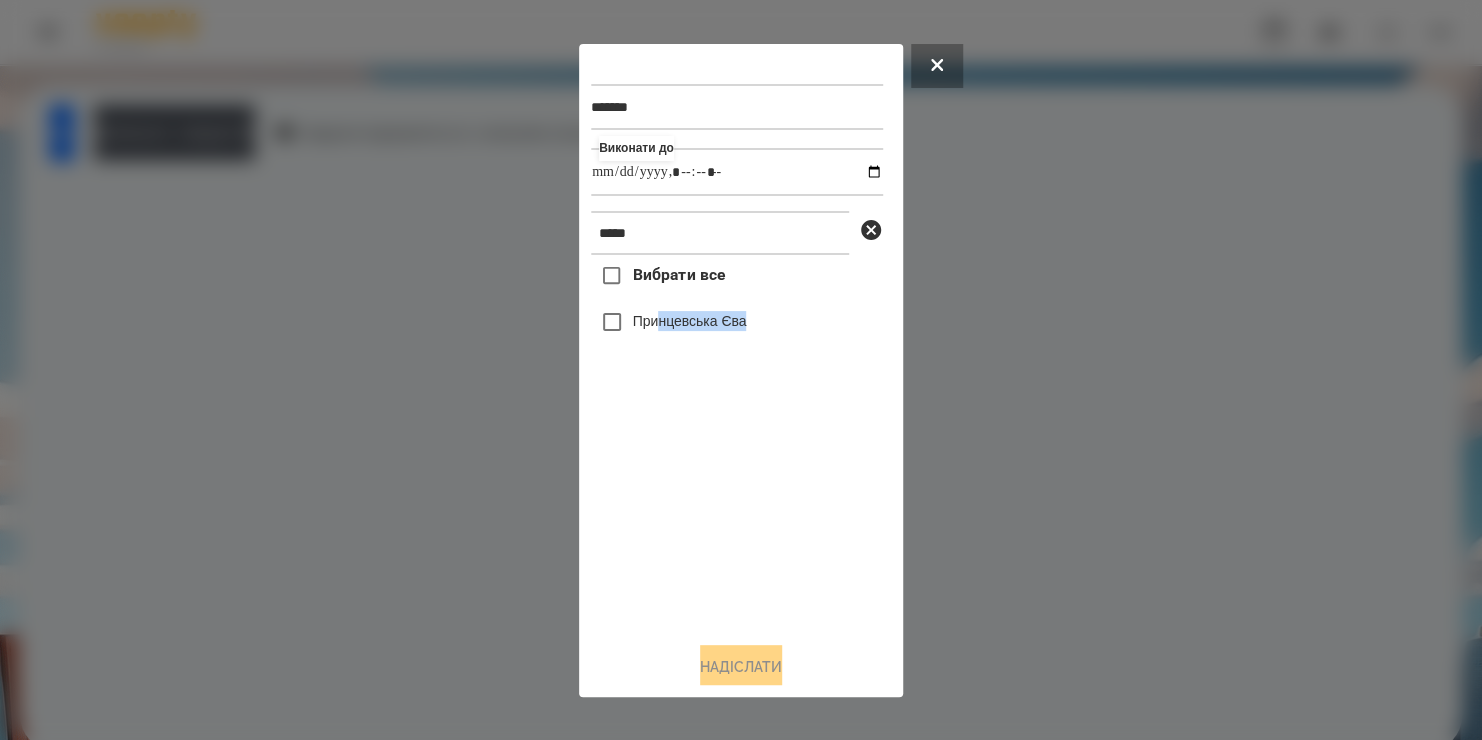 drag, startPoint x: 669, startPoint y: 524, endPoint x: 663, endPoint y: 329, distance: 195.09229 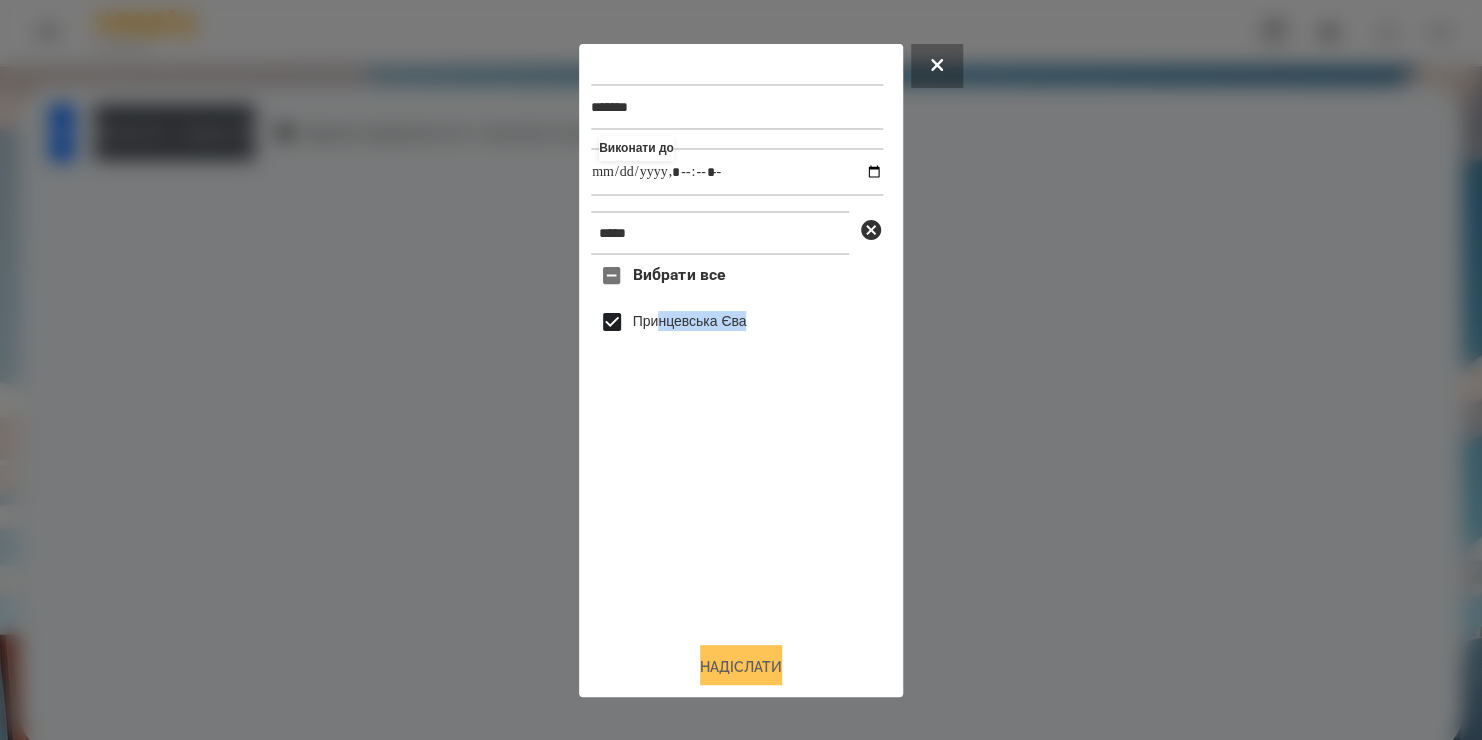 click on "Надіслати" at bounding box center (741, 667) 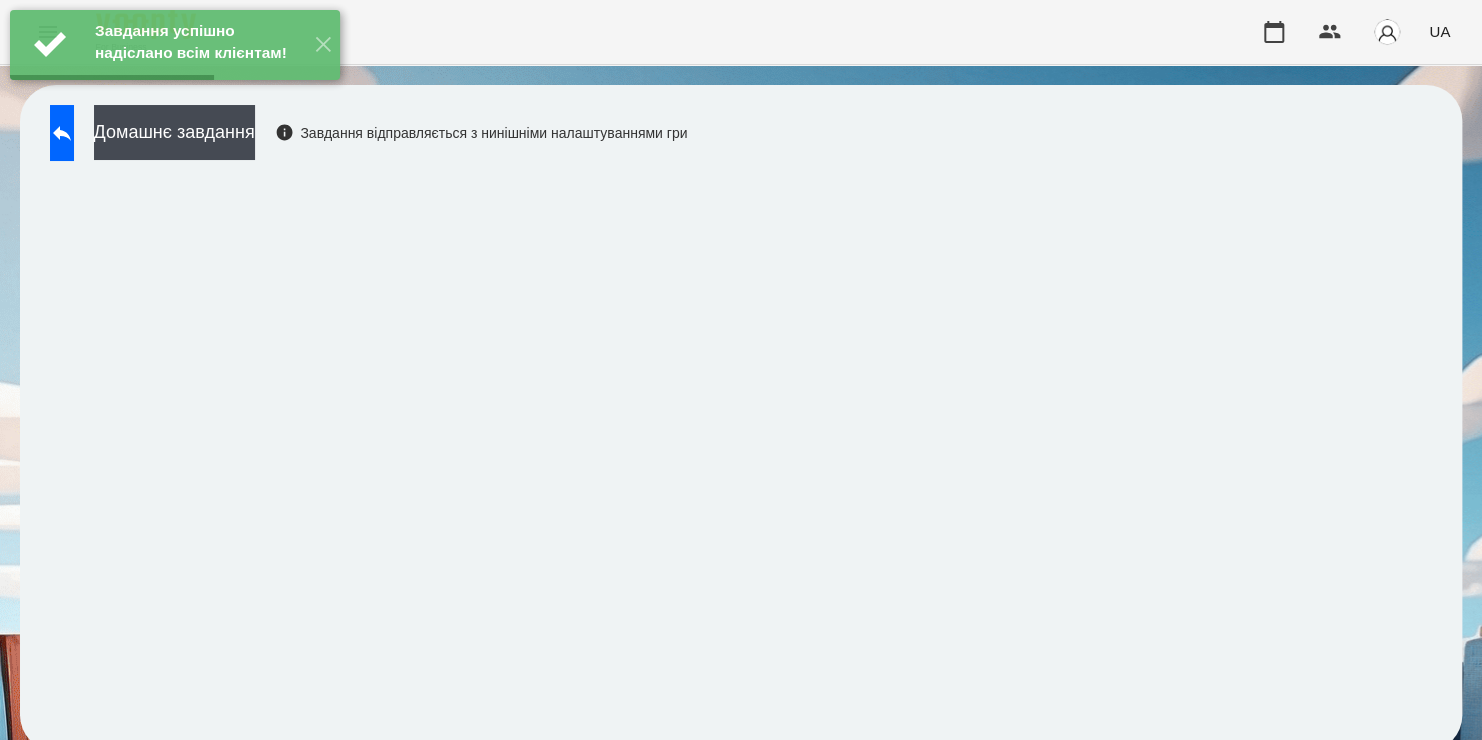 click on "Домашнє завдання" at bounding box center [174, 132] 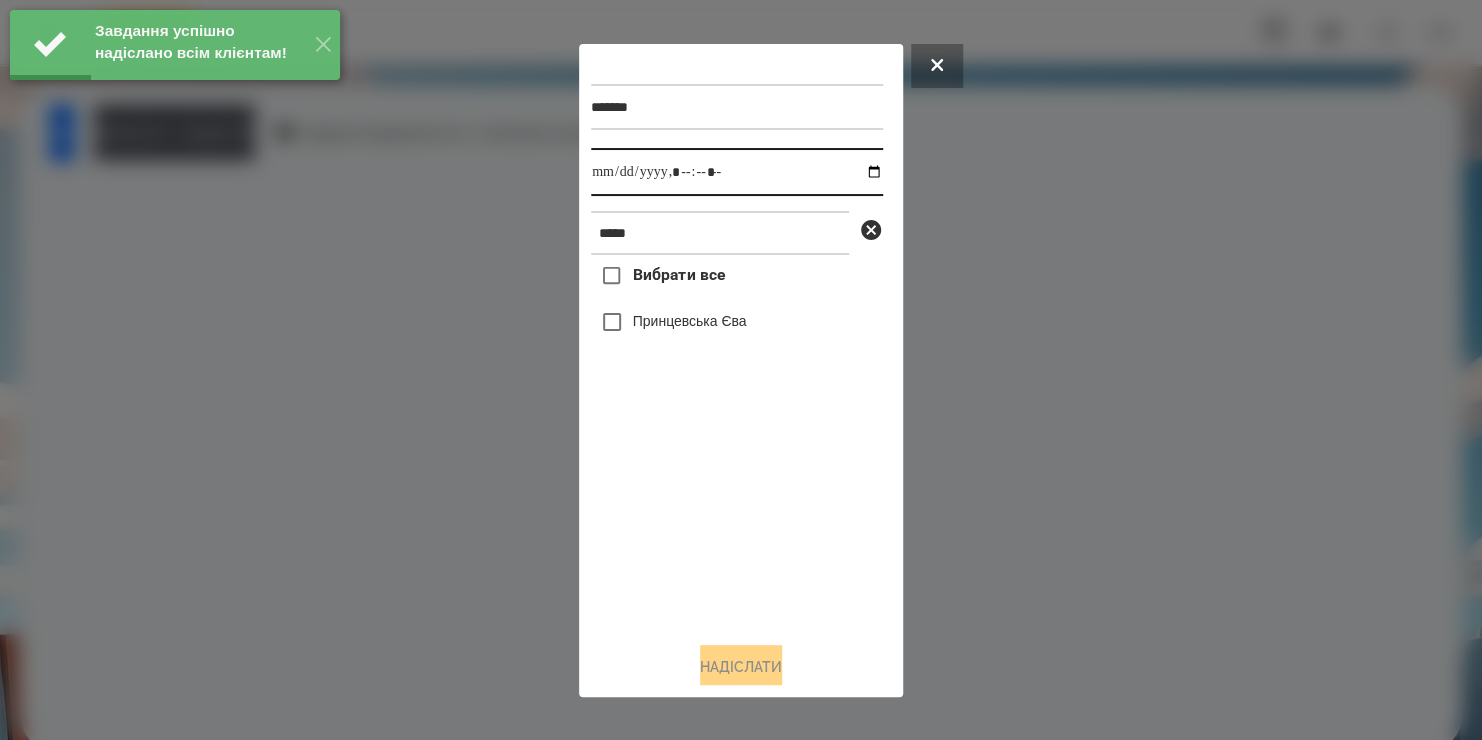 click at bounding box center (737, 172) 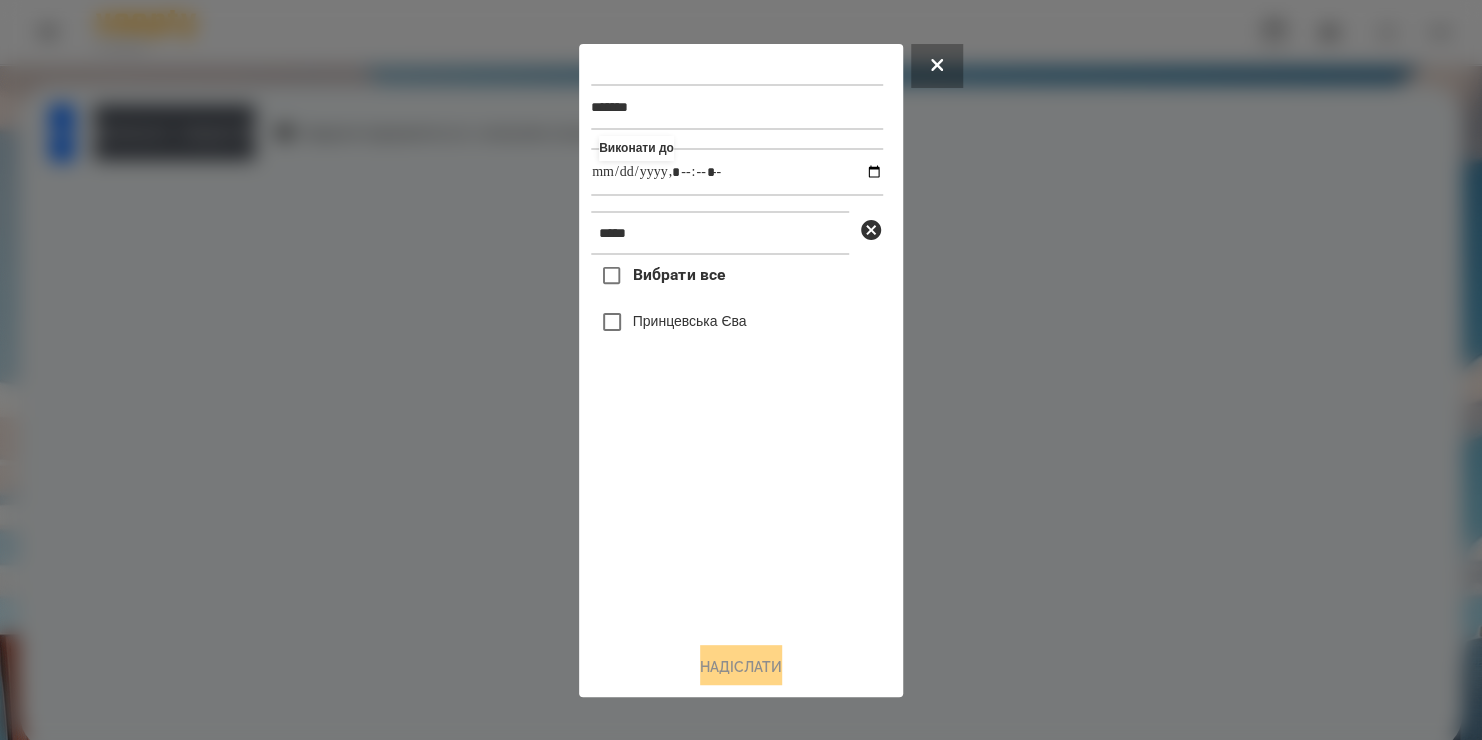 type on "**********" 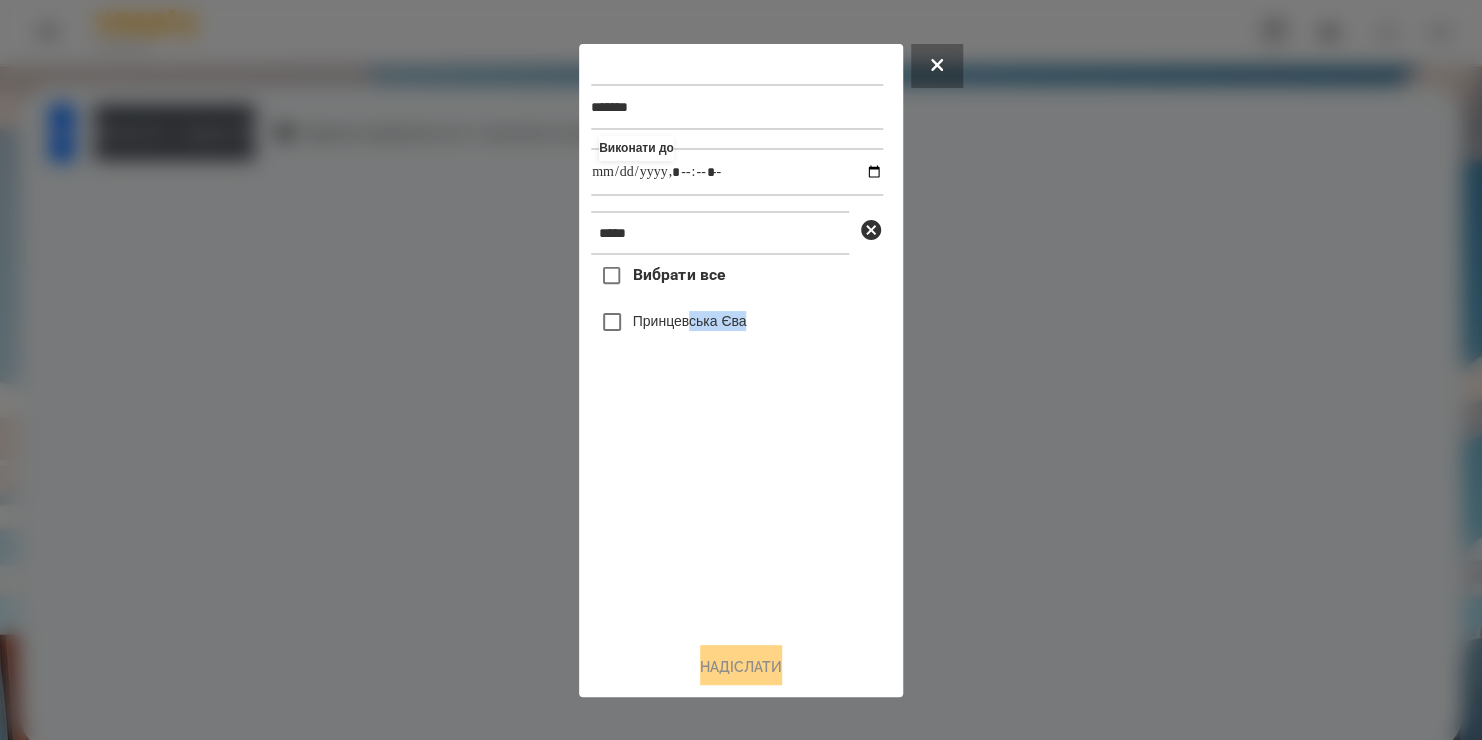 drag, startPoint x: 715, startPoint y: 513, endPoint x: 693, endPoint y: 326, distance: 188.28967 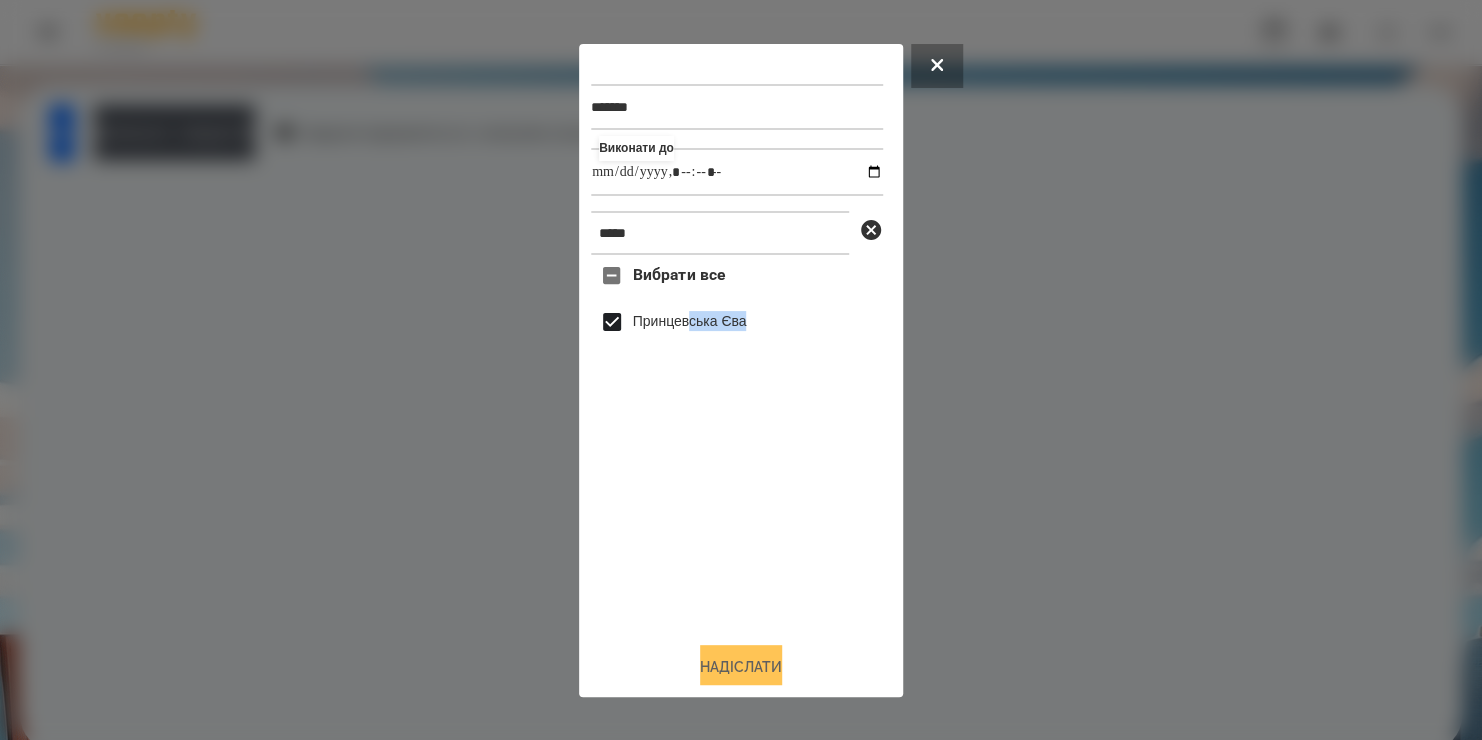 click on "Надіслати" at bounding box center (741, 667) 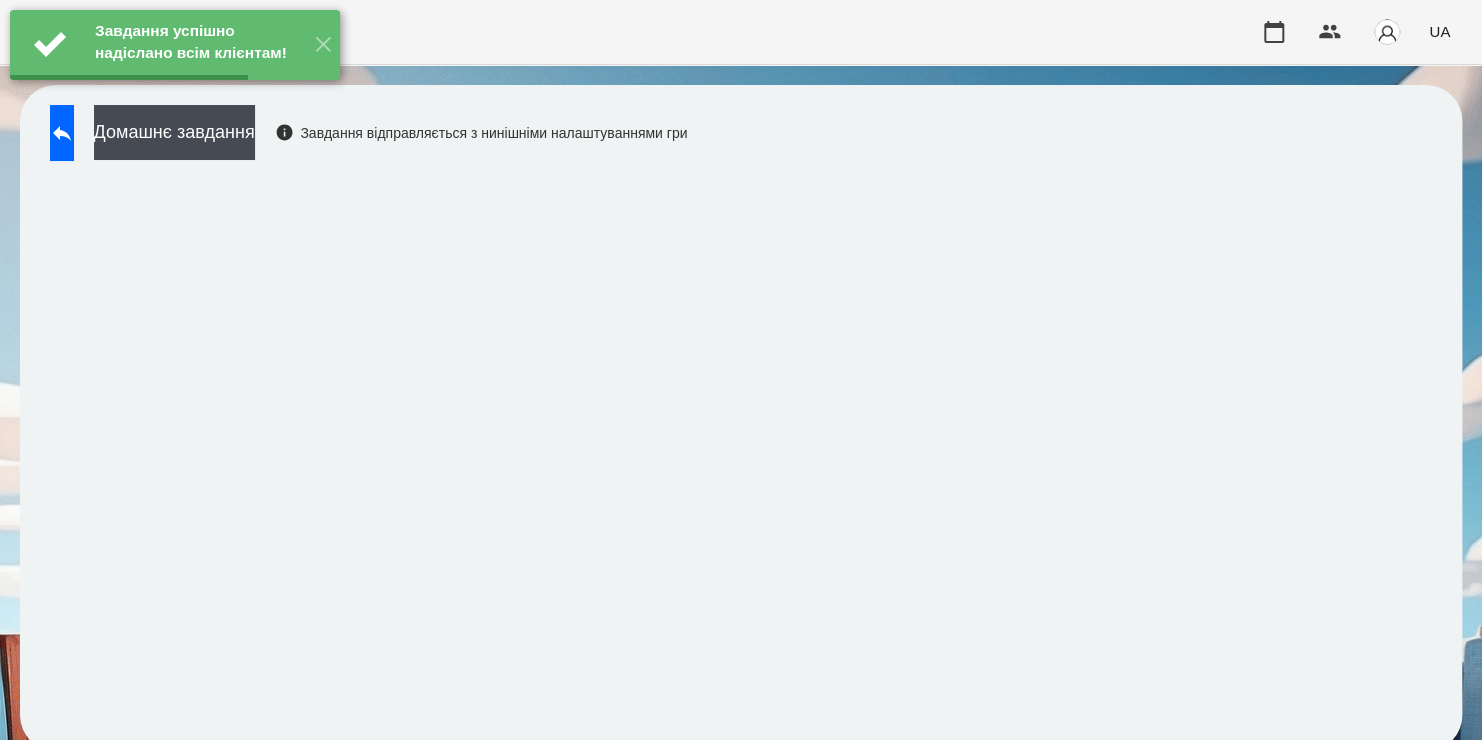 click on "Домашнє завдання" at bounding box center (174, 132) 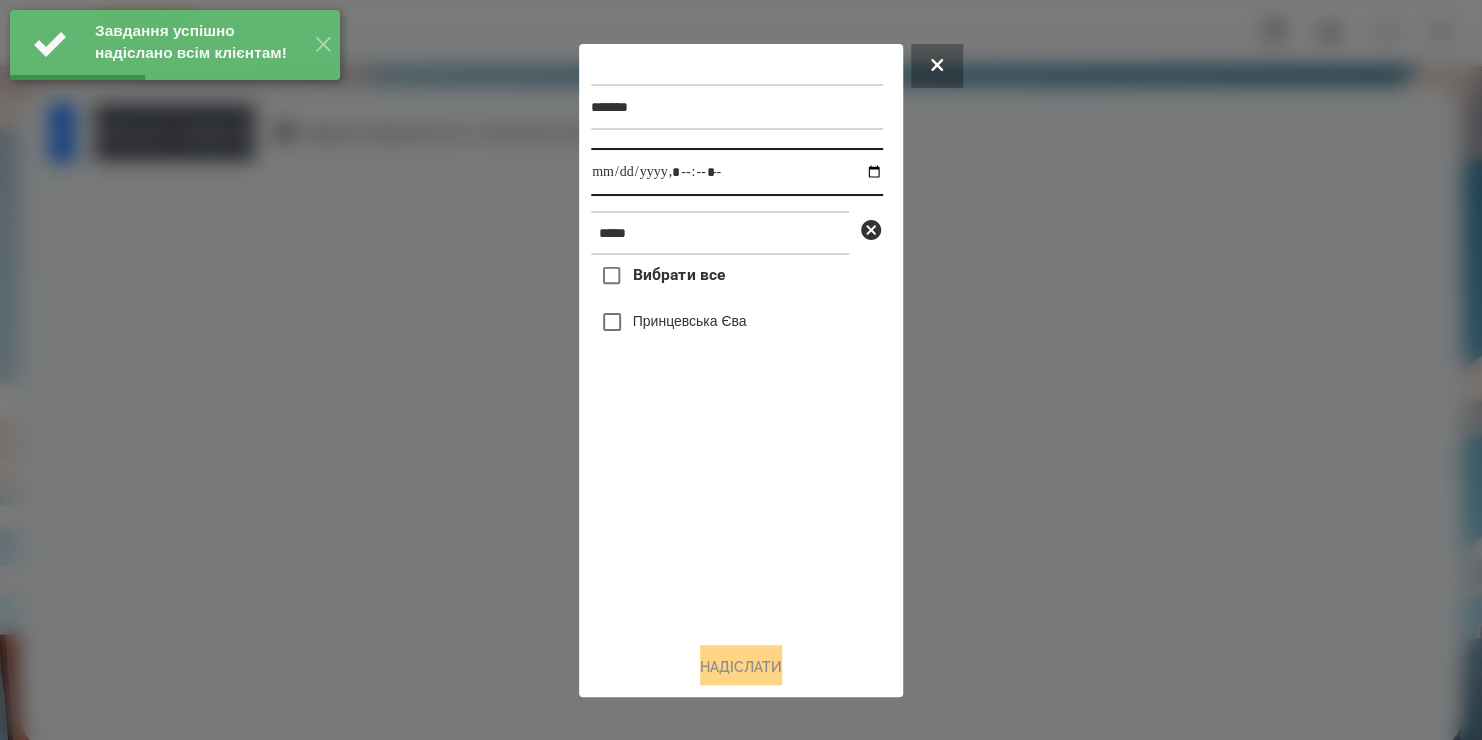 click at bounding box center [737, 172] 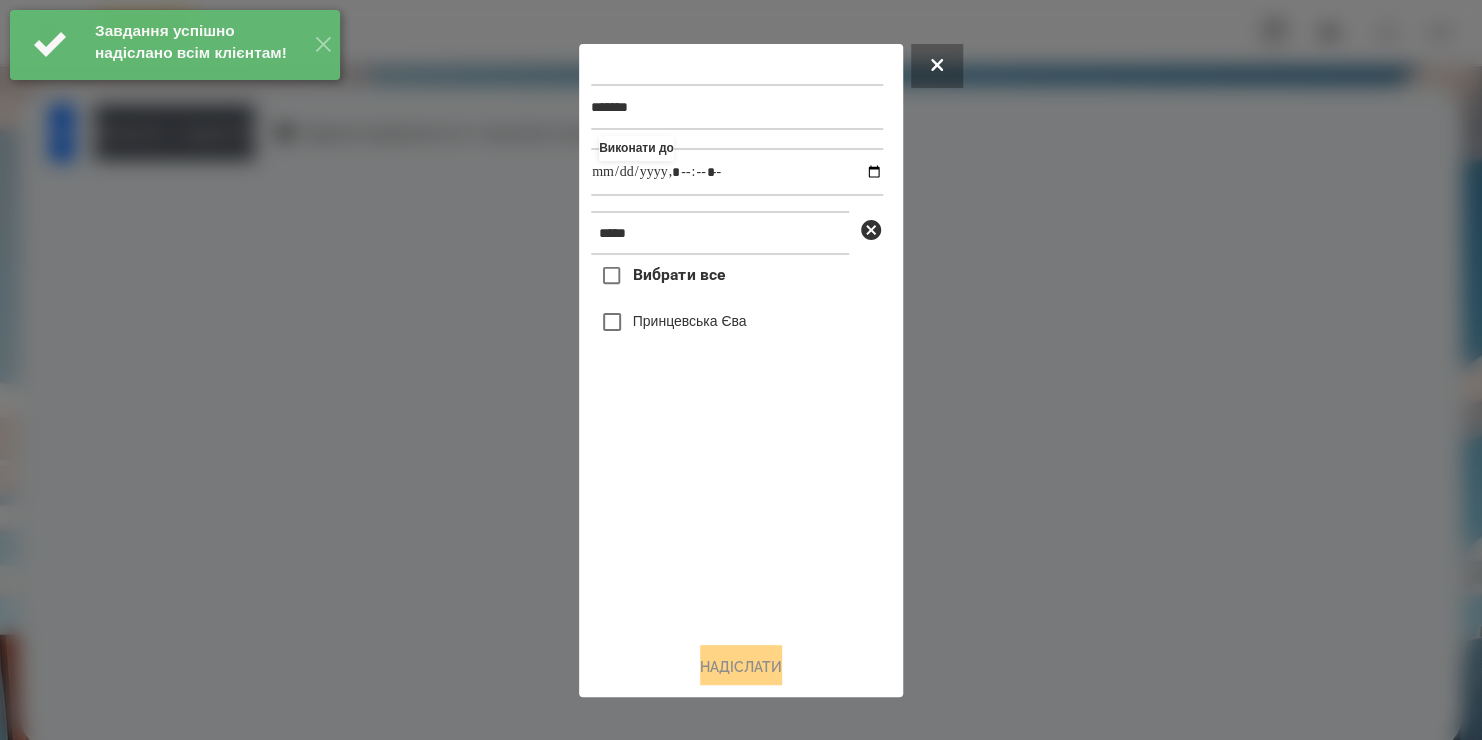 type on "**********" 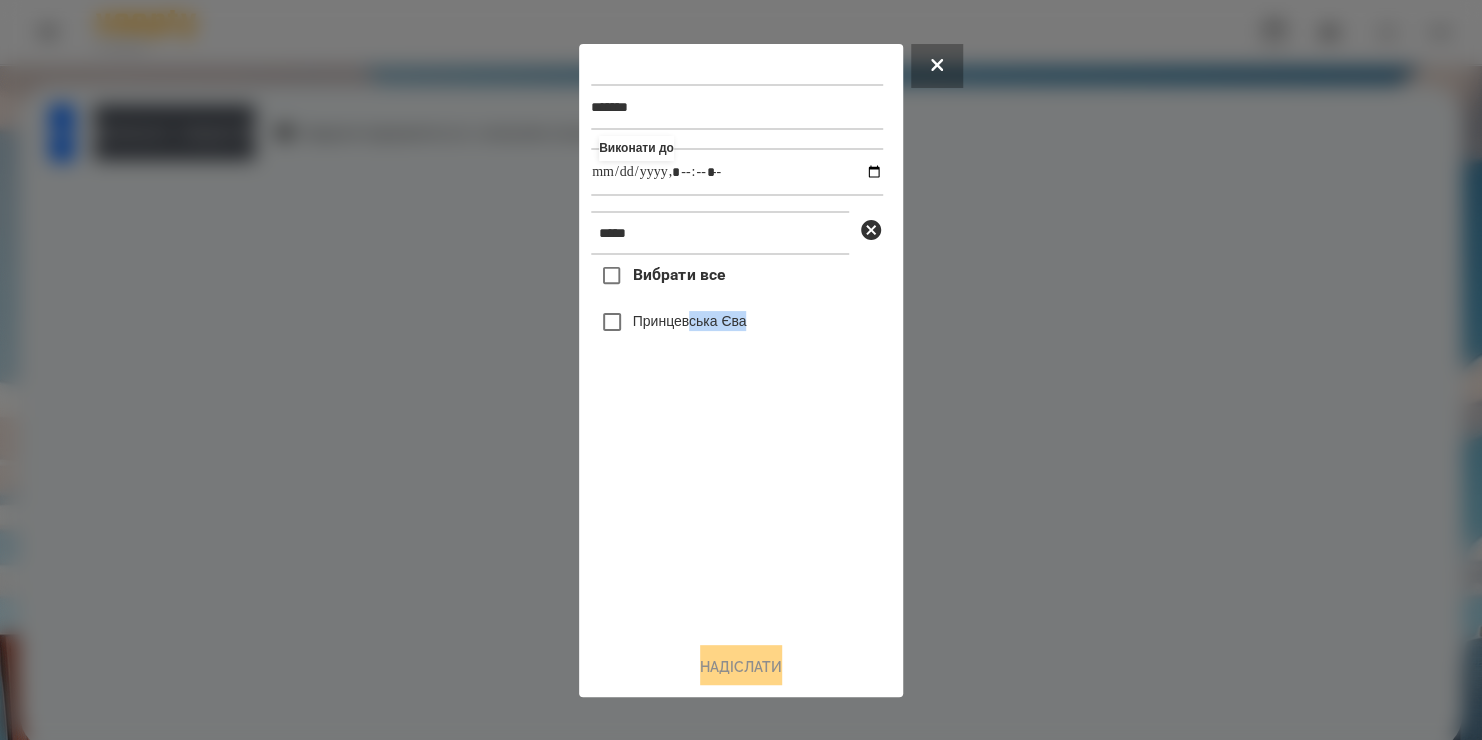 drag, startPoint x: 719, startPoint y: 561, endPoint x: 693, endPoint y: 332, distance: 230.47125 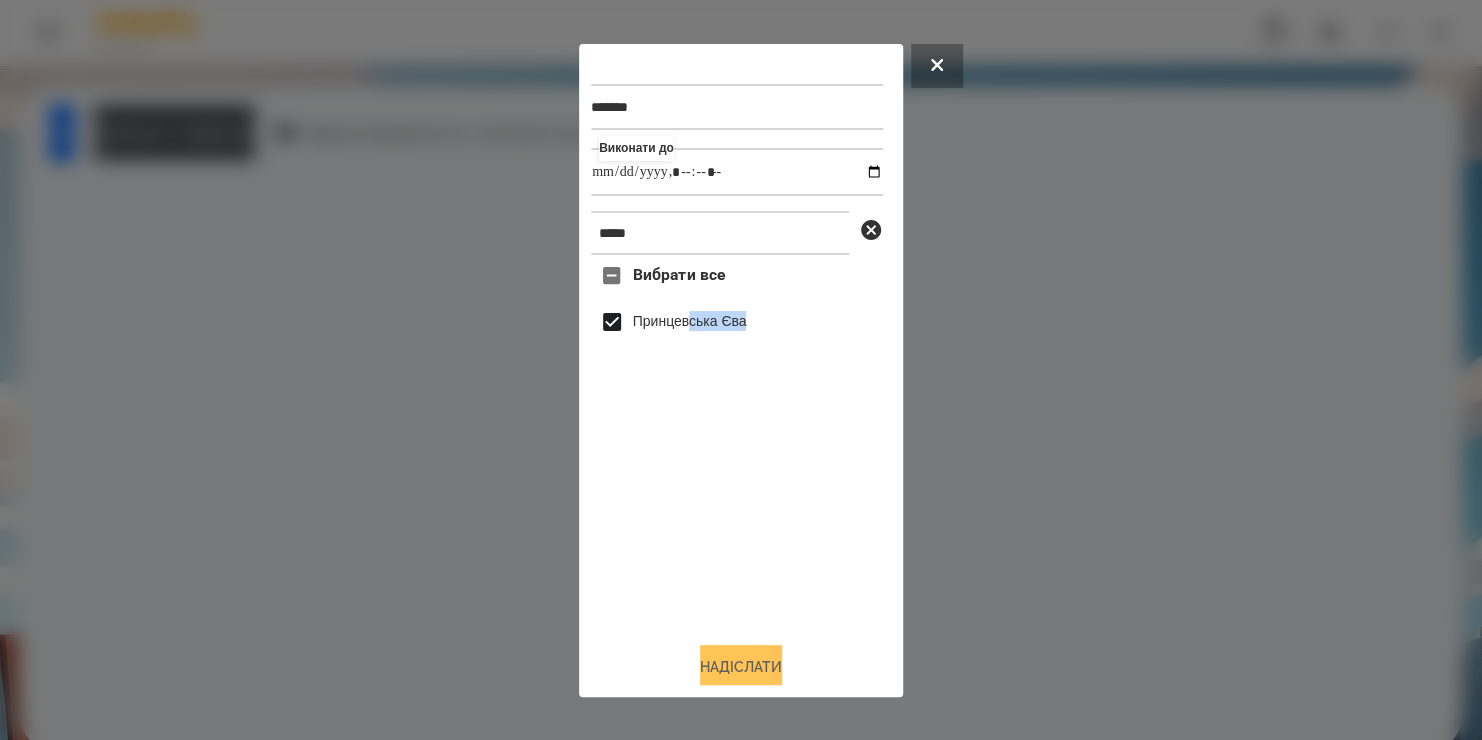 click on "Надіслати" at bounding box center [741, 667] 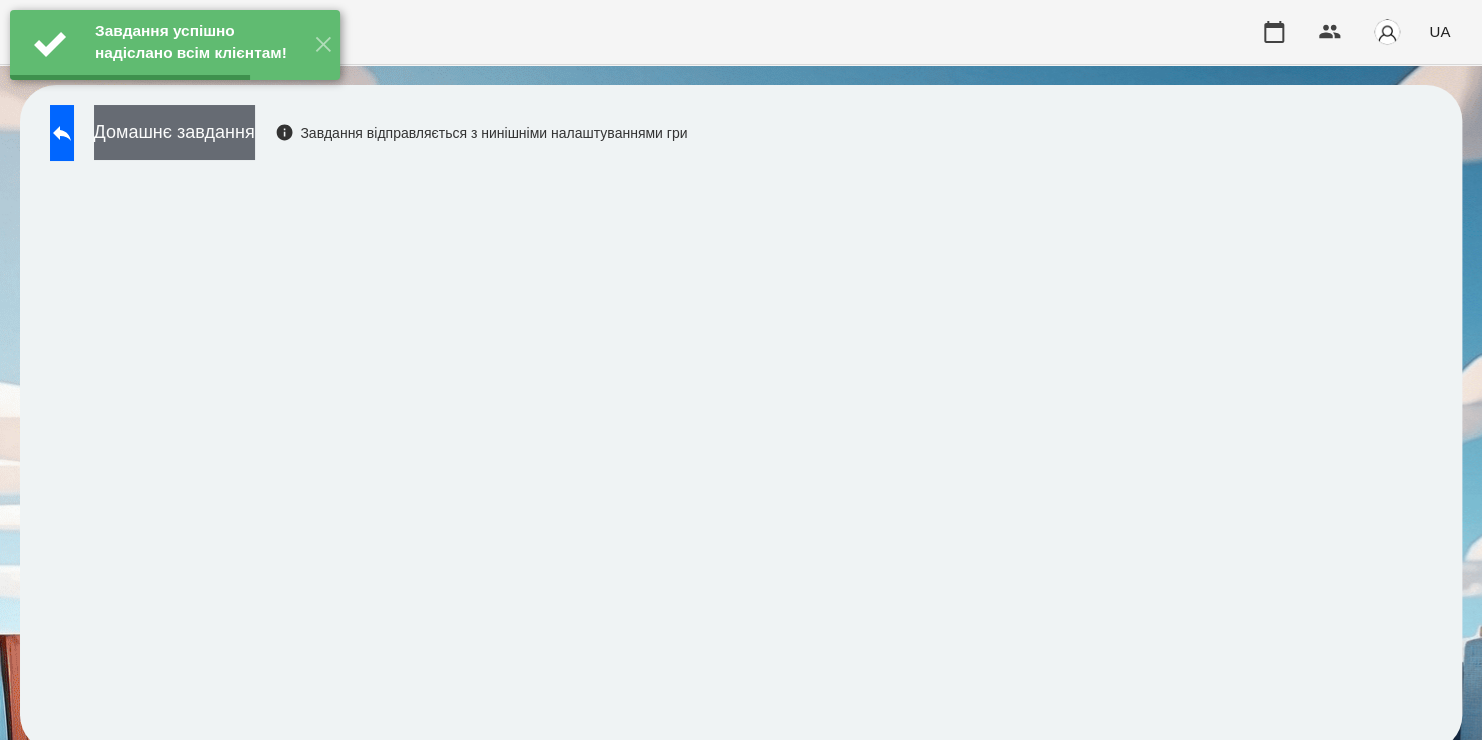 click on "Домашнє завдання" at bounding box center (174, 132) 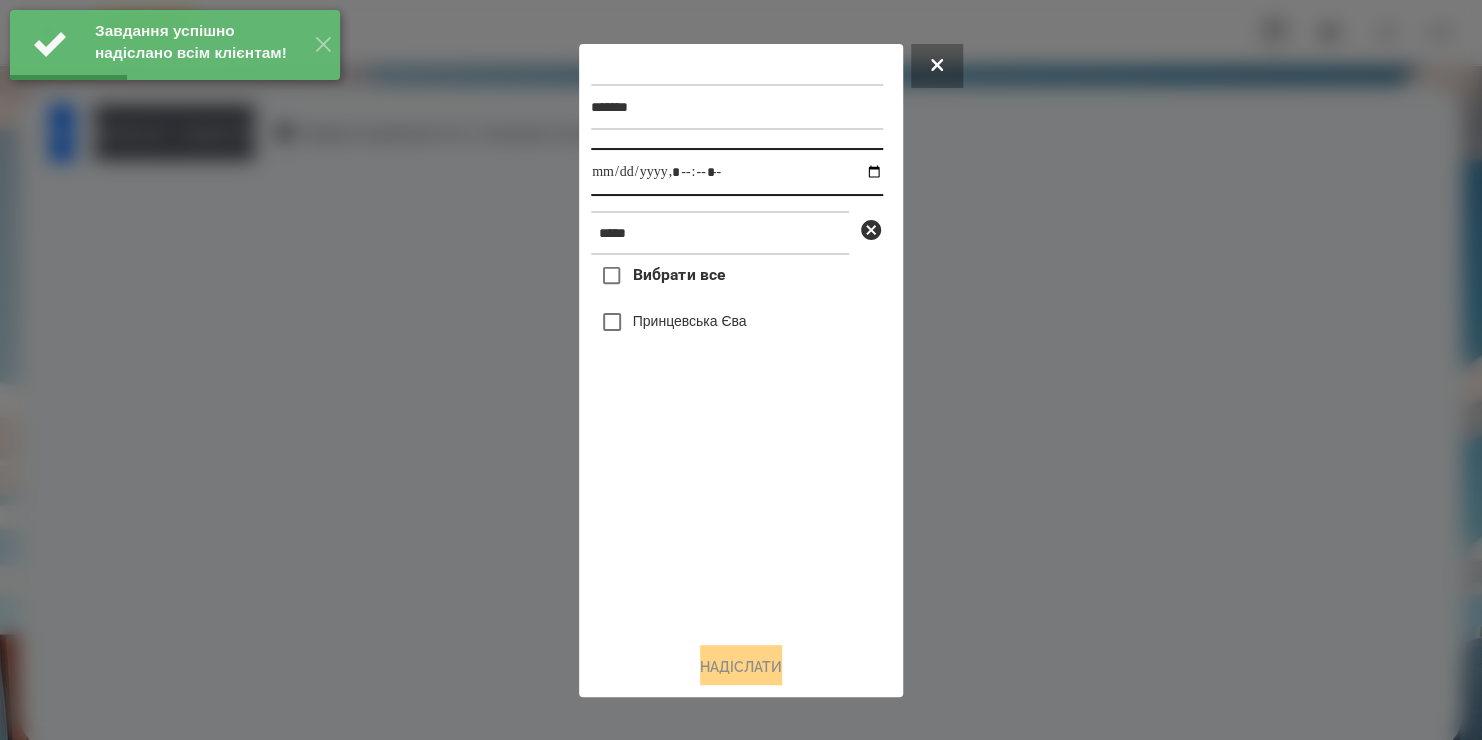 click at bounding box center [737, 172] 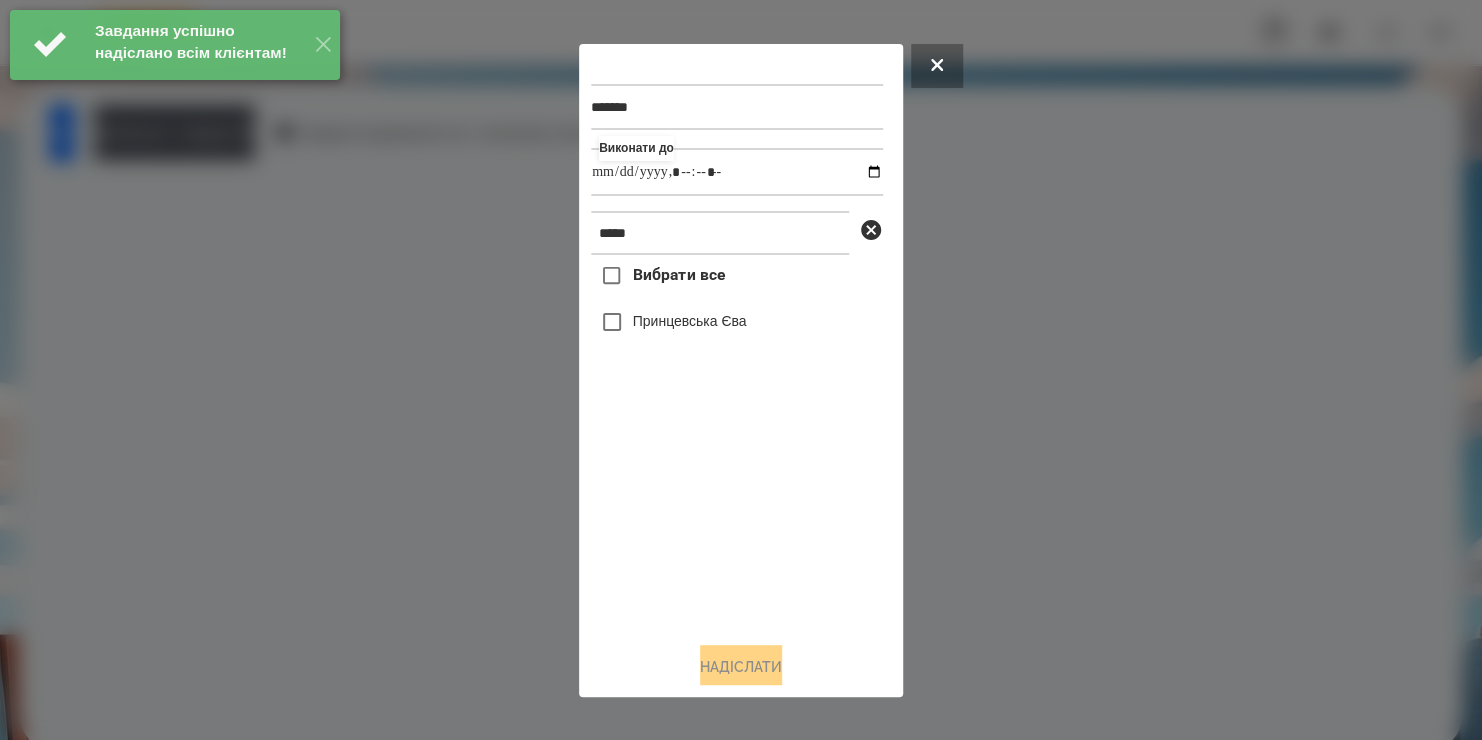 type on "**********" 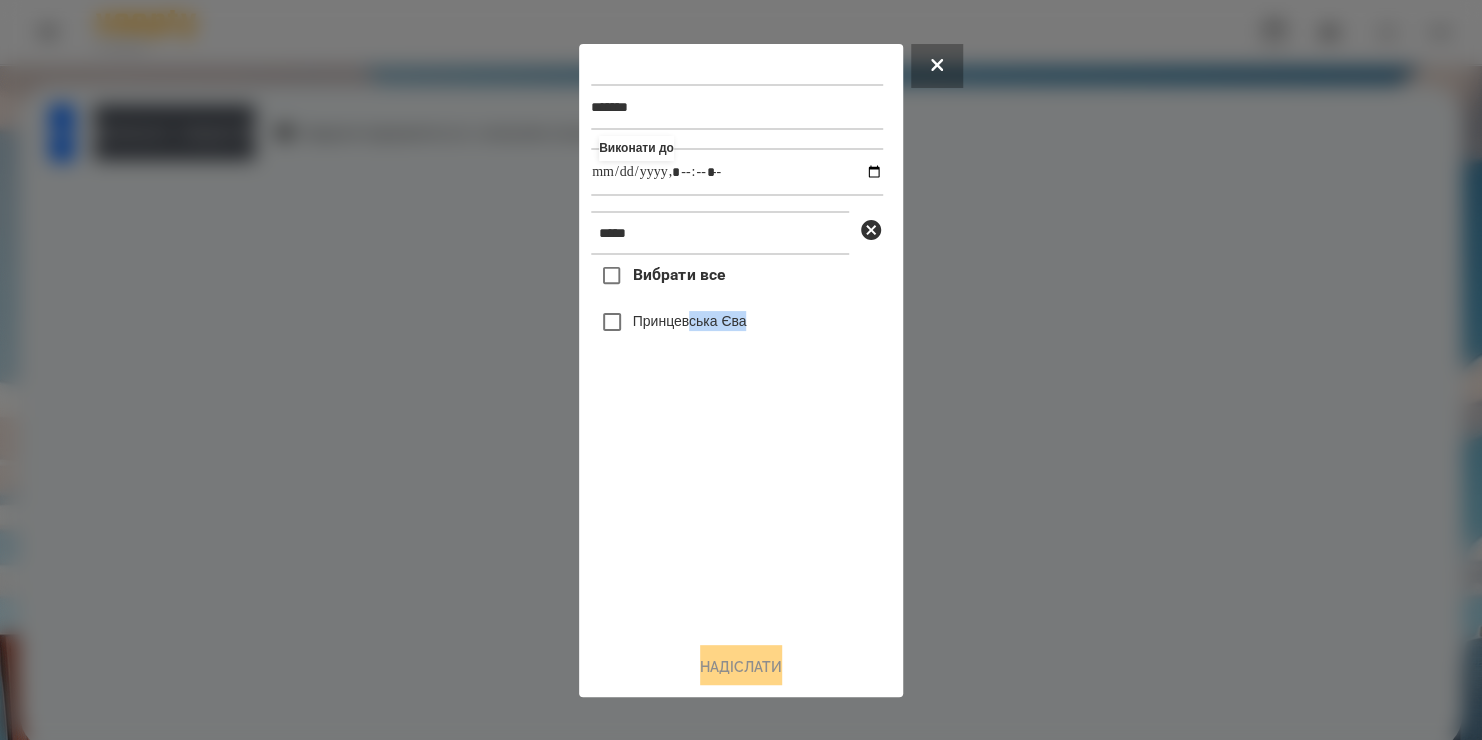 drag, startPoint x: 724, startPoint y: 617, endPoint x: 698, endPoint y: 327, distance: 291.16318 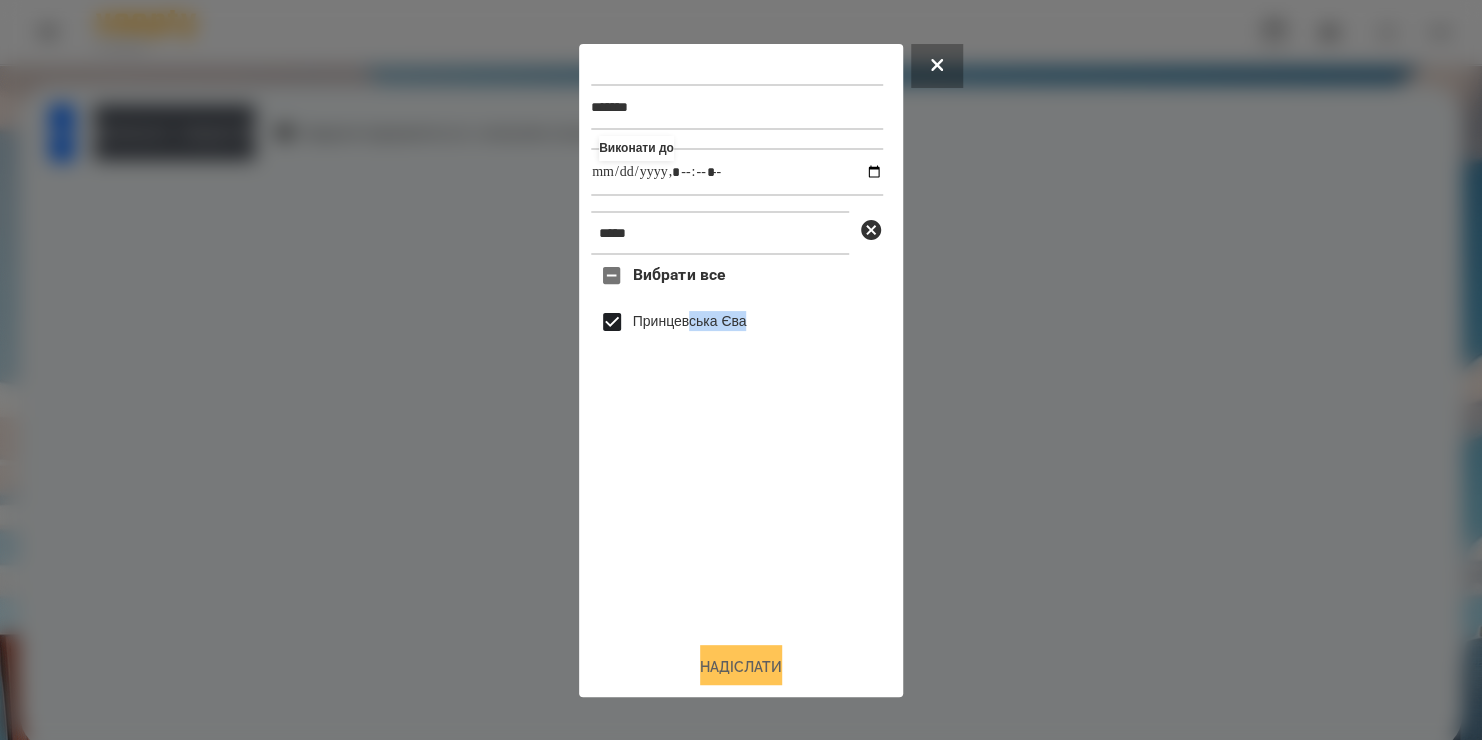 click on "Надіслати" at bounding box center (741, 667) 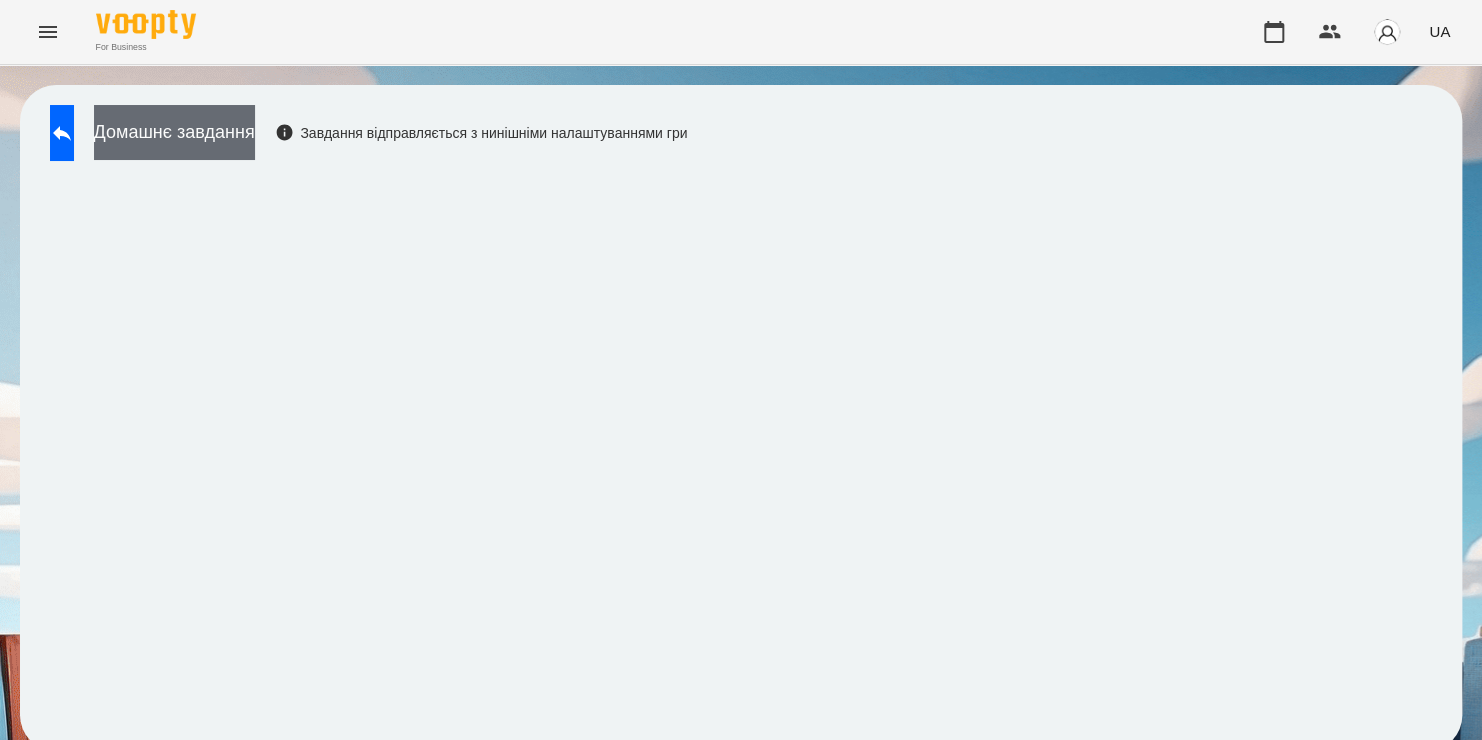 click on "Домашнє завдання" at bounding box center (174, 132) 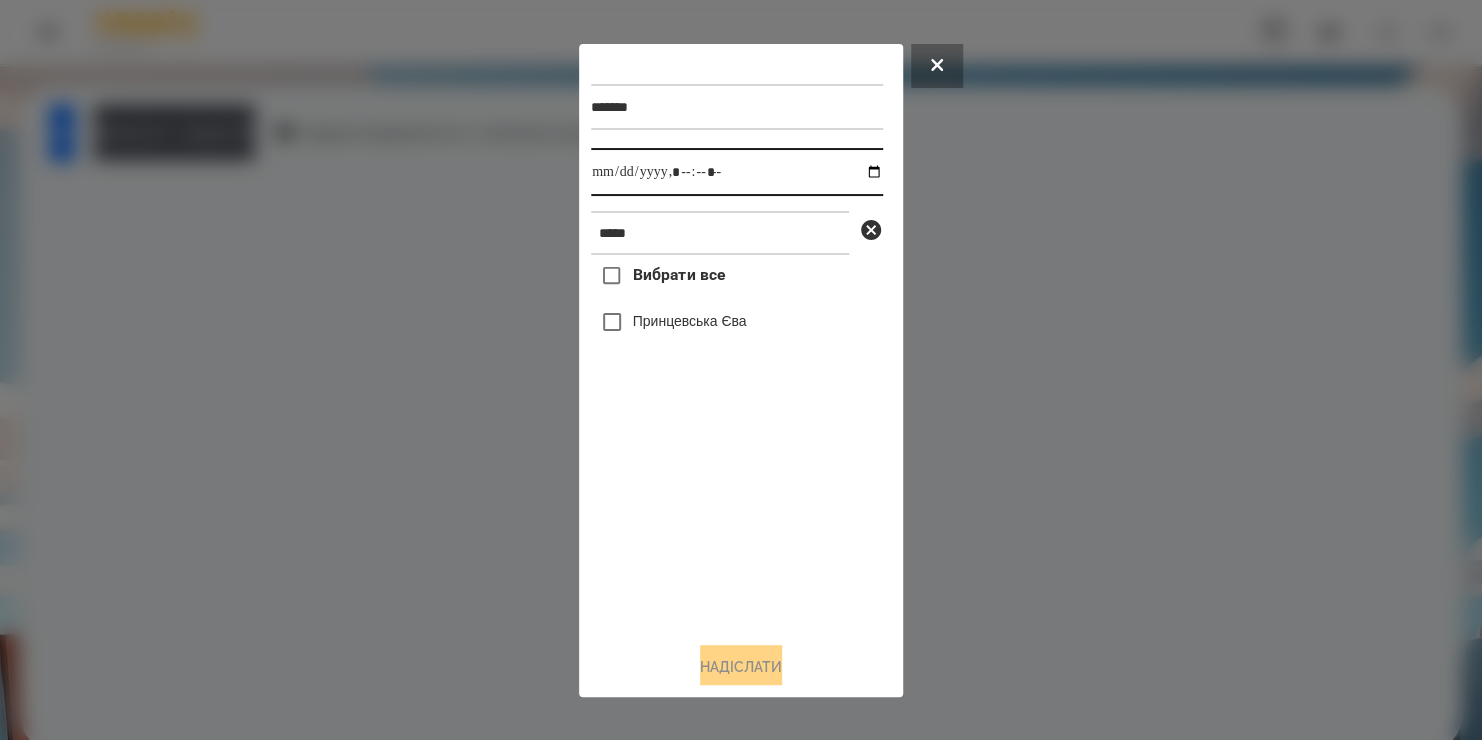 click at bounding box center [737, 172] 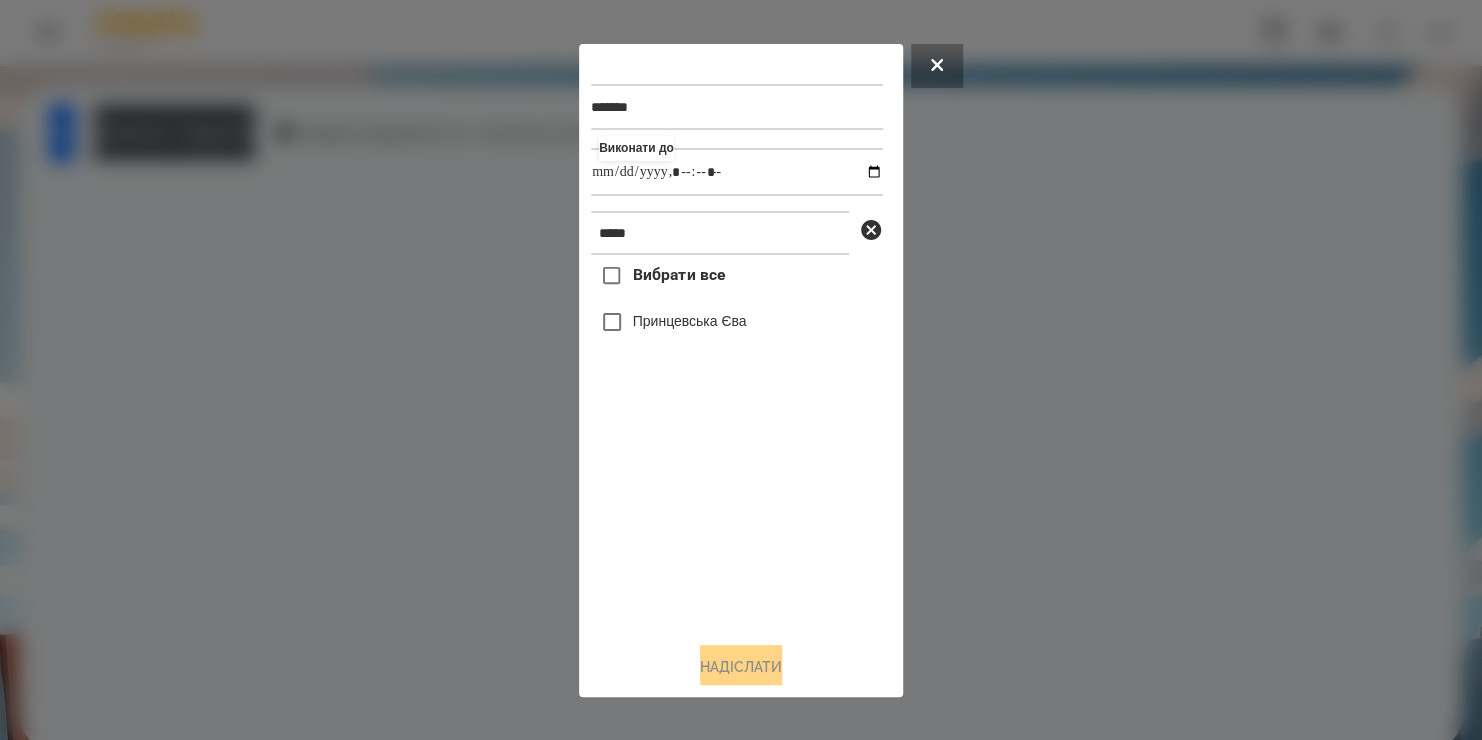 type on "**********" 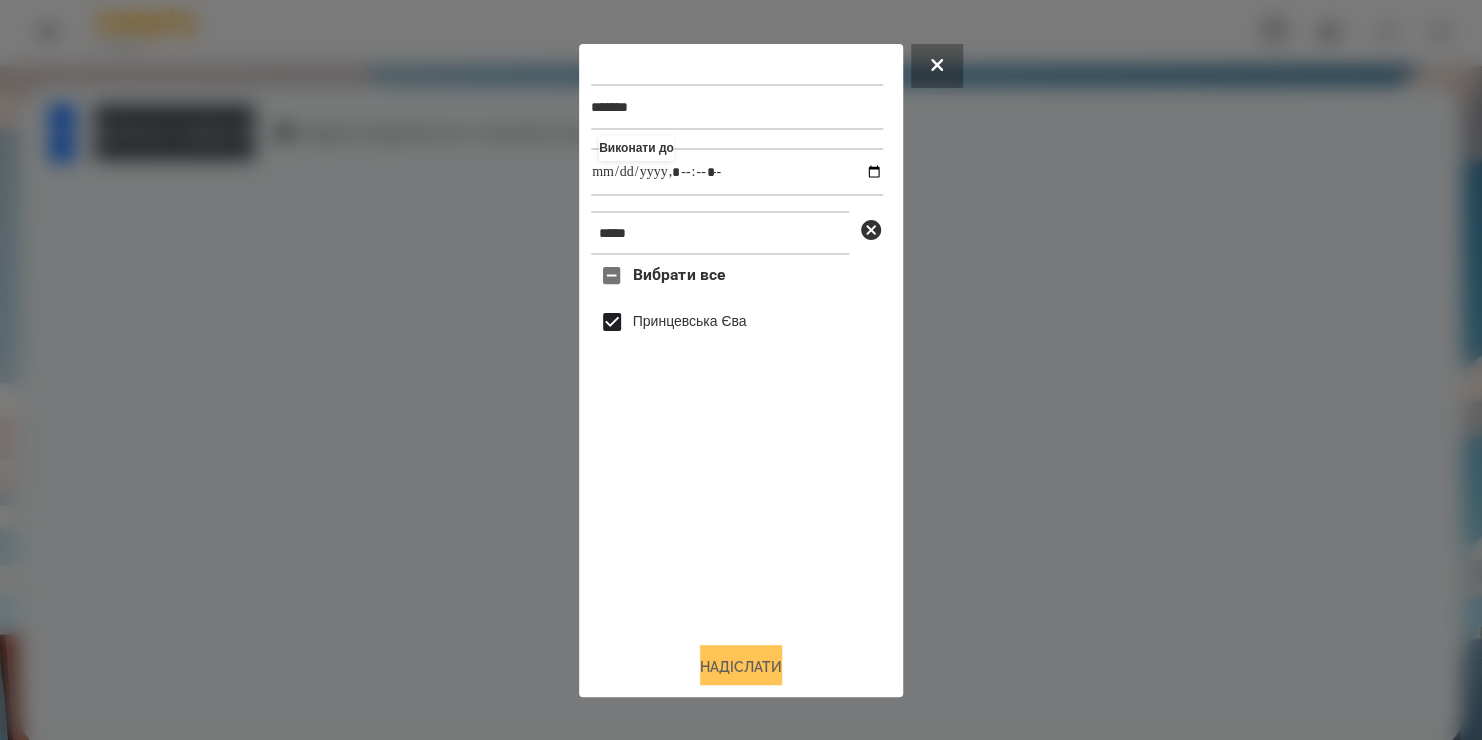 click on "Надіслати" at bounding box center (741, 667) 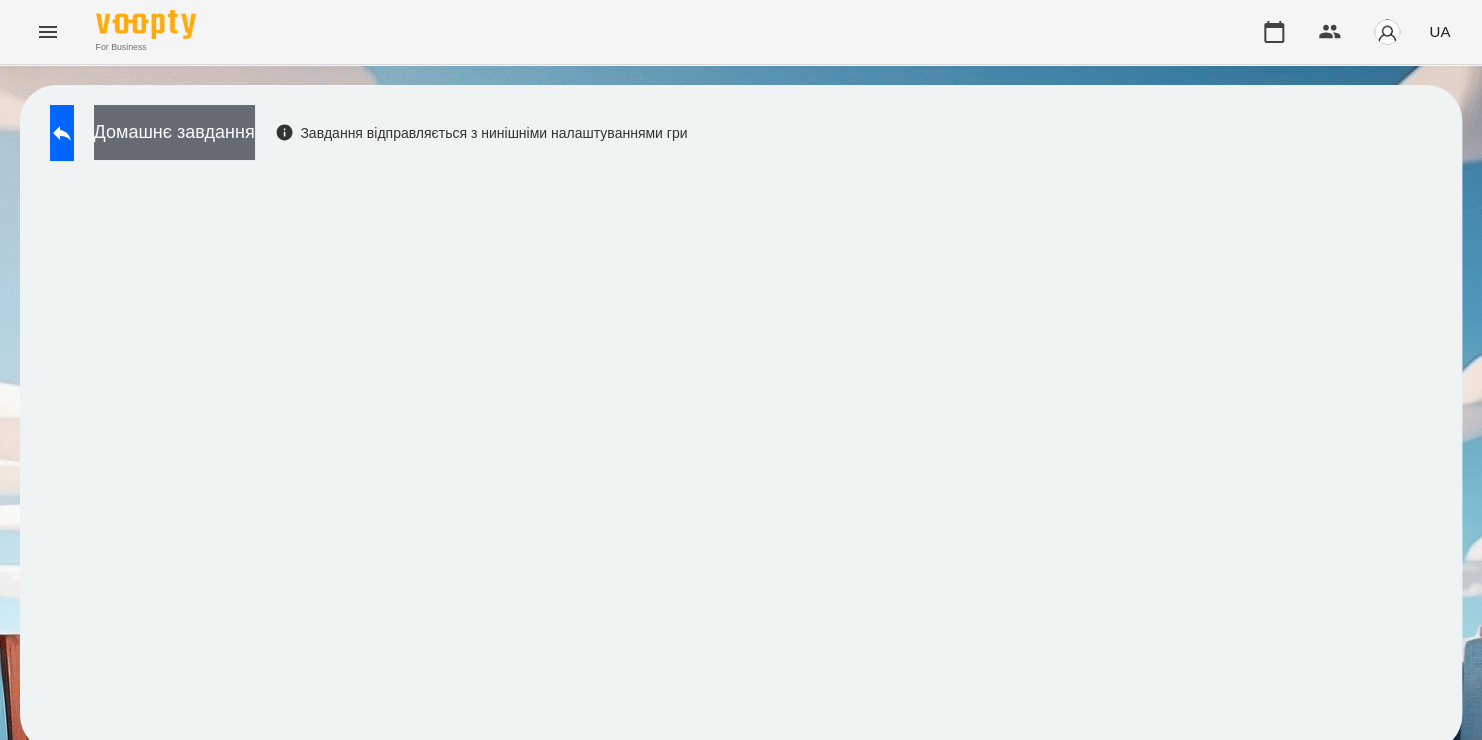 click on "Домашнє завдання" at bounding box center [174, 132] 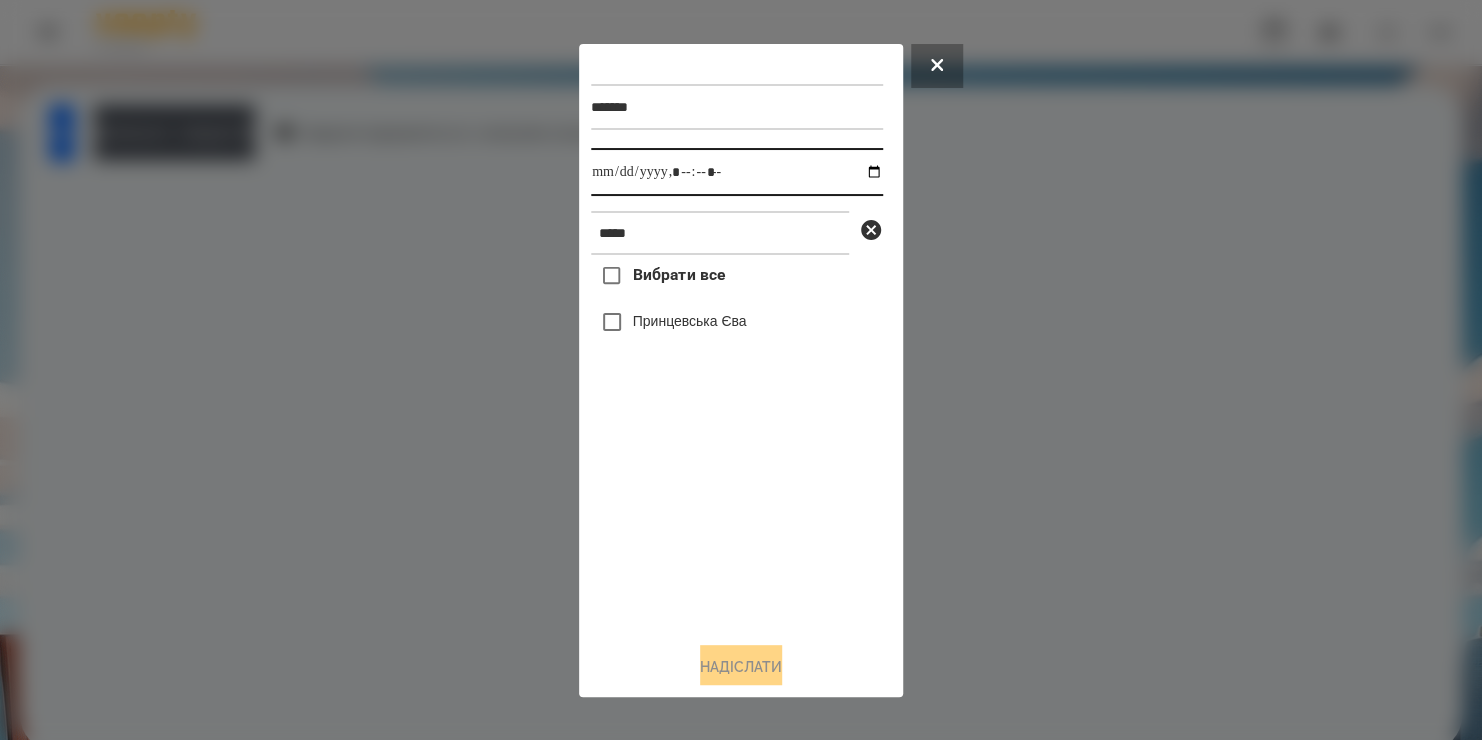 click at bounding box center (737, 172) 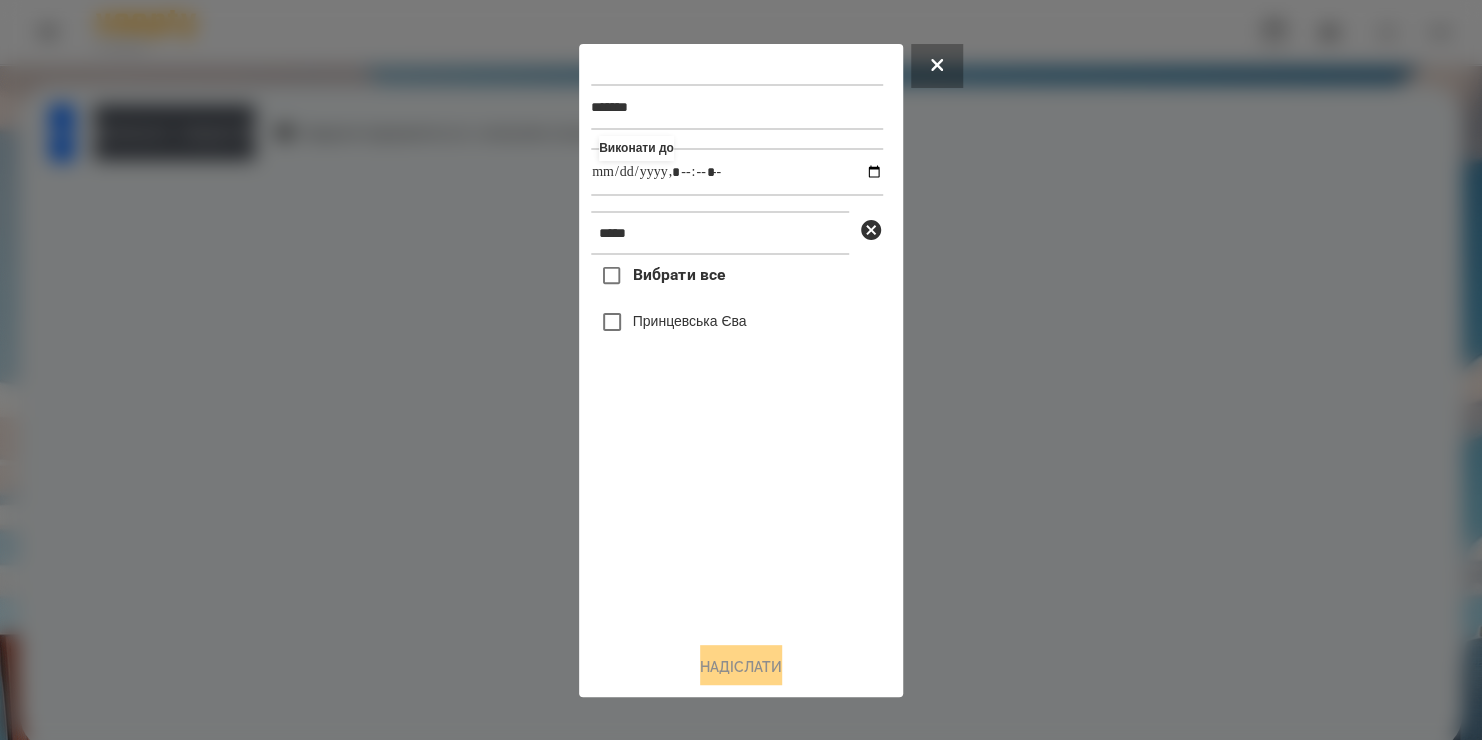 type on "**********" 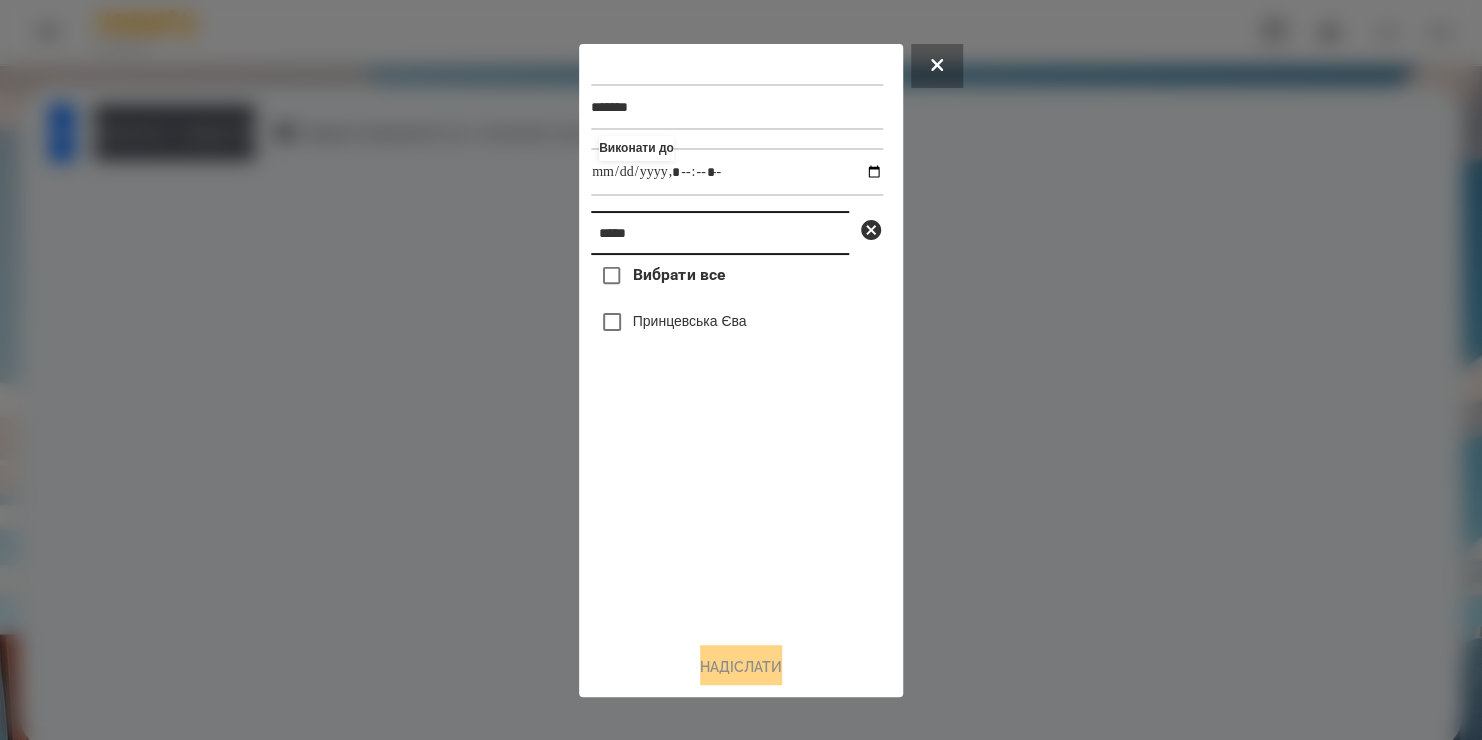 drag, startPoint x: 725, startPoint y: 248, endPoint x: 238, endPoint y: 276, distance: 487.80426 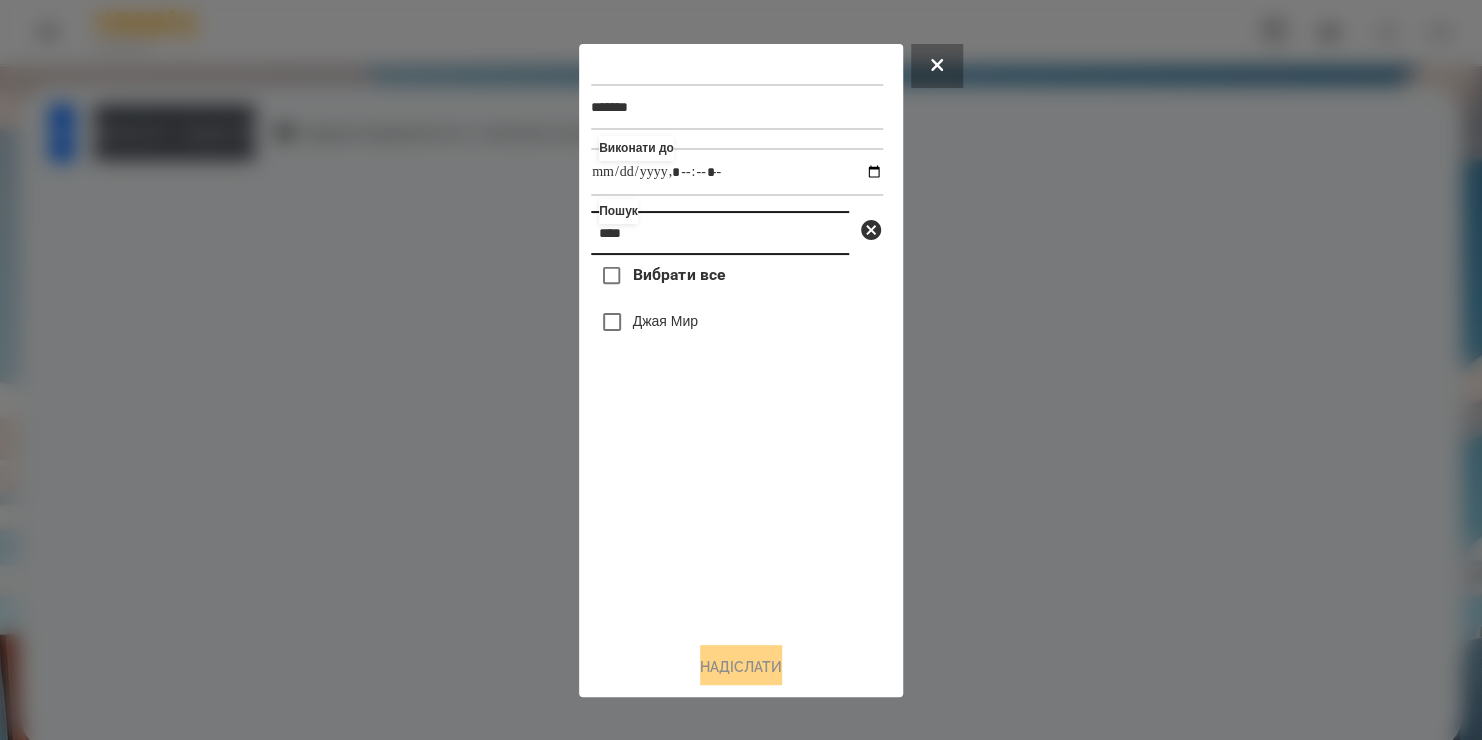 type on "****" 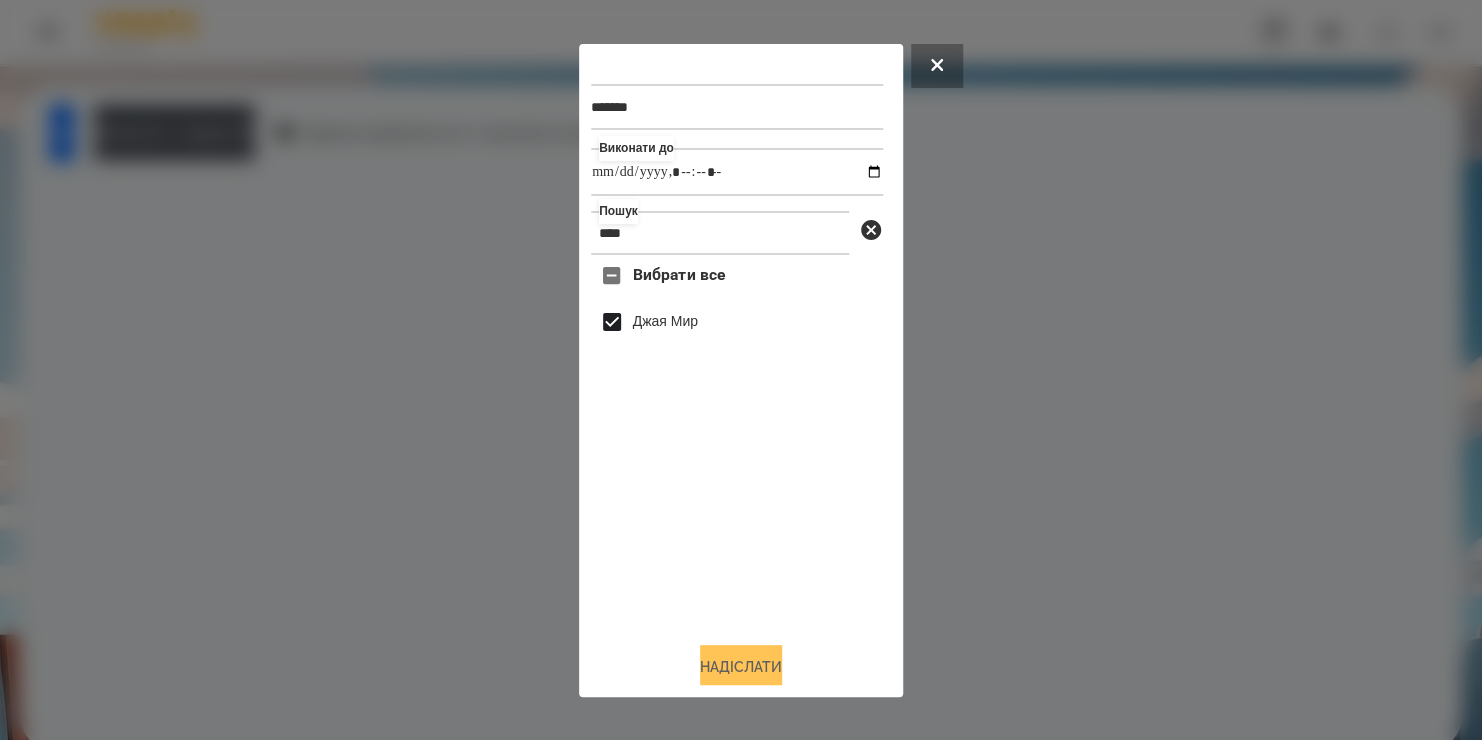 click on "Надіслати" at bounding box center (741, 667) 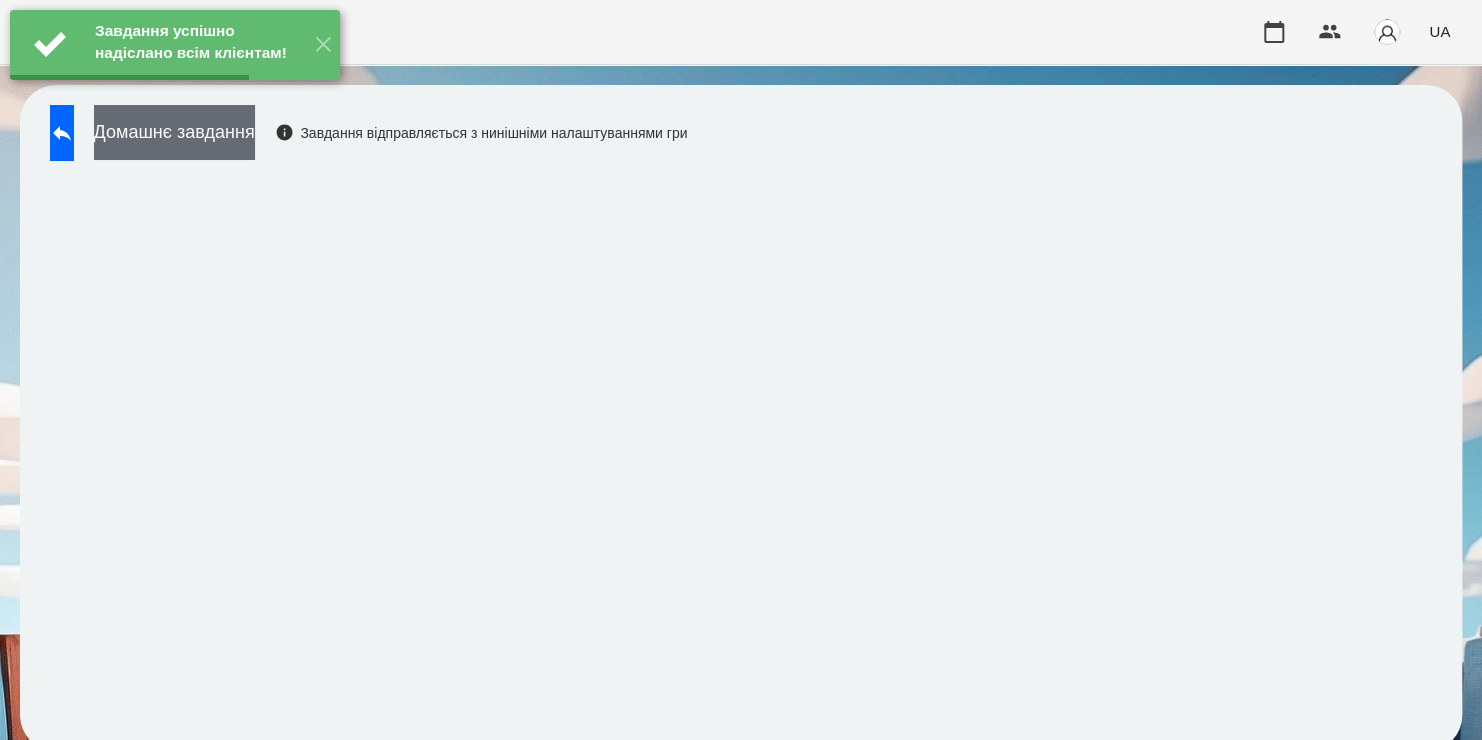 click on "Домашнє завдання" at bounding box center [174, 132] 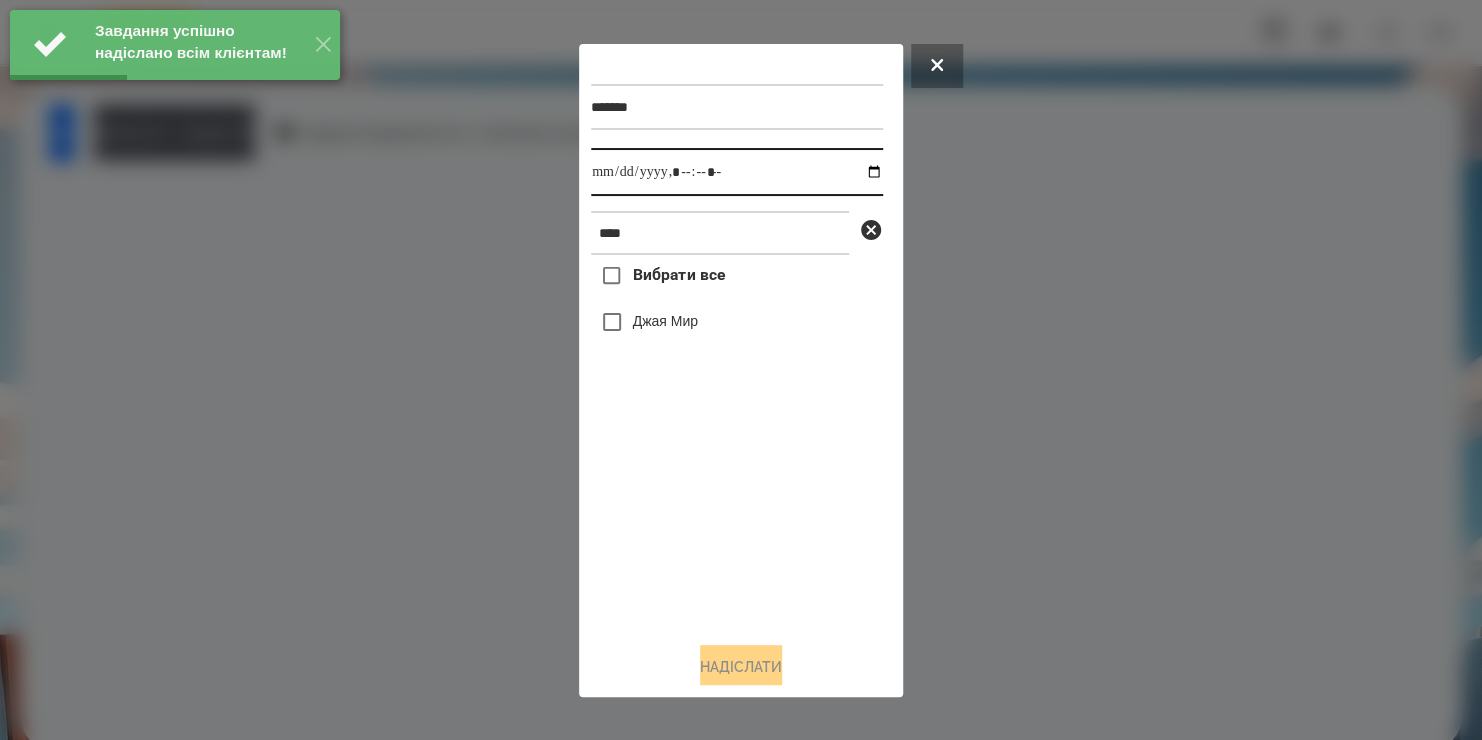 click at bounding box center [737, 172] 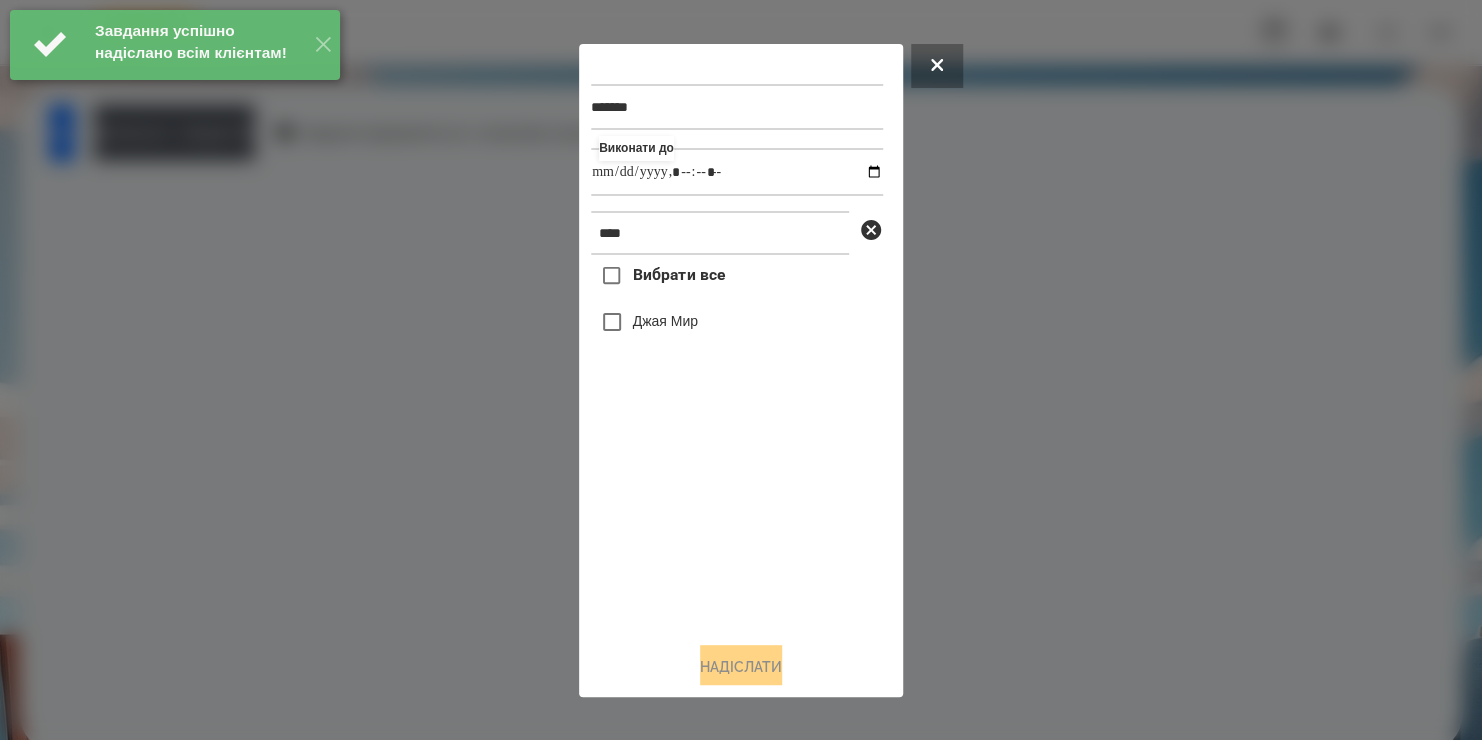 type on "**********" 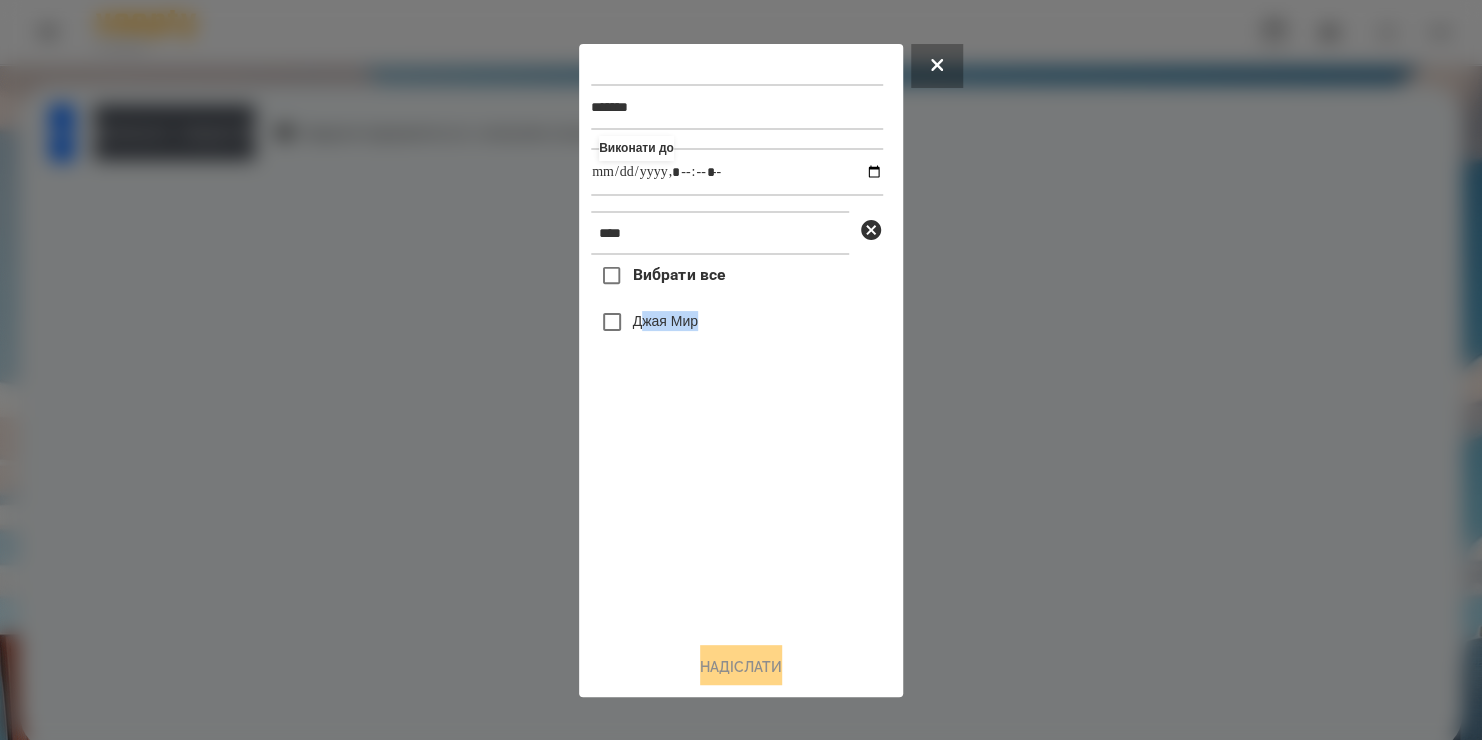 drag, startPoint x: 669, startPoint y: 618, endPoint x: 637, endPoint y: 328, distance: 291.76016 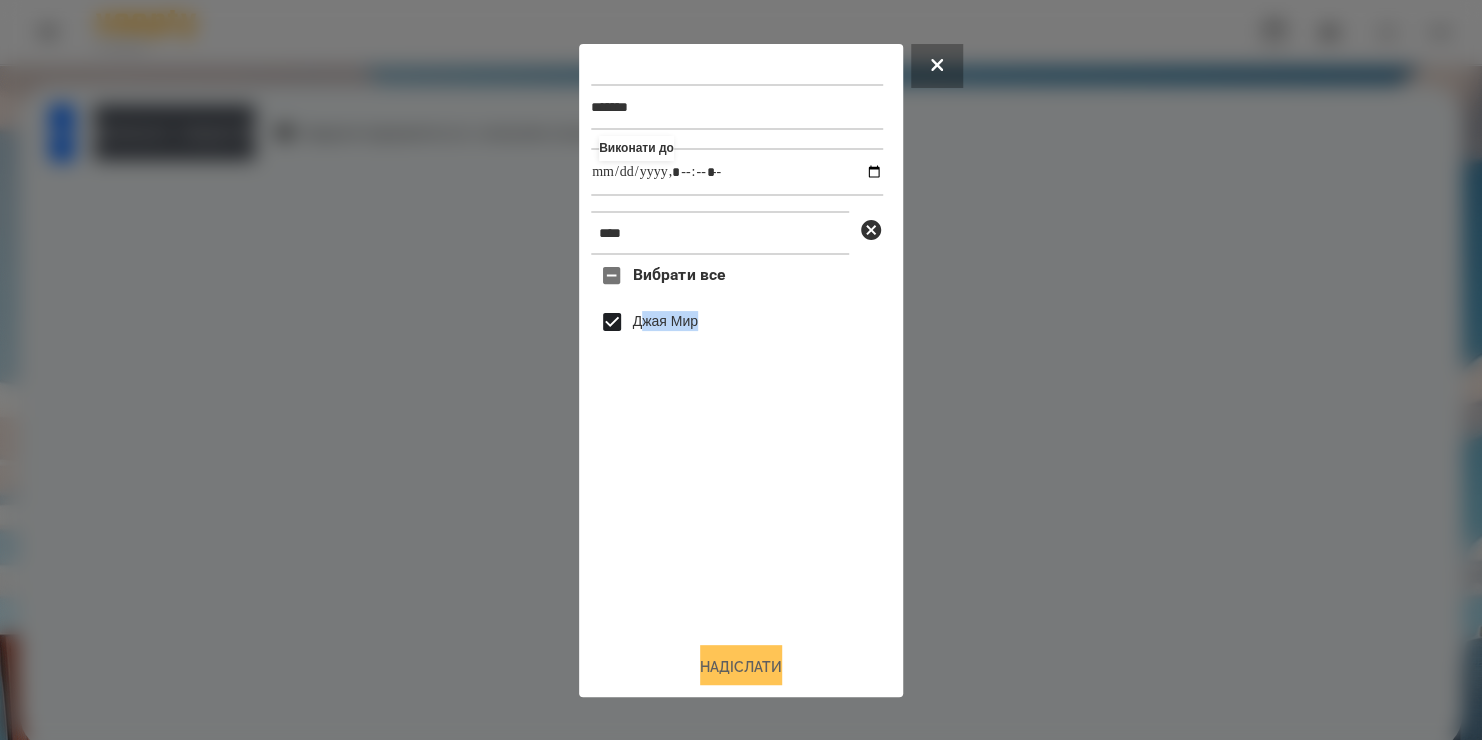 click on "Надіслати" at bounding box center [741, 667] 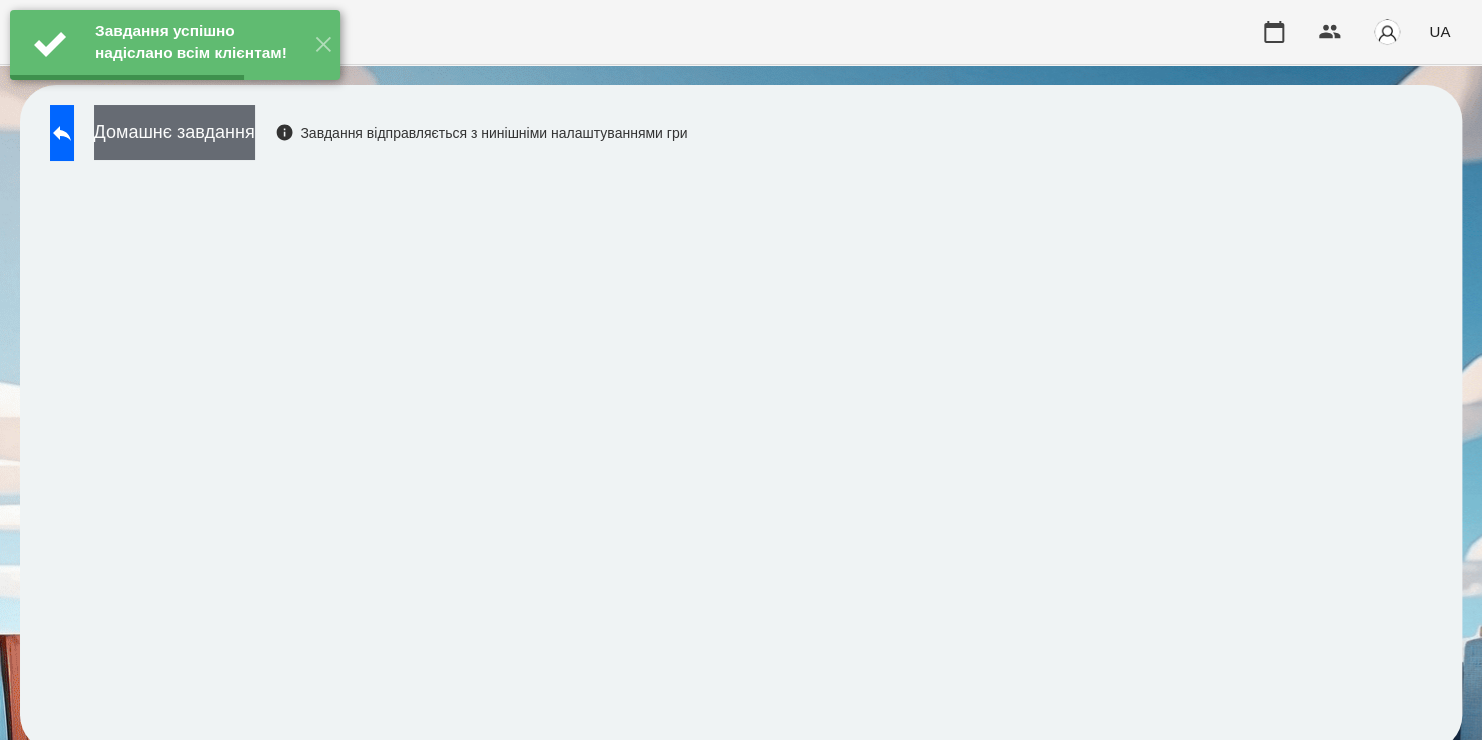 click on "Домашнє завдання" at bounding box center [174, 132] 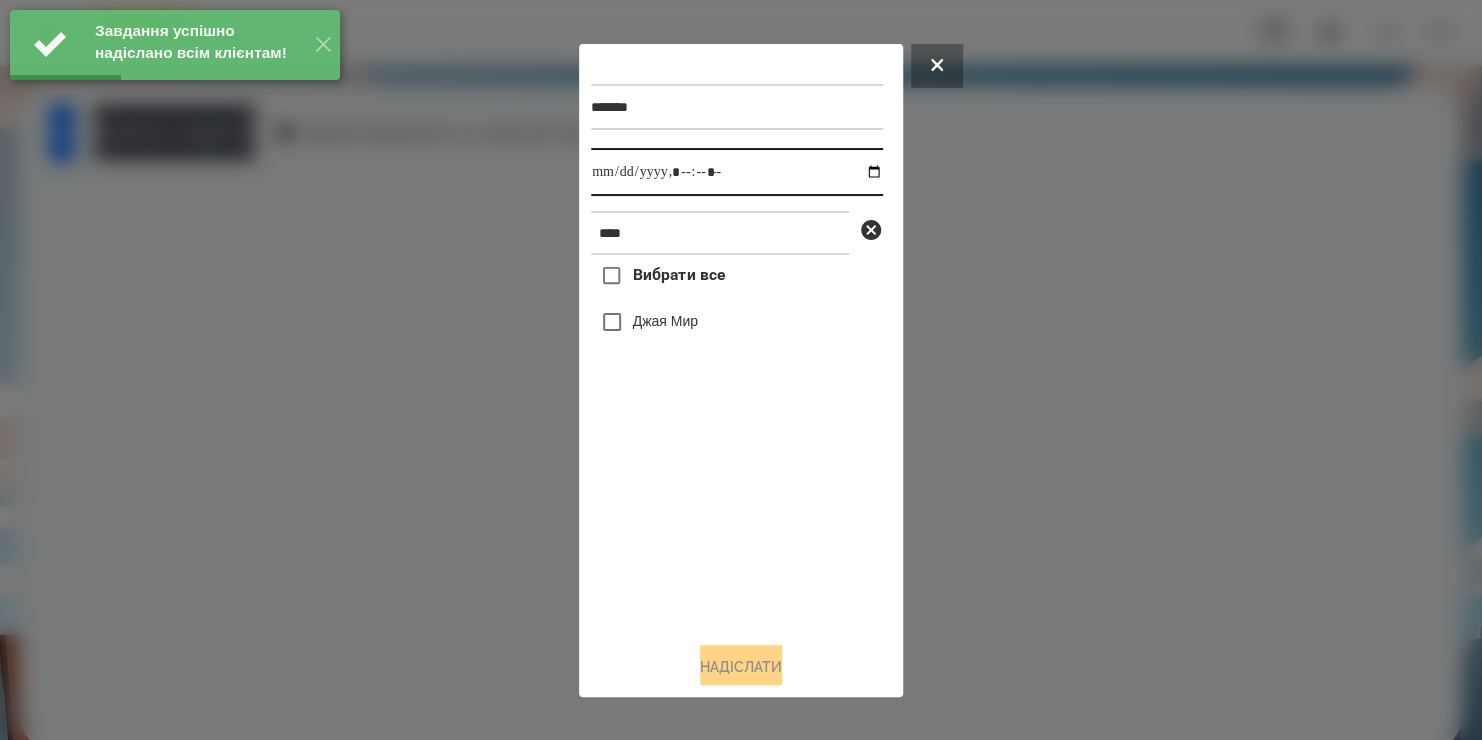 click at bounding box center (737, 172) 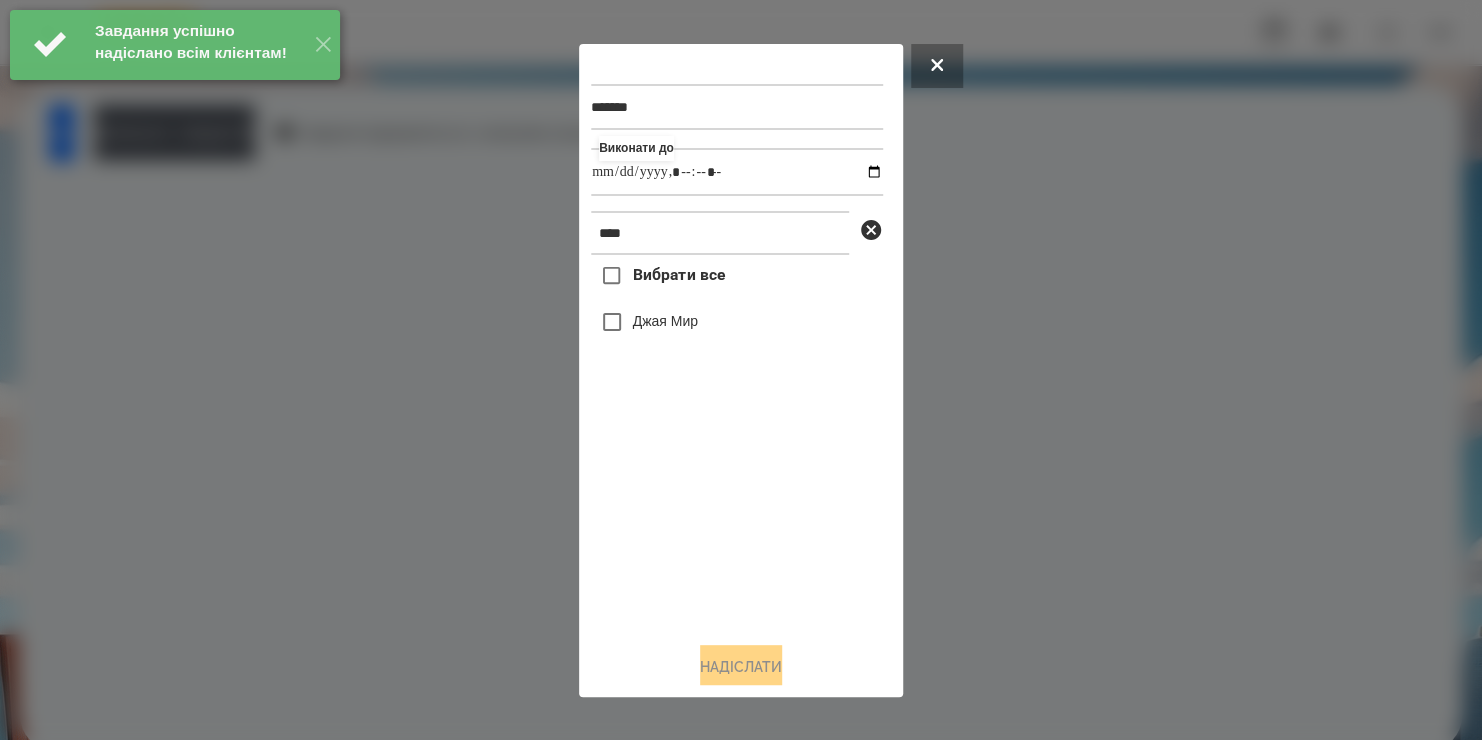 type on "**********" 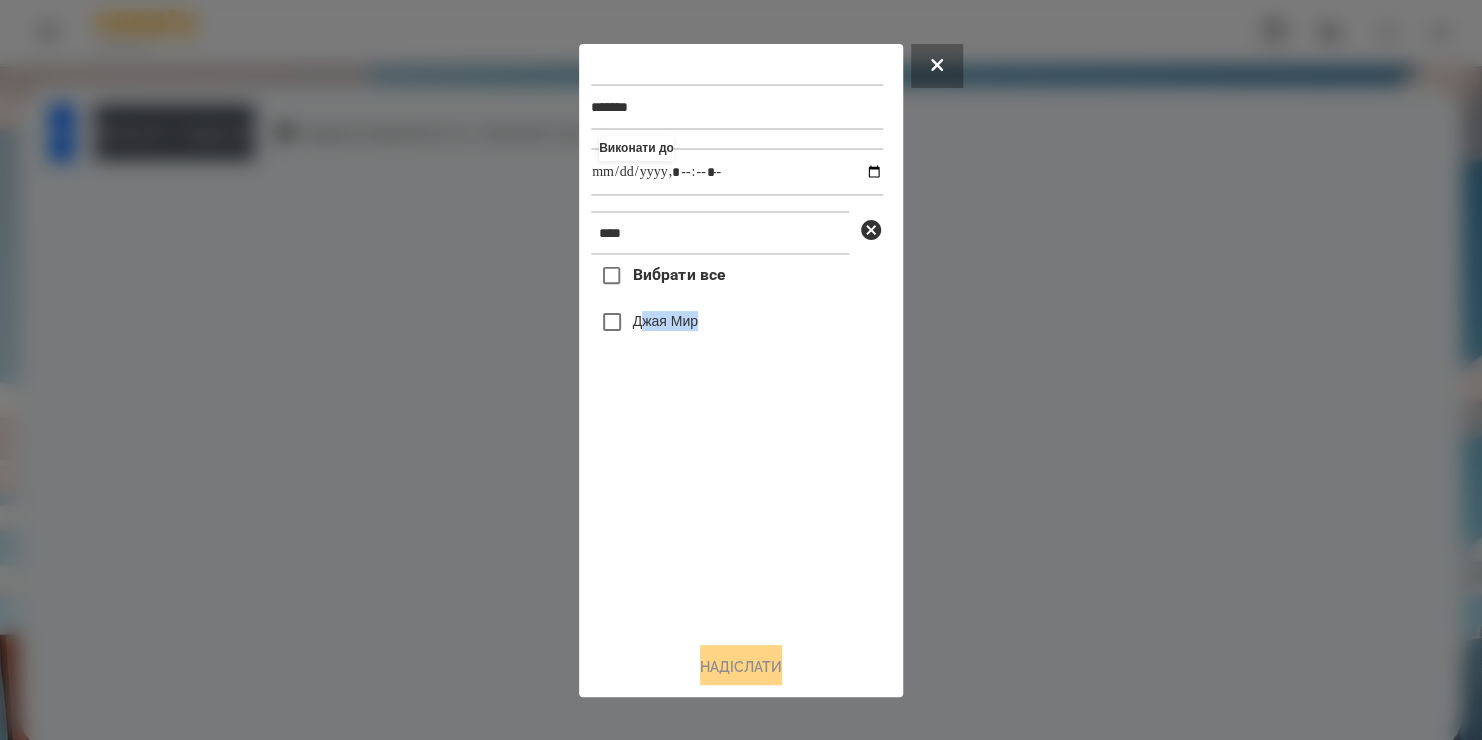drag, startPoint x: 693, startPoint y: 516, endPoint x: 639, endPoint y: 328, distance: 195.60164 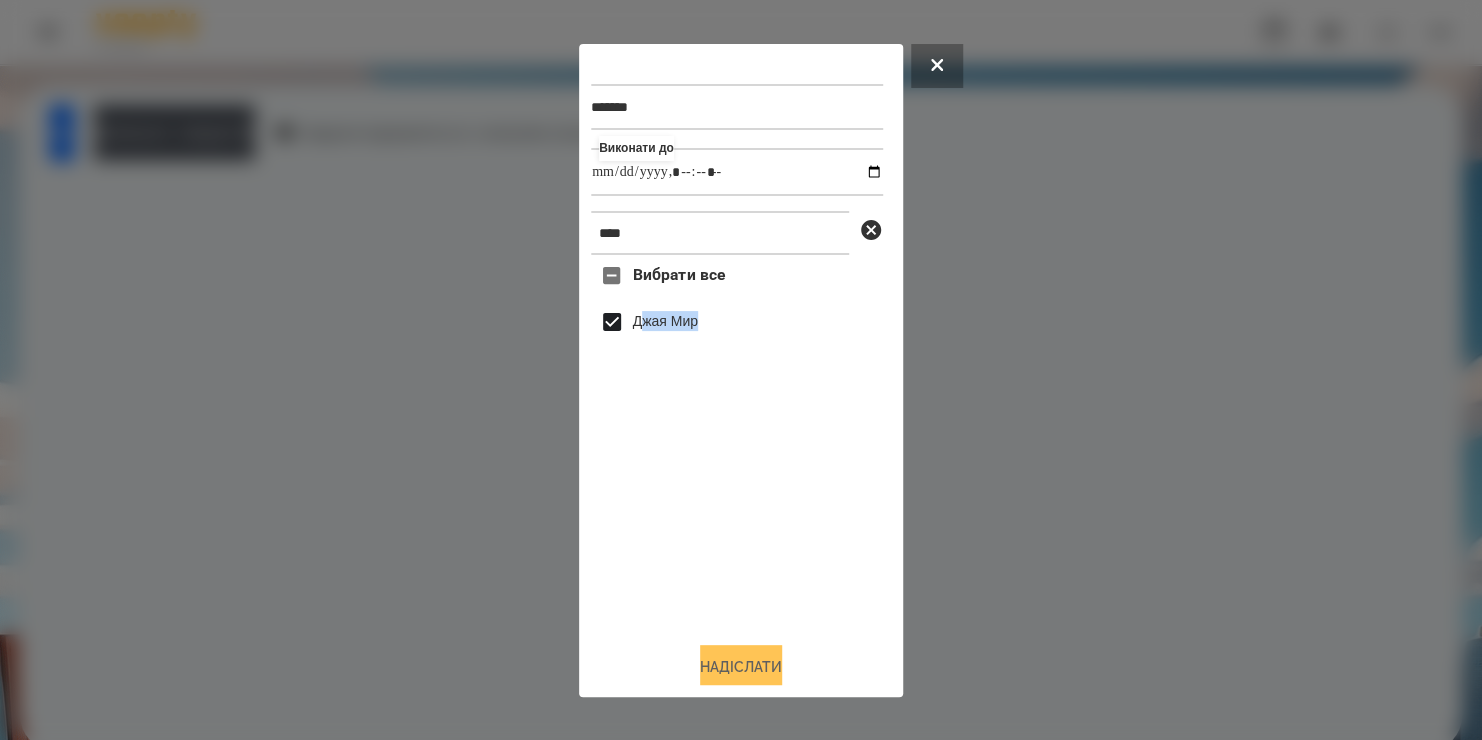 click on "Надіслати" at bounding box center (741, 667) 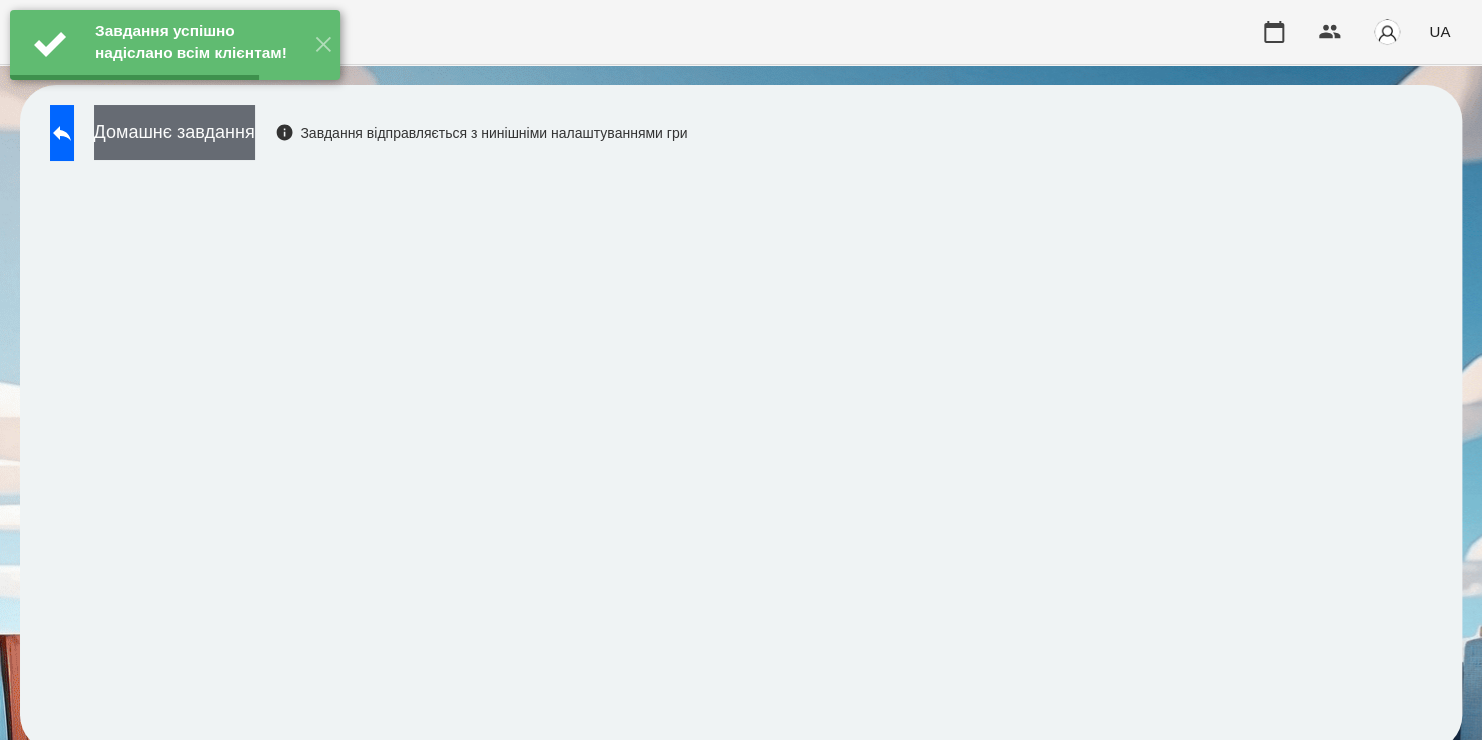 click on "Домашнє завдання" at bounding box center [174, 132] 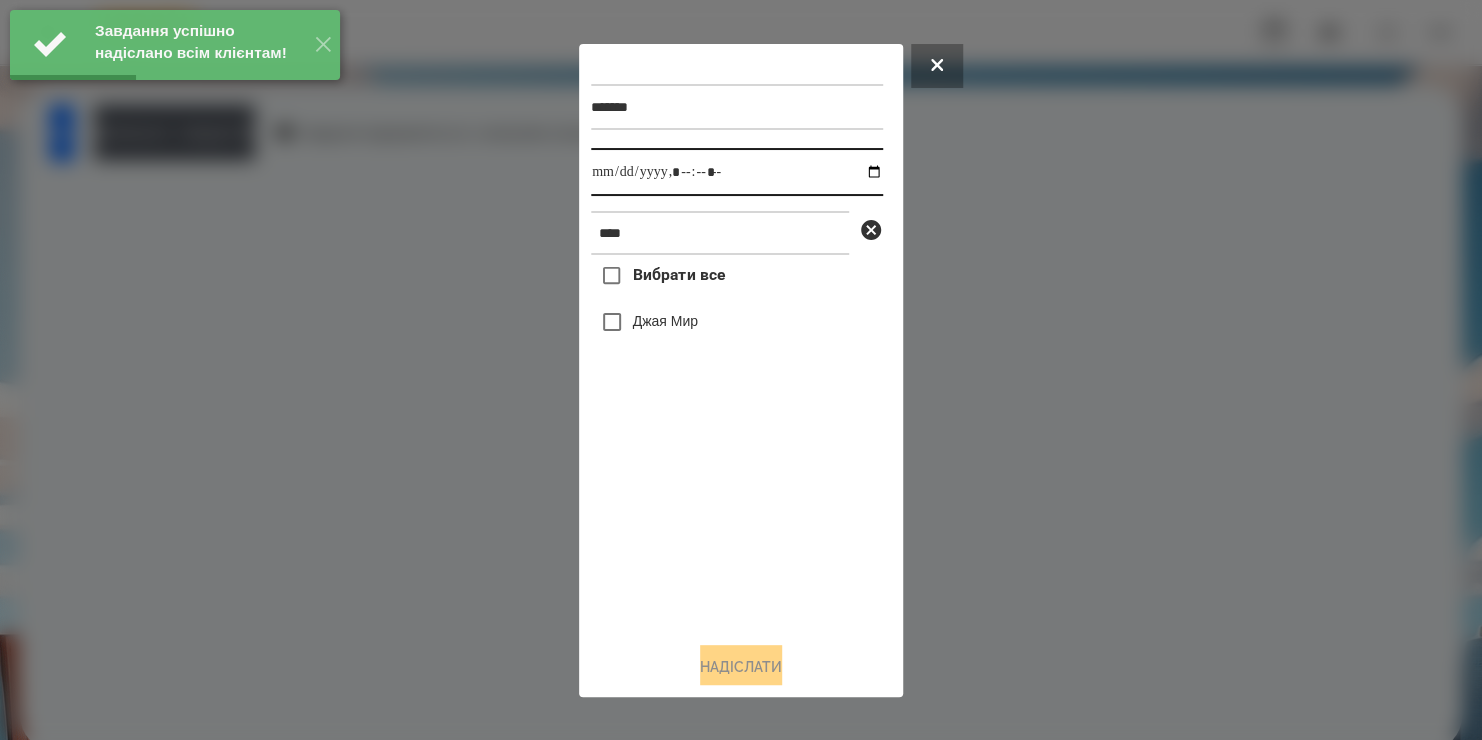 click at bounding box center [737, 172] 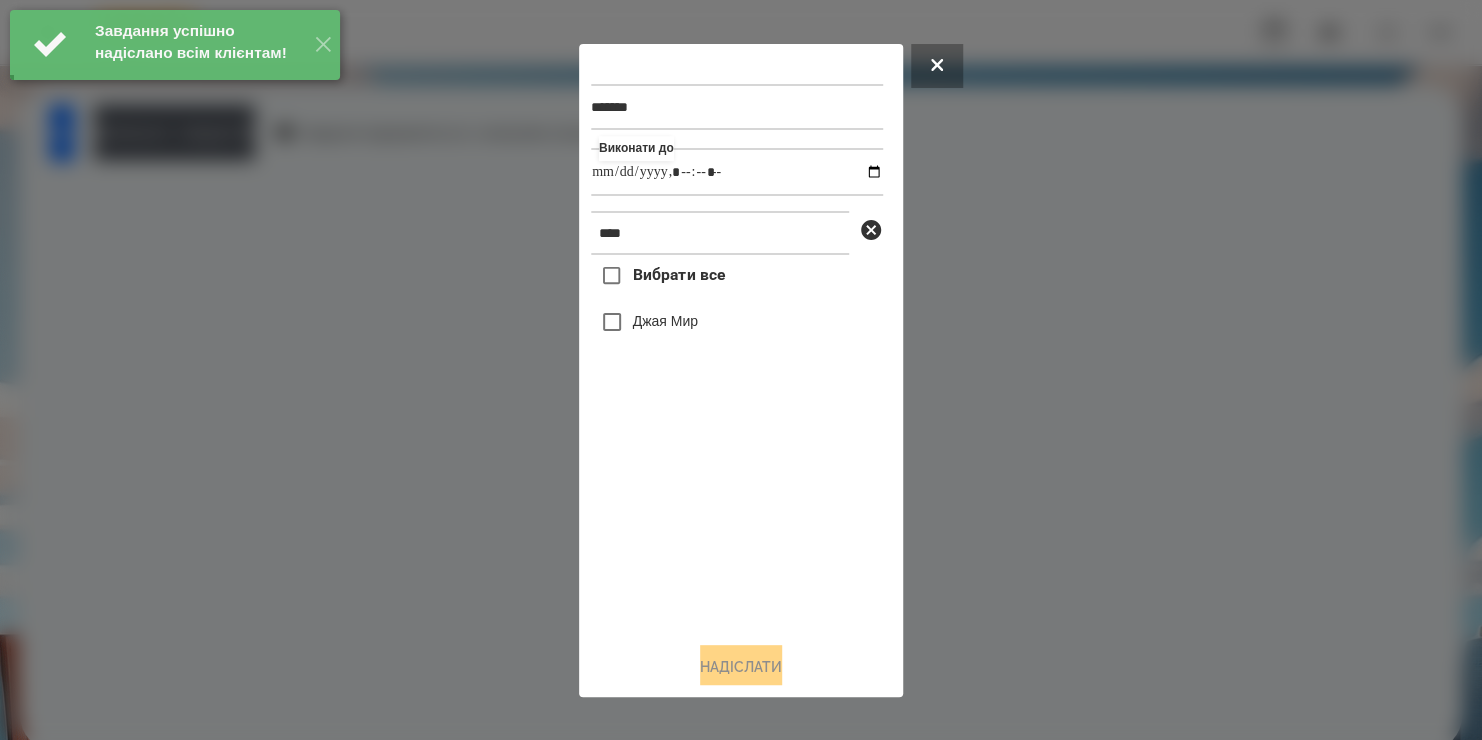 type on "**********" 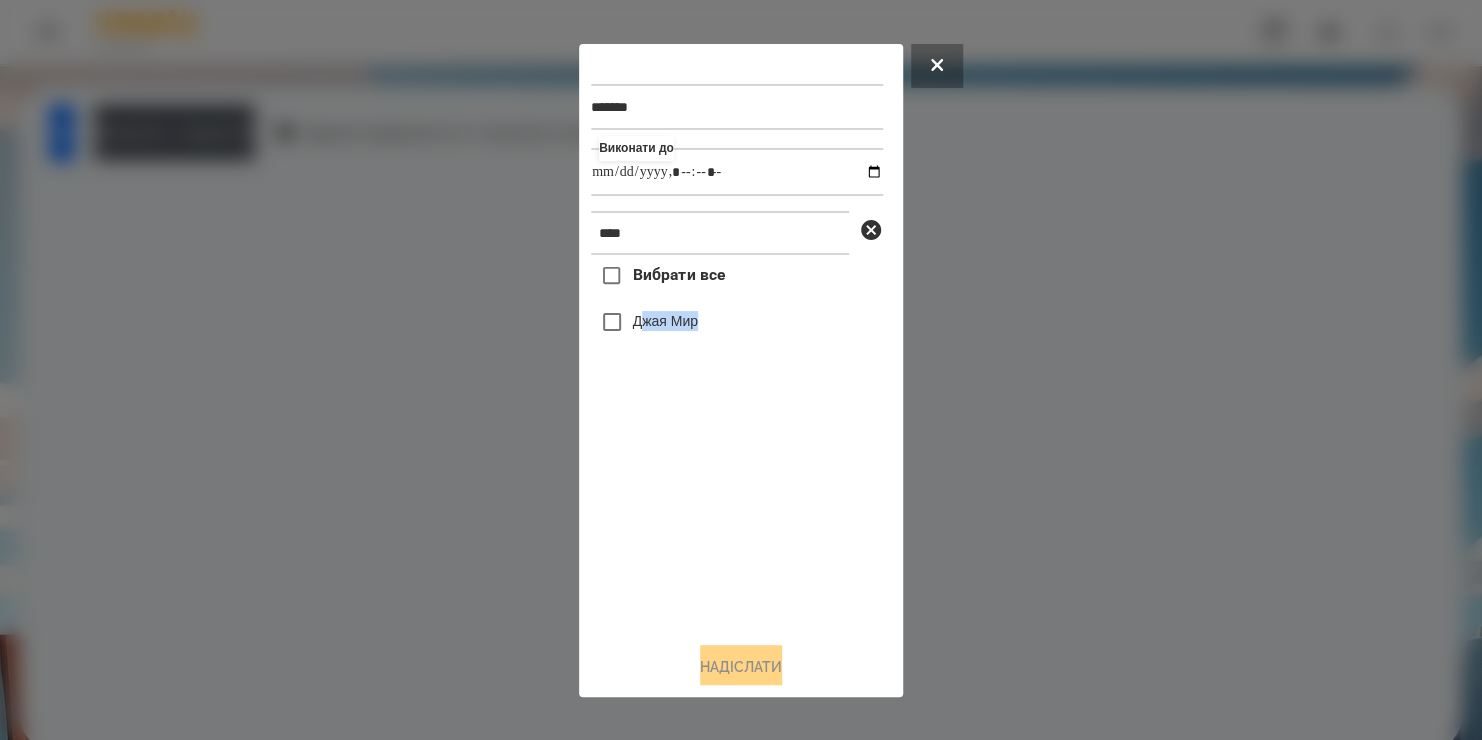 drag, startPoint x: 697, startPoint y: 554, endPoint x: 637, endPoint y: 328, distance: 233.829 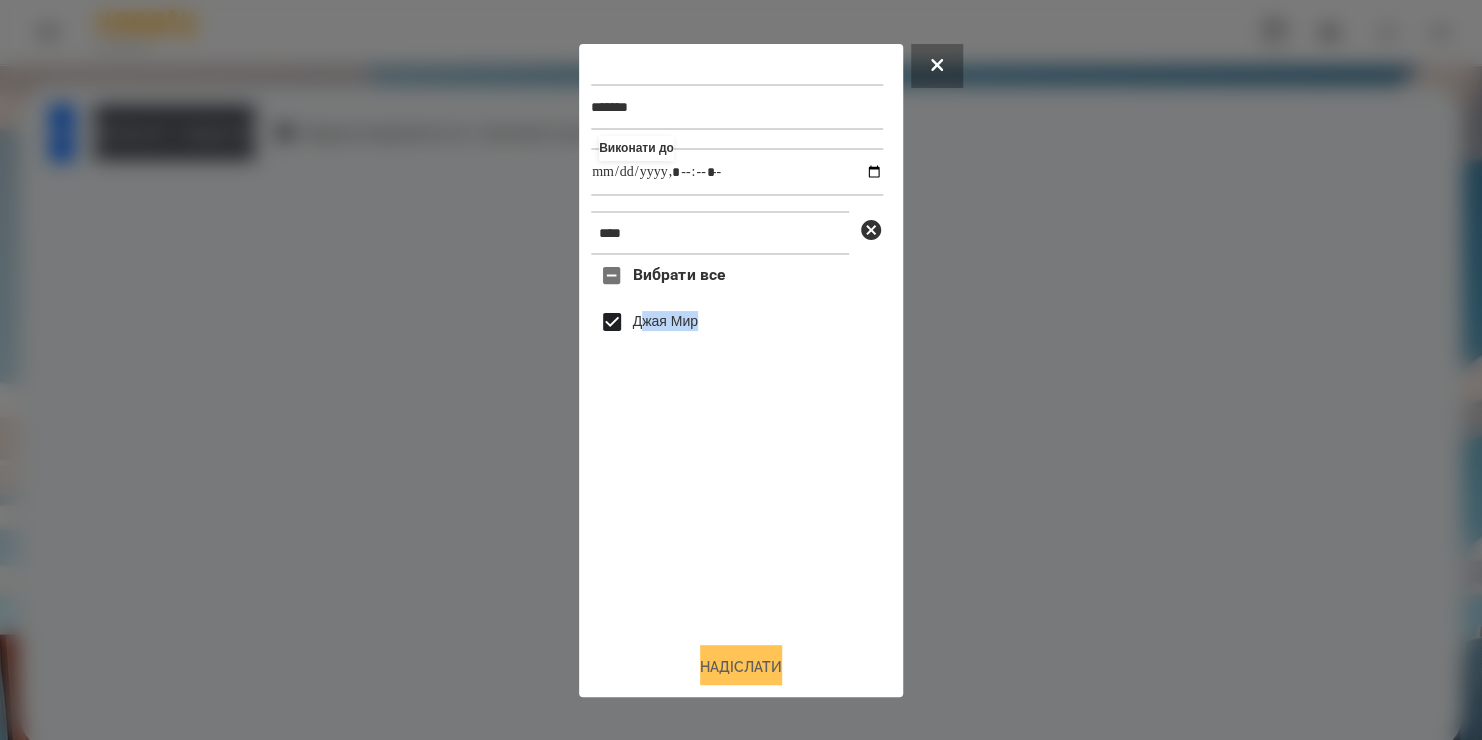click on "Надіслати" at bounding box center [741, 667] 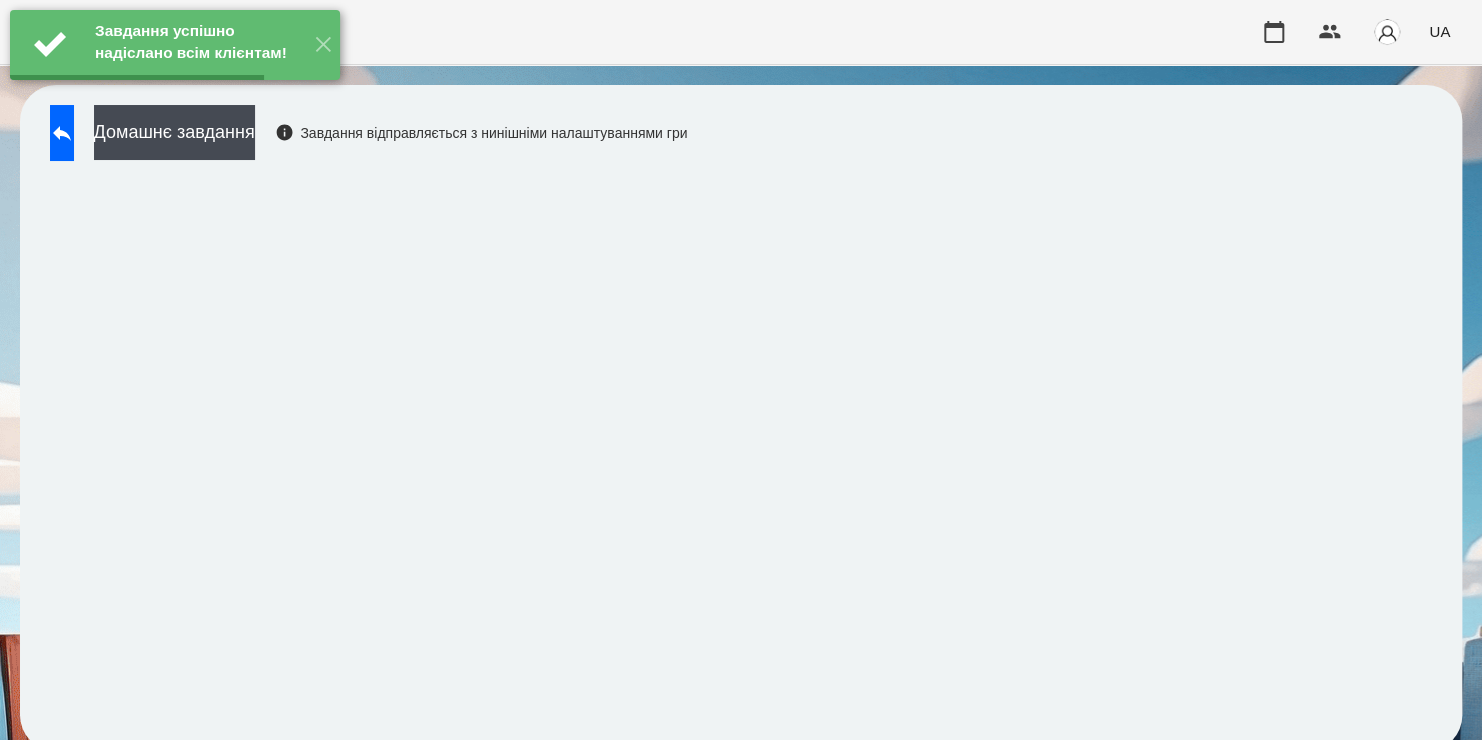 click on "Домашнє завдання" at bounding box center (174, 132) 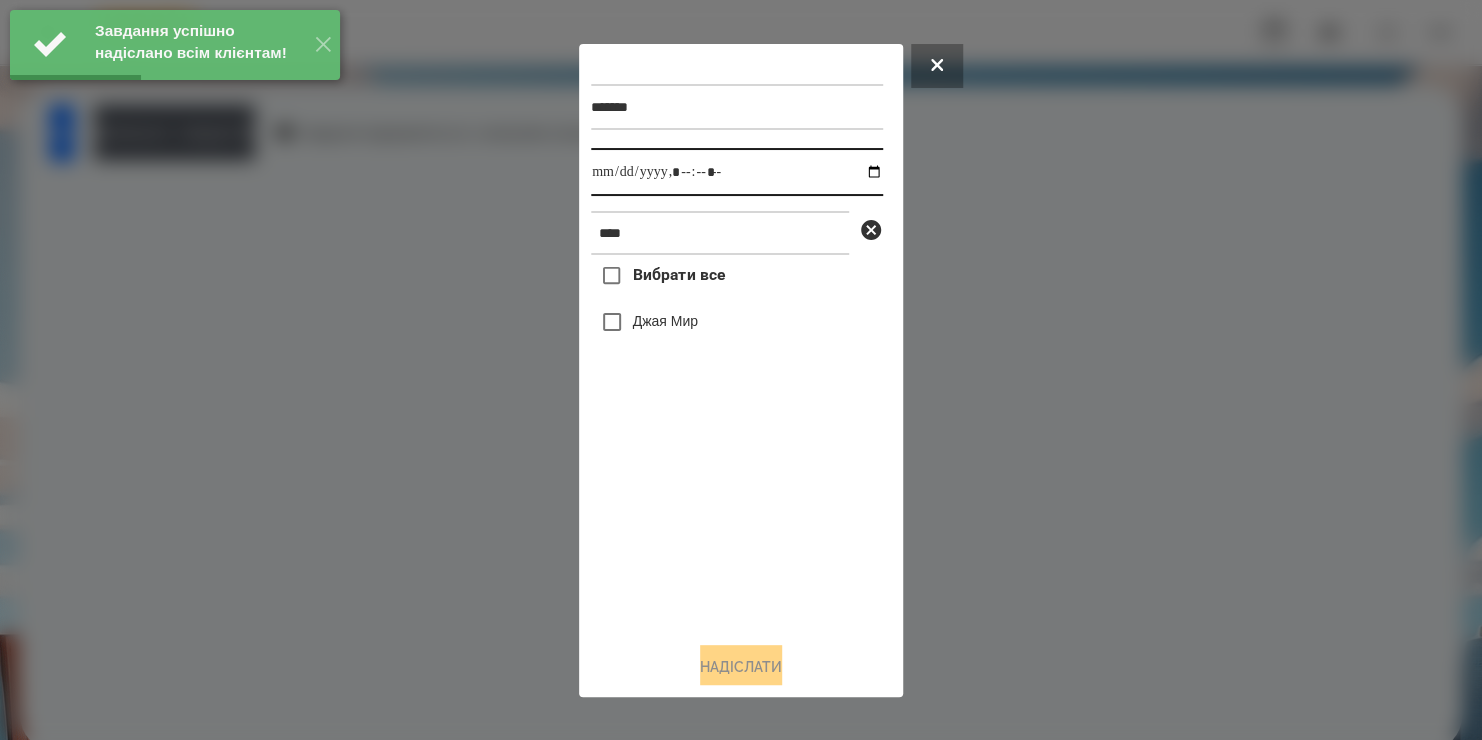click at bounding box center (737, 172) 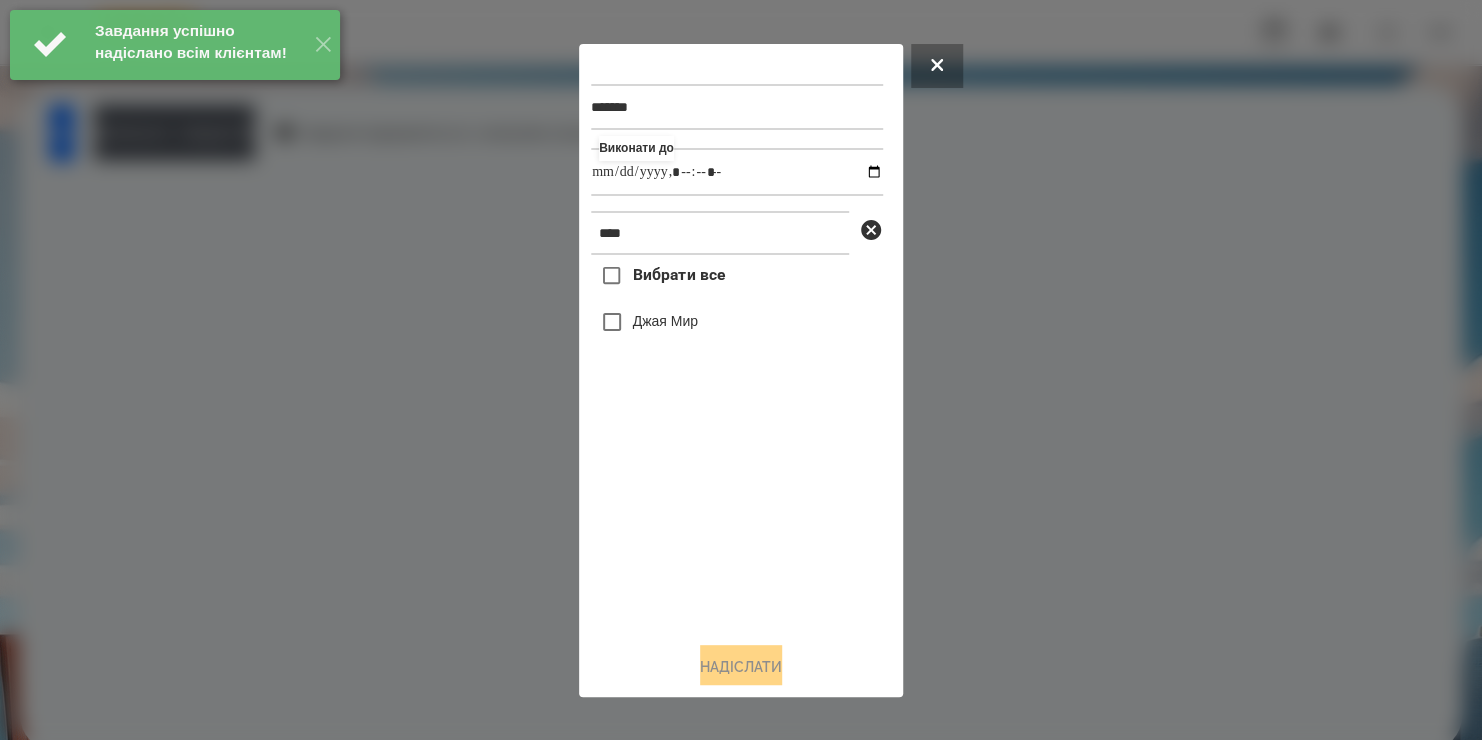 type on "**********" 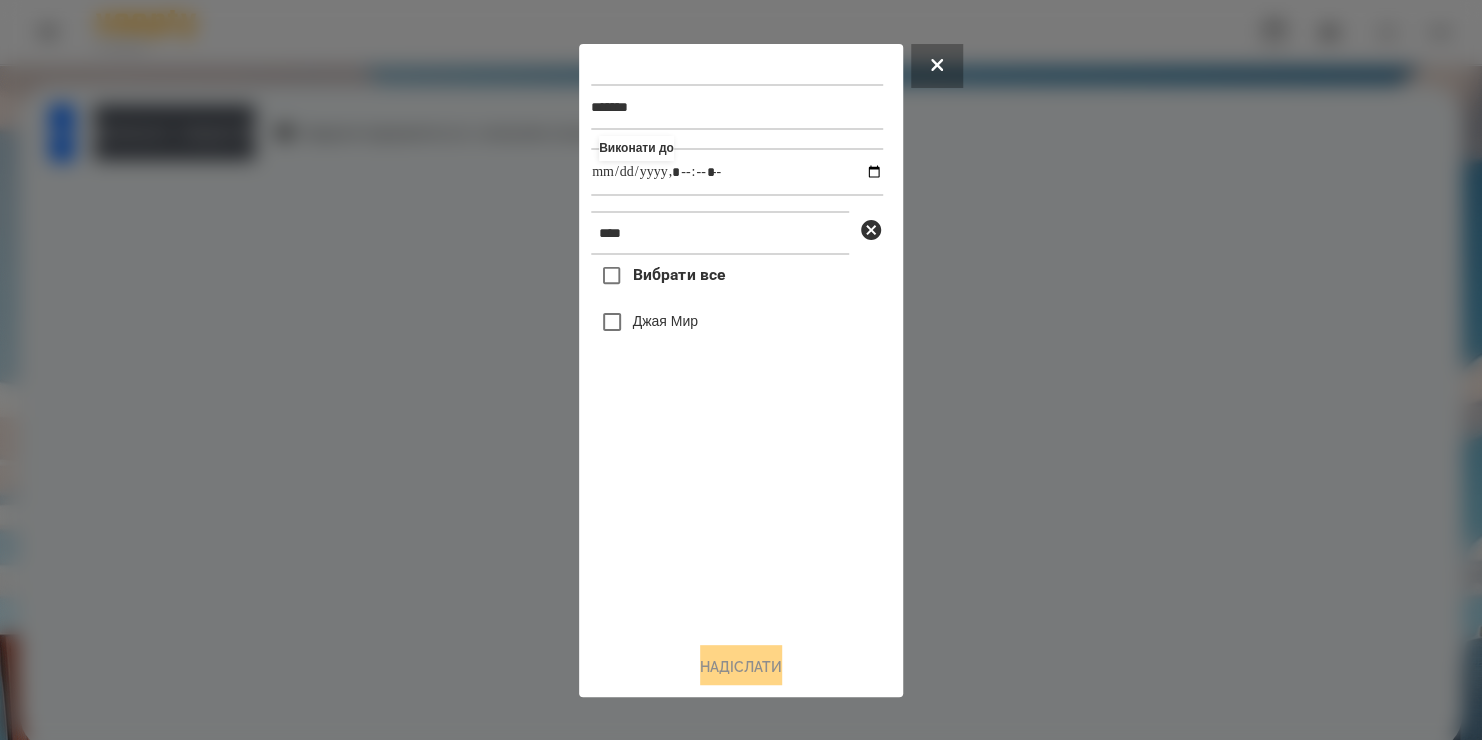 click on "Джая Мир" at bounding box center (665, 321) 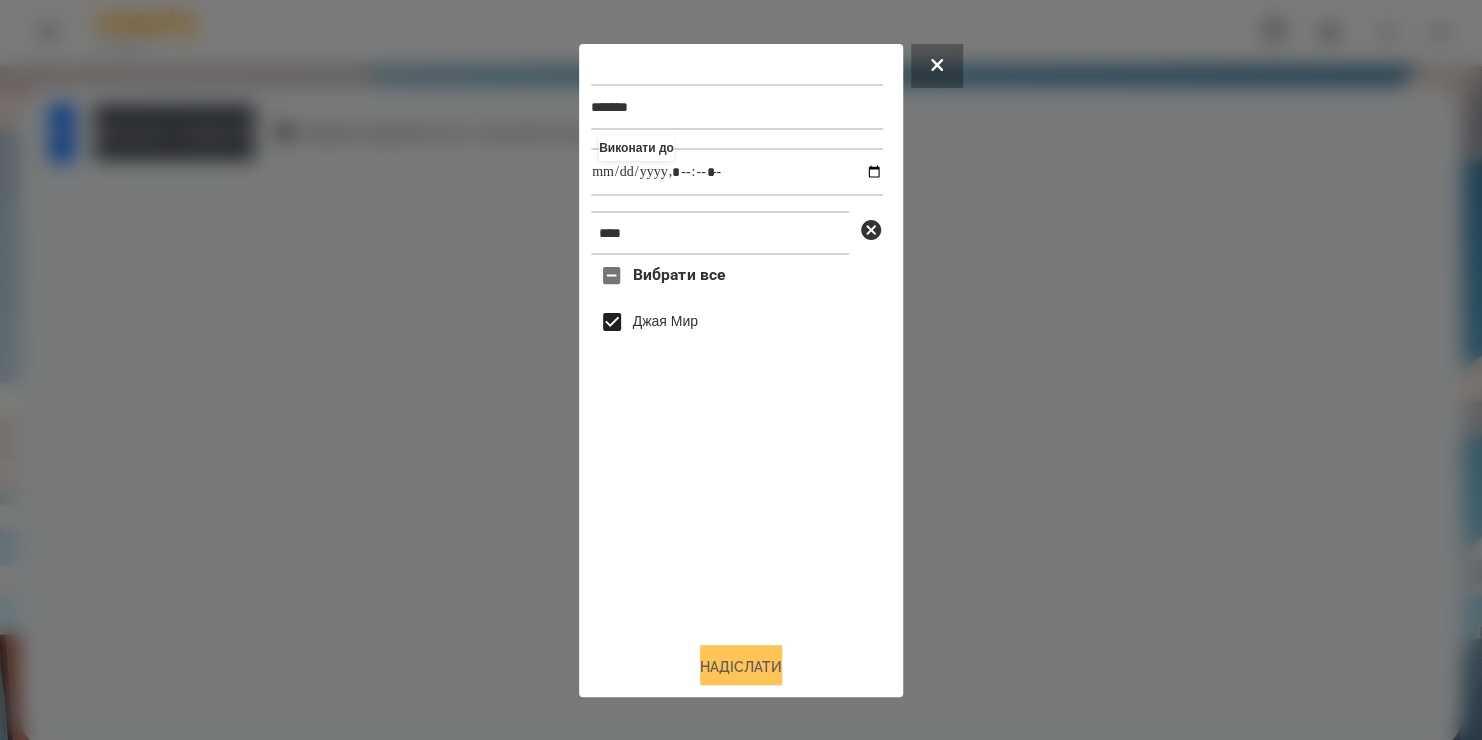 click on "Надіслати" at bounding box center (741, 667) 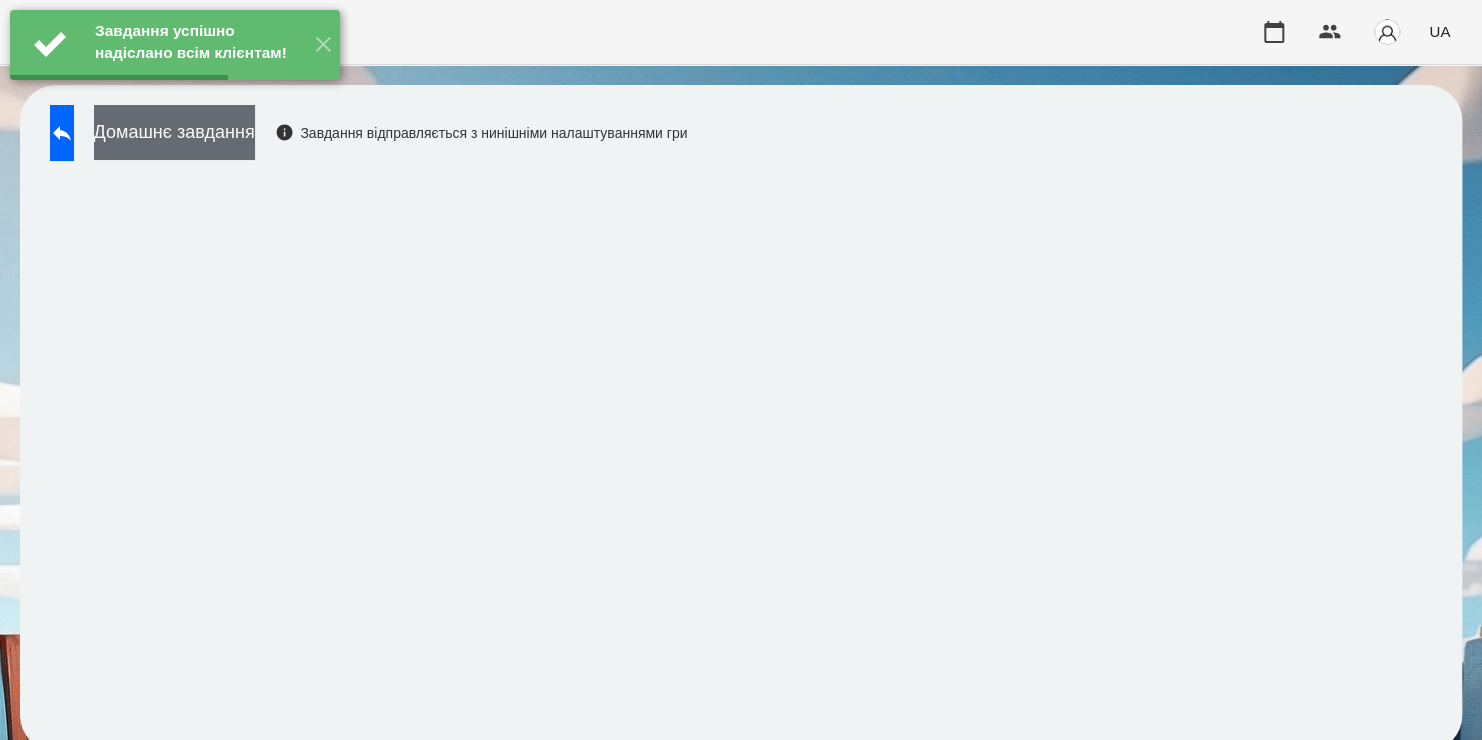 click on "Домашнє завдання" at bounding box center (174, 132) 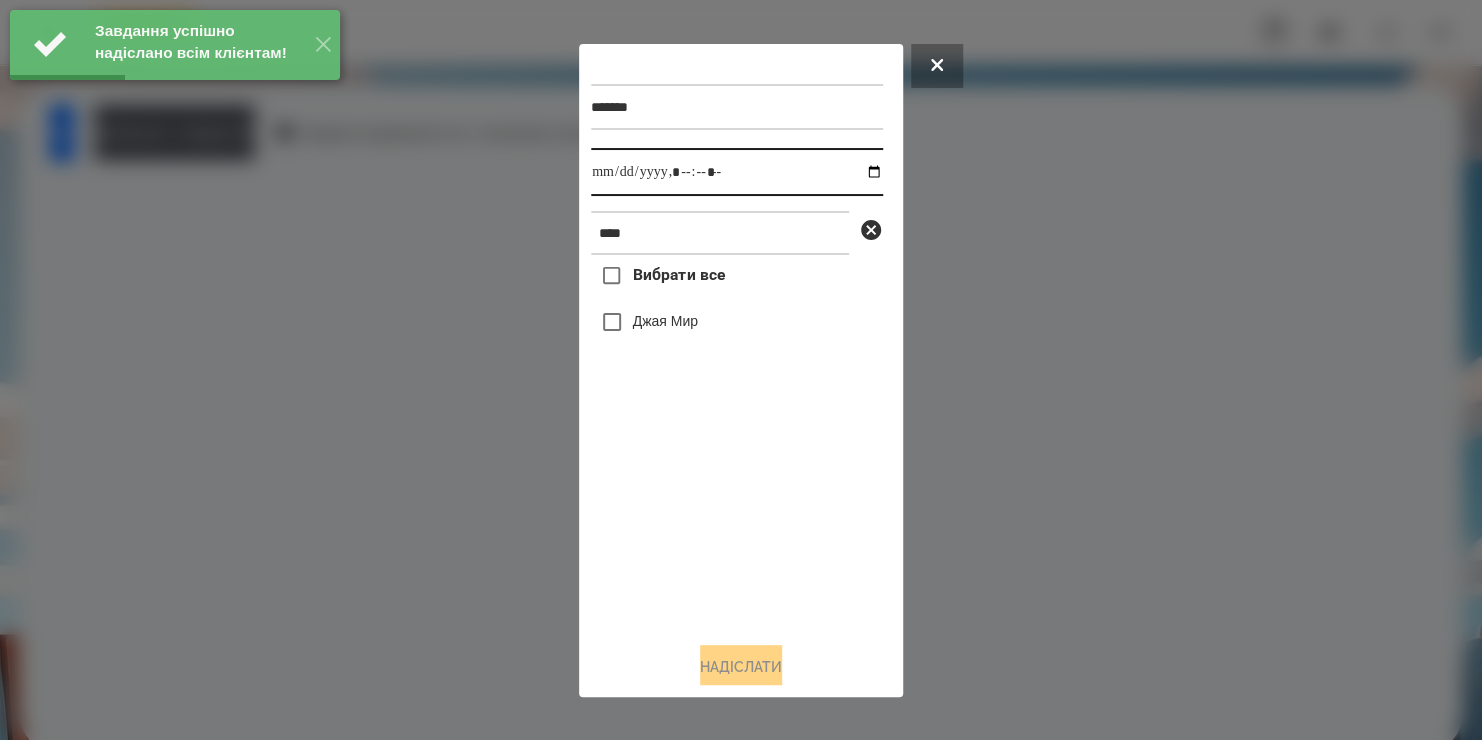 click at bounding box center (737, 172) 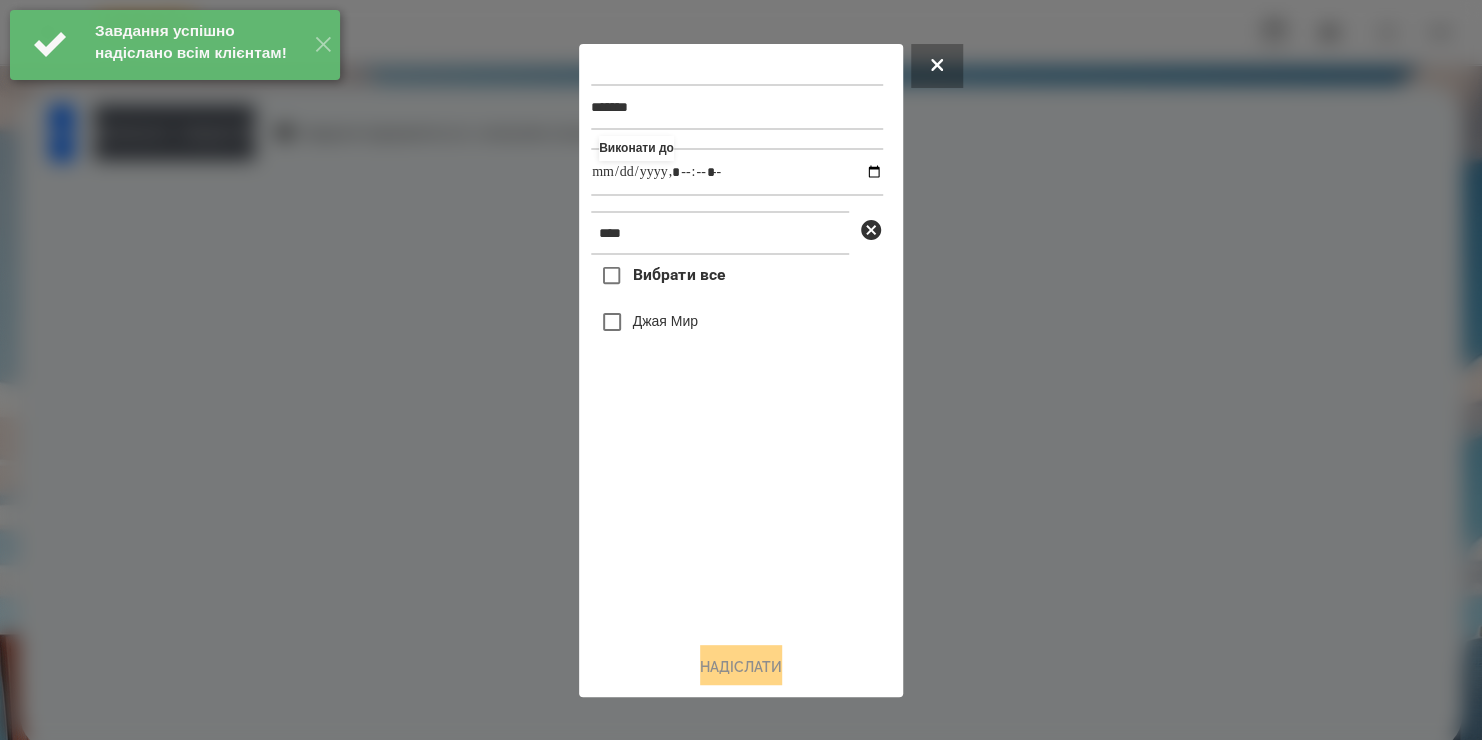 type on "**********" 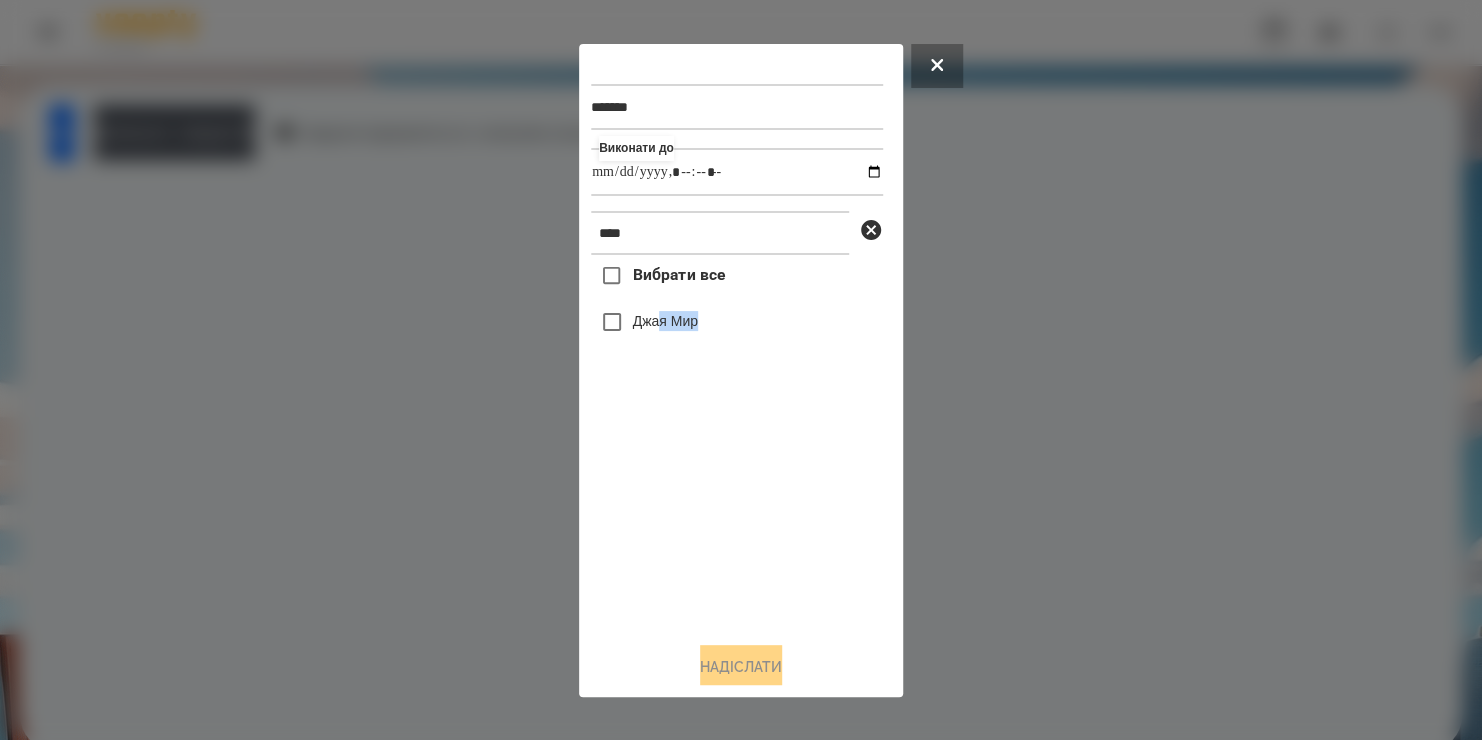 drag, startPoint x: 724, startPoint y: 548, endPoint x: 660, endPoint y: 321, distance: 235.84953 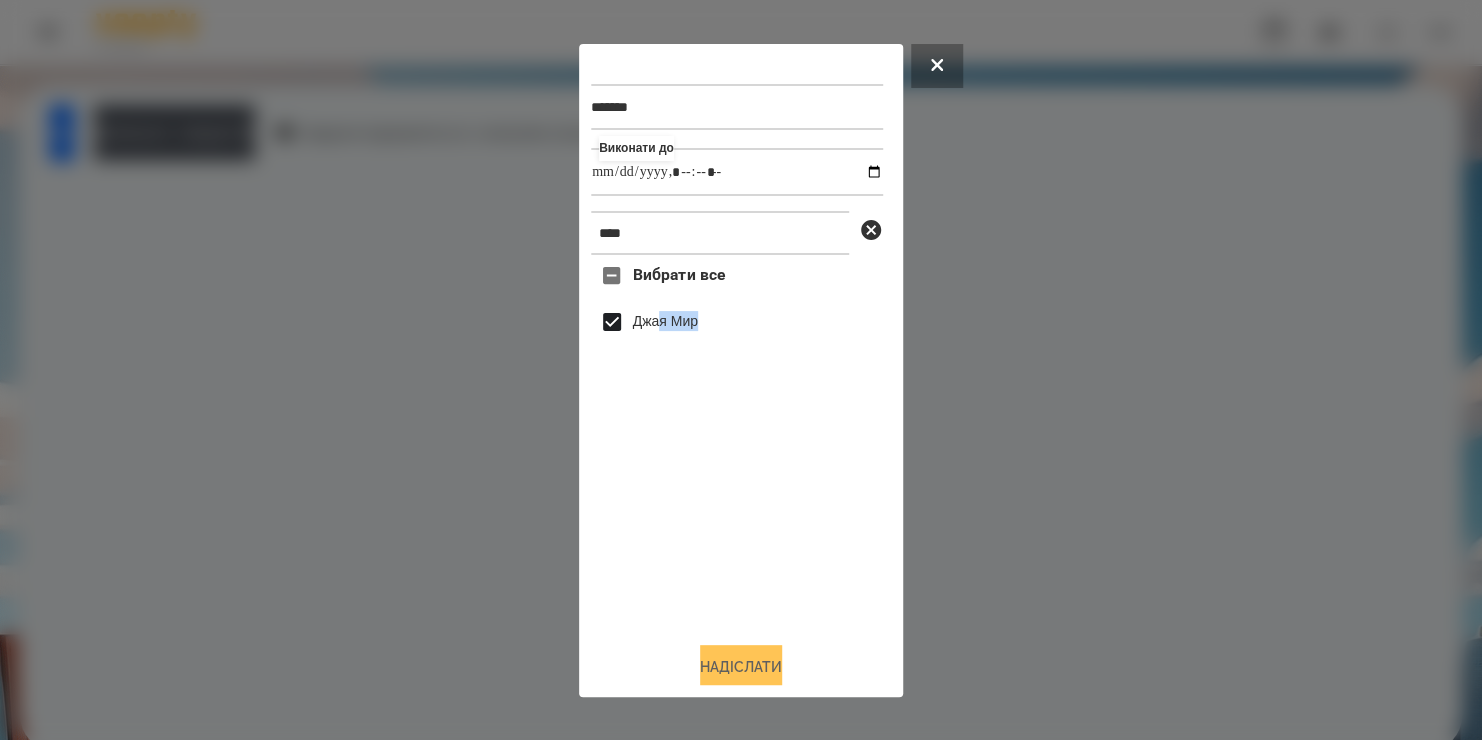 click on "Надіслати" at bounding box center (741, 667) 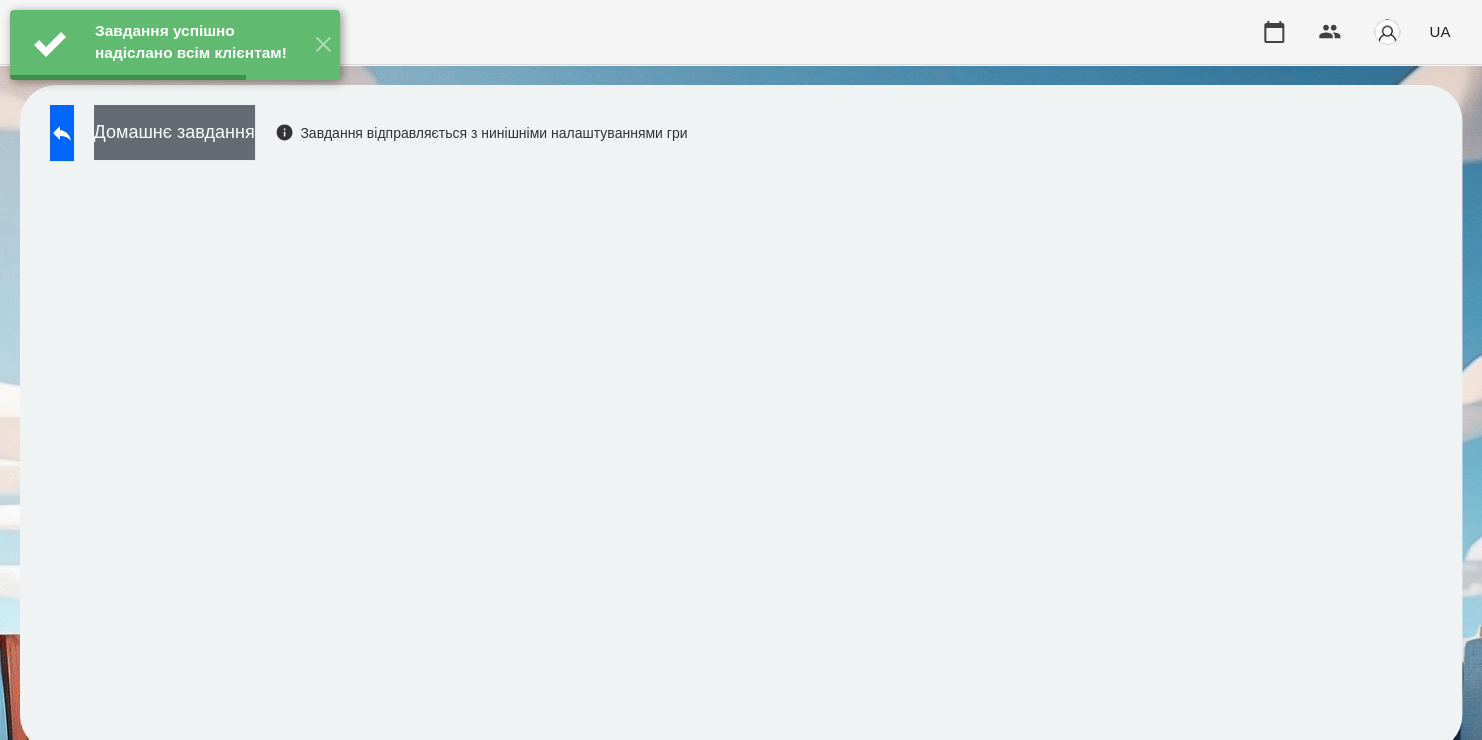 click on "Домашнє завдання" at bounding box center (174, 132) 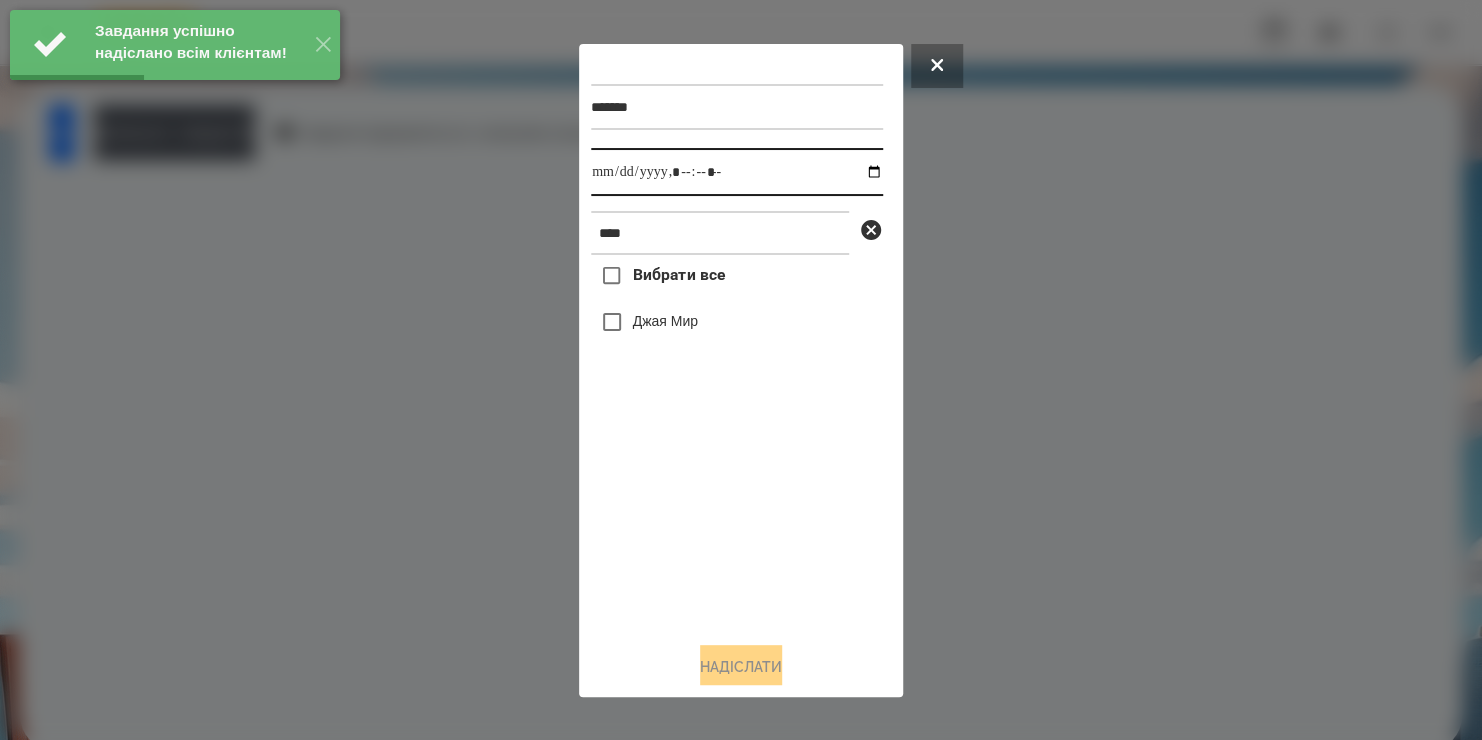 click at bounding box center [737, 172] 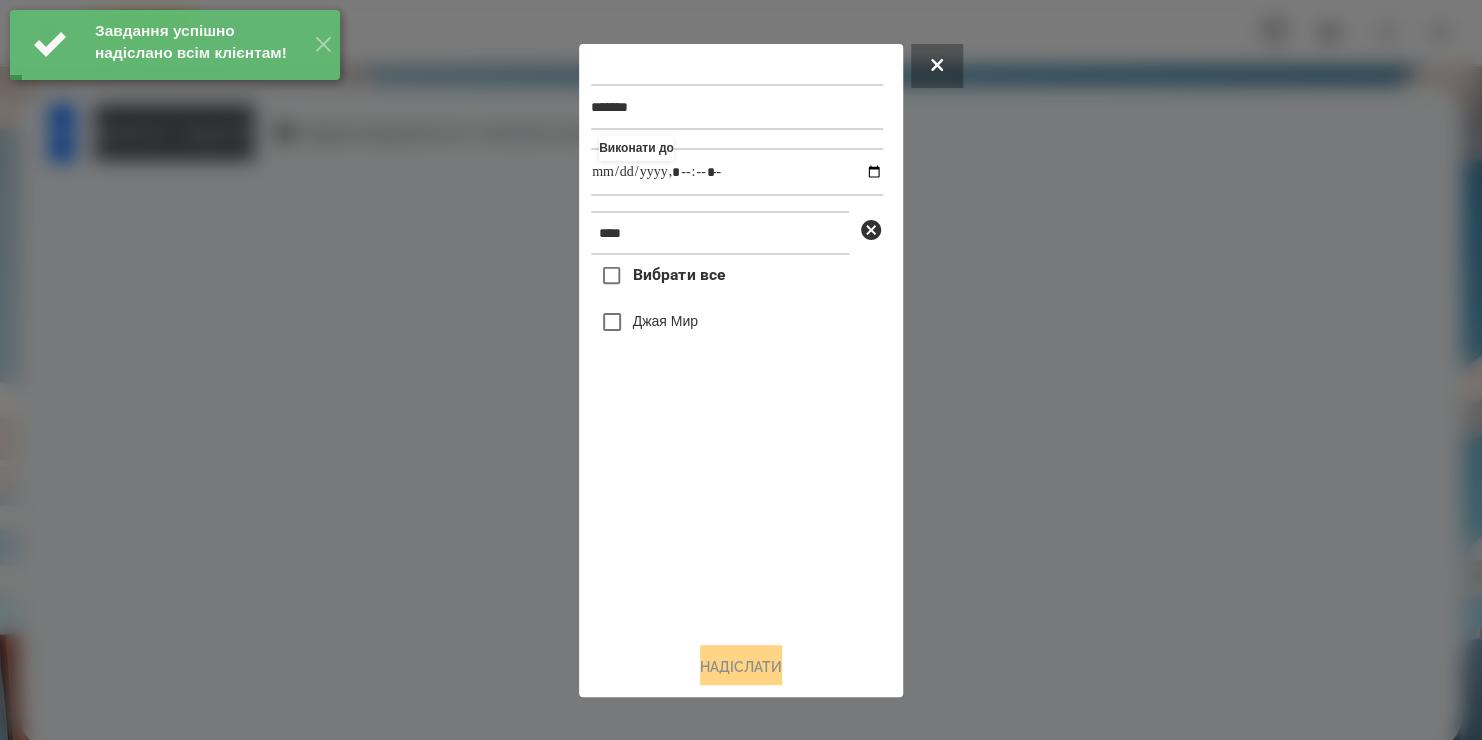 type on "**********" 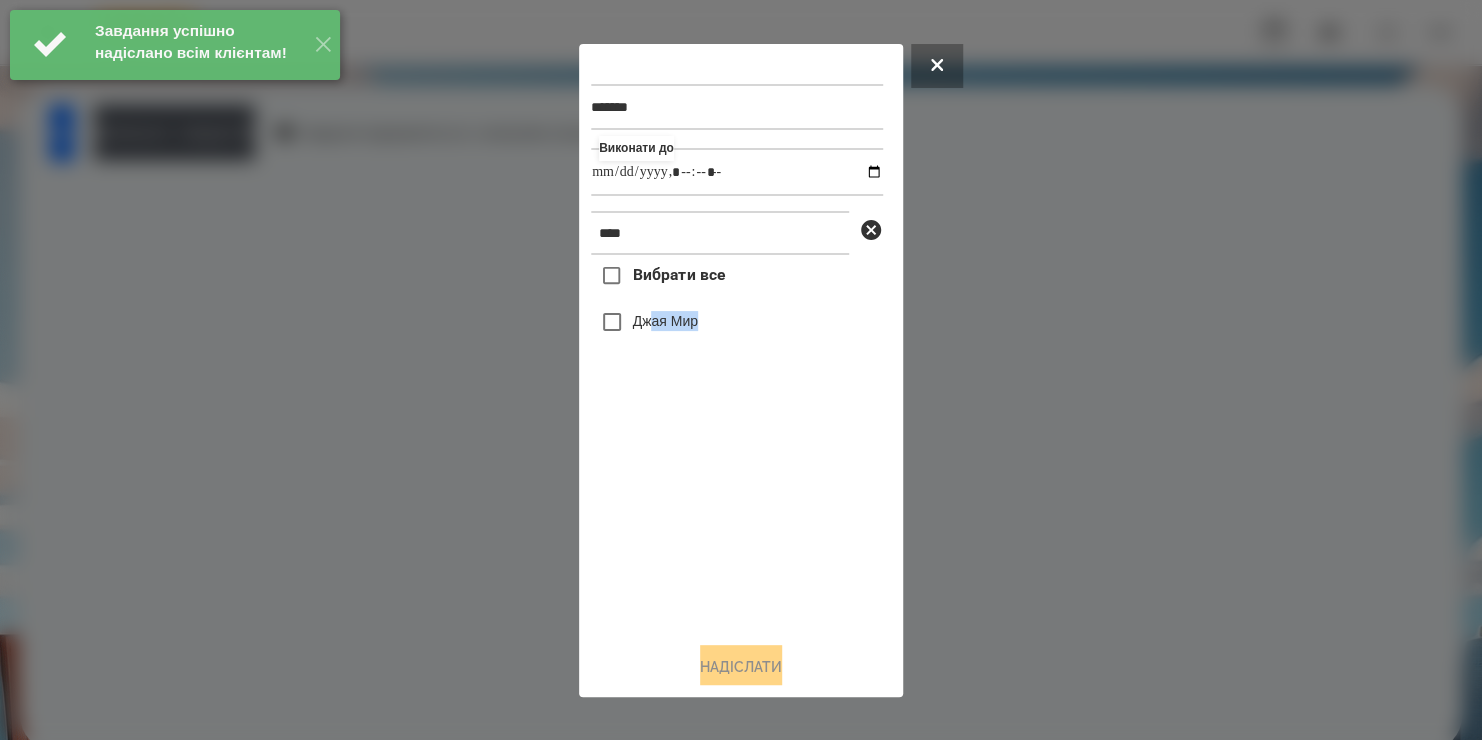 drag, startPoint x: 732, startPoint y: 573, endPoint x: 653, endPoint y: 326, distance: 259.32605 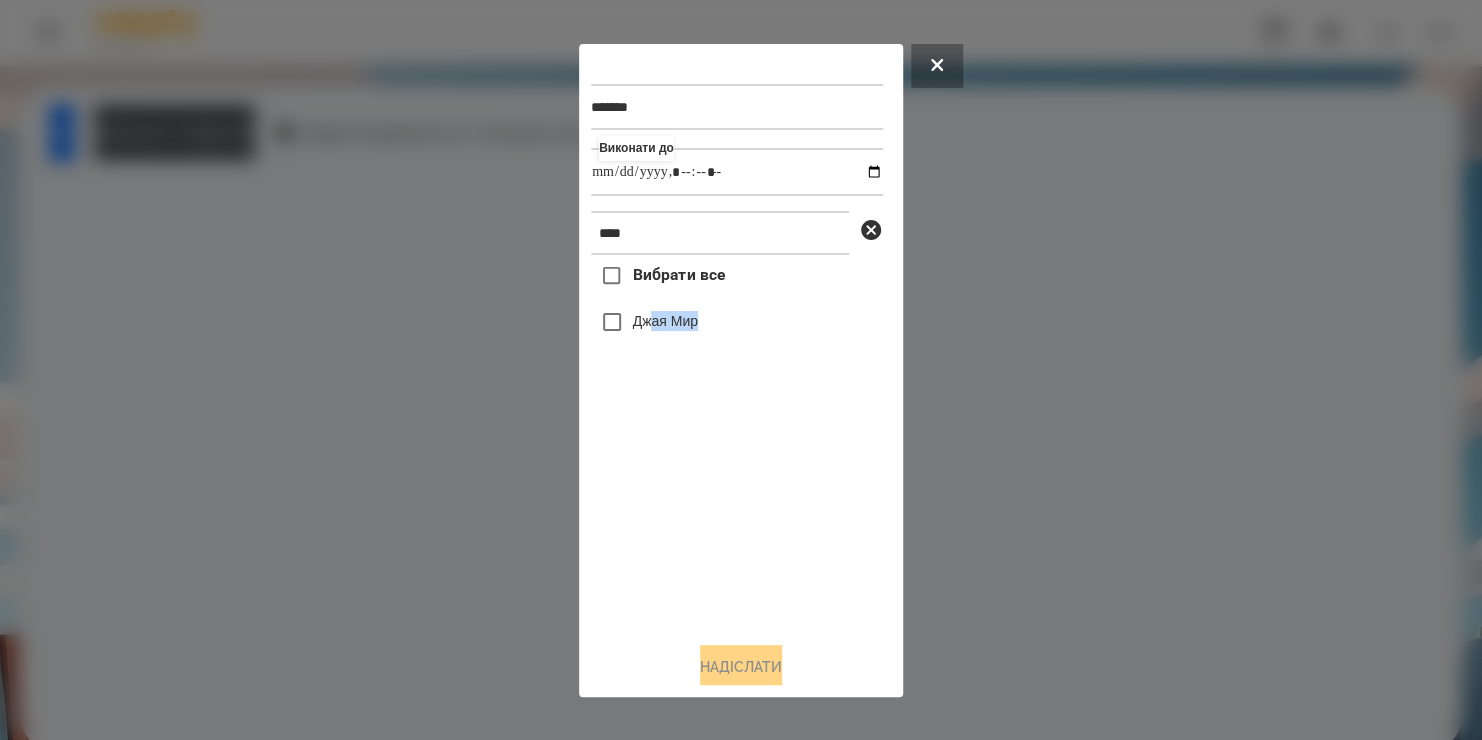 click on "Джая Мир" at bounding box center (665, 321) 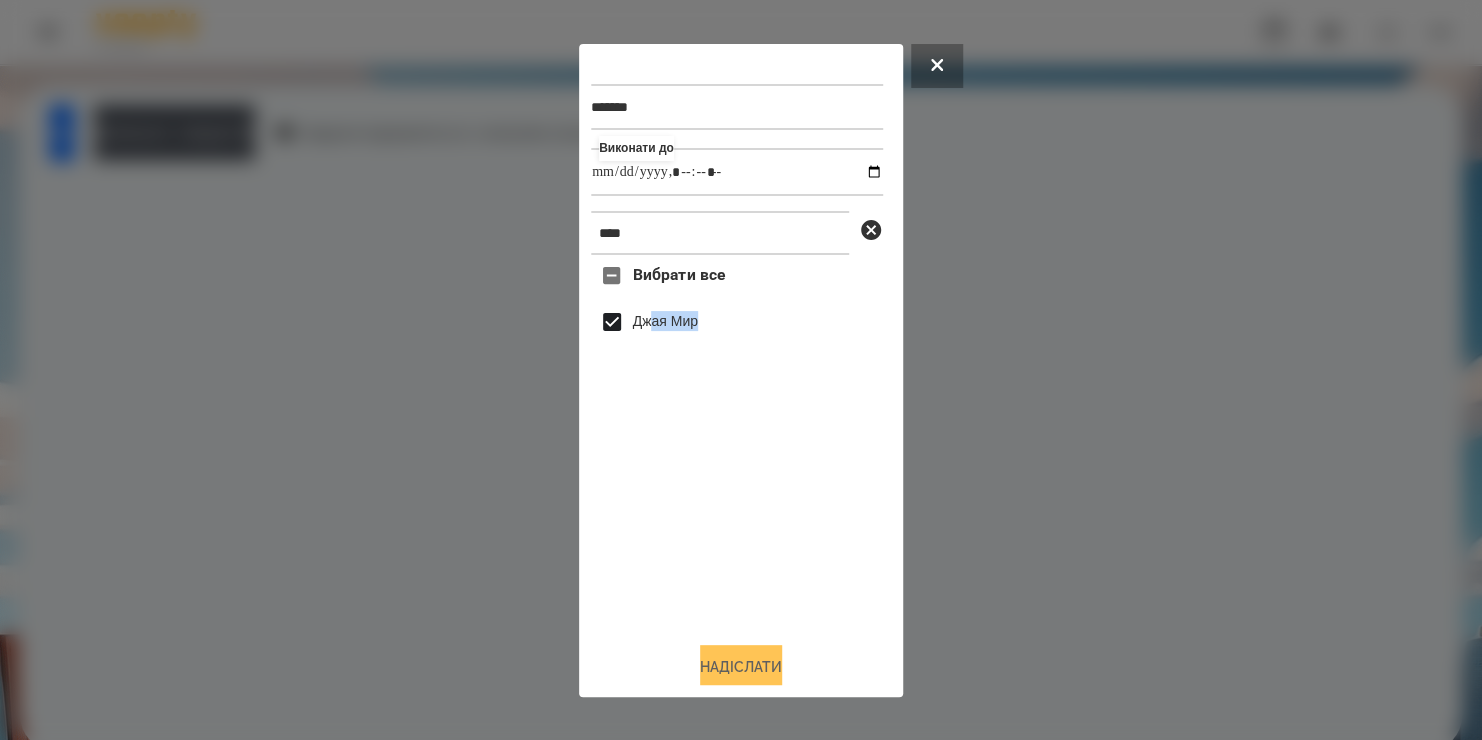 click on "Надіслати" at bounding box center (741, 667) 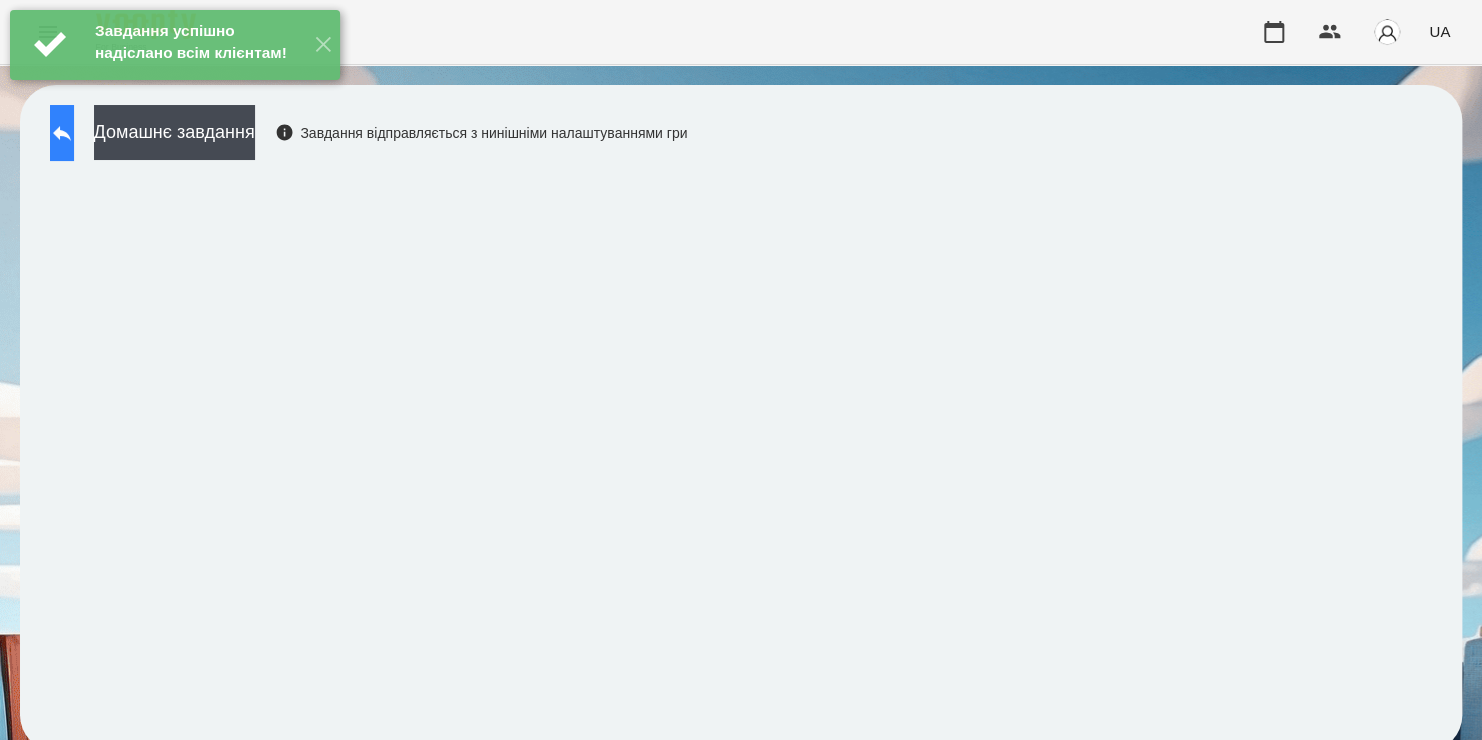 click at bounding box center [62, 133] 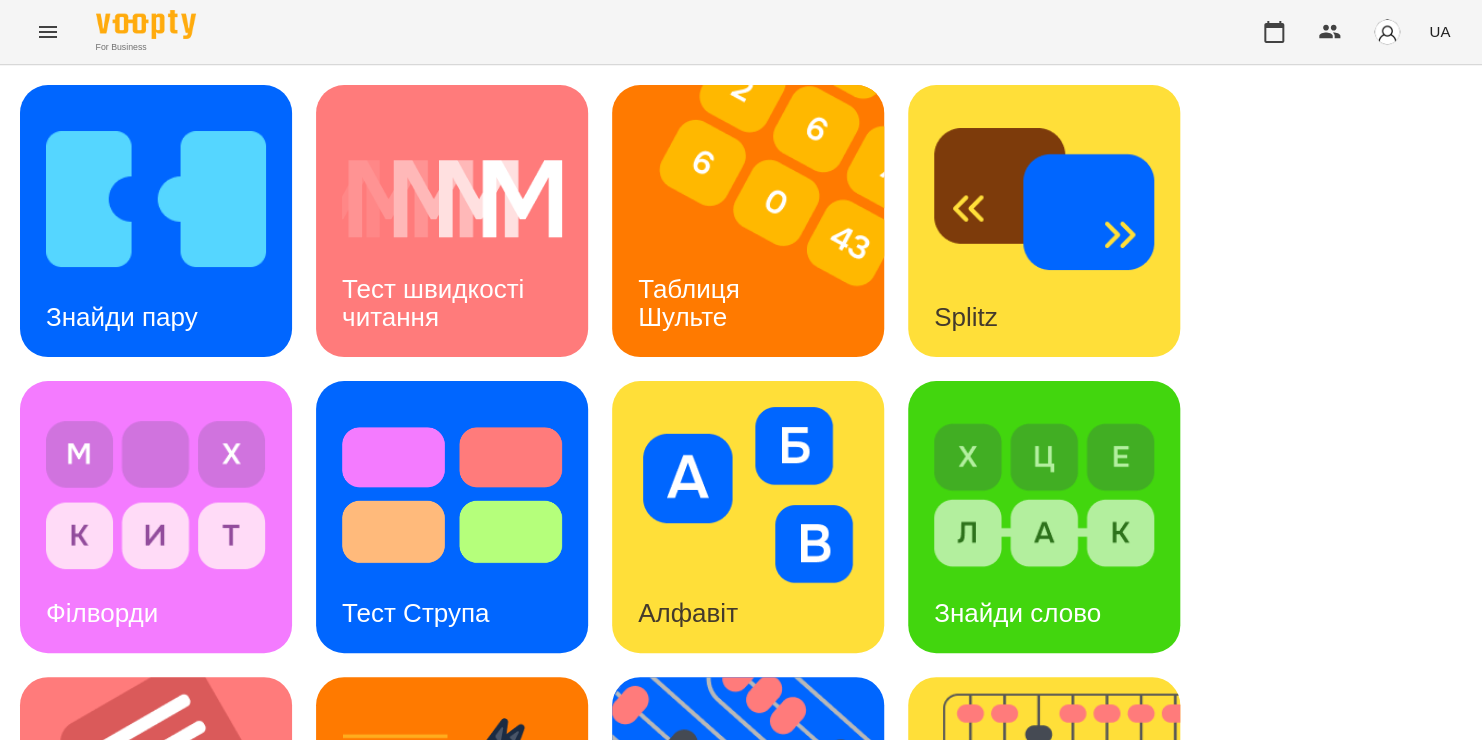 scroll, scrollTop: 820, scrollLeft: 0, axis: vertical 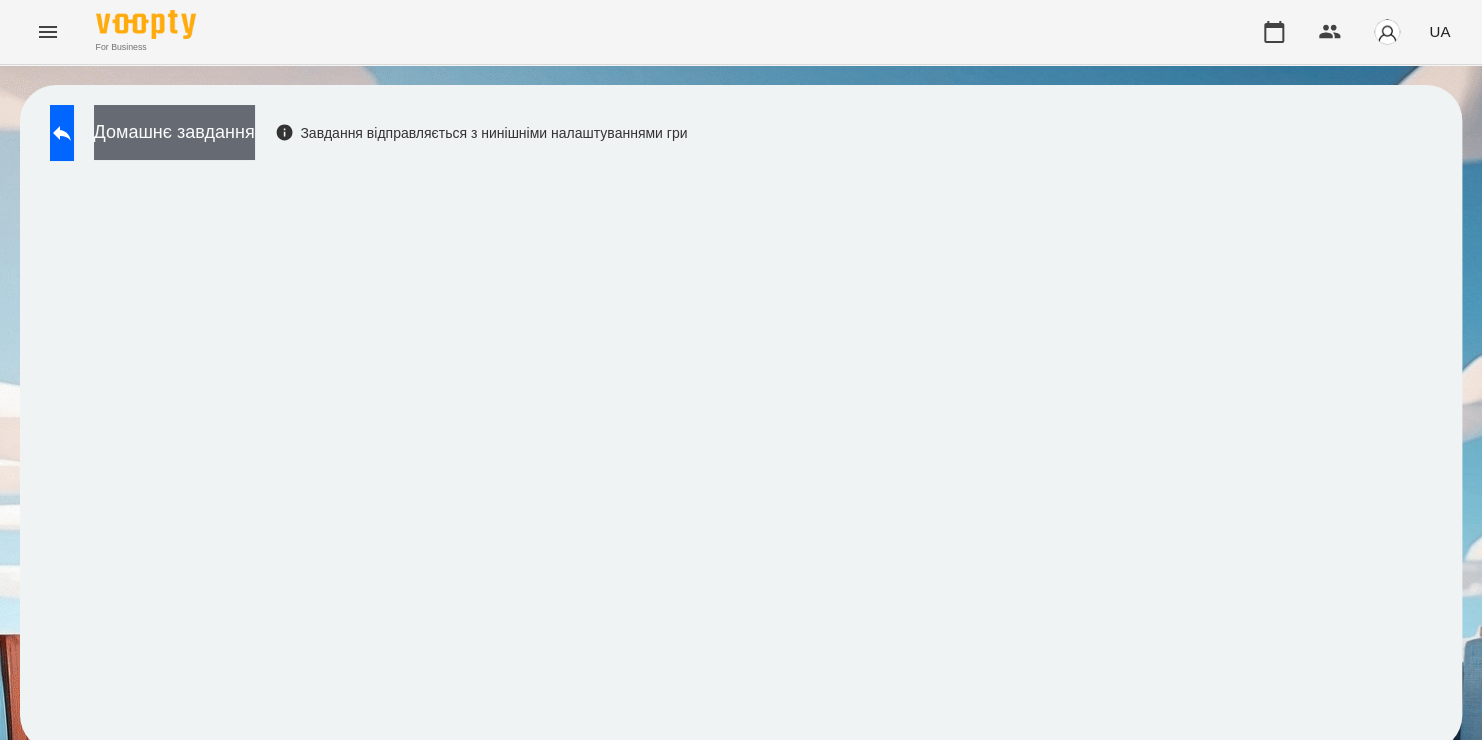 click on "Домашнє завдання" at bounding box center [174, 132] 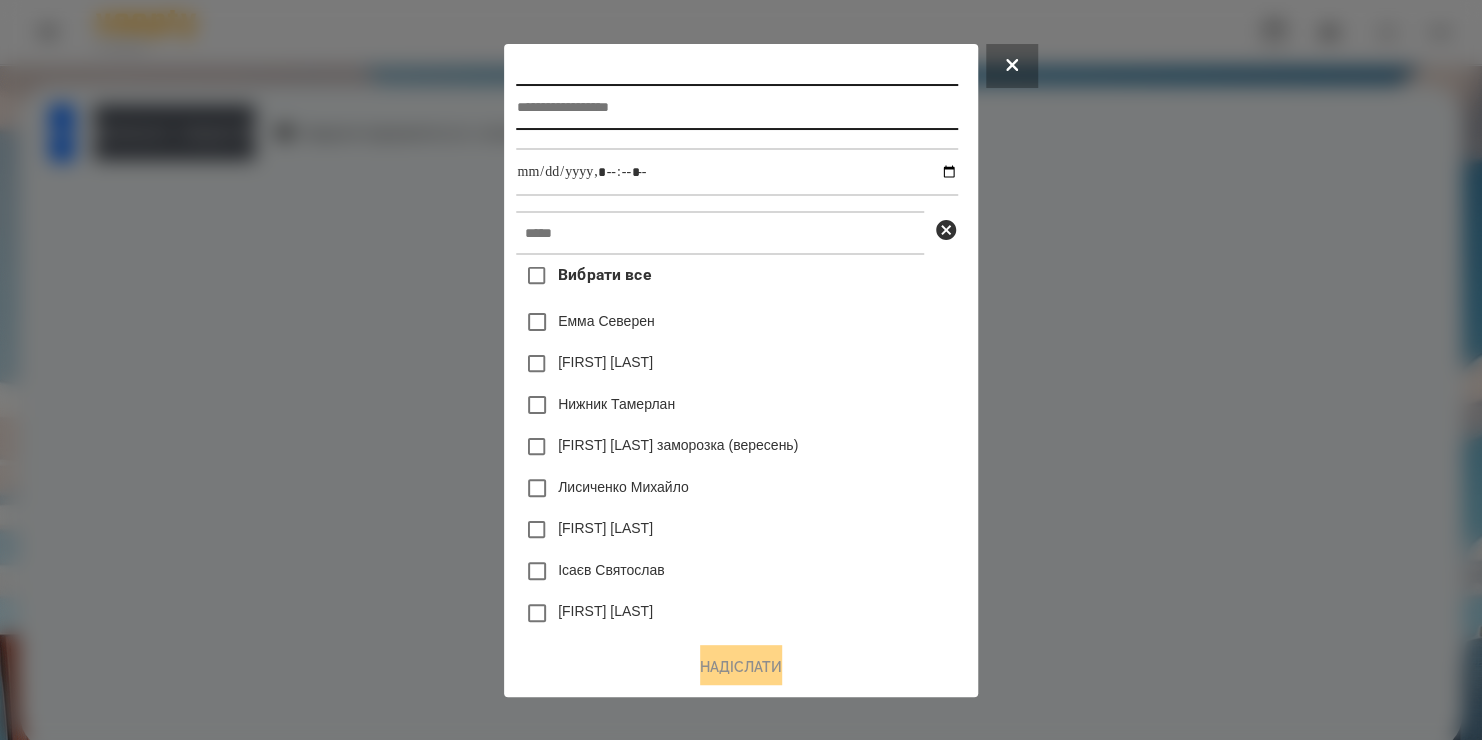 click at bounding box center [736, 107] 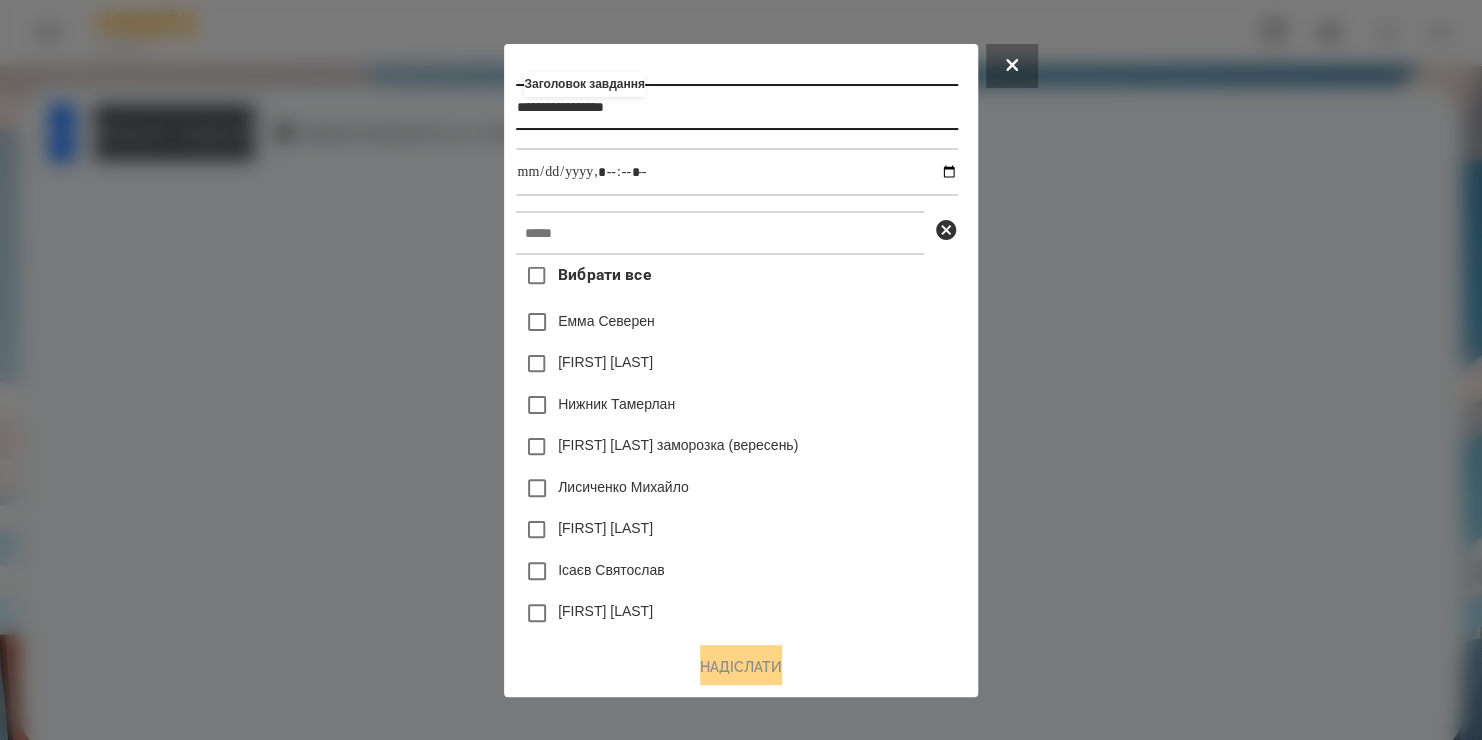 type on "**********" 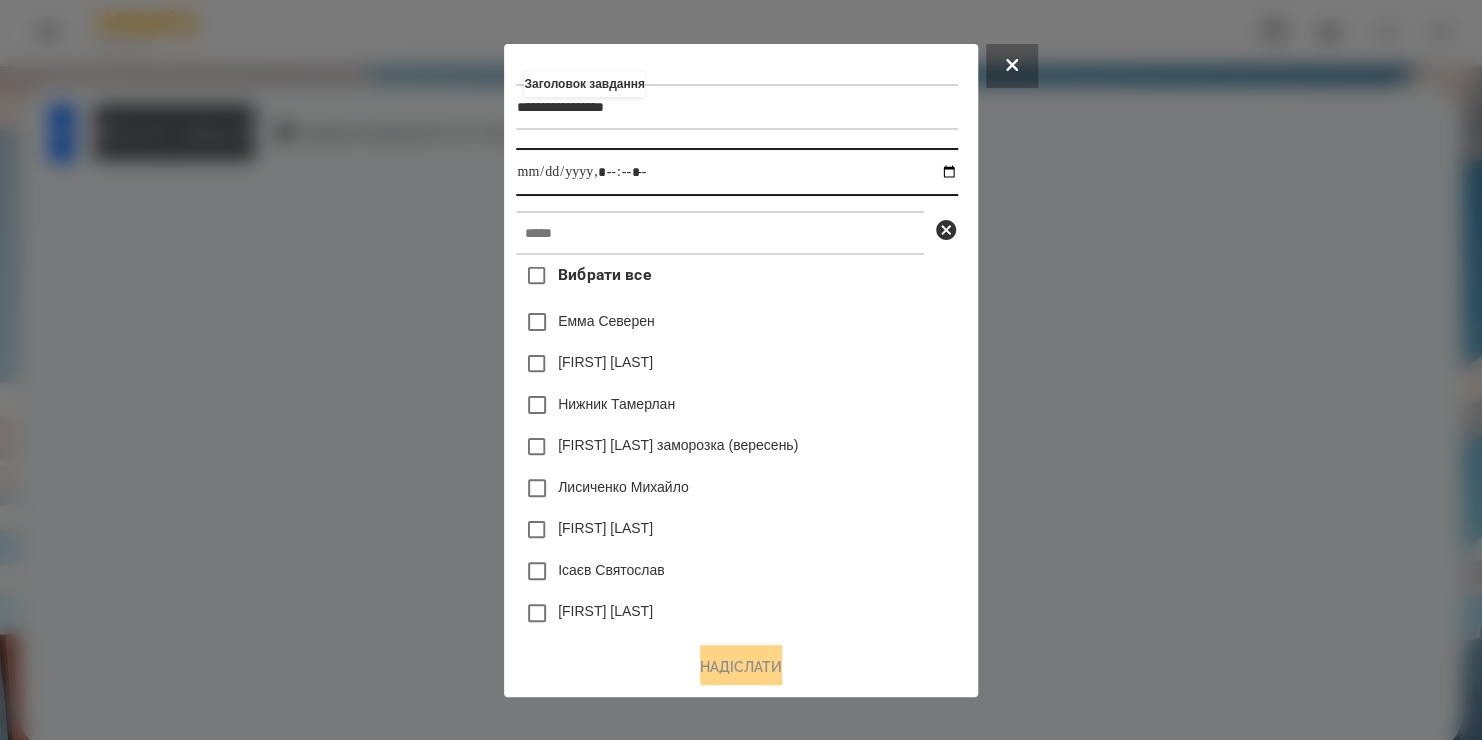 click at bounding box center (736, 172) 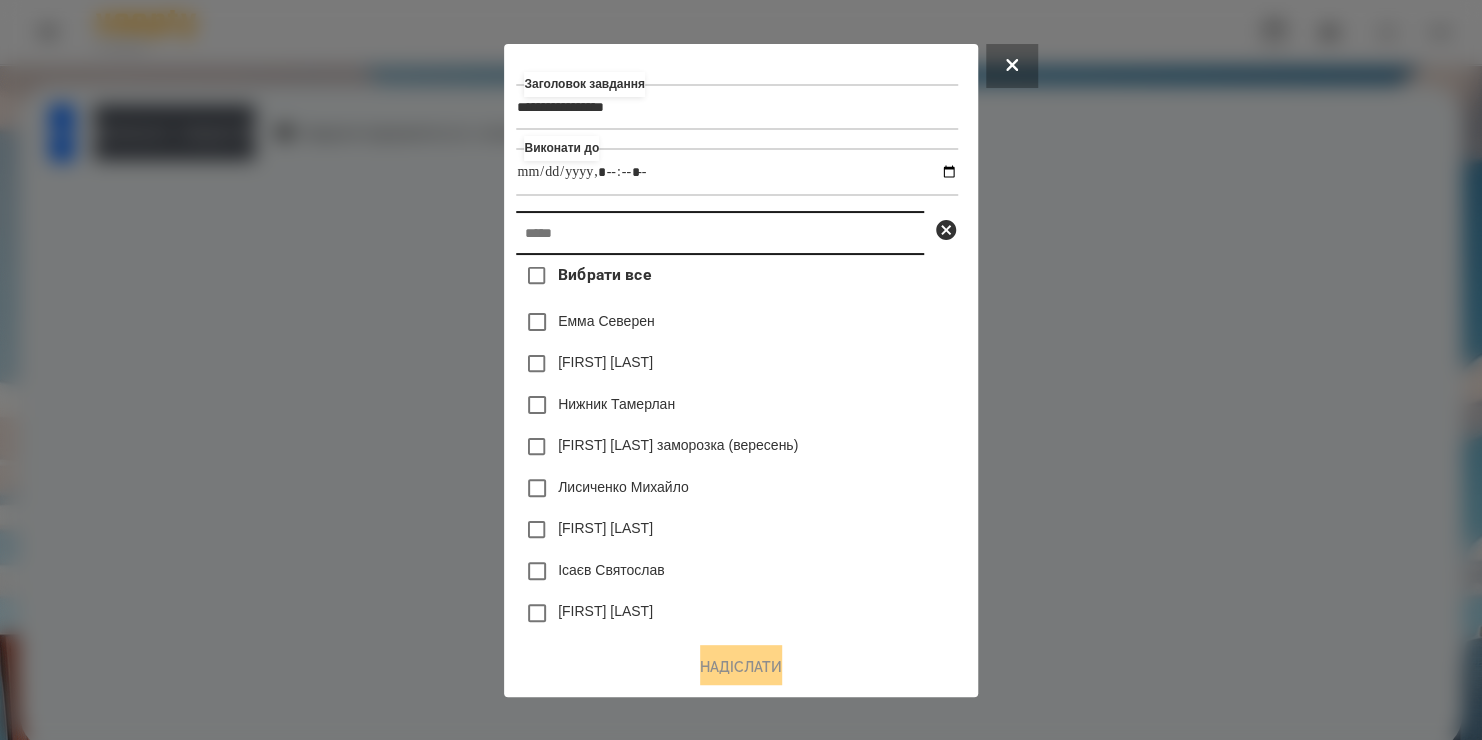 type on "**********" 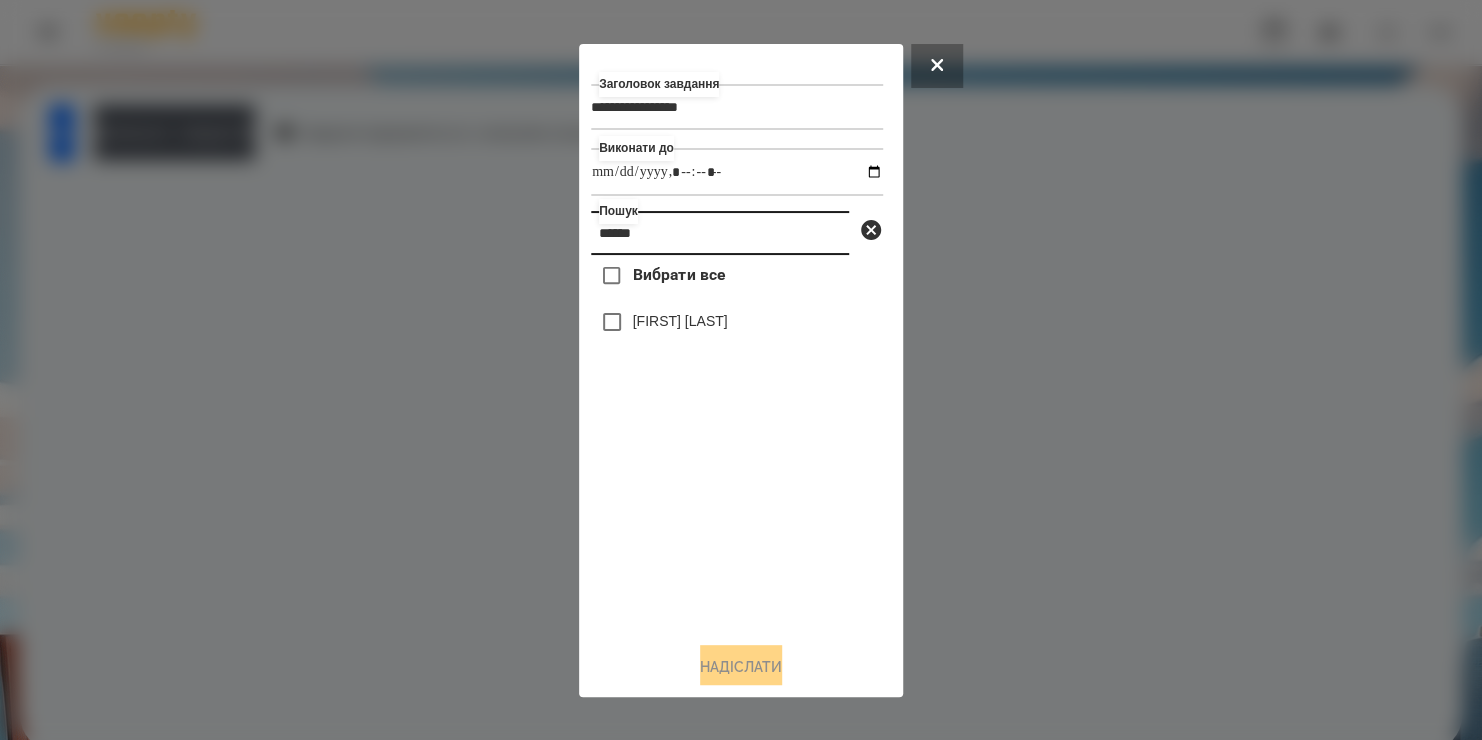 type on "******" 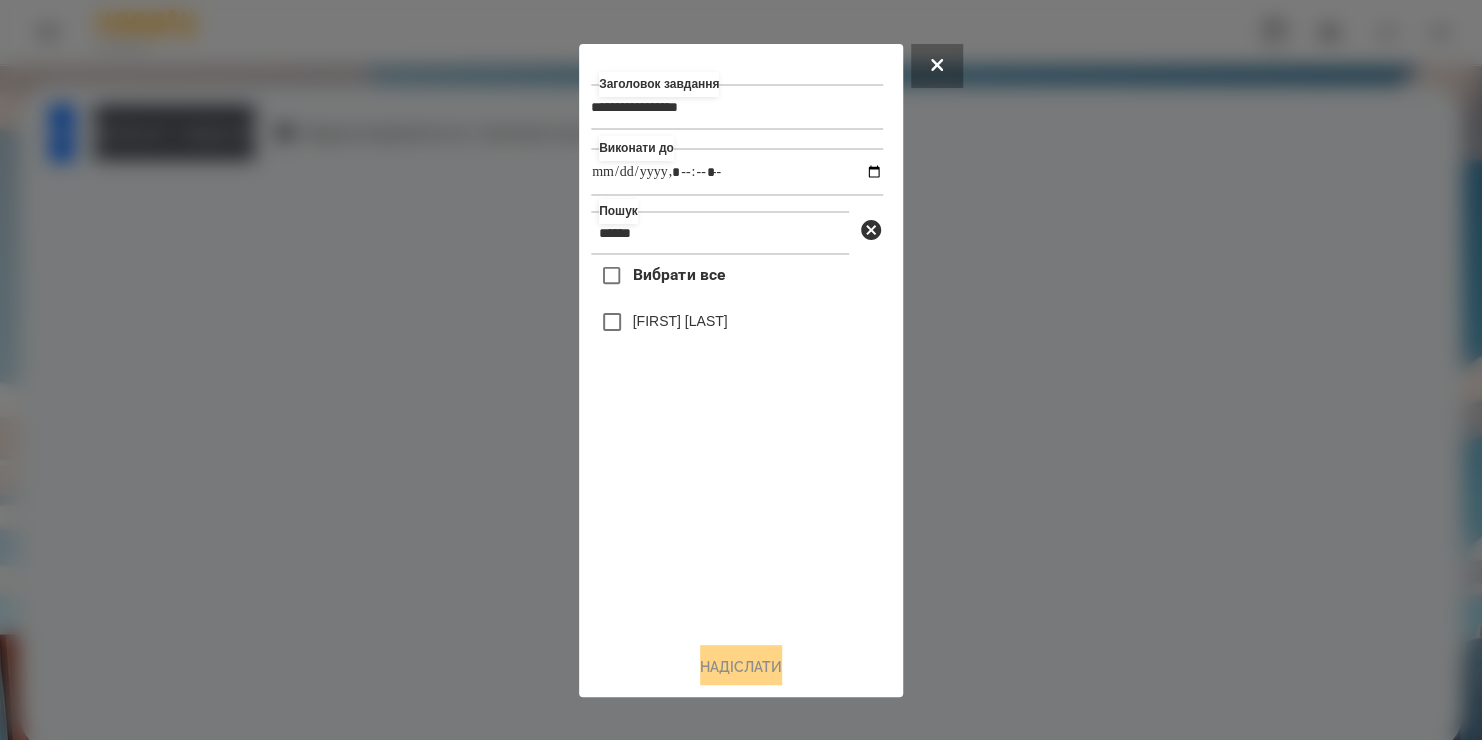 click on "[FIRST] [LAST]" at bounding box center (680, 321) 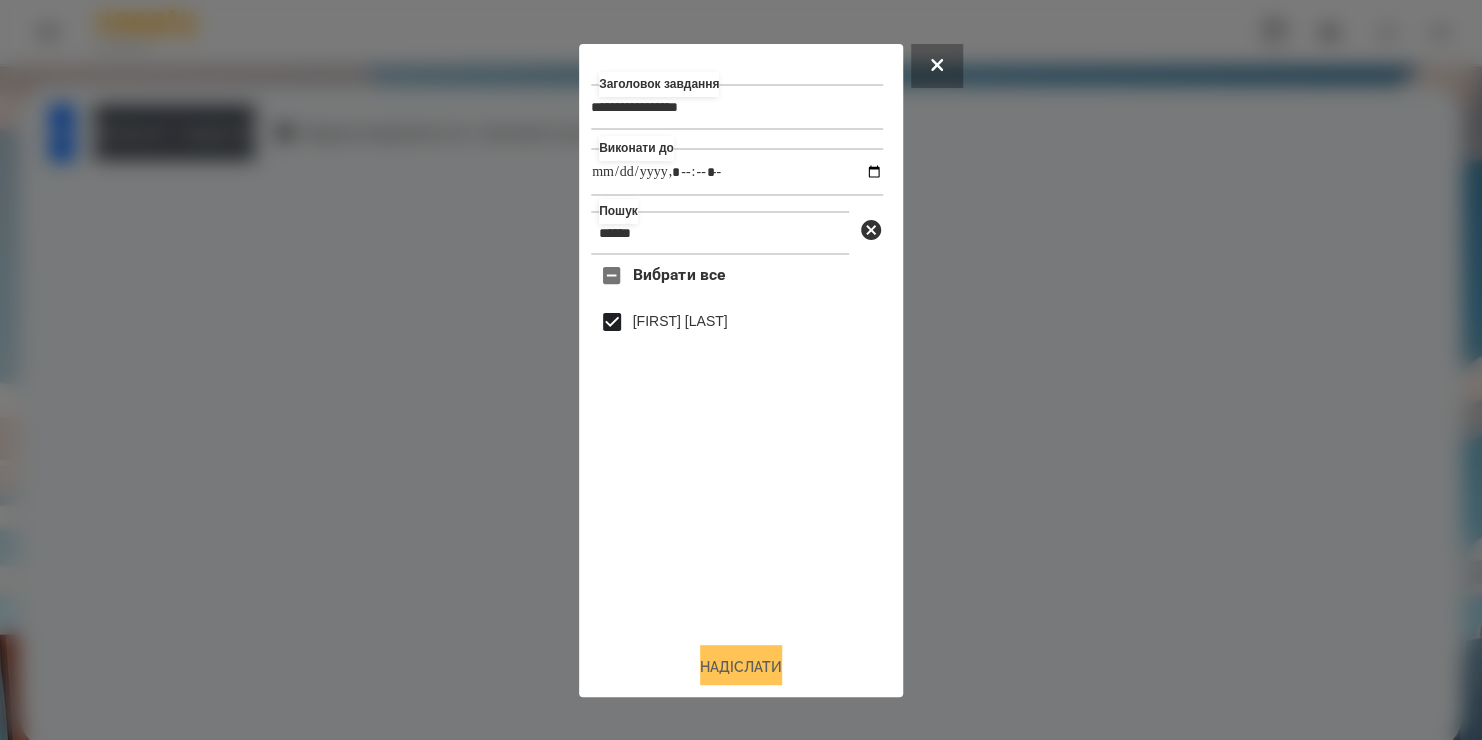 click on "Надіслати" at bounding box center (741, 667) 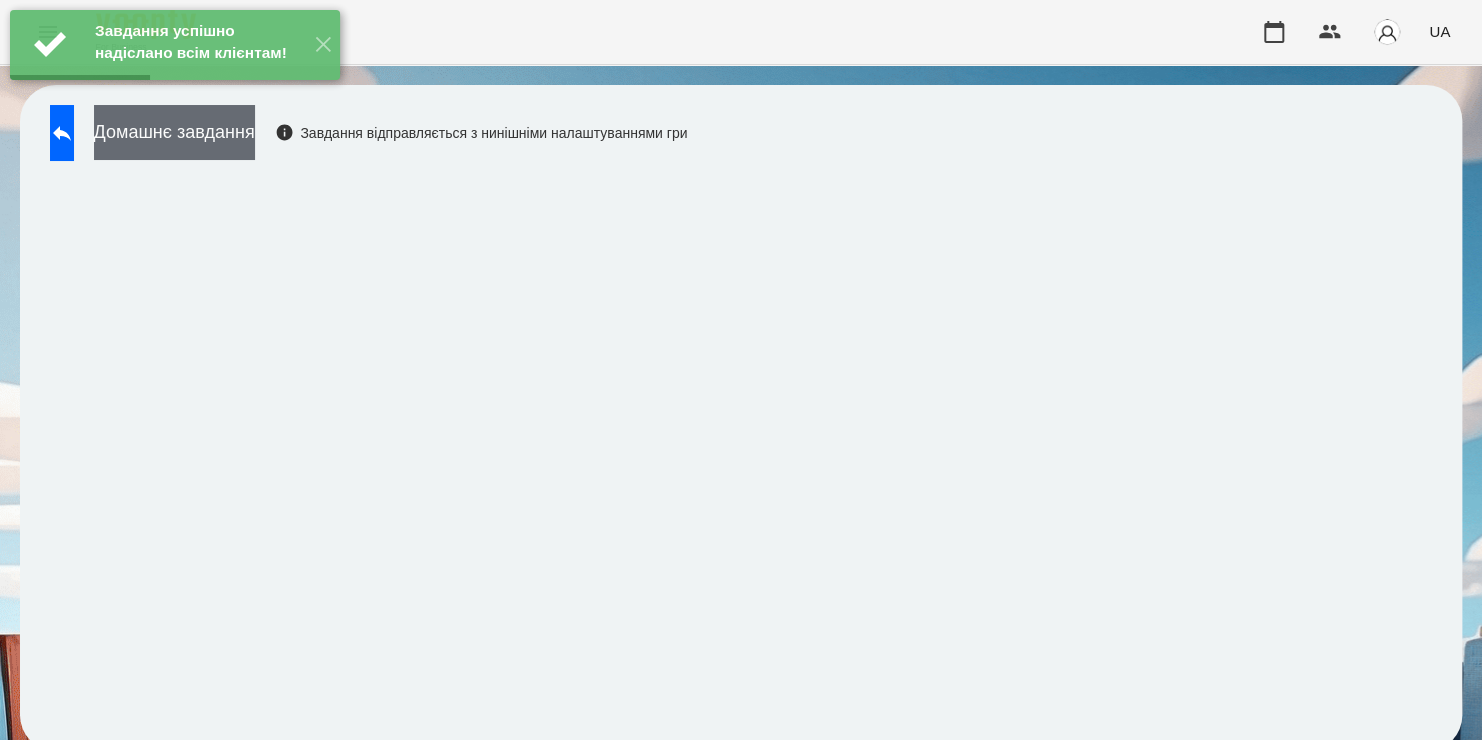 click on "Домашнє завдання" at bounding box center [174, 132] 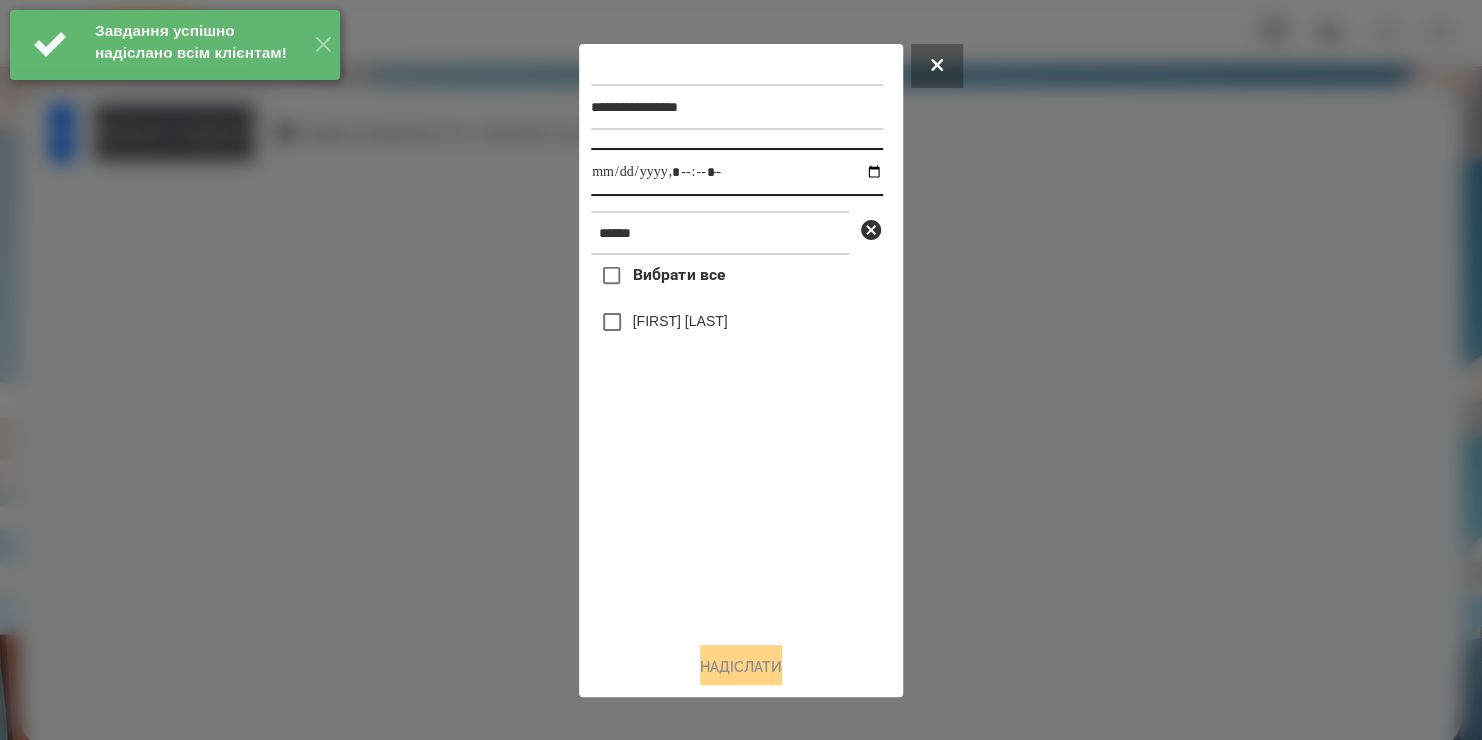 click at bounding box center (737, 172) 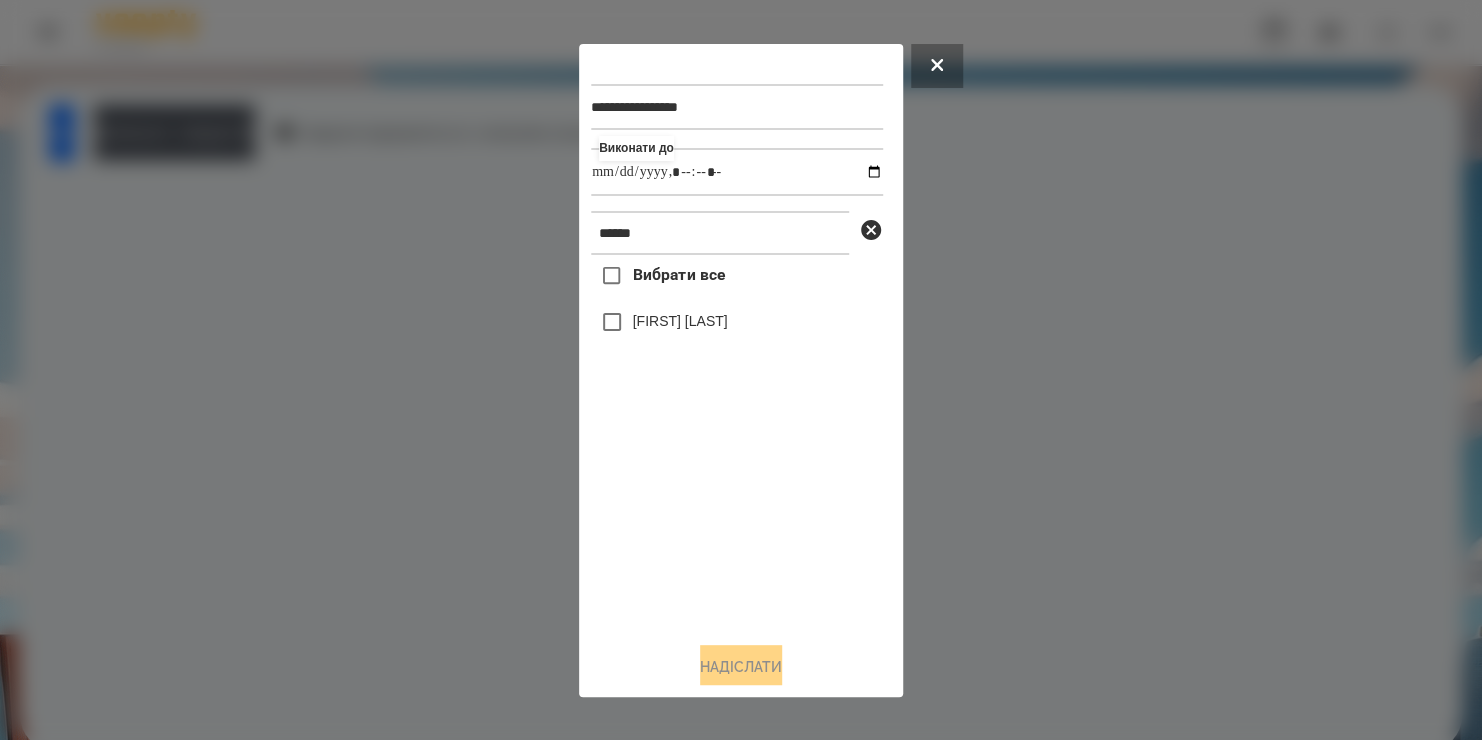 type on "**********" 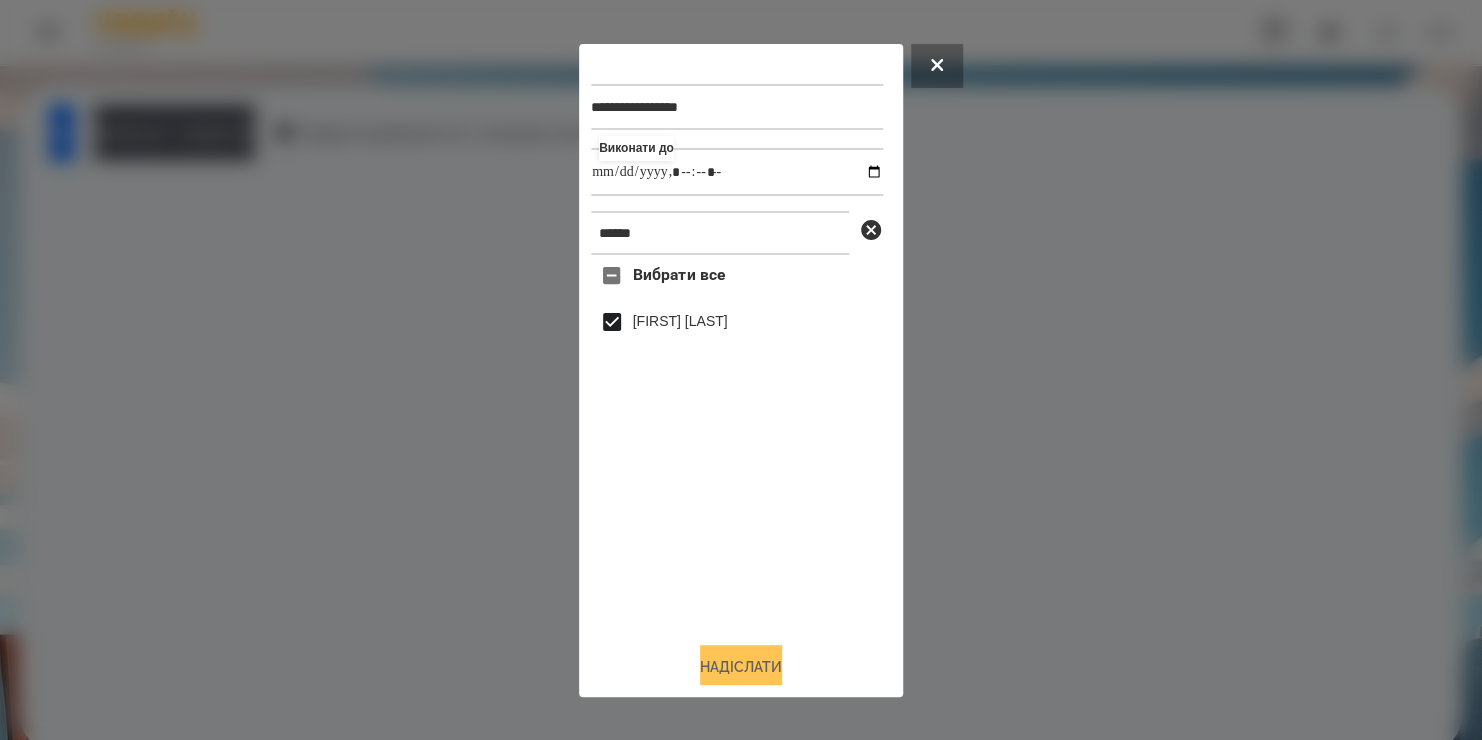 click on "Надіслати" at bounding box center (741, 667) 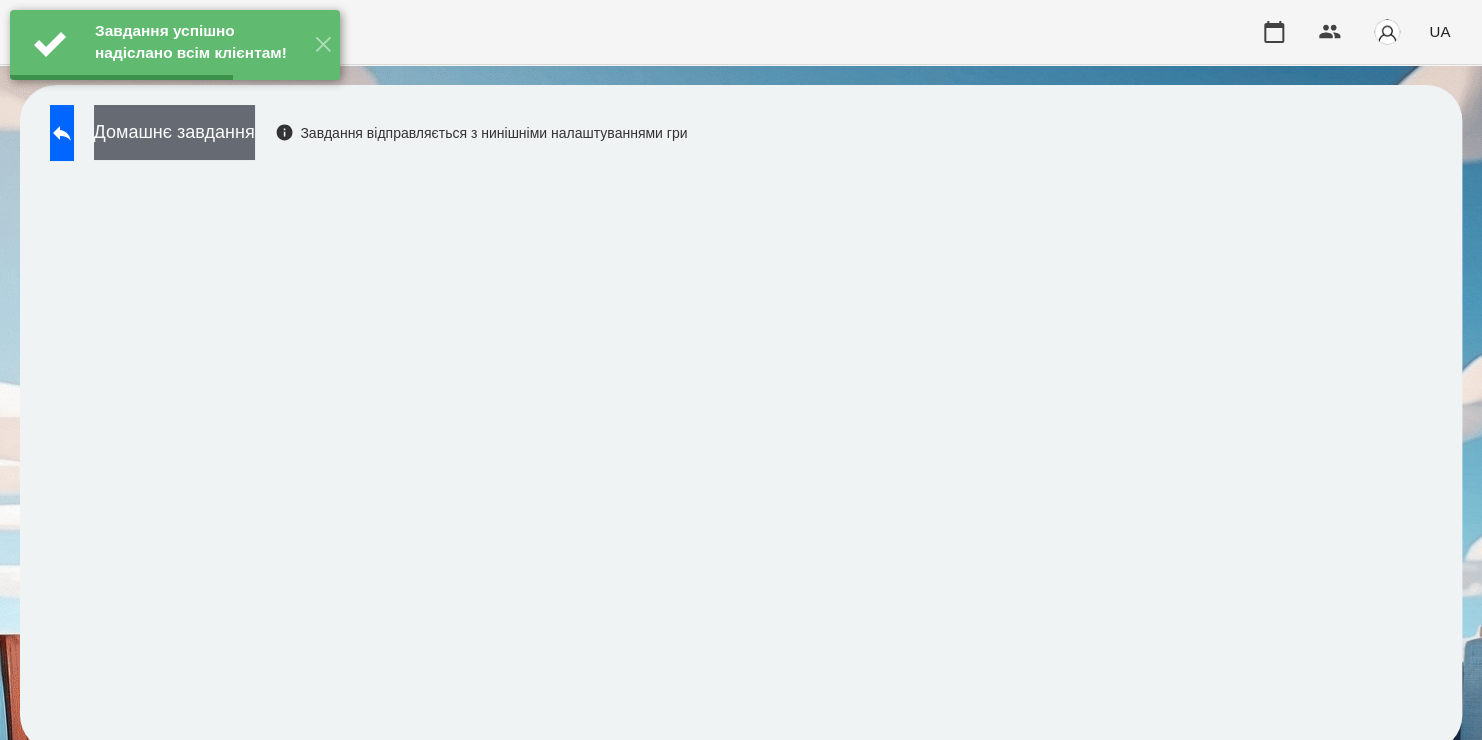 click on "Домашнє завдання" at bounding box center [174, 132] 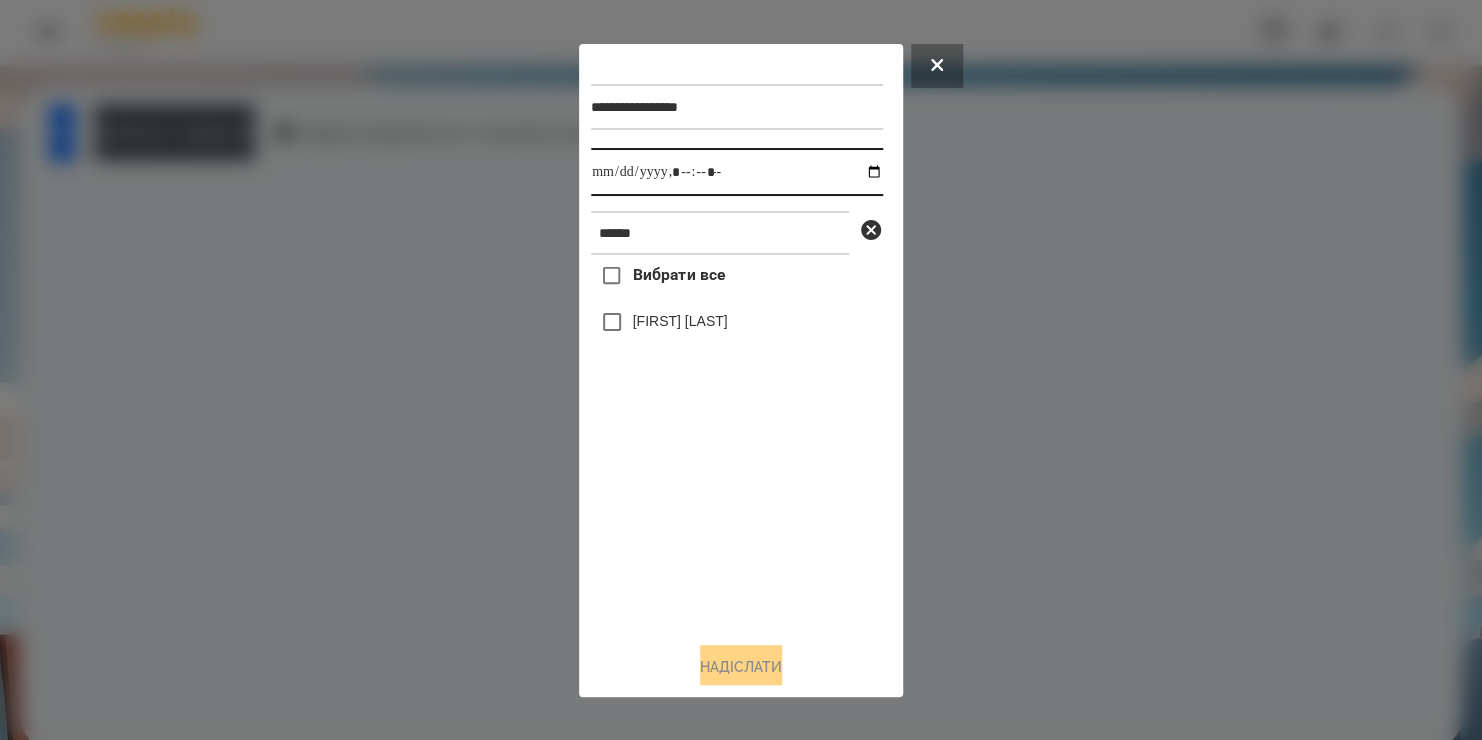 click at bounding box center [737, 172] 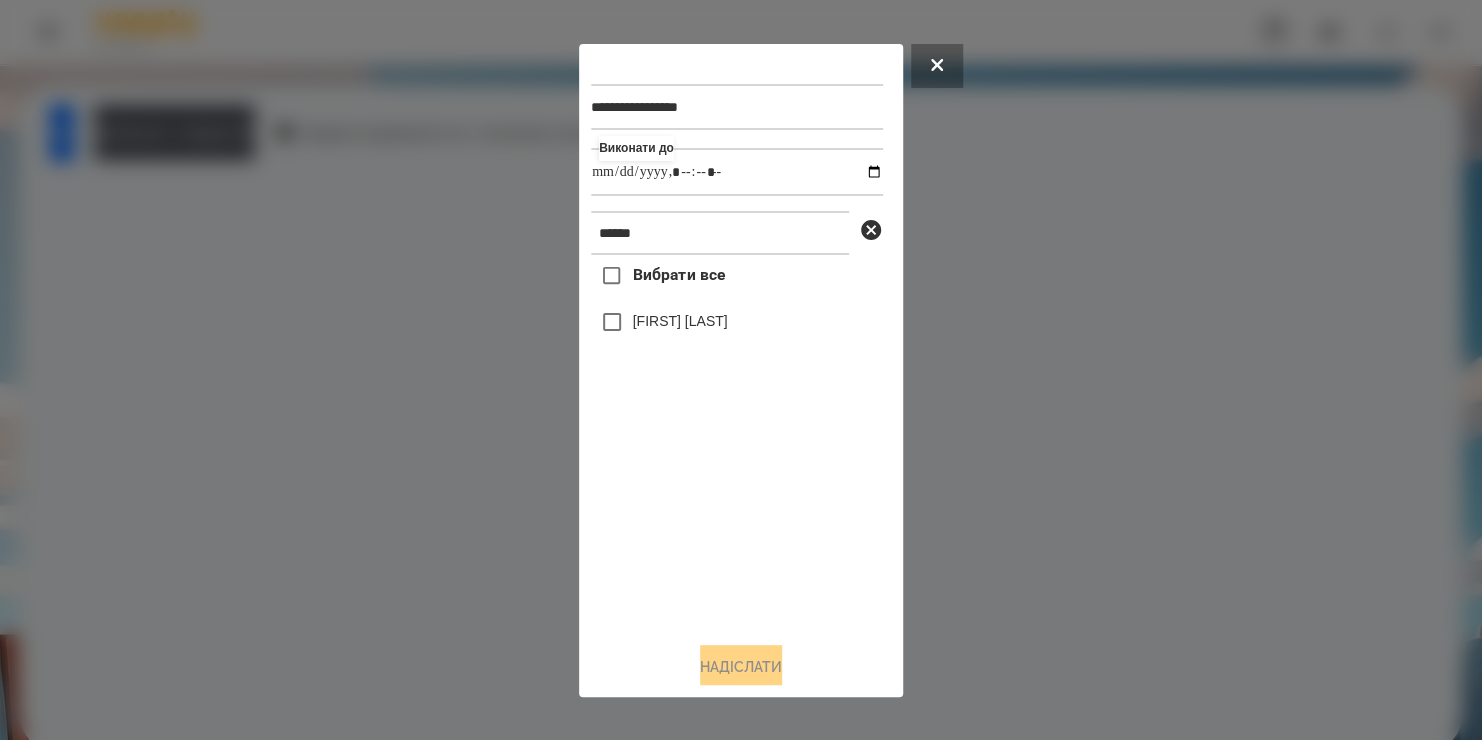 type on "**********" 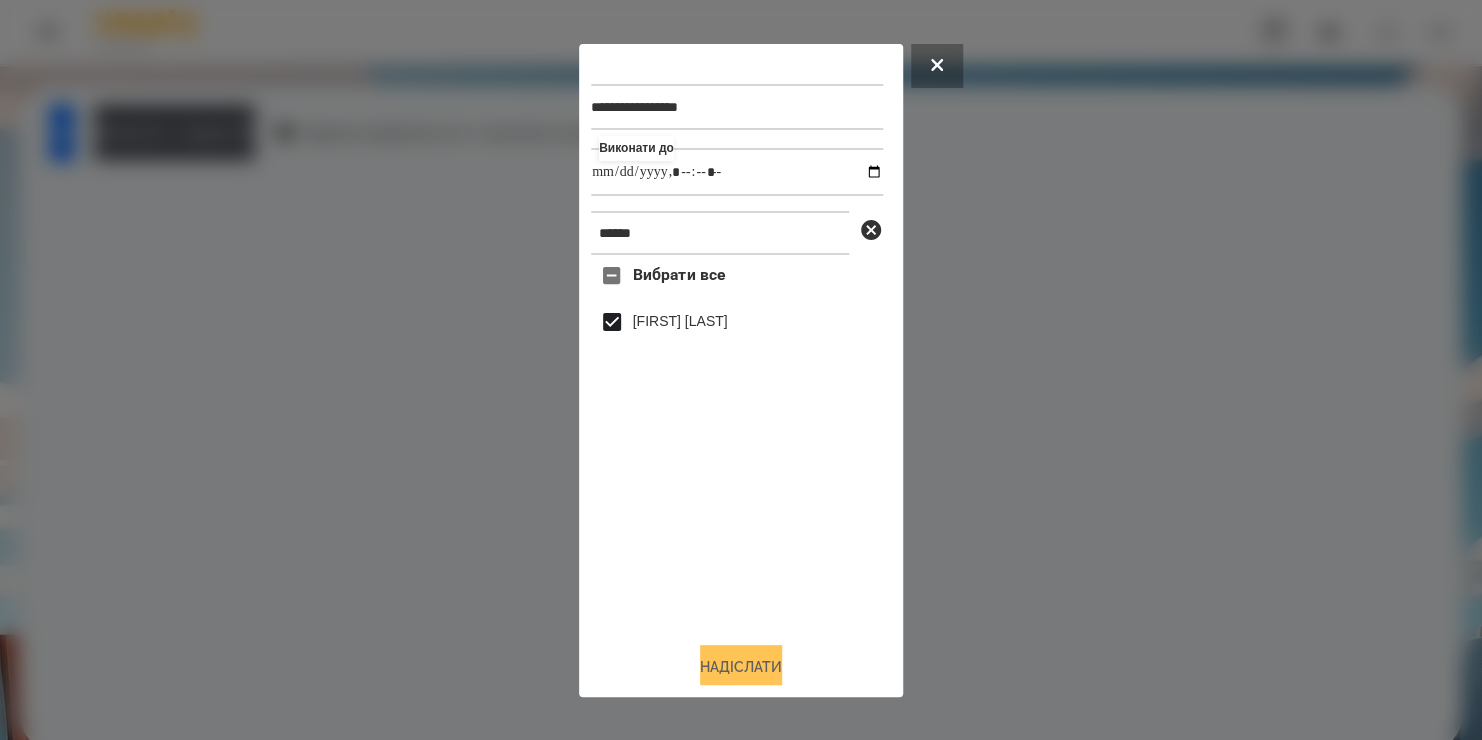 click on "Надіслати" at bounding box center (741, 667) 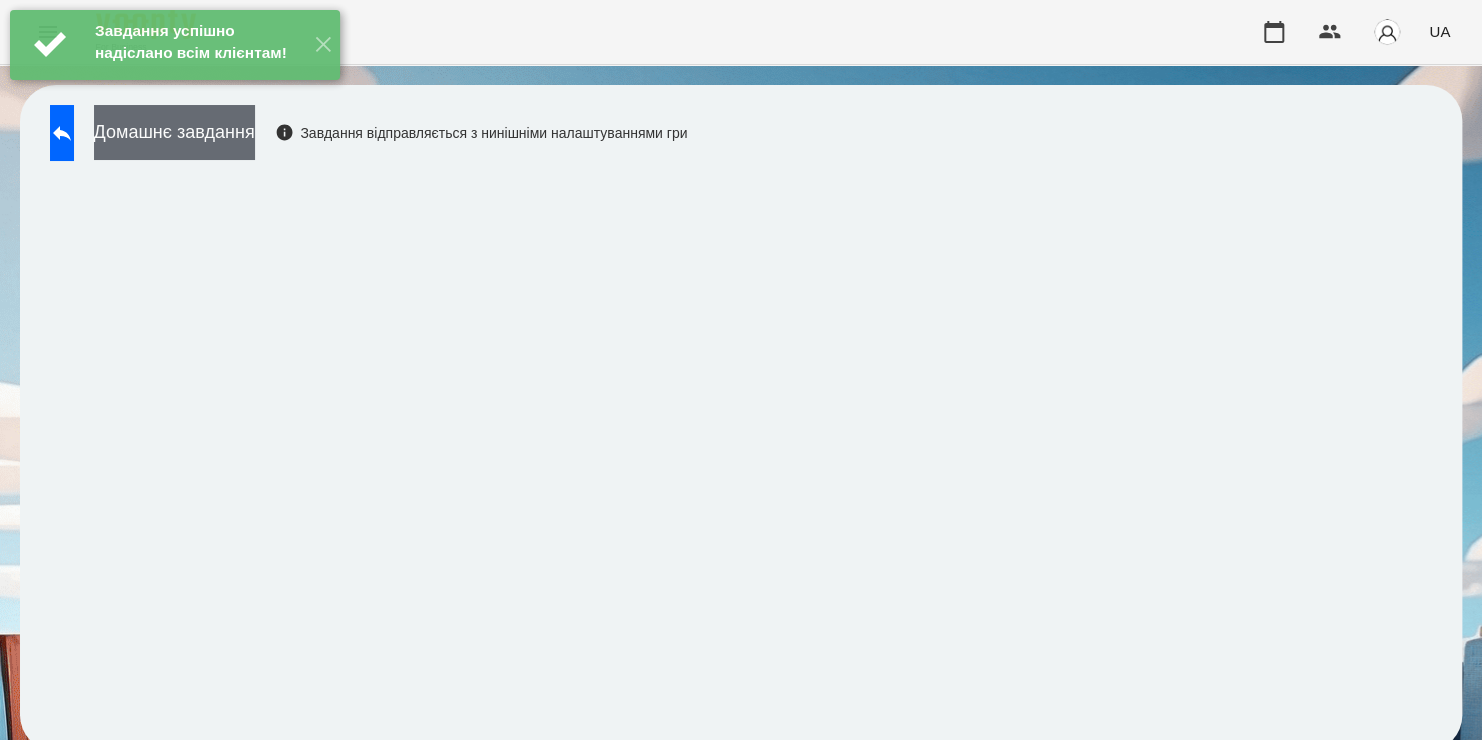 click on "Домашнє завдання" at bounding box center [174, 132] 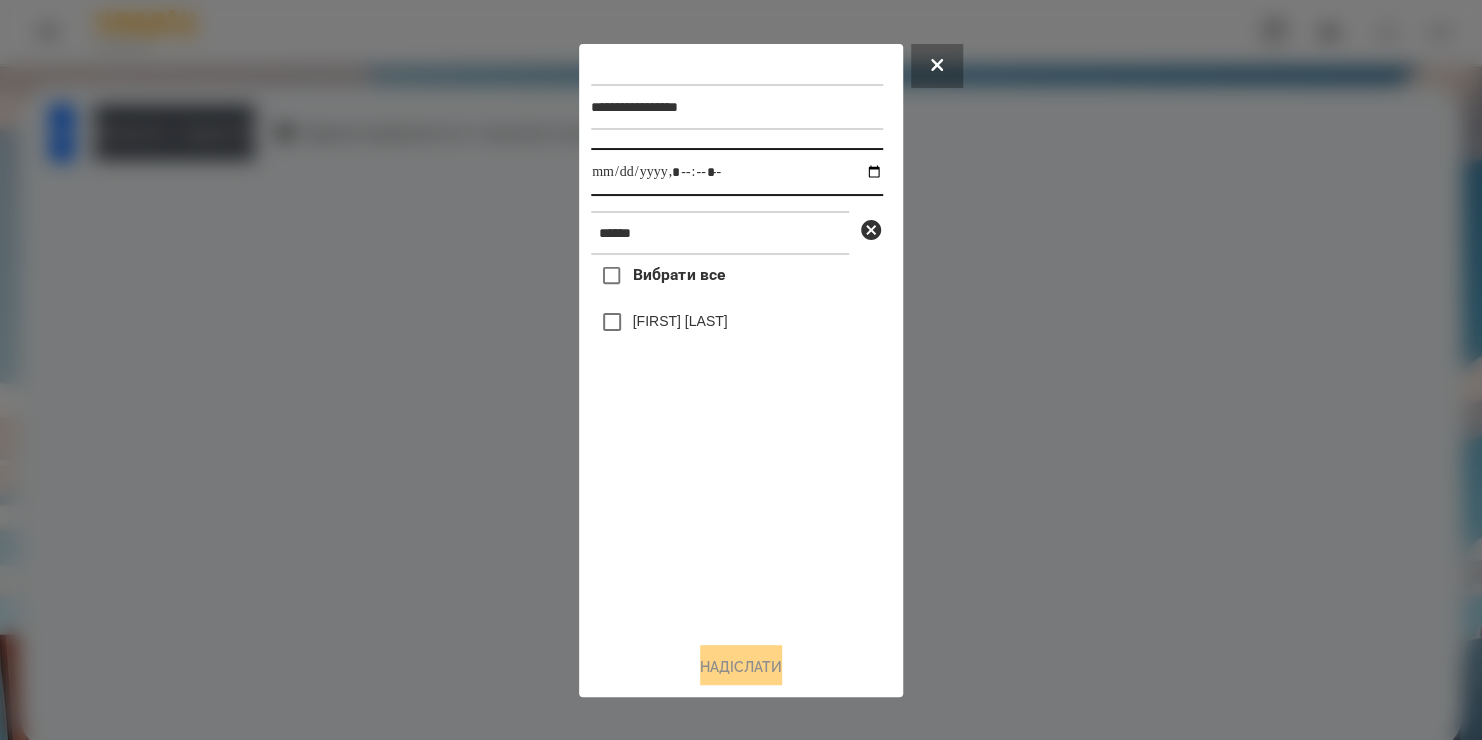 click at bounding box center (737, 172) 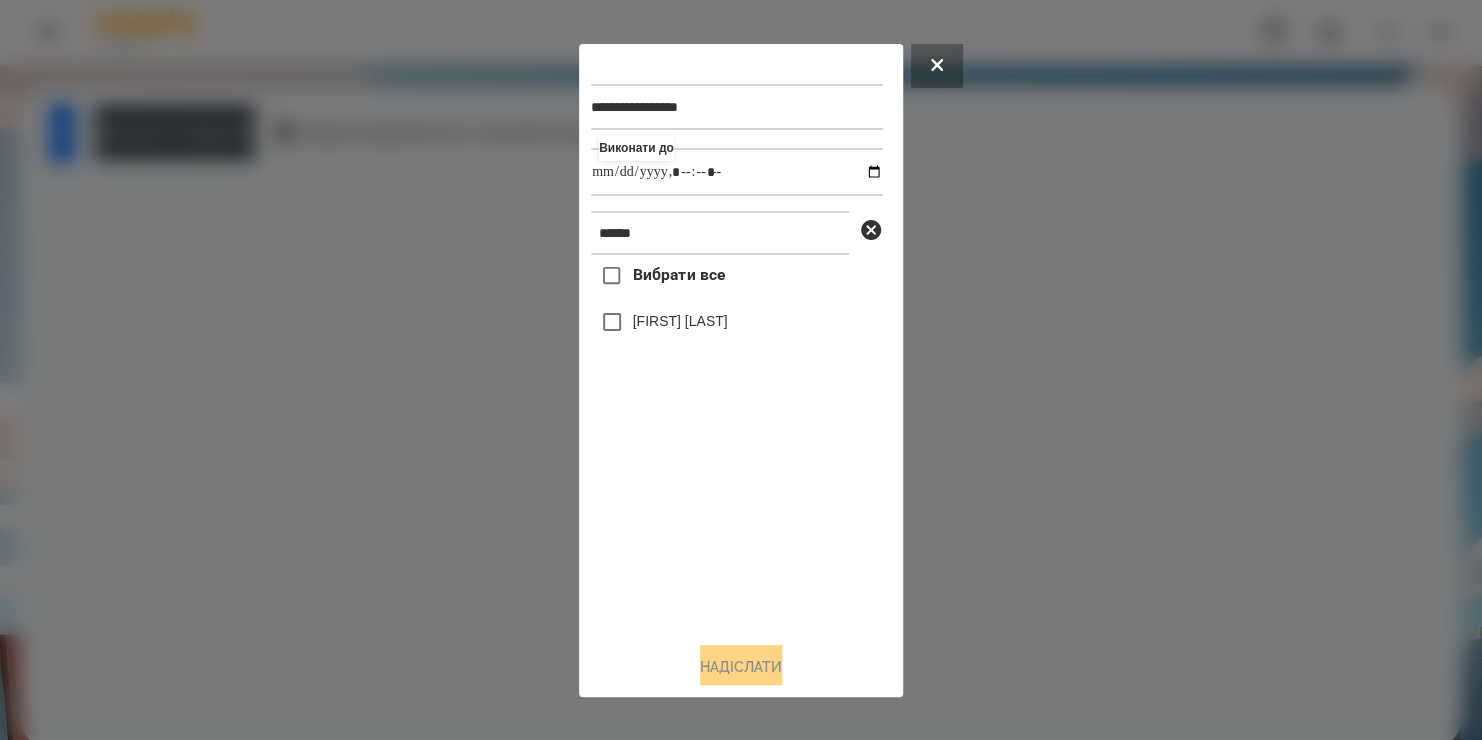 type on "**********" 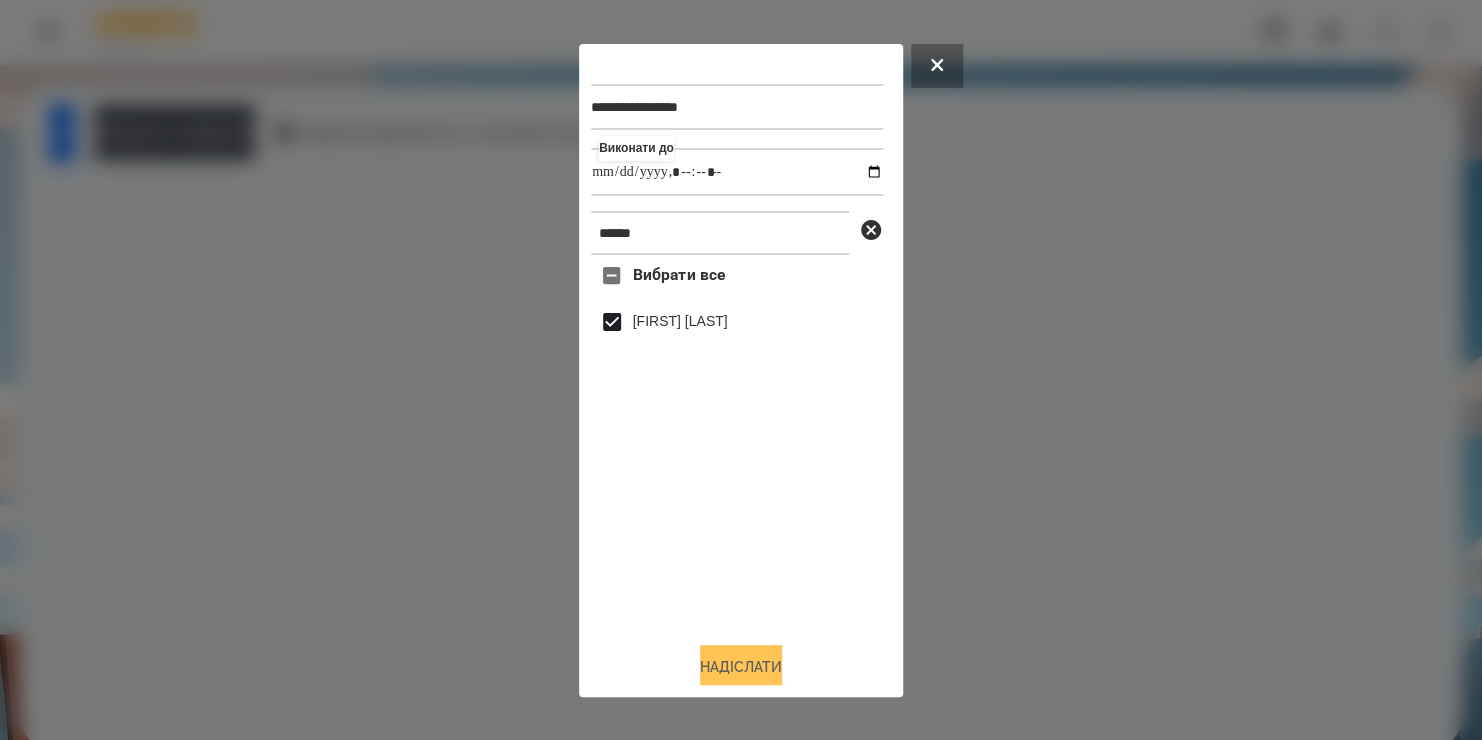 click on "Надіслати" at bounding box center [741, 667] 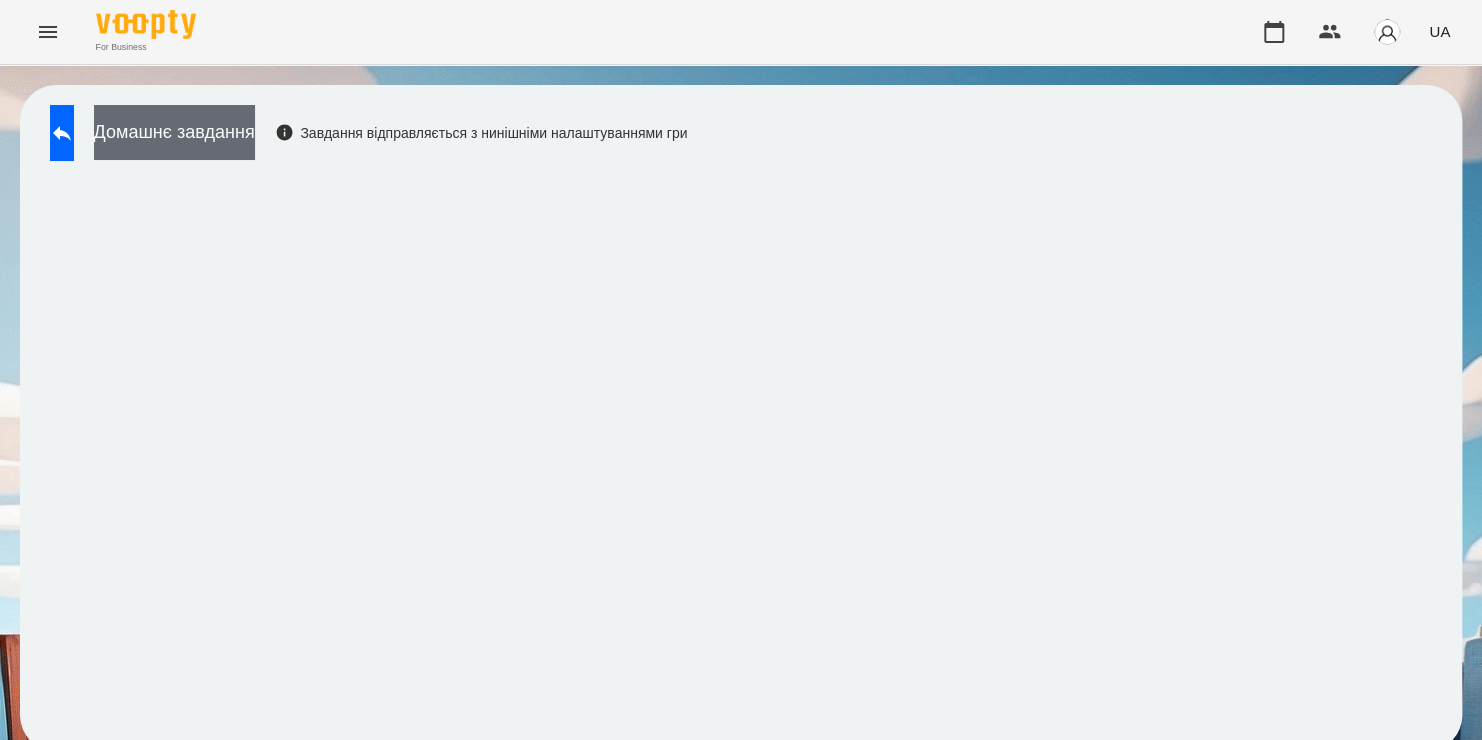 click on "Домашнє завдання" at bounding box center (174, 132) 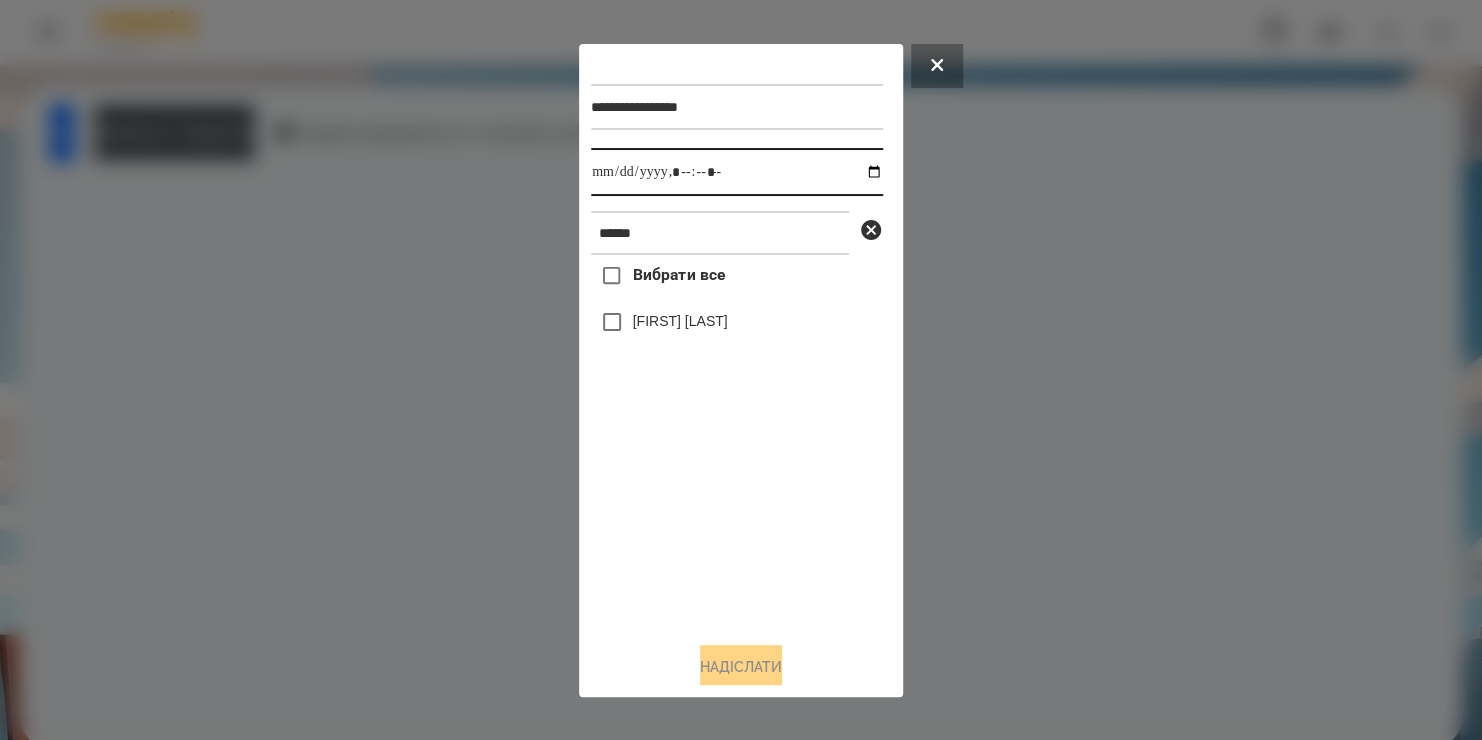 click at bounding box center [737, 172] 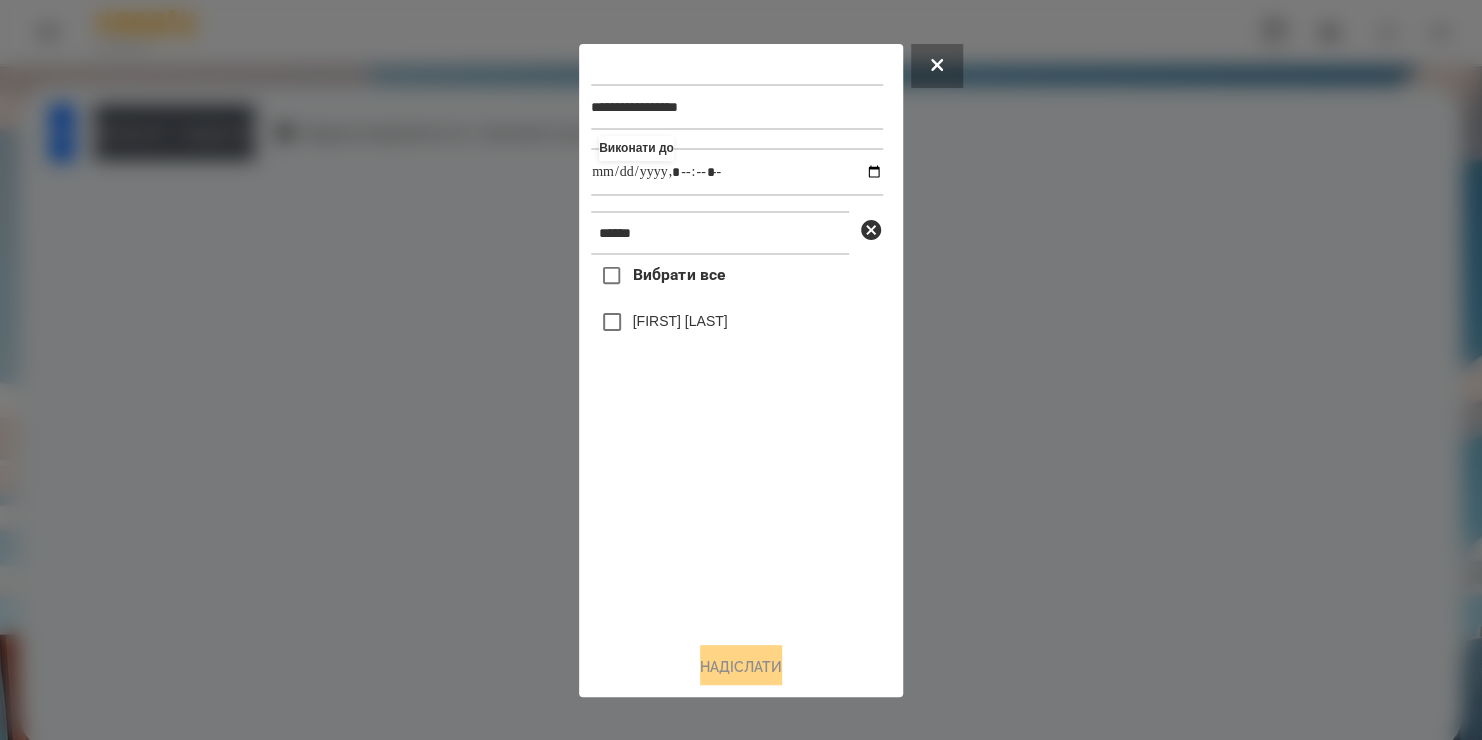type on "**********" 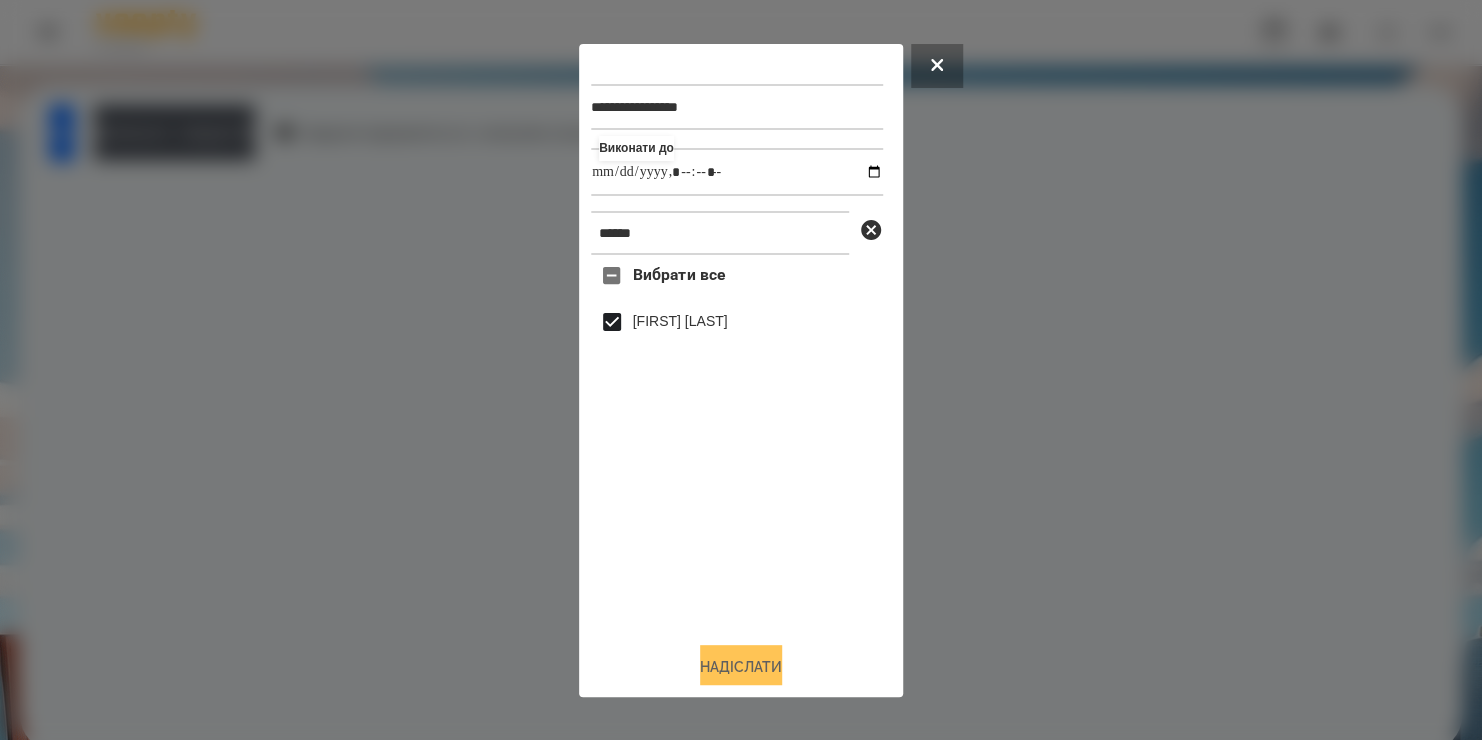 click on "Надіслати" at bounding box center [741, 667] 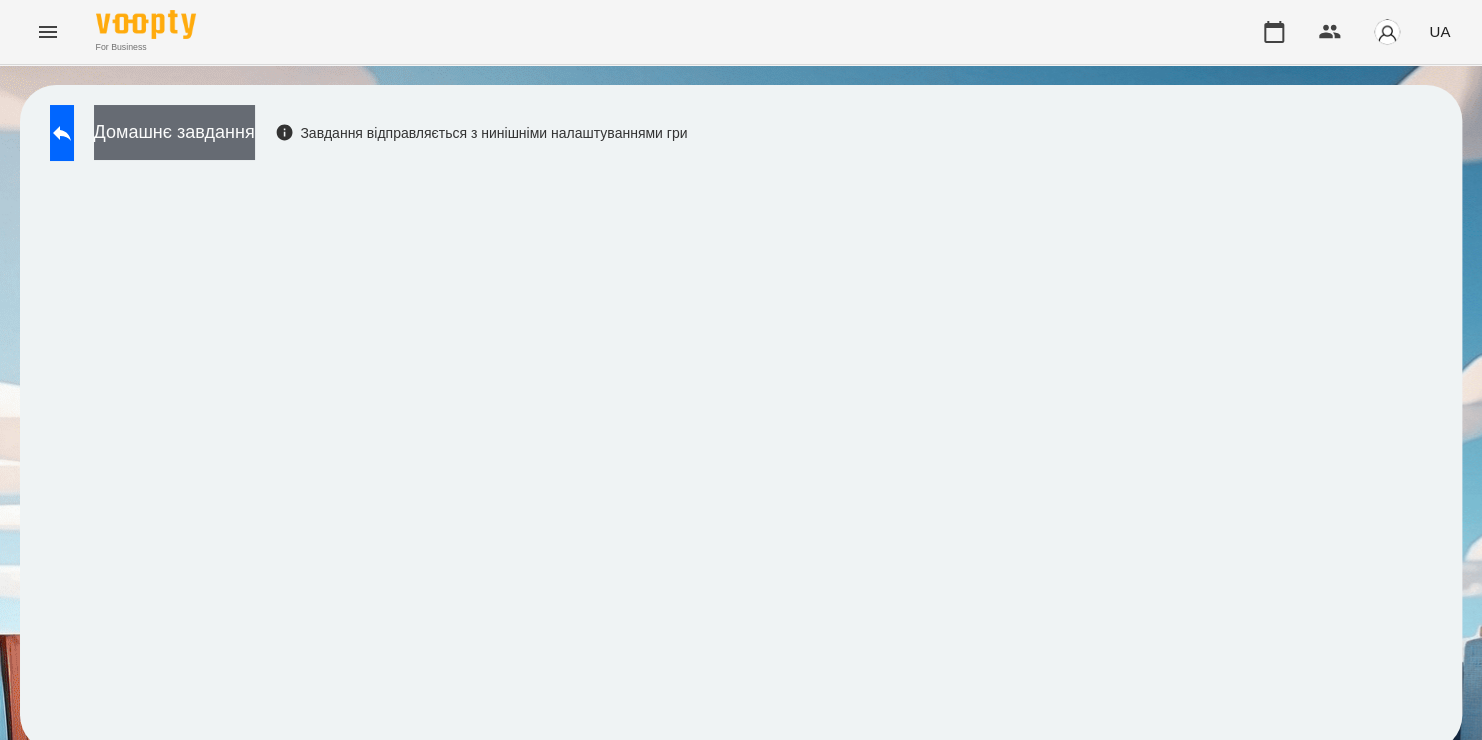 click on "Домашнє завдання" at bounding box center [174, 132] 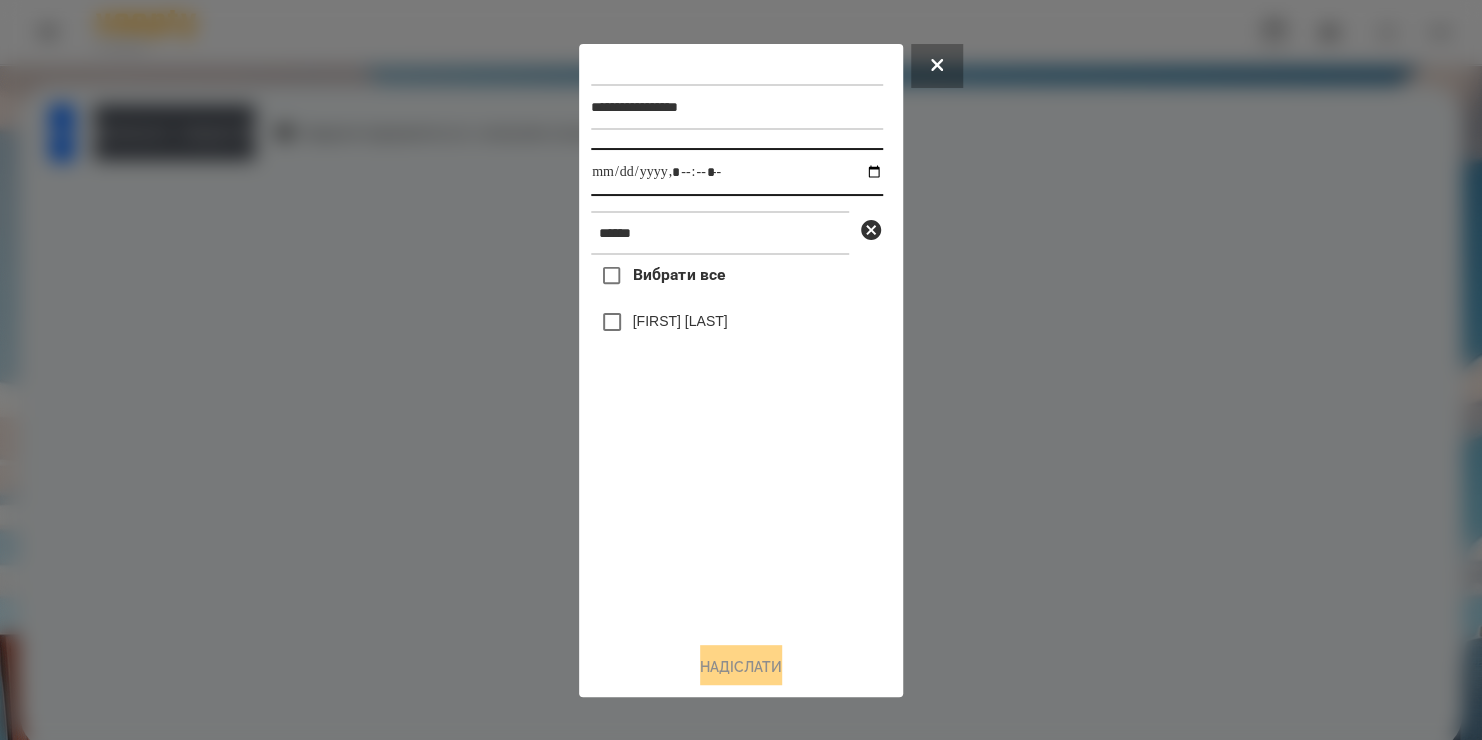 click at bounding box center (737, 172) 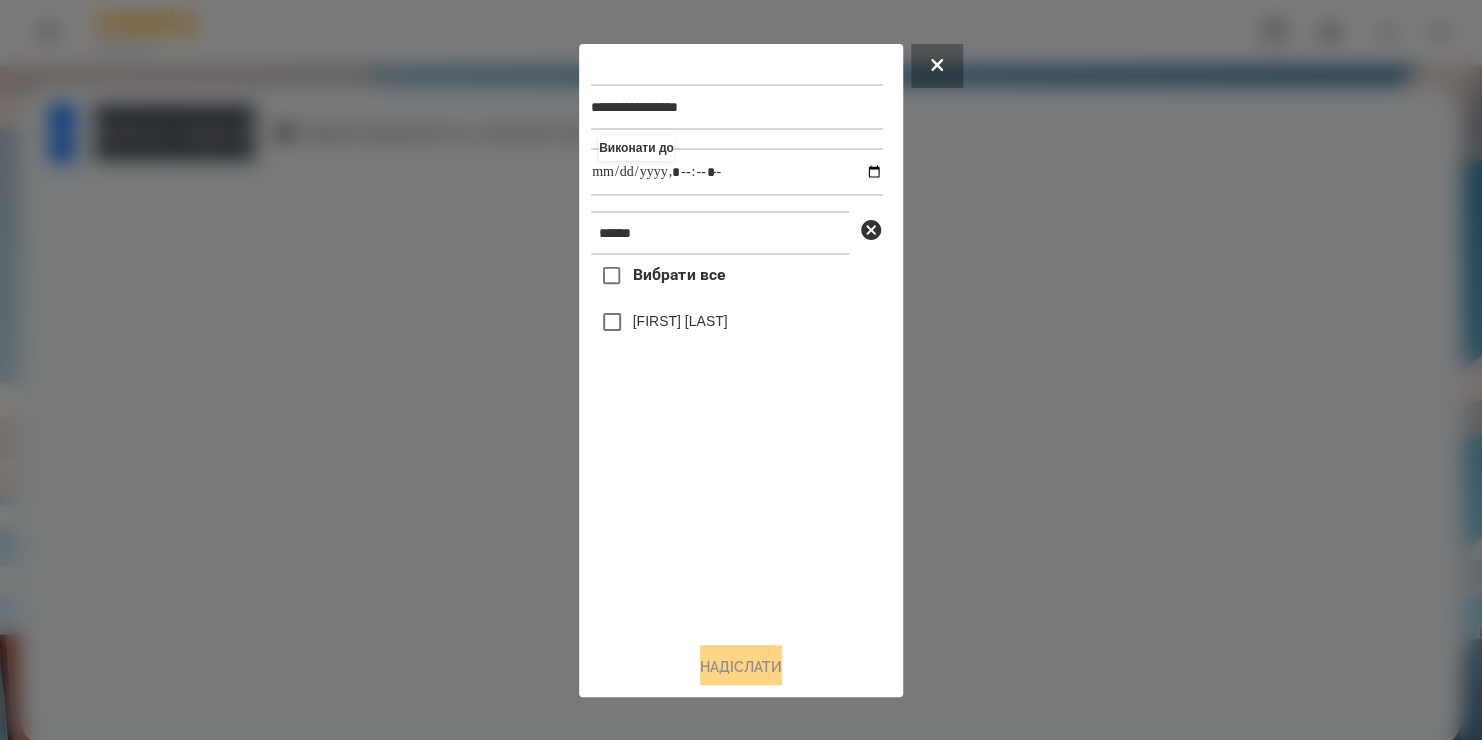 type on "**********" 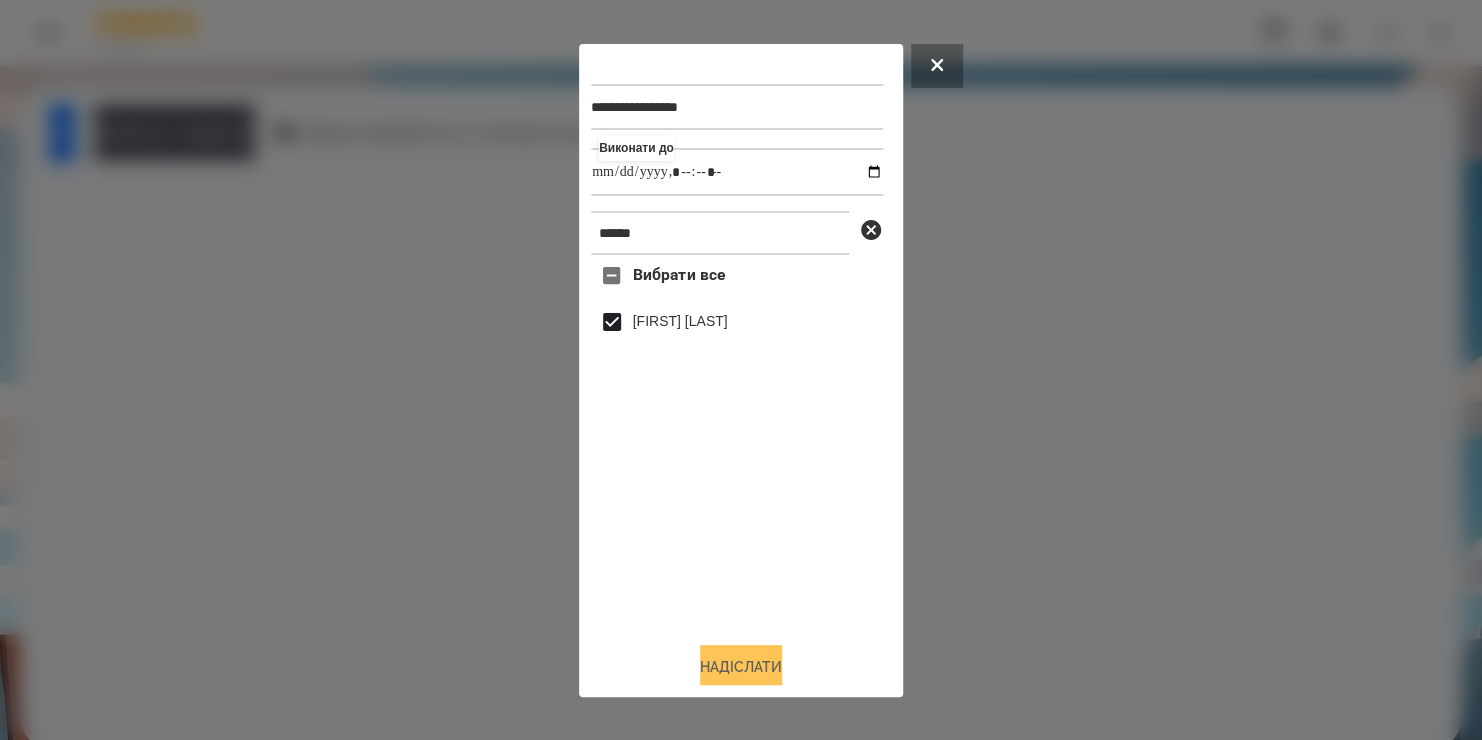 click on "Надіслати" at bounding box center (741, 667) 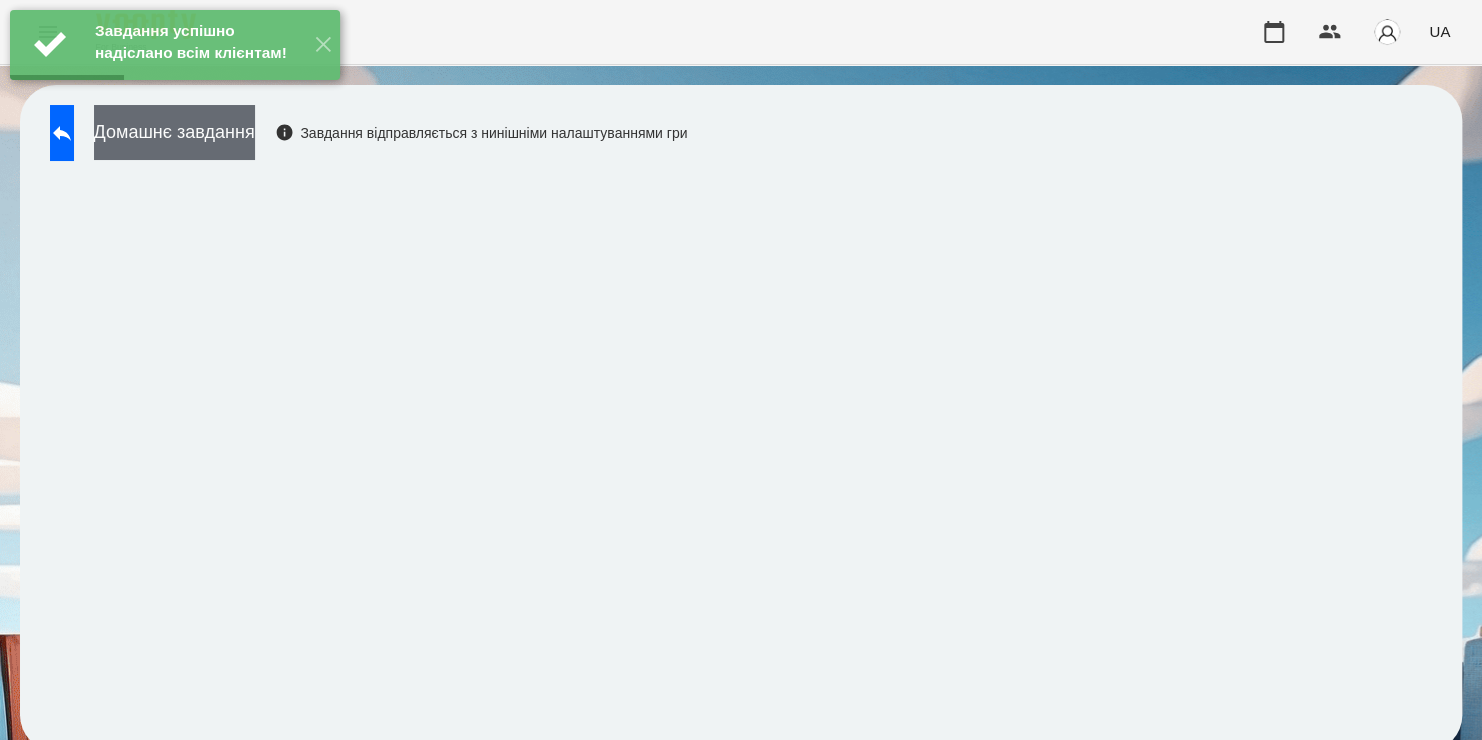 click on "Домашнє завдання" at bounding box center [174, 132] 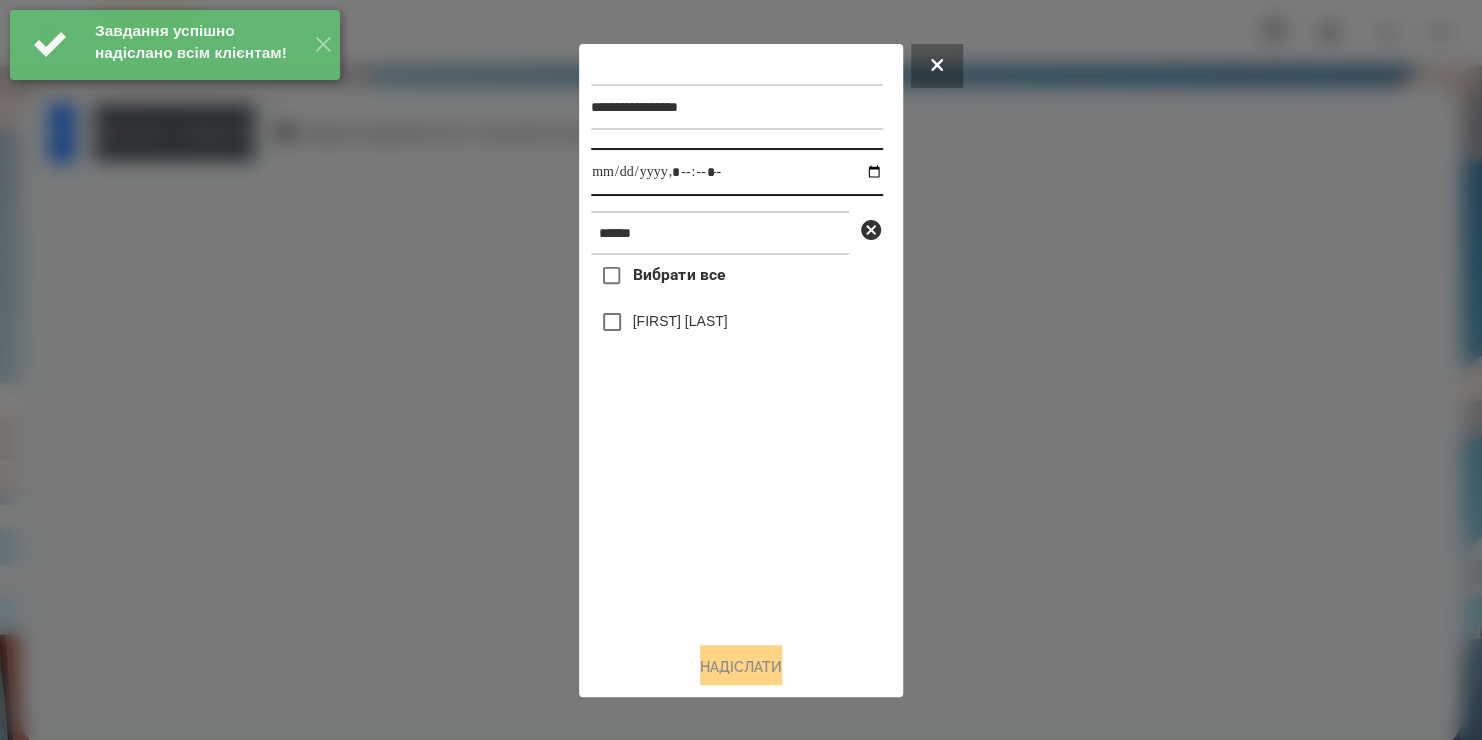 click at bounding box center (737, 172) 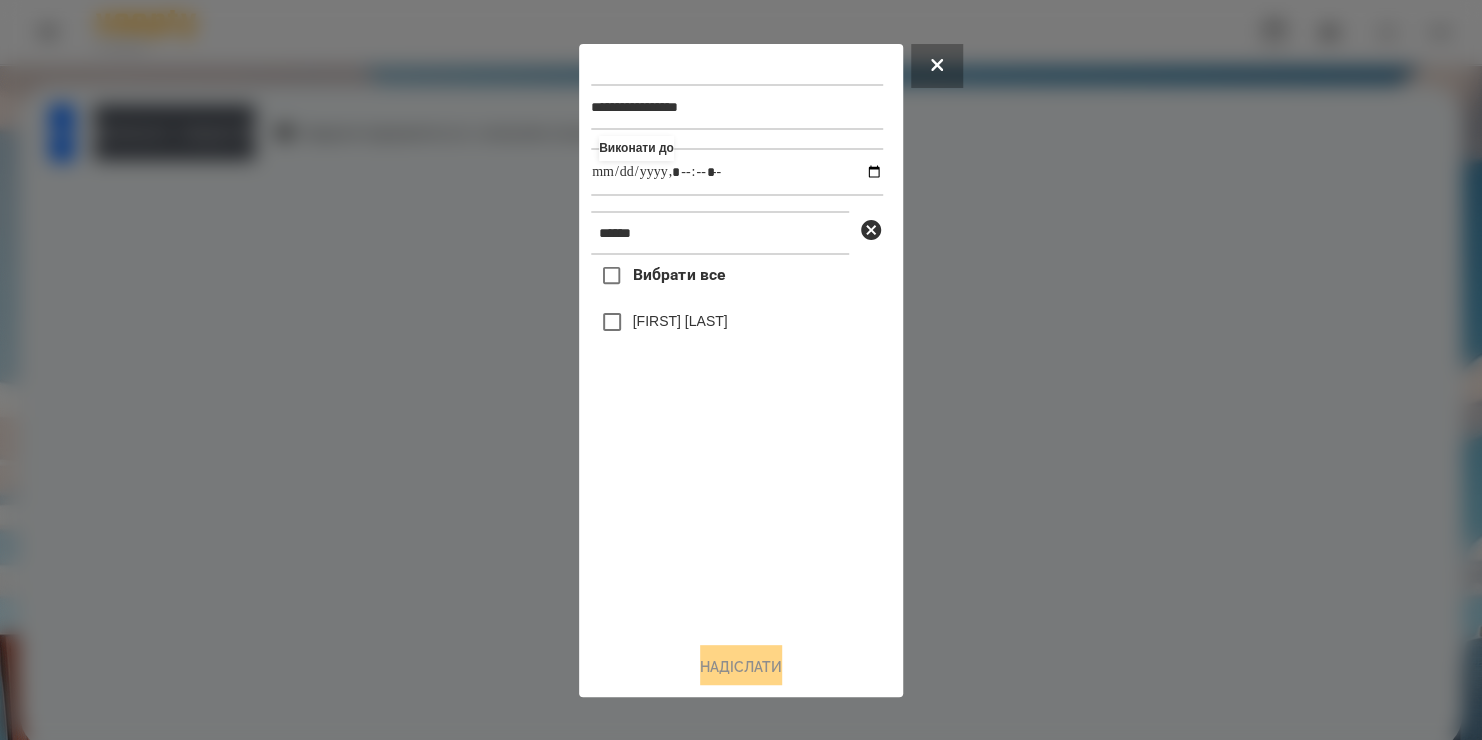 type on "**********" 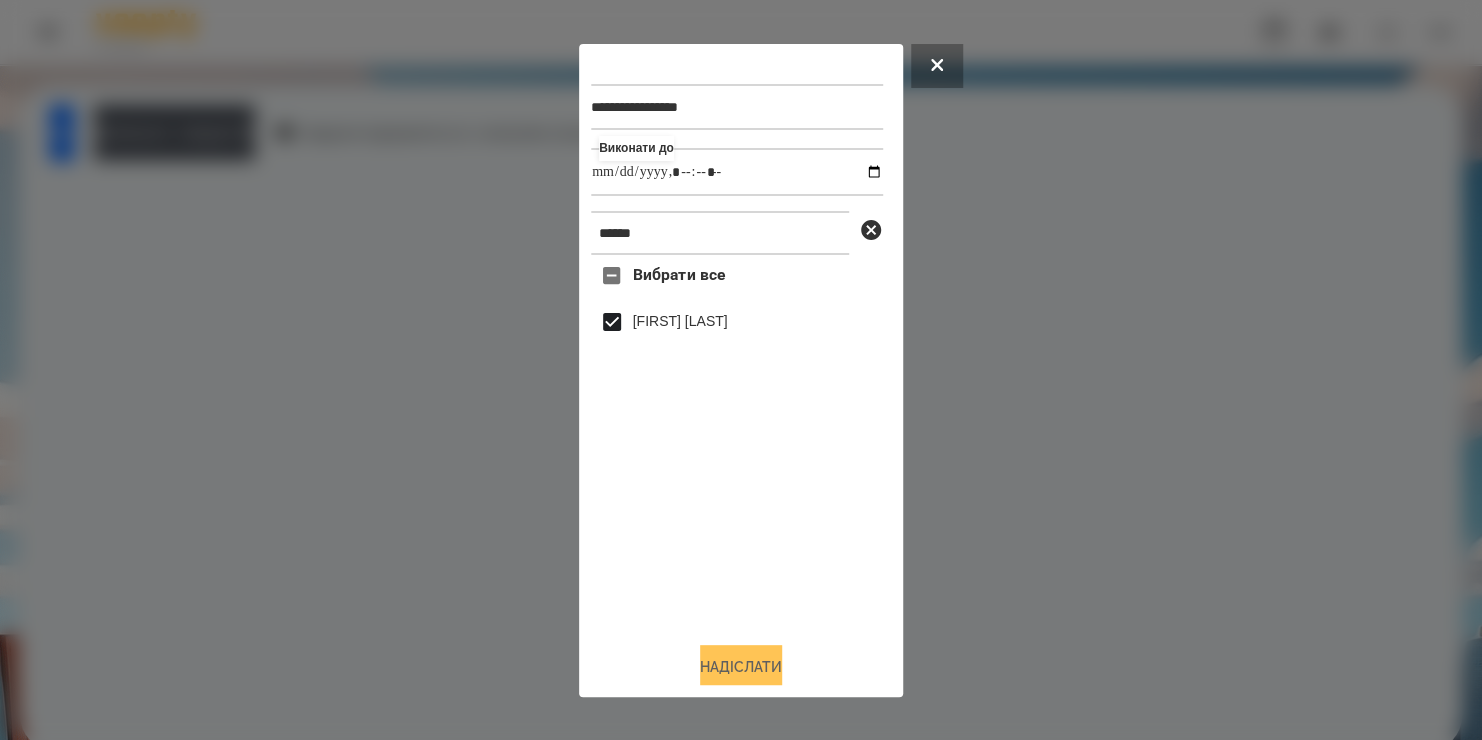 click on "Надіслати" at bounding box center [741, 667] 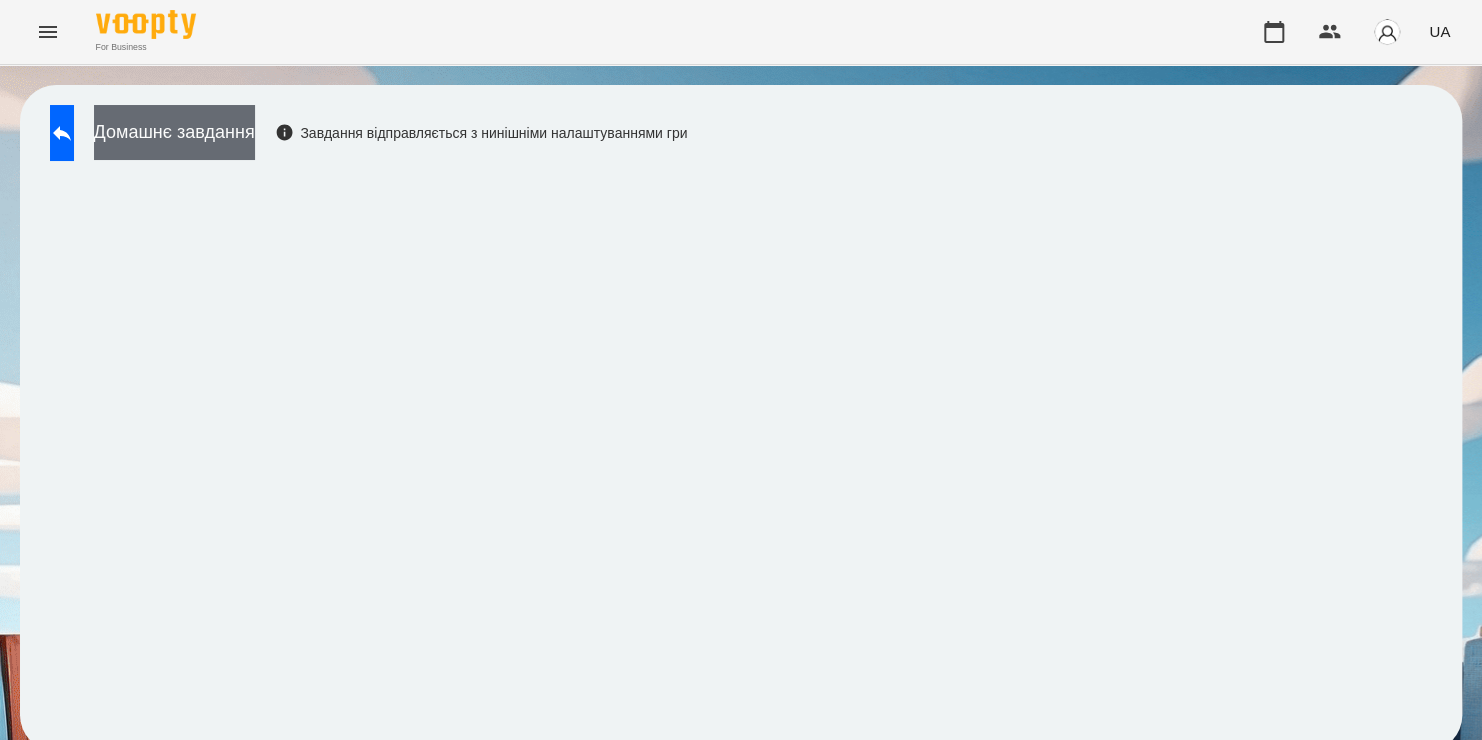 click on "Домашнє завдання" at bounding box center (174, 132) 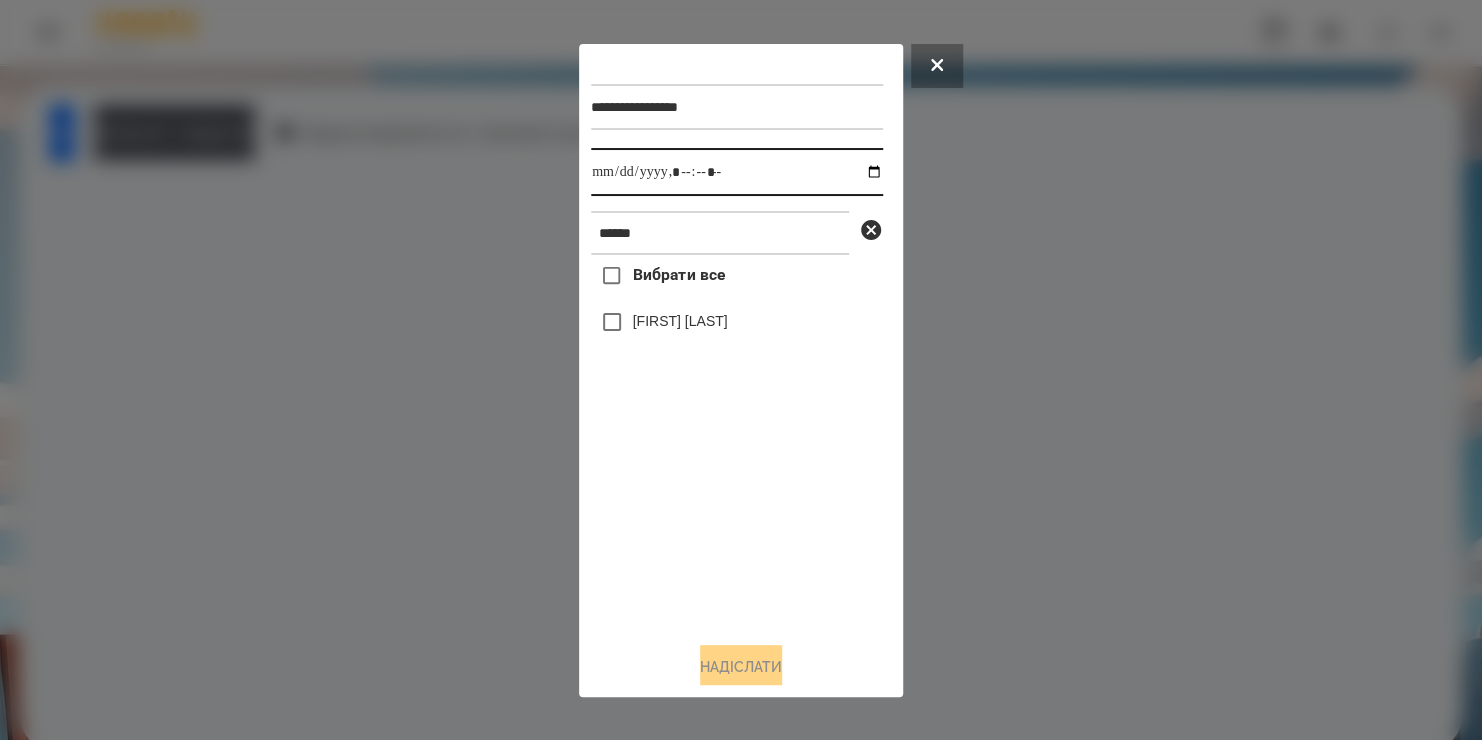 click at bounding box center (737, 172) 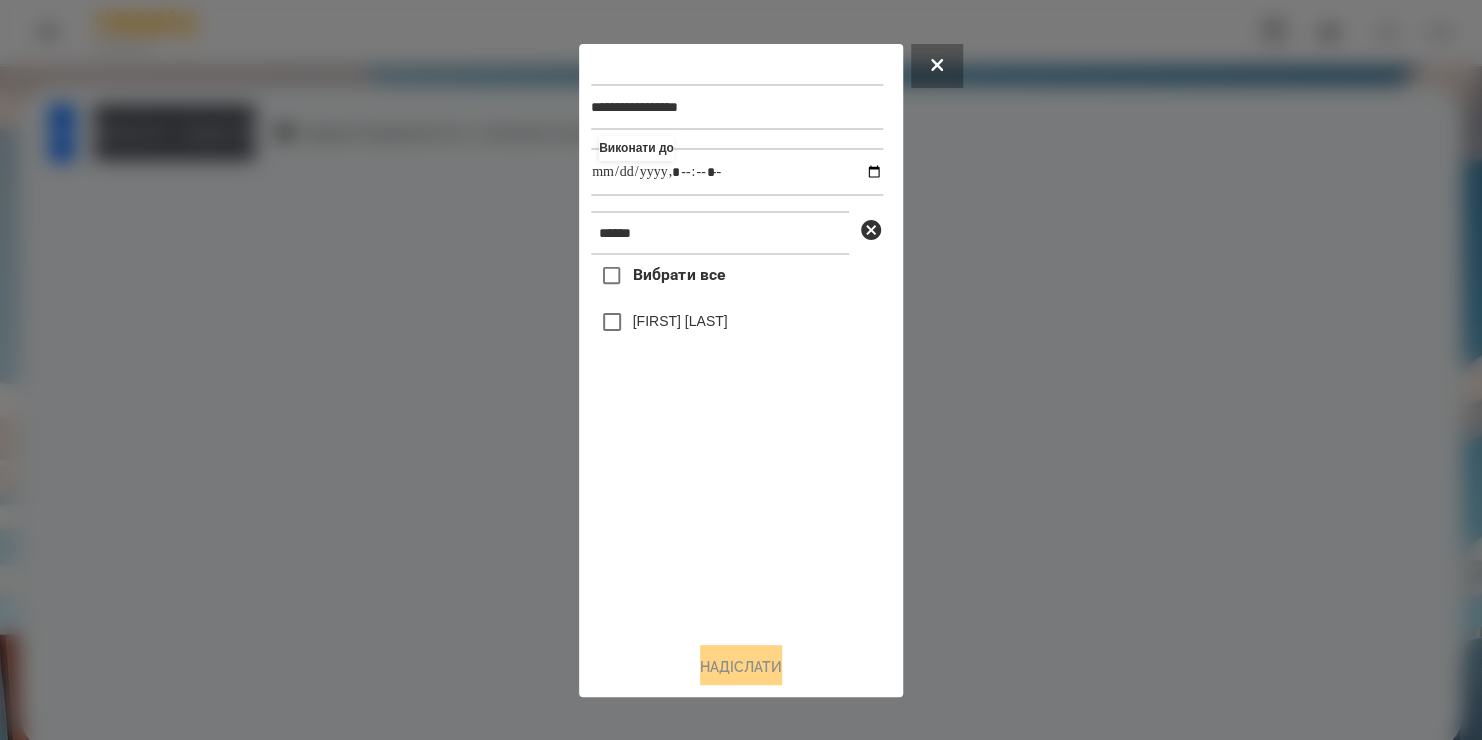 type on "**********" 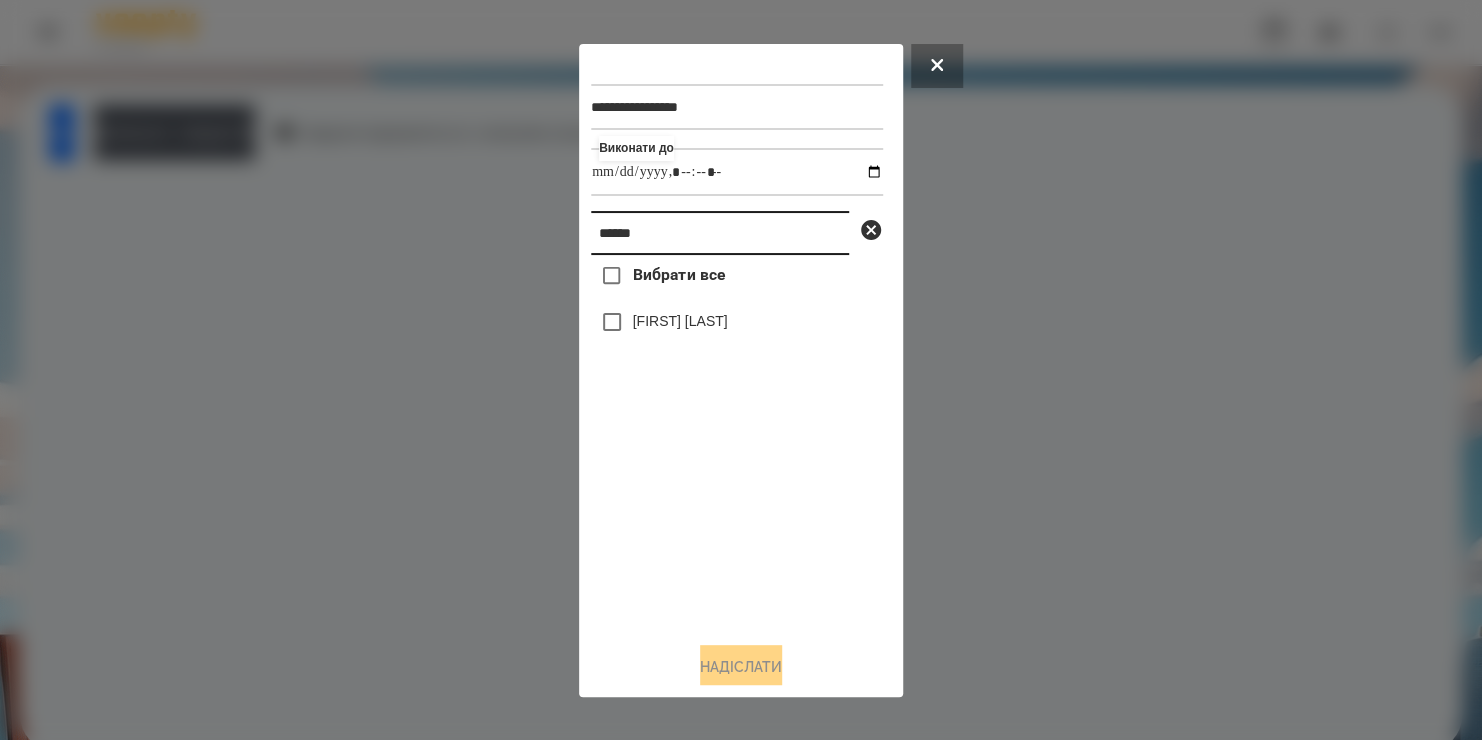 drag, startPoint x: 659, startPoint y: 221, endPoint x: 376, endPoint y: 247, distance: 284.19183 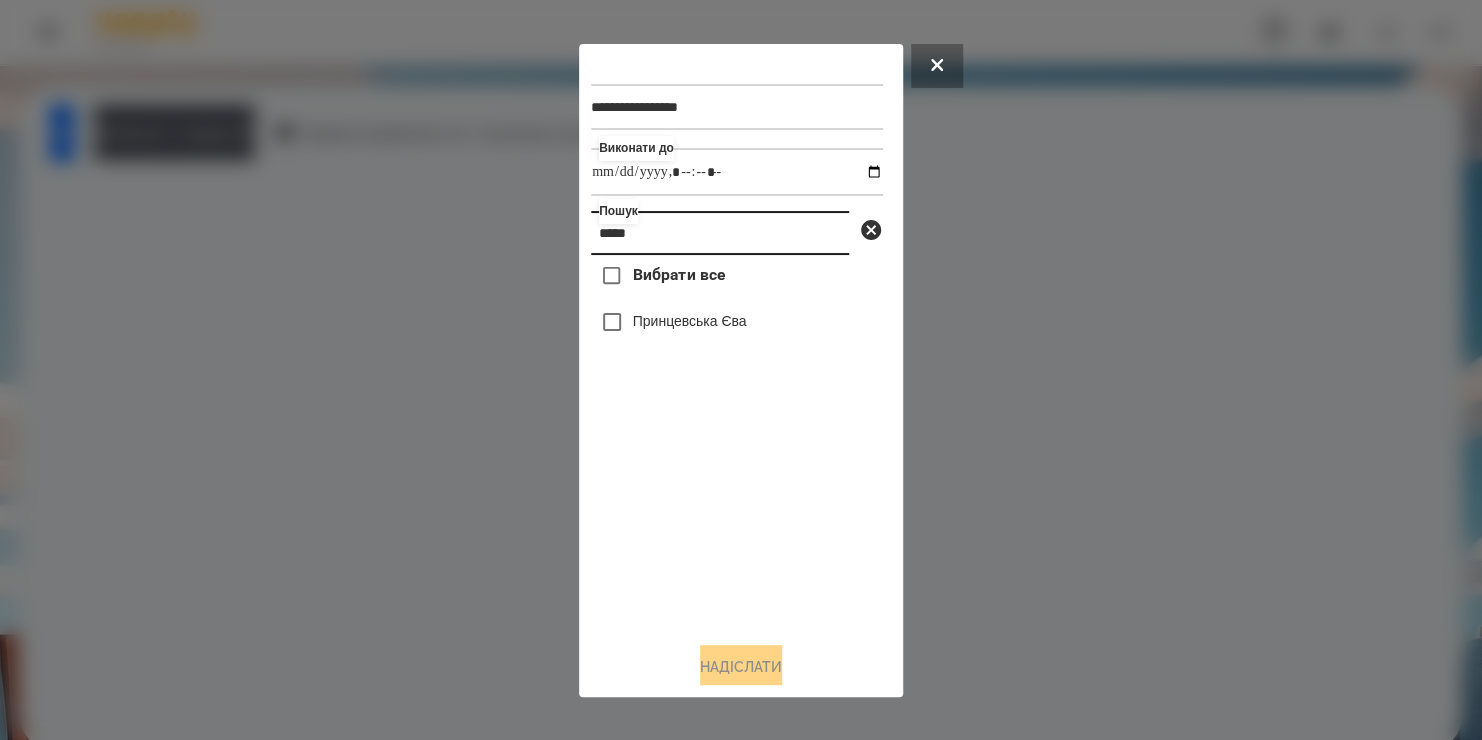 type on "*****" 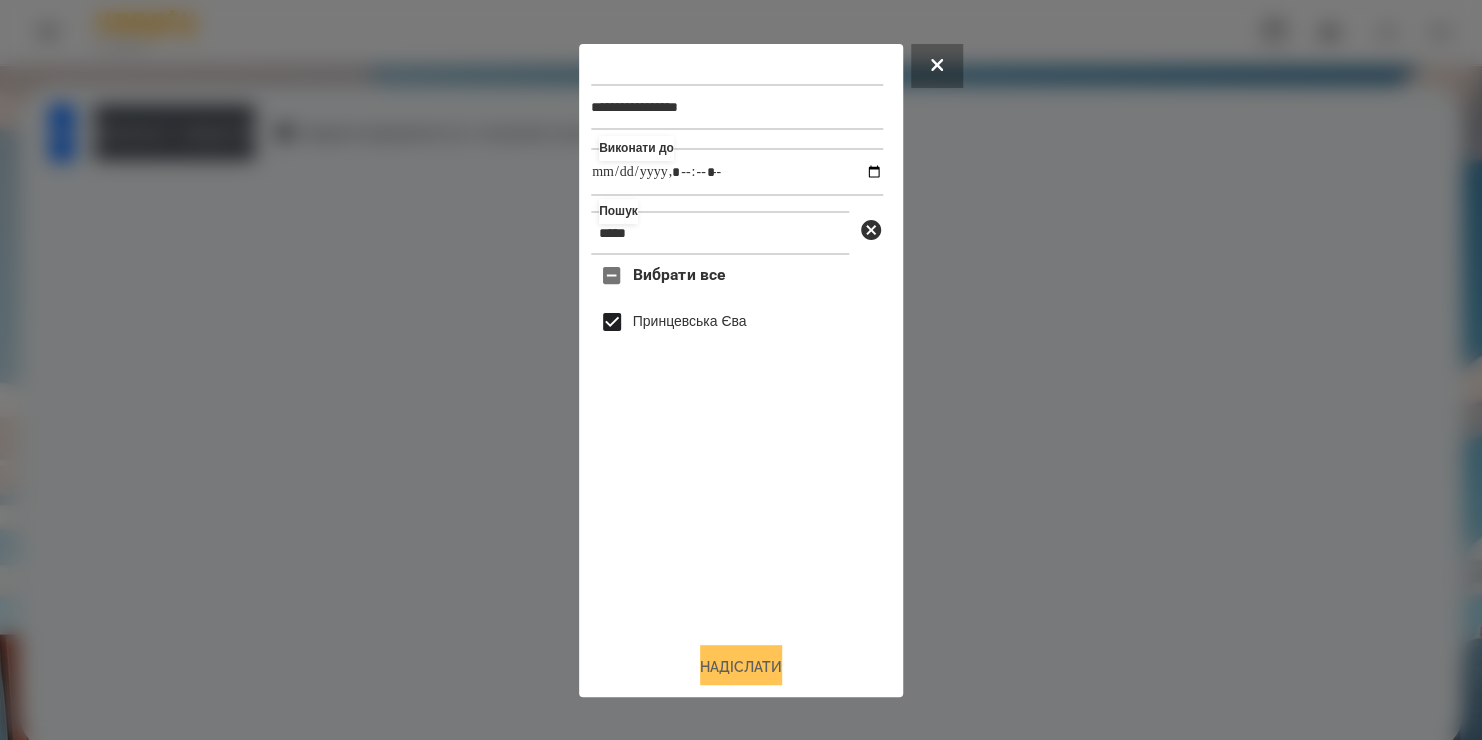 click on "Надіслати" at bounding box center [741, 667] 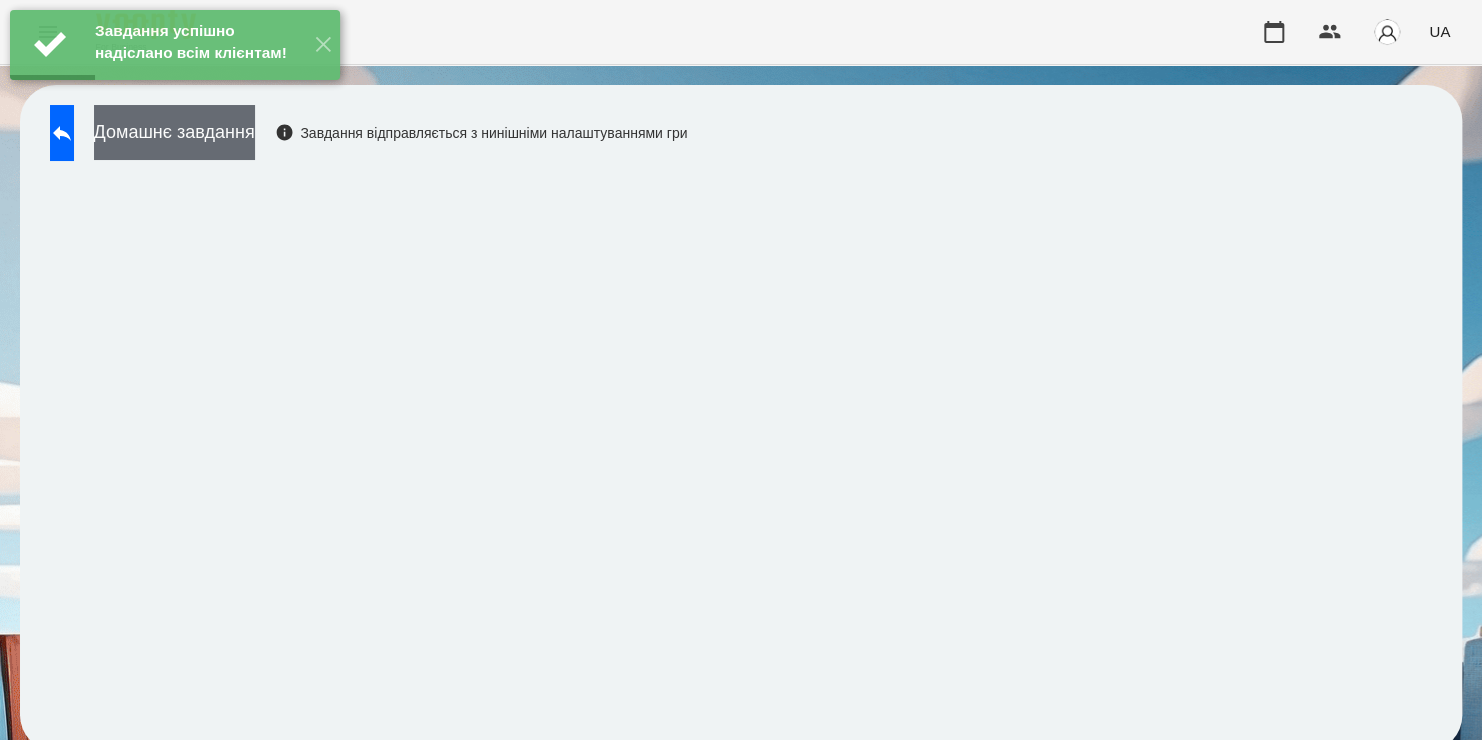 click on "Домашнє завдання" at bounding box center [174, 132] 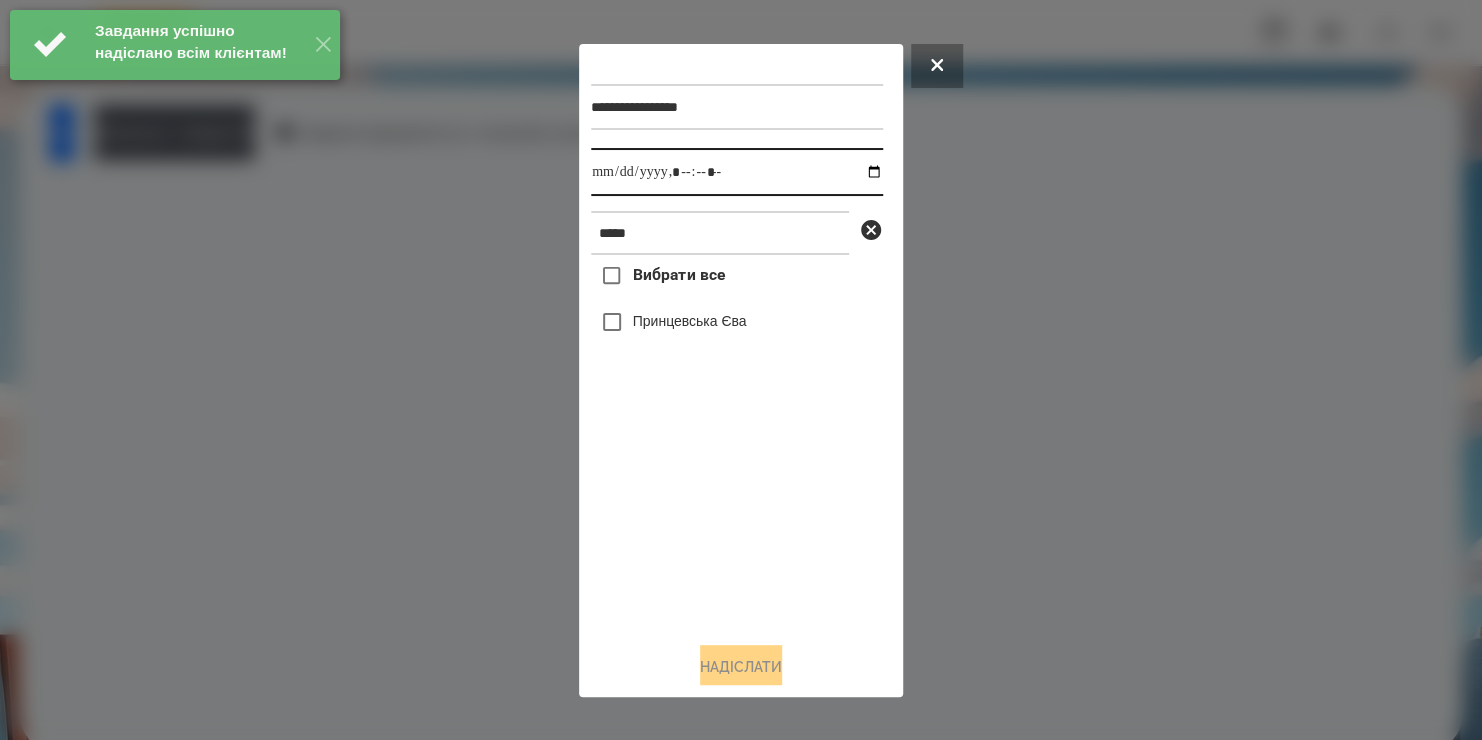click at bounding box center (737, 172) 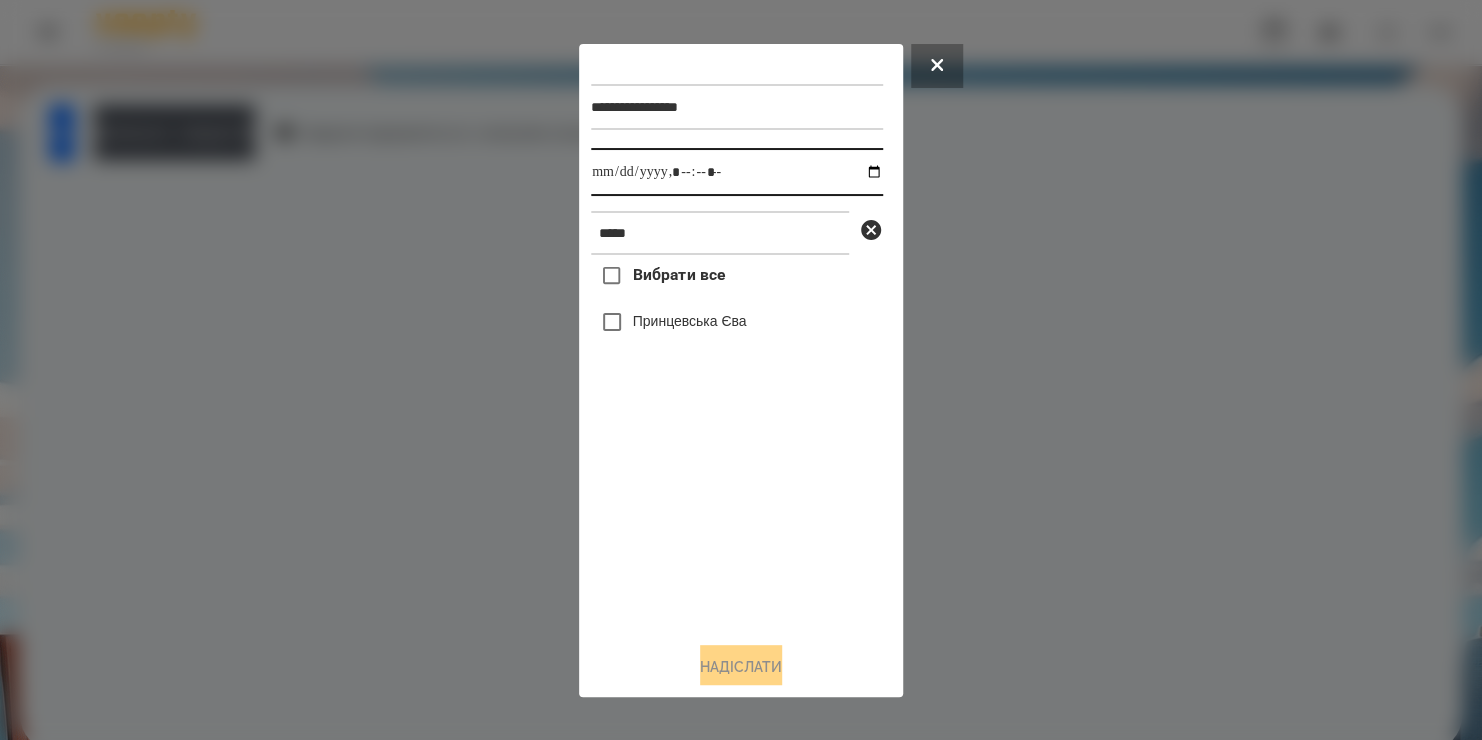 click at bounding box center (737, 172) 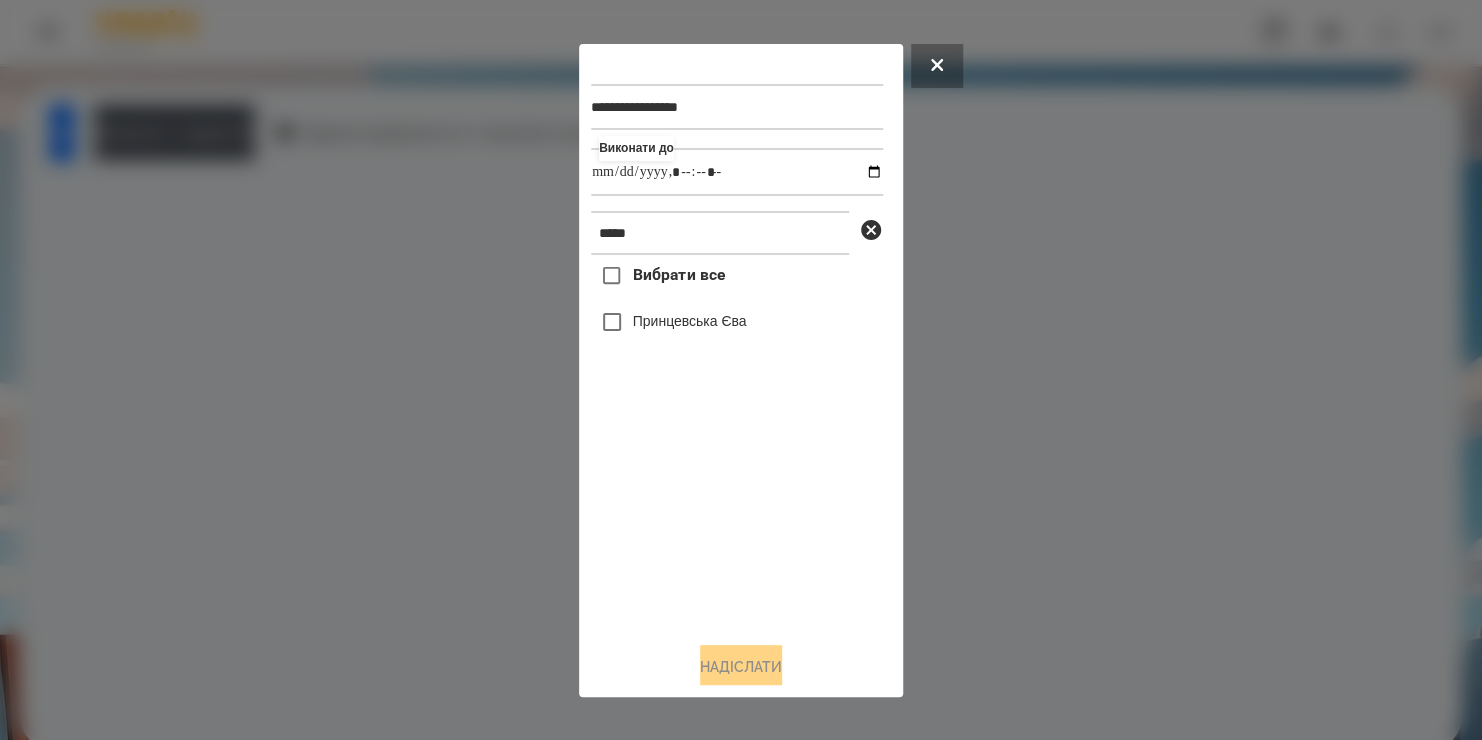 type on "**********" 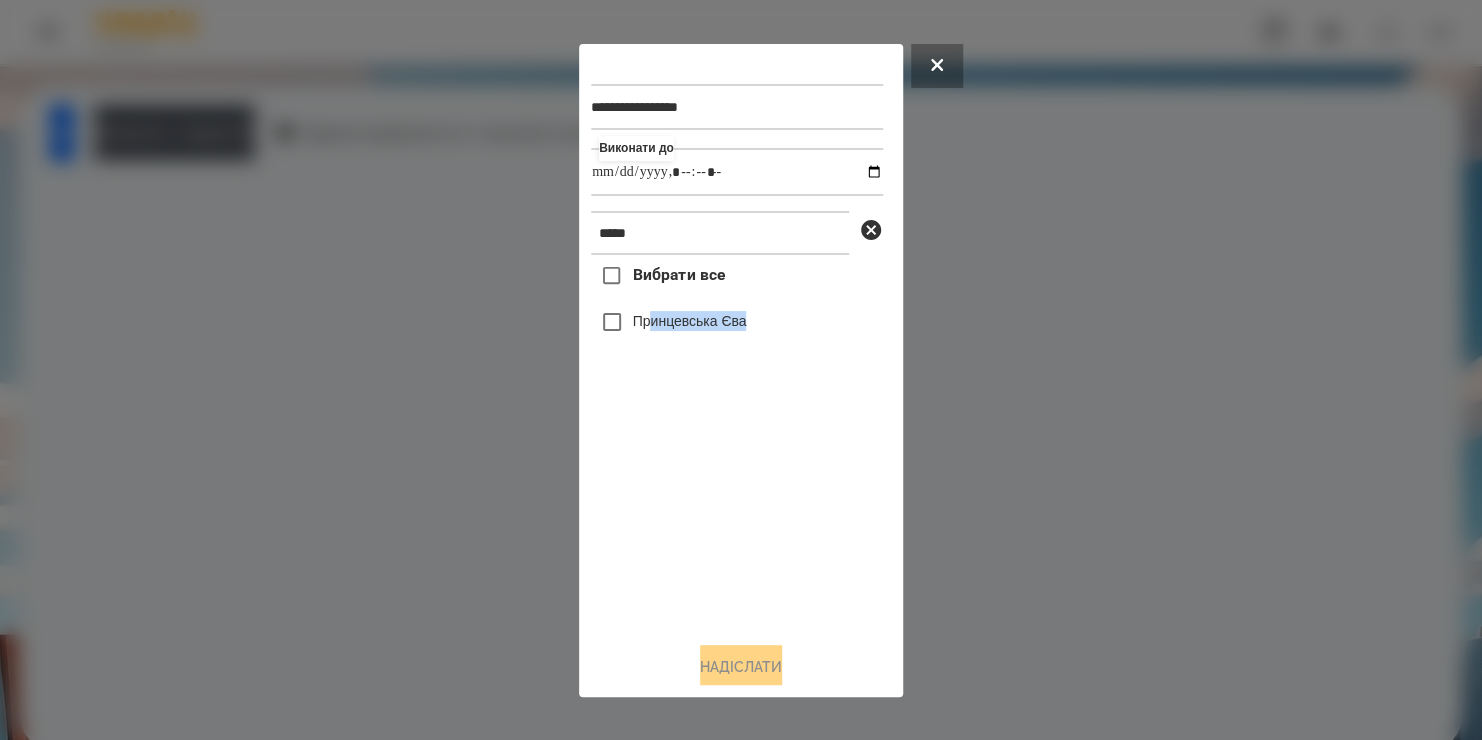 drag, startPoint x: 680, startPoint y: 510, endPoint x: 647, endPoint y: 322, distance: 190.8743 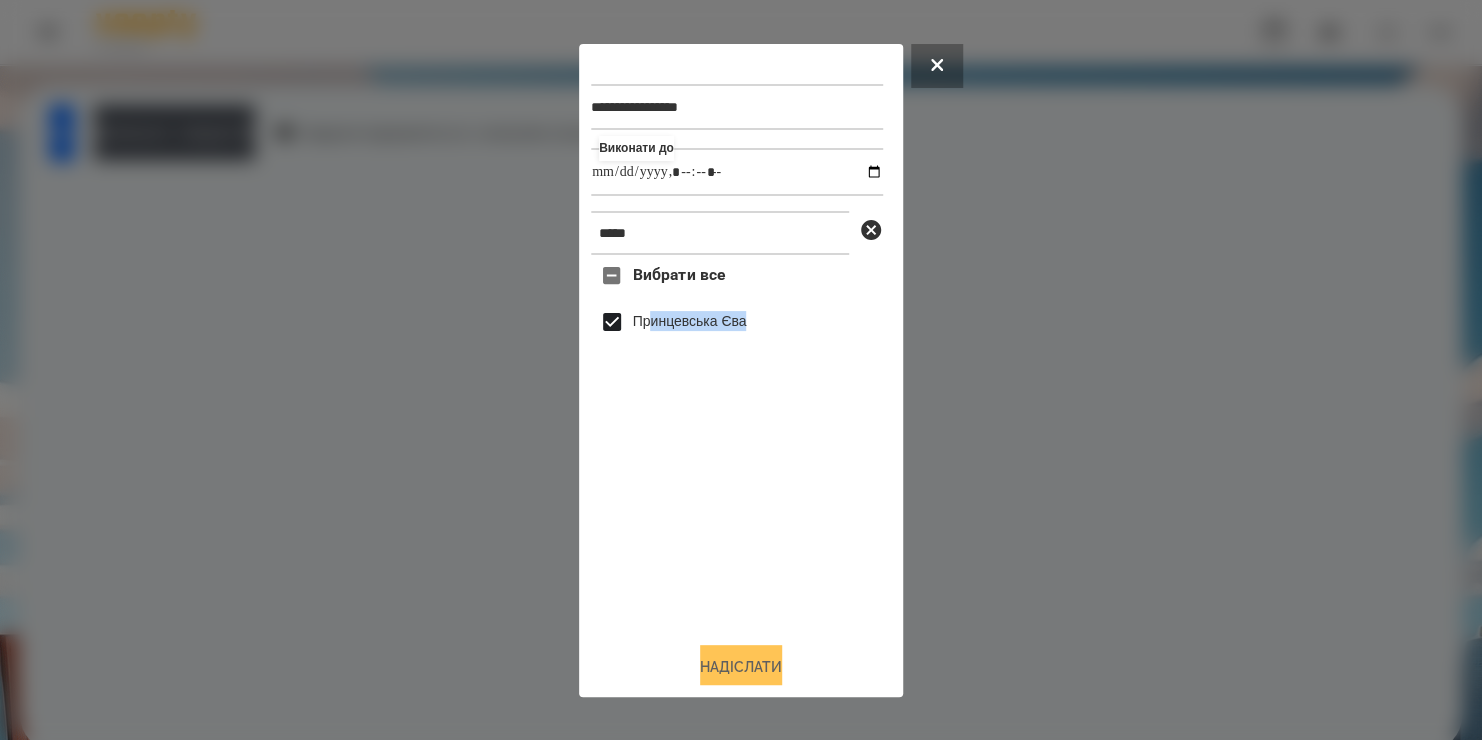 click on "Надіслати" at bounding box center [741, 667] 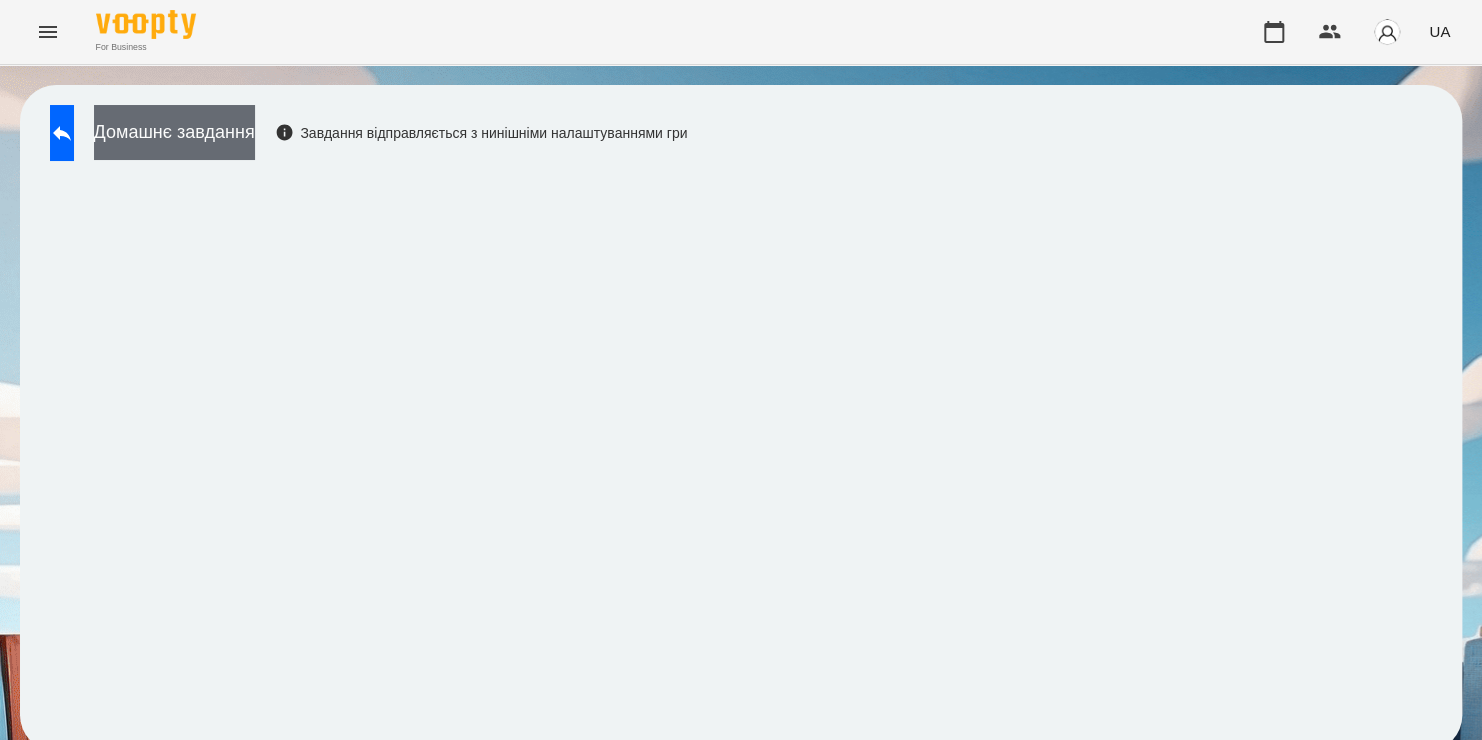 click on "Домашнє завдання" at bounding box center [174, 132] 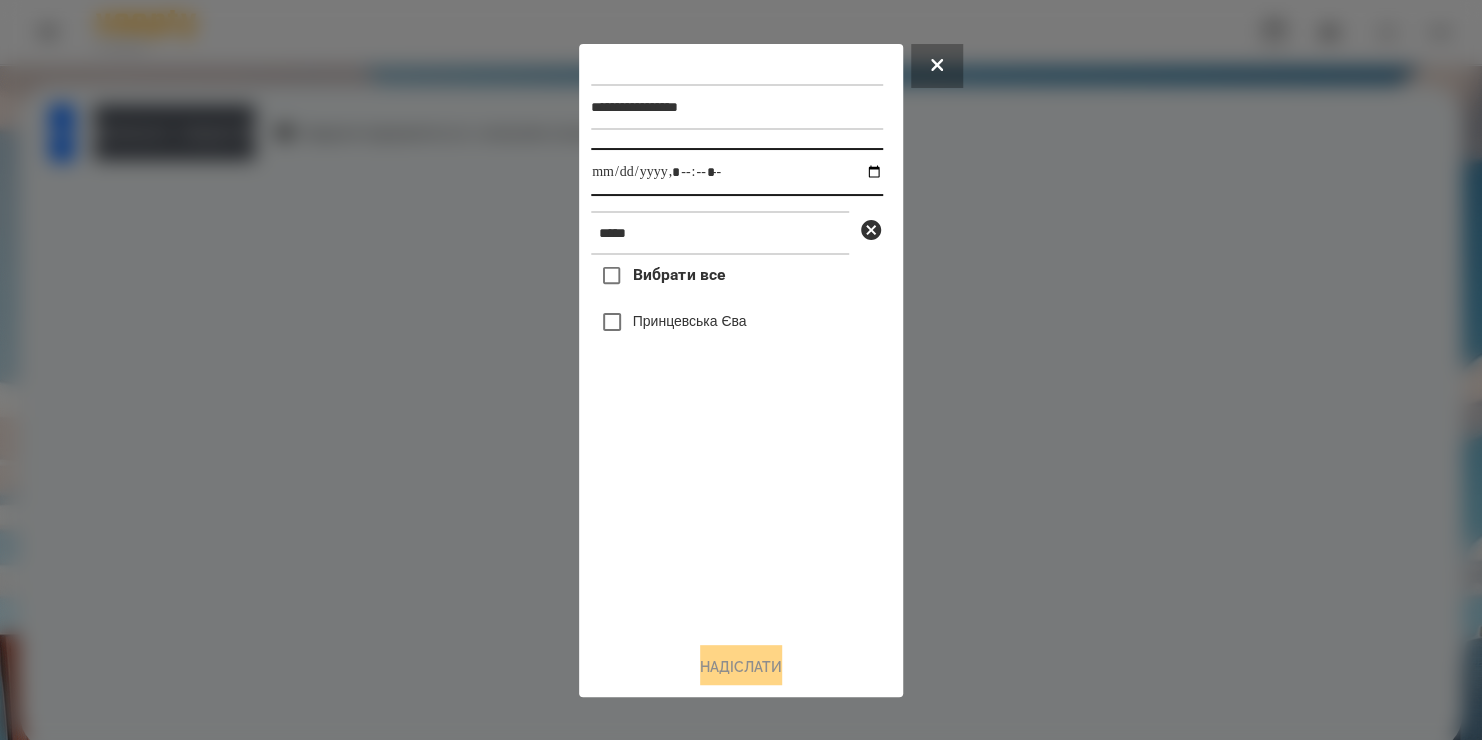 click at bounding box center (737, 172) 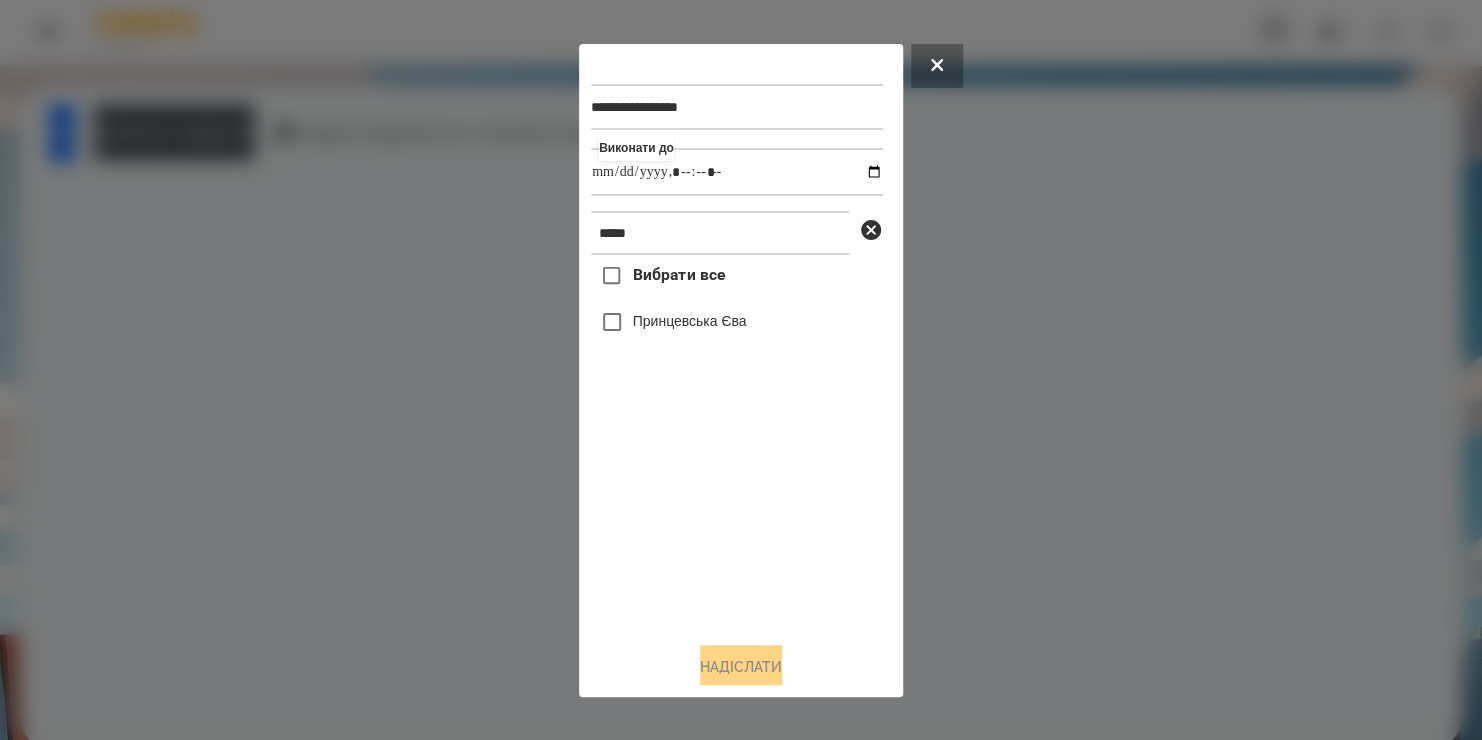 type on "**********" 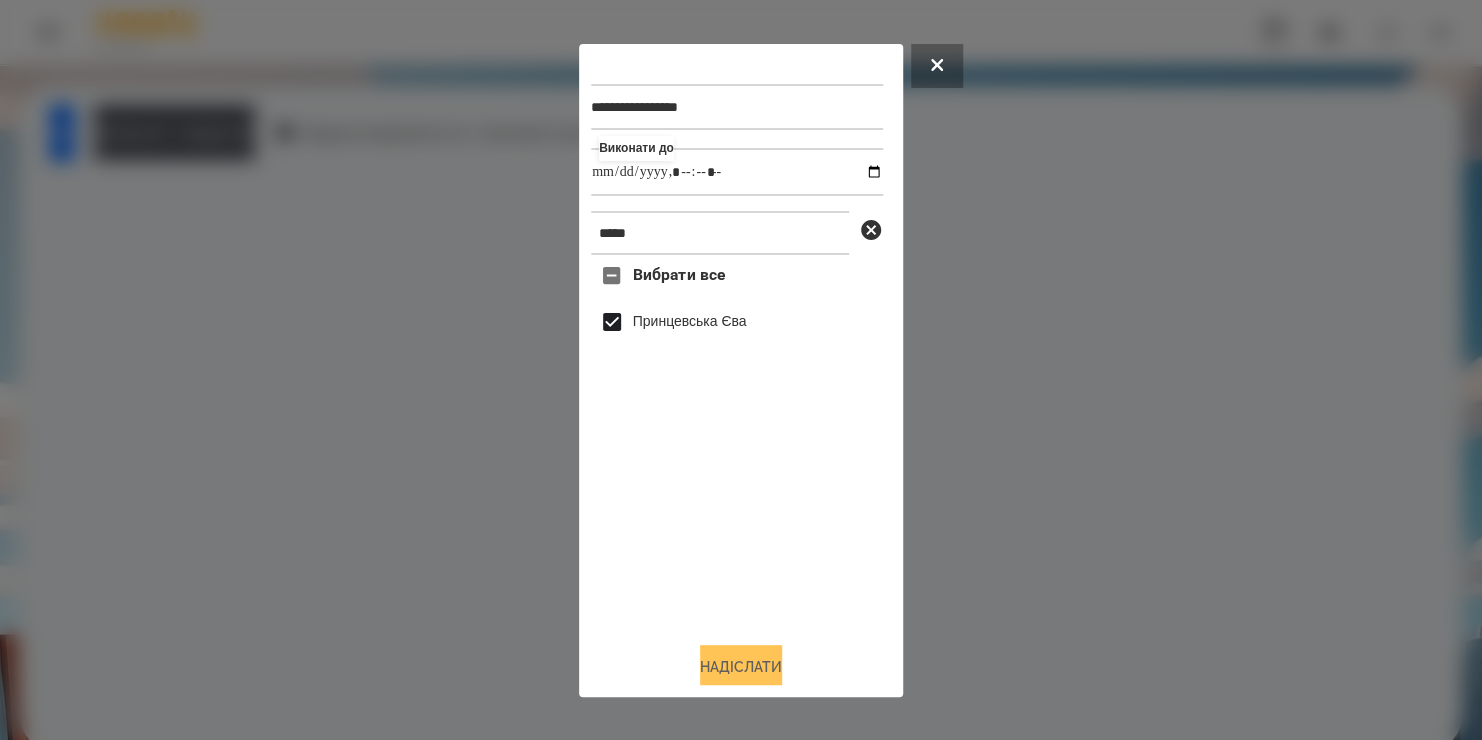 click on "Надіслати" at bounding box center [741, 667] 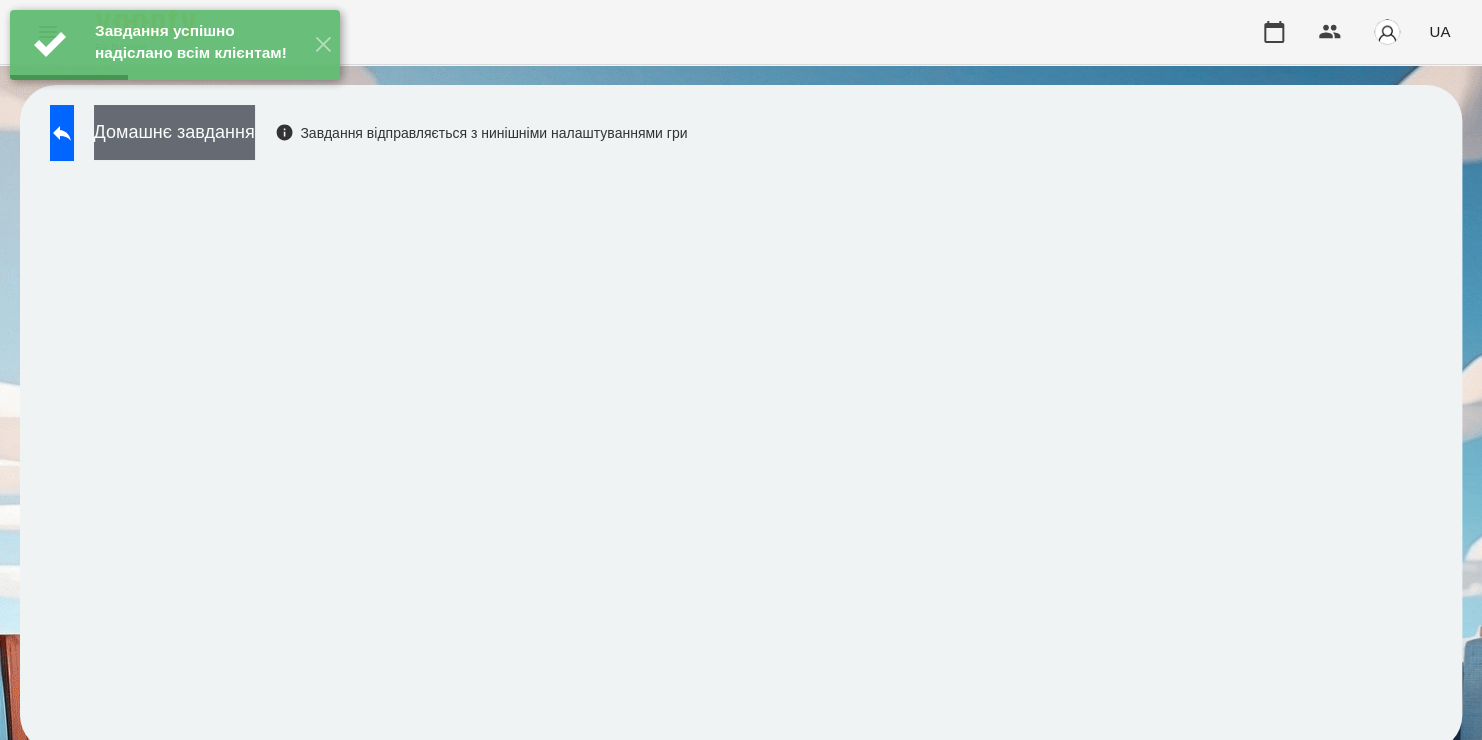 click on "Домашнє завдання" at bounding box center [174, 132] 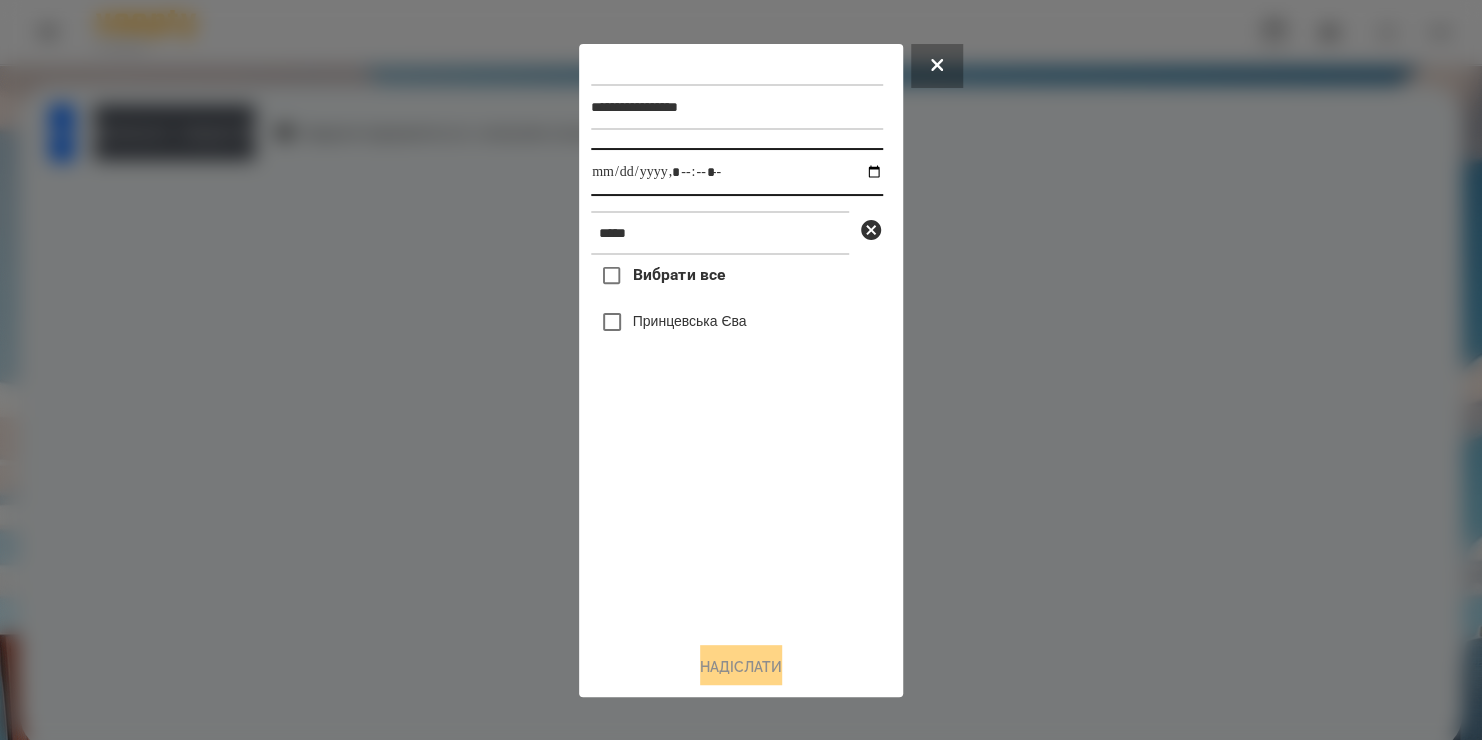 click at bounding box center [737, 172] 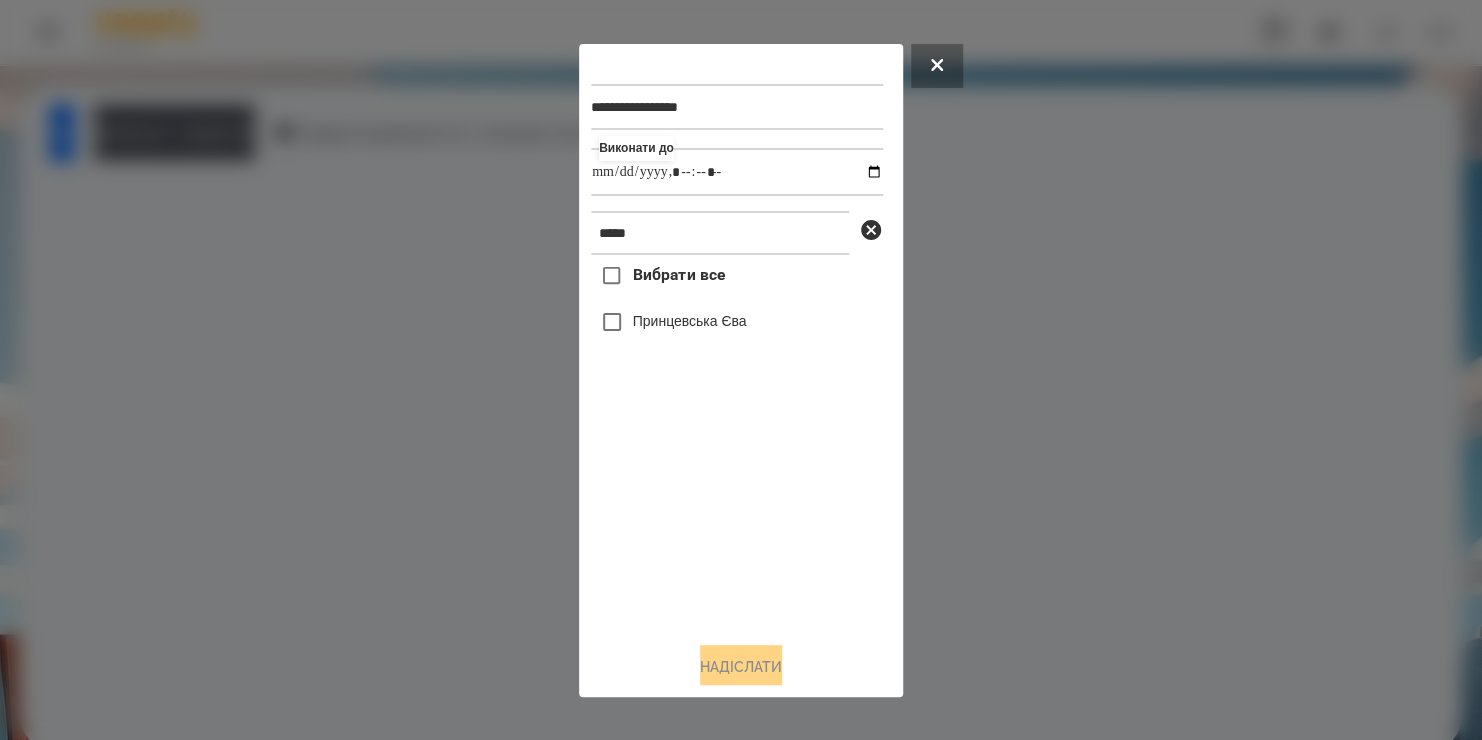 type on "**********" 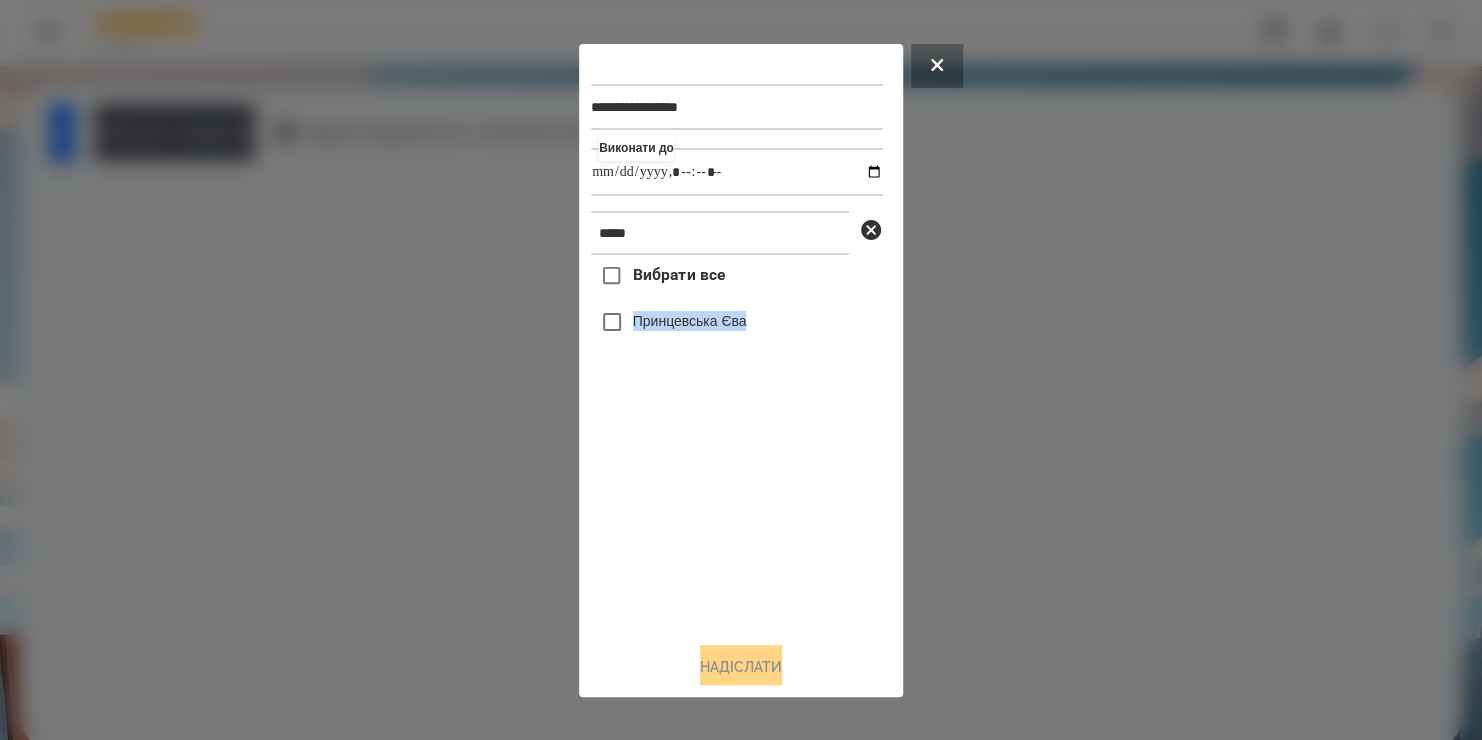 click on "Вибрати все [FIRST] [LAST] Надіслати" at bounding box center [737, 440] 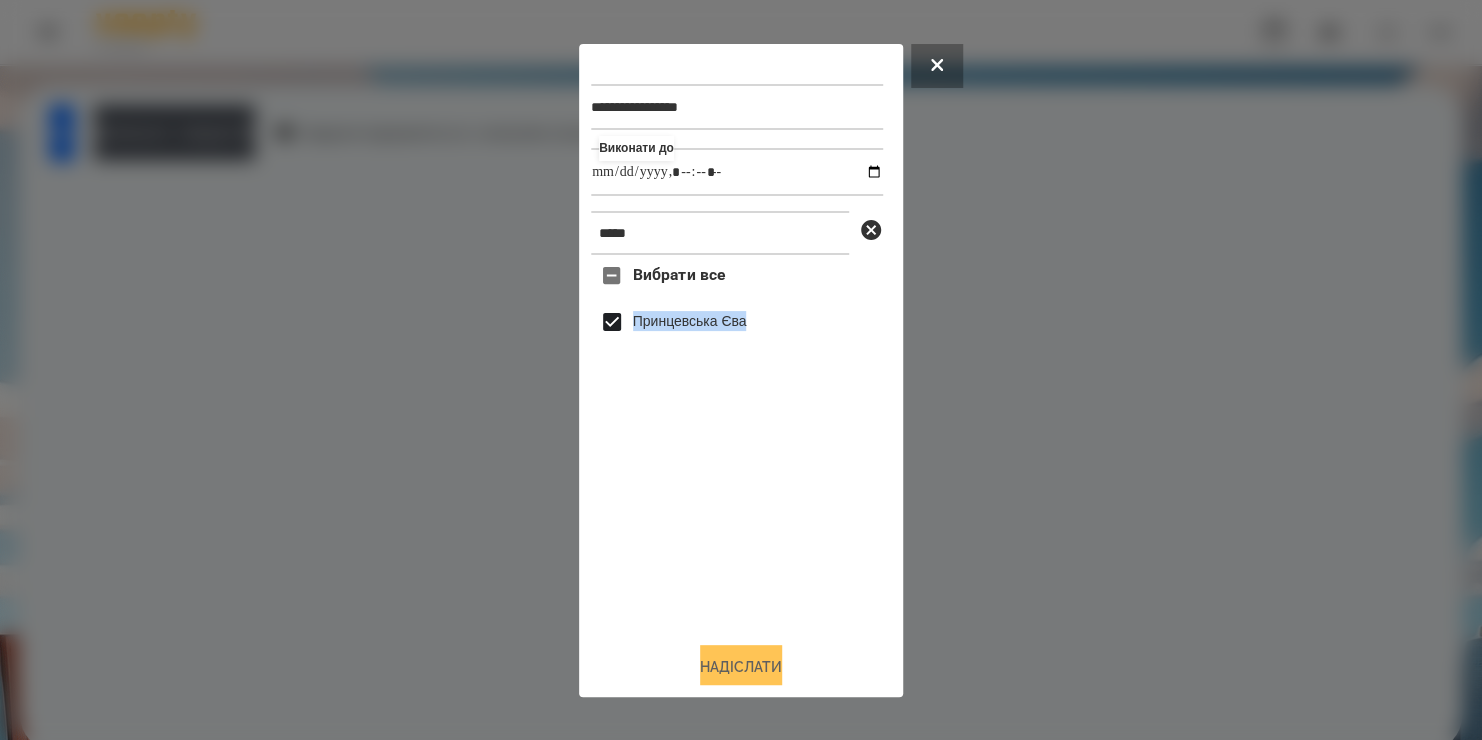 click on "Надіслати" at bounding box center (741, 667) 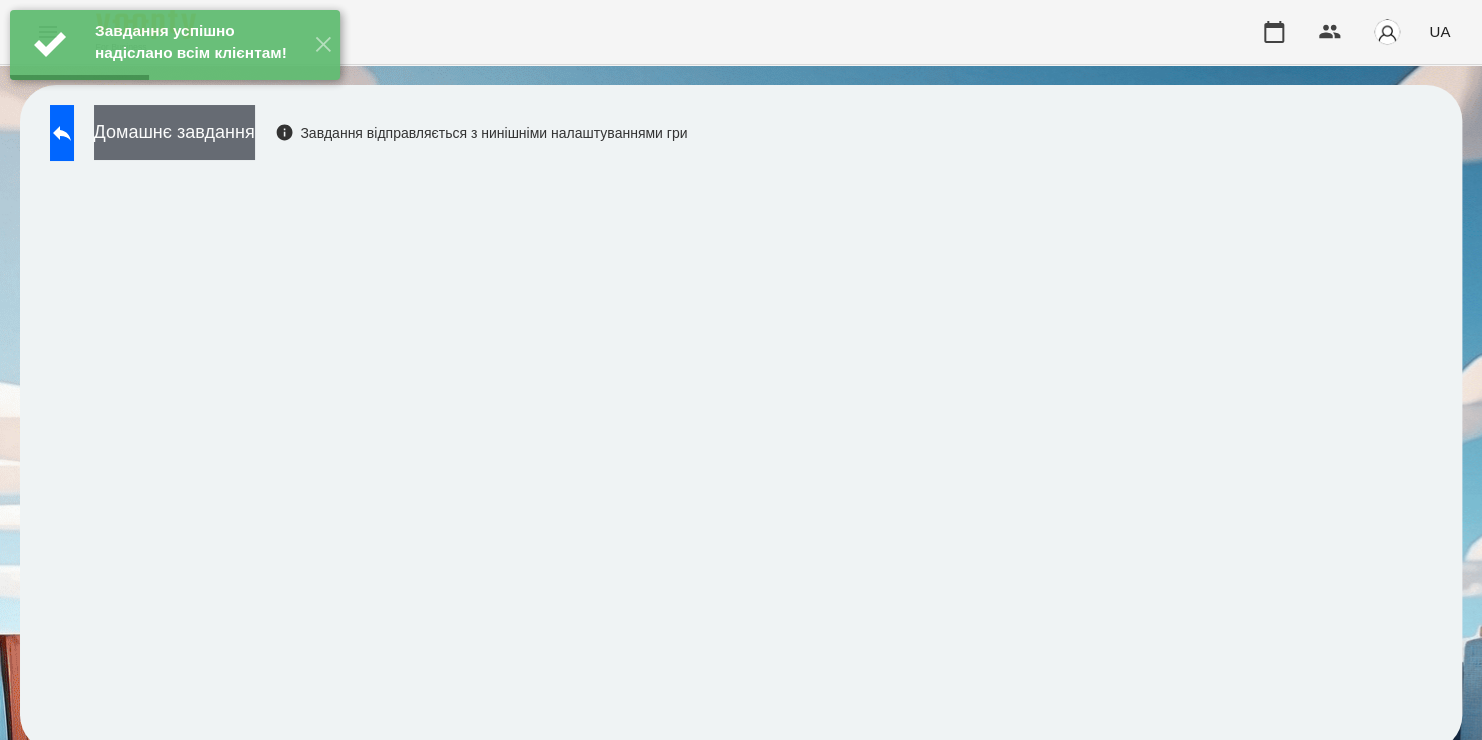 click on "Домашнє завдання" at bounding box center [174, 132] 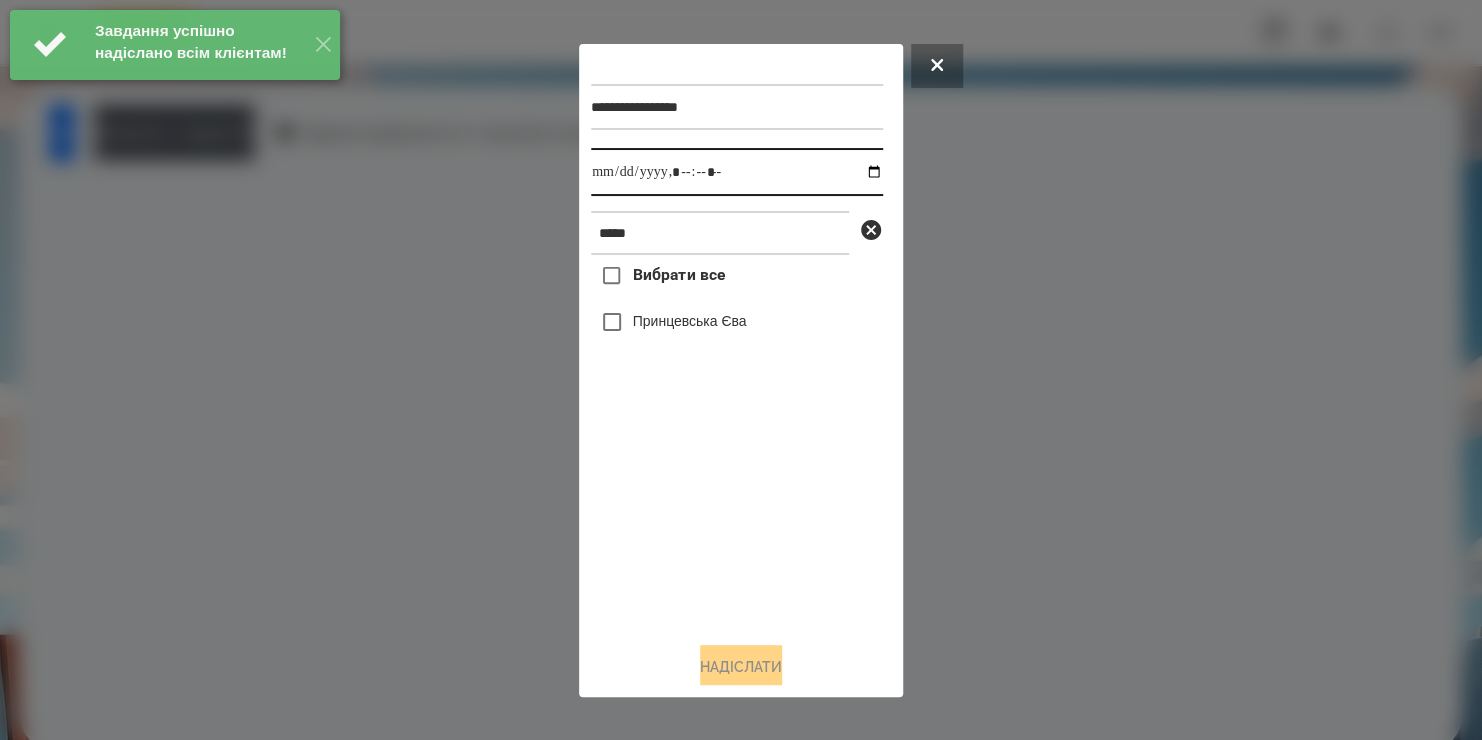 click at bounding box center [737, 172] 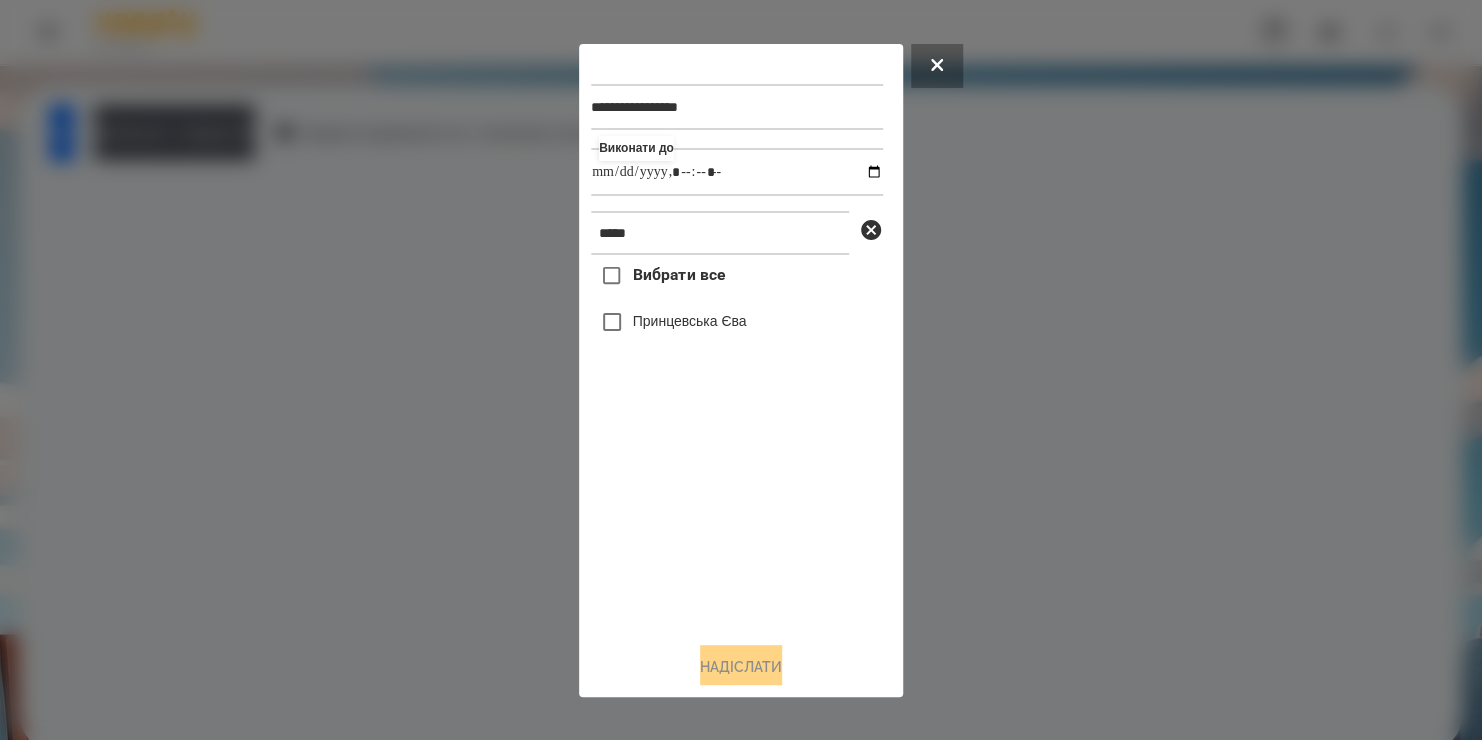 type on "**********" 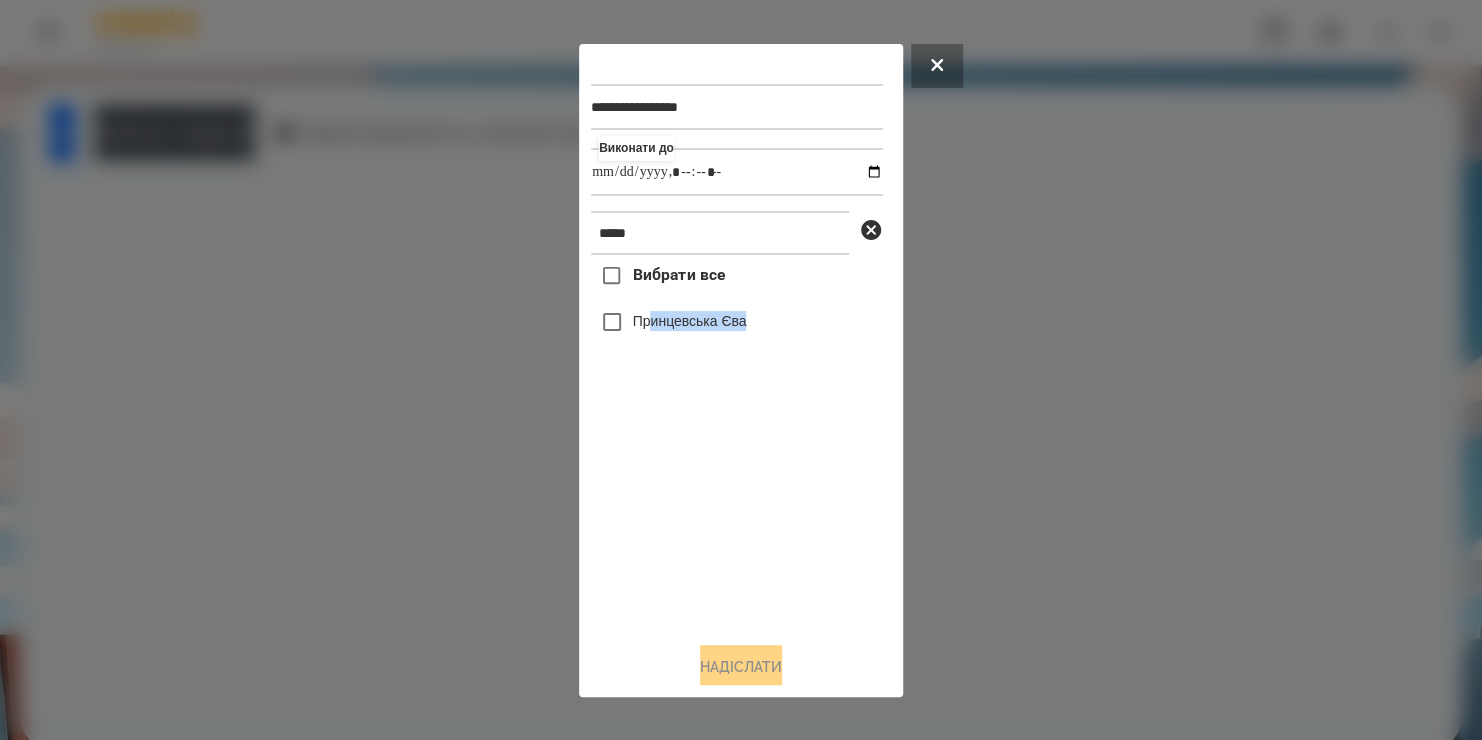 drag, startPoint x: 732, startPoint y: 521, endPoint x: 649, endPoint y: 328, distance: 210.09045 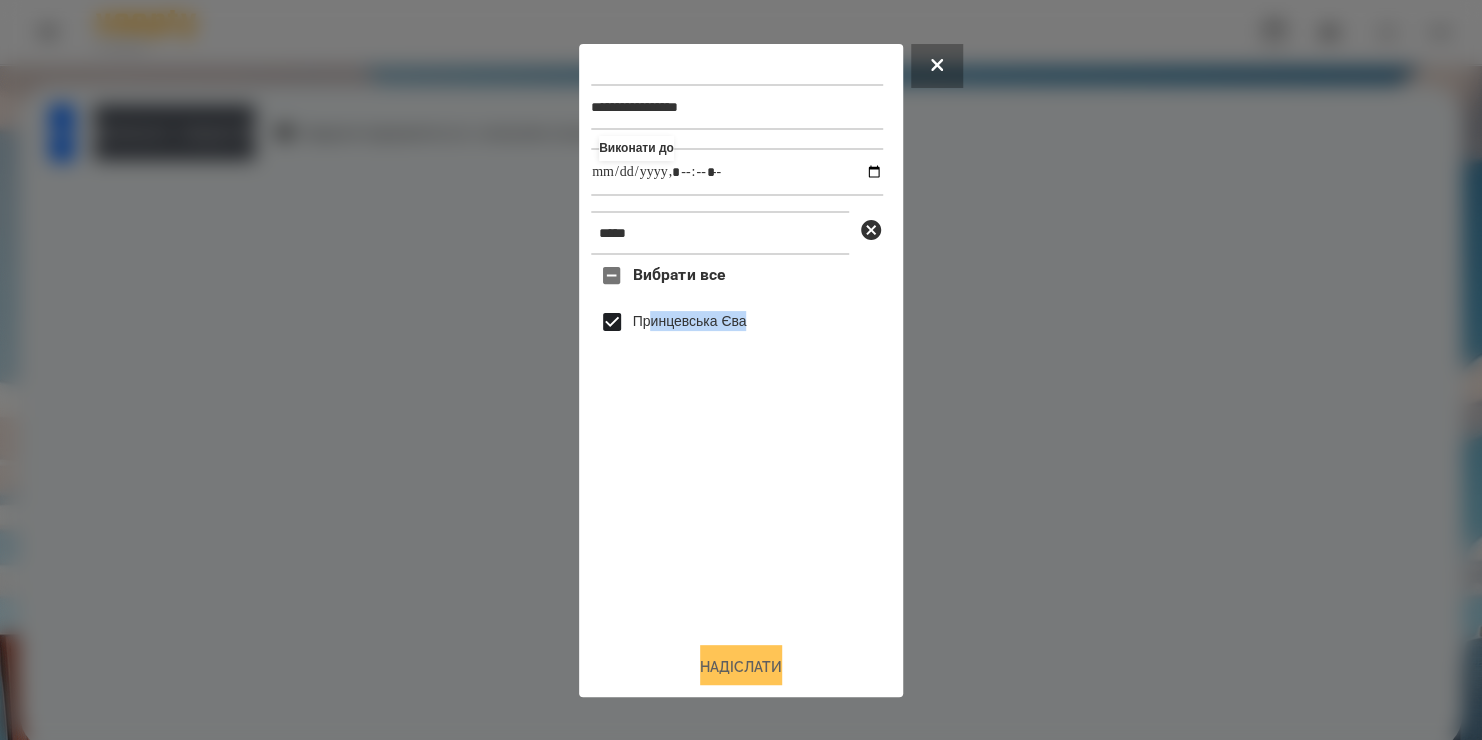 click on "Надіслати" at bounding box center [741, 667] 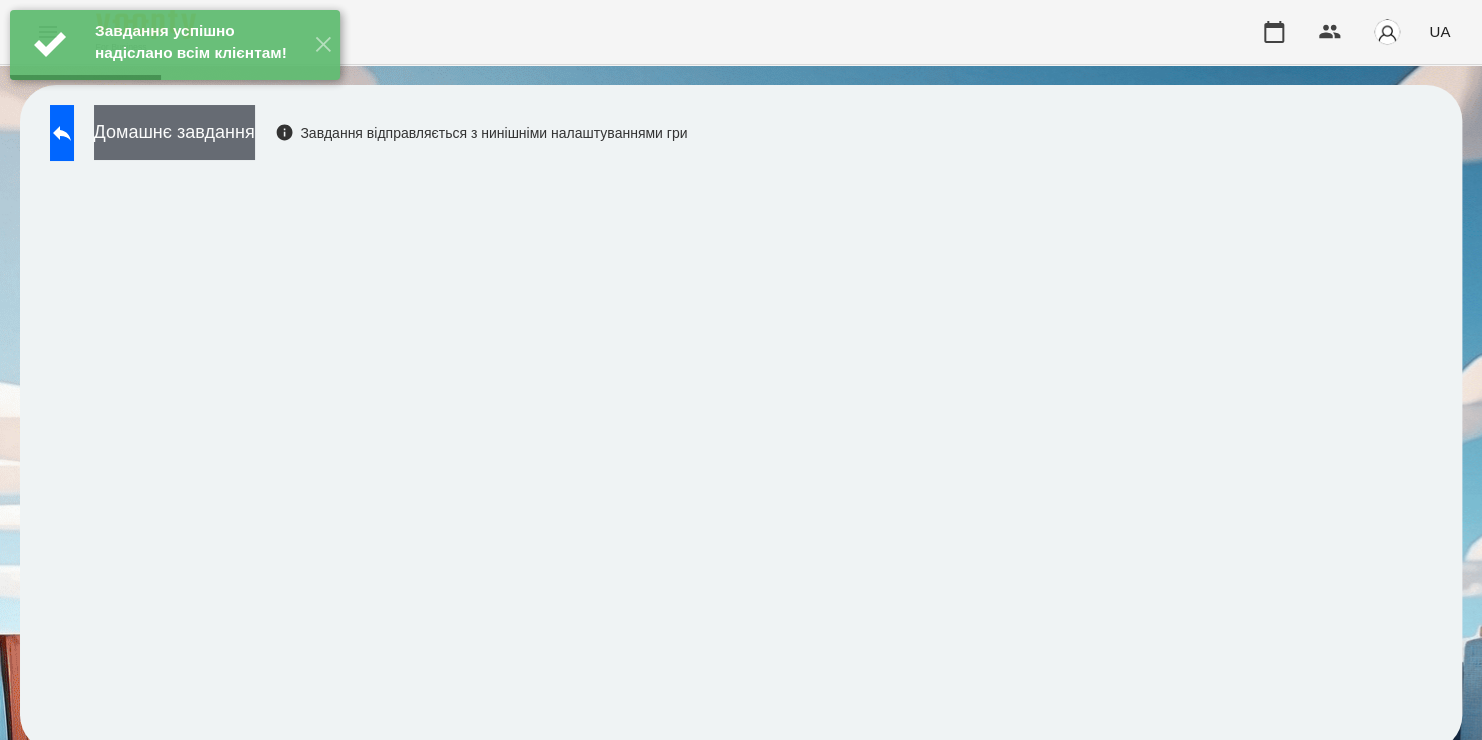 click on "Домашнє завдання" at bounding box center [174, 132] 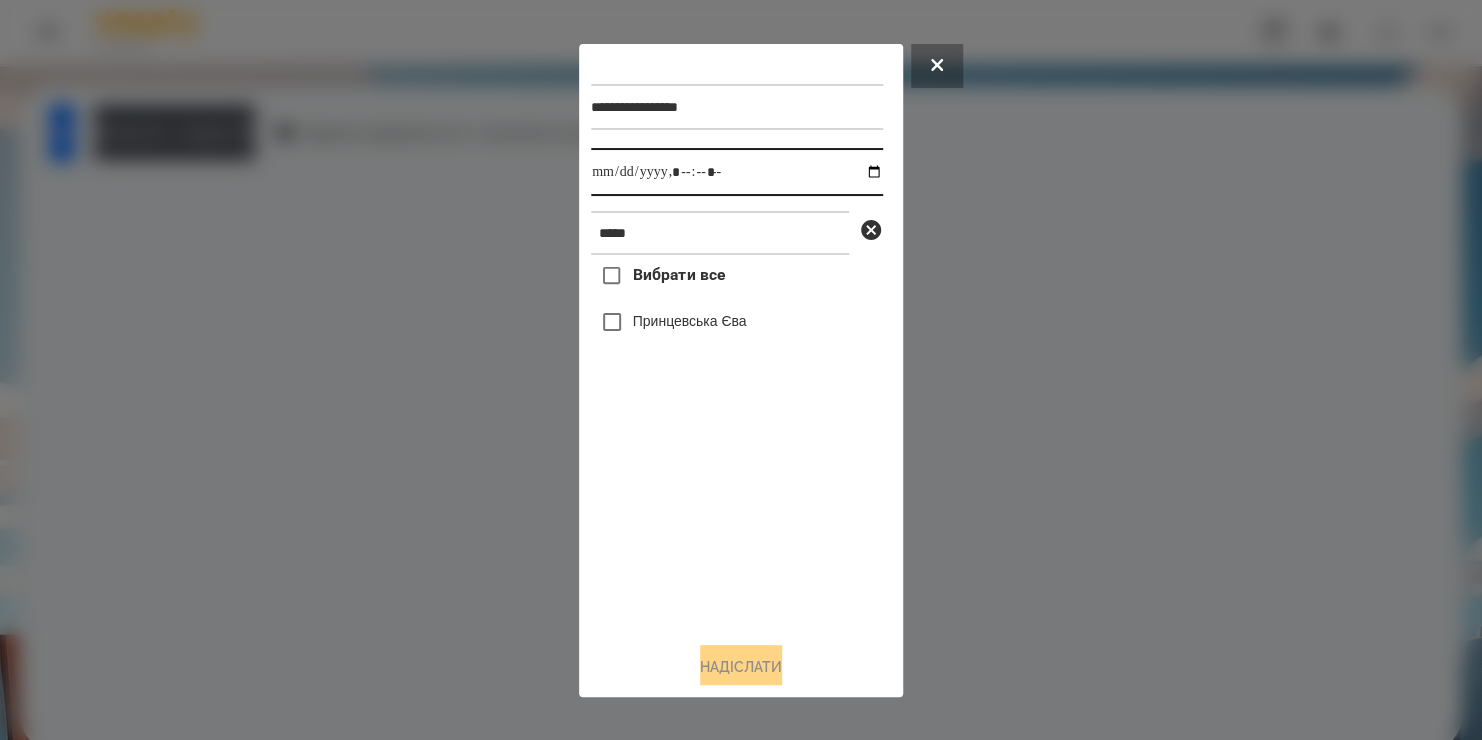 click at bounding box center (737, 172) 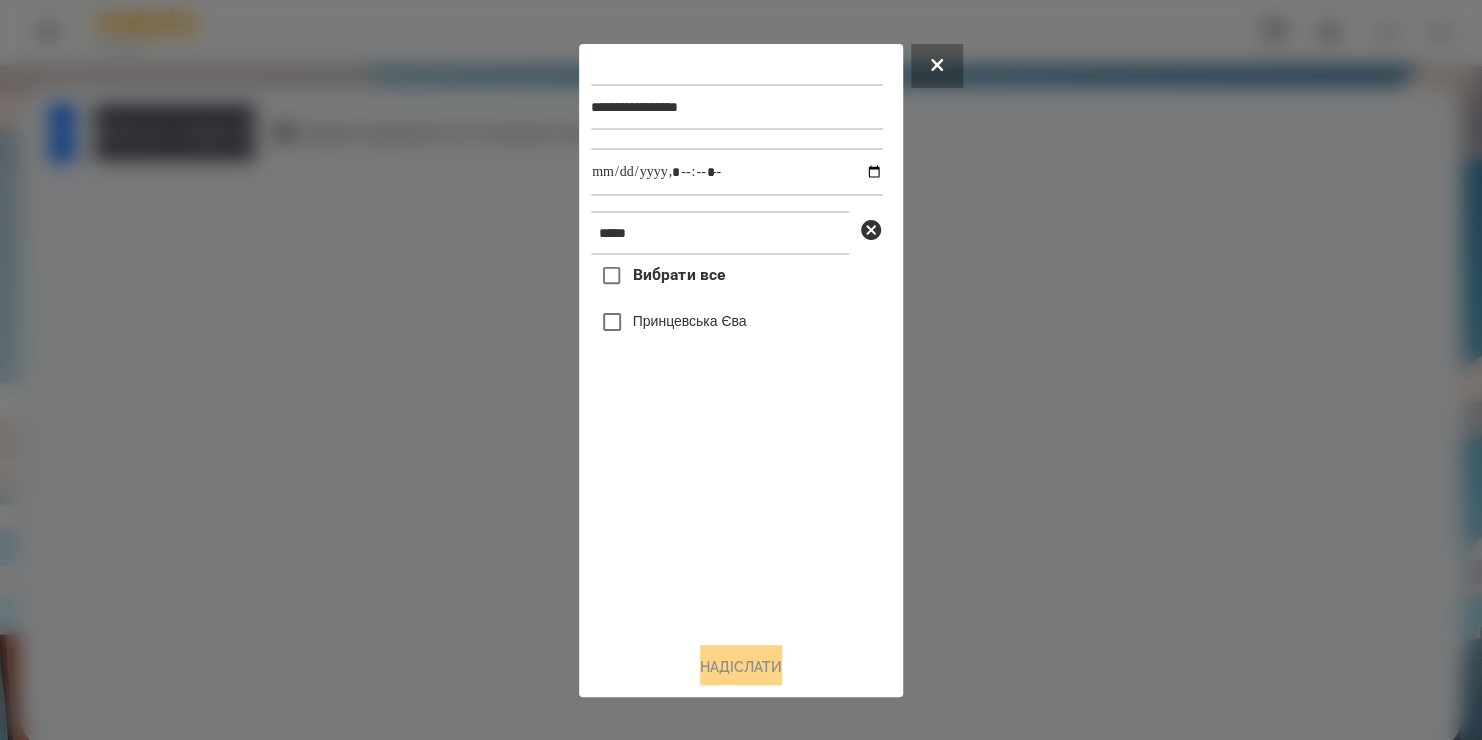 click on "Вибрати все [FIRST] [LAST] Надіслати" at bounding box center [737, 440] 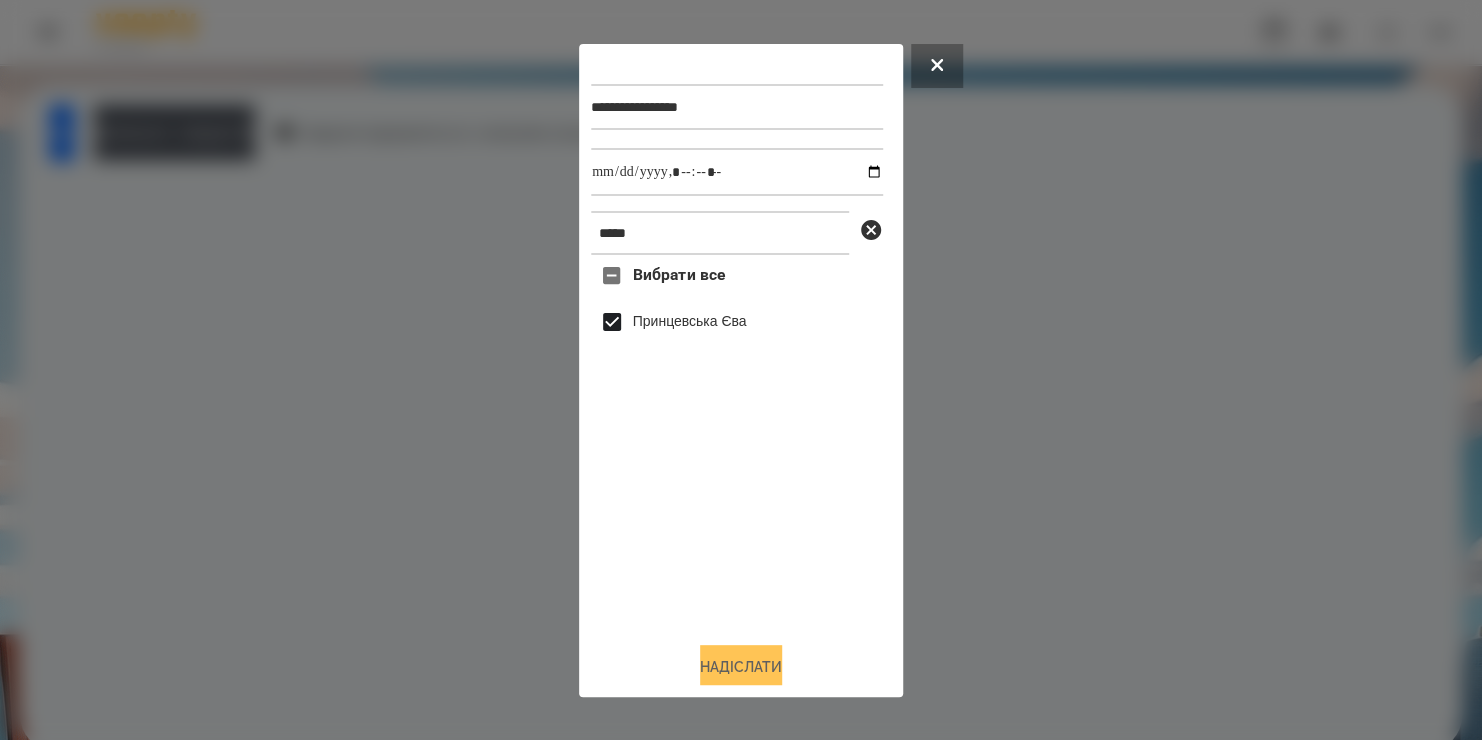 click on "Надіслати" at bounding box center (741, 667) 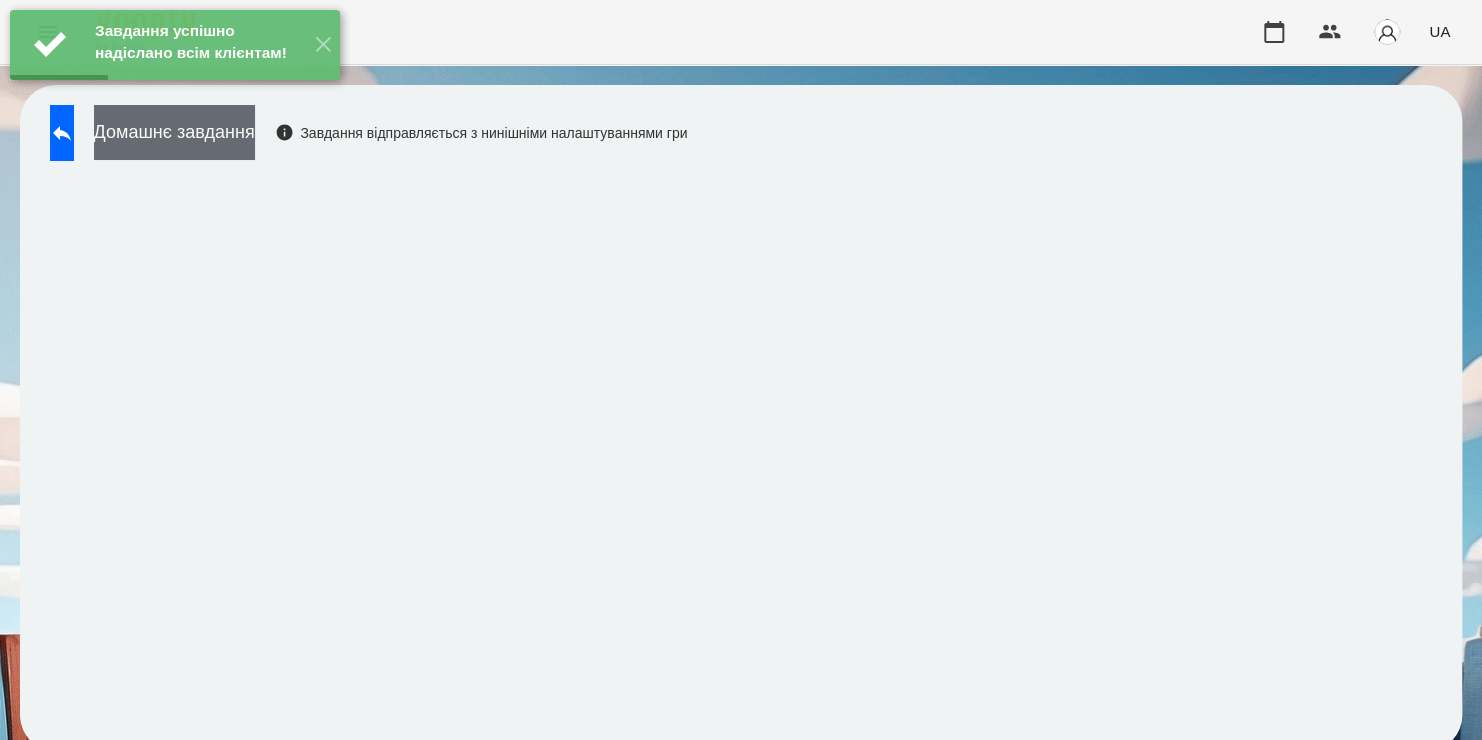 click on "Домашнє завдання" at bounding box center (174, 132) 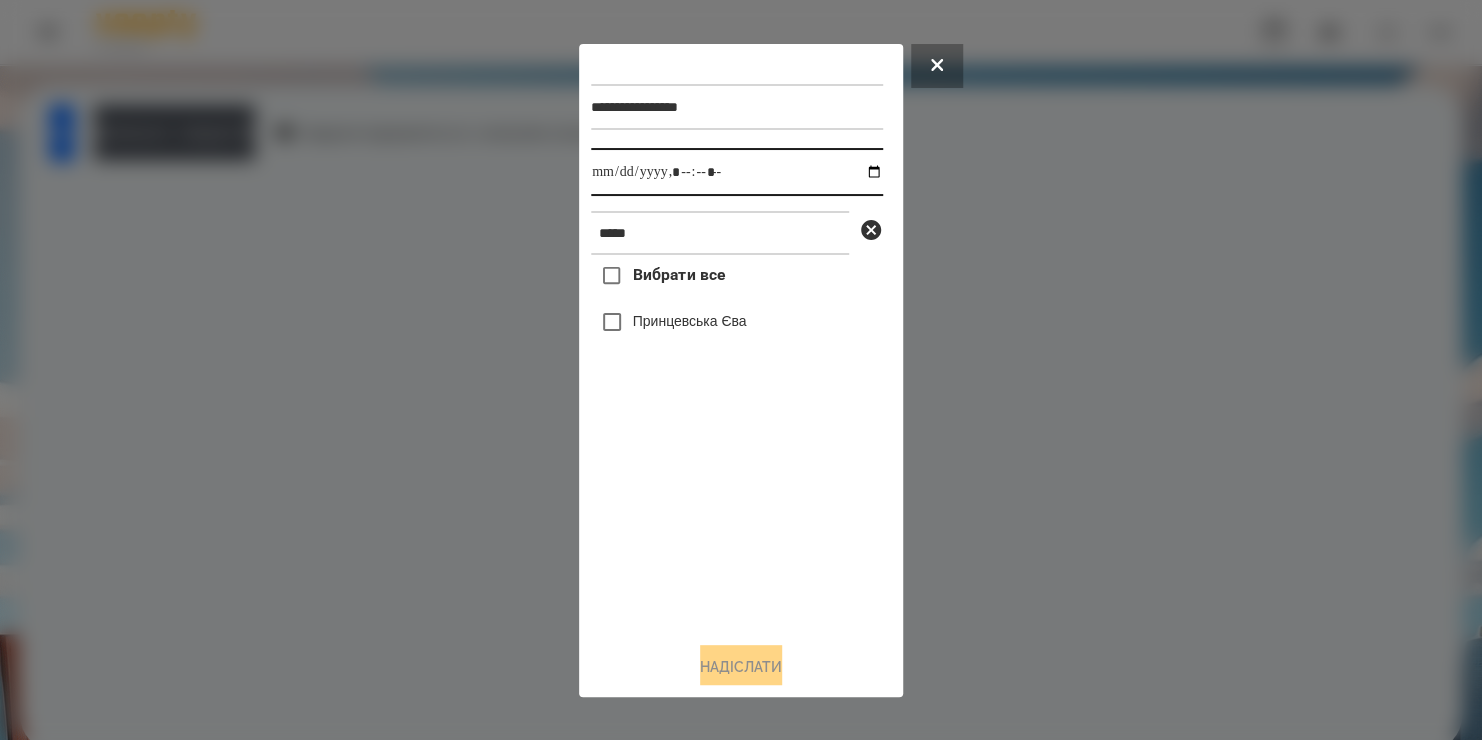 click at bounding box center [737, 172] 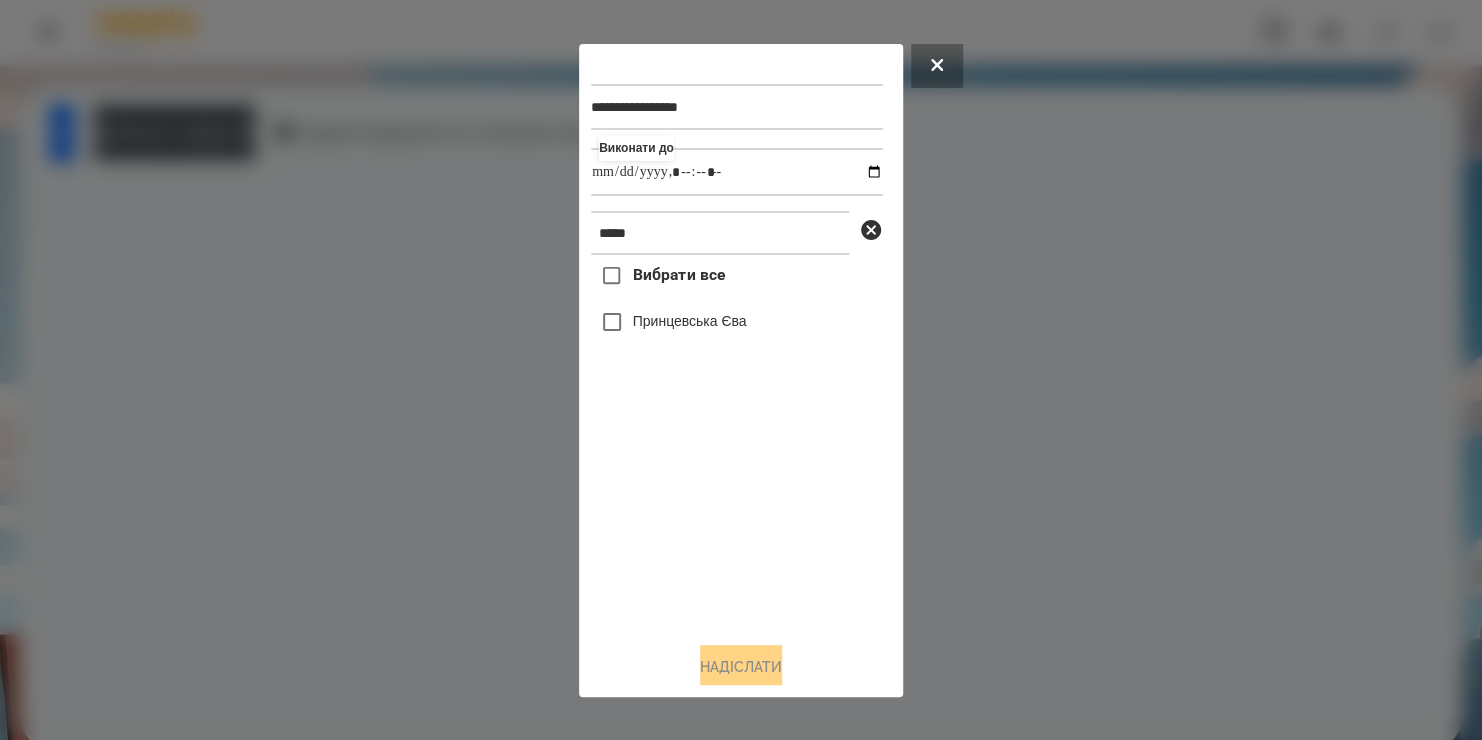 type on "**********" 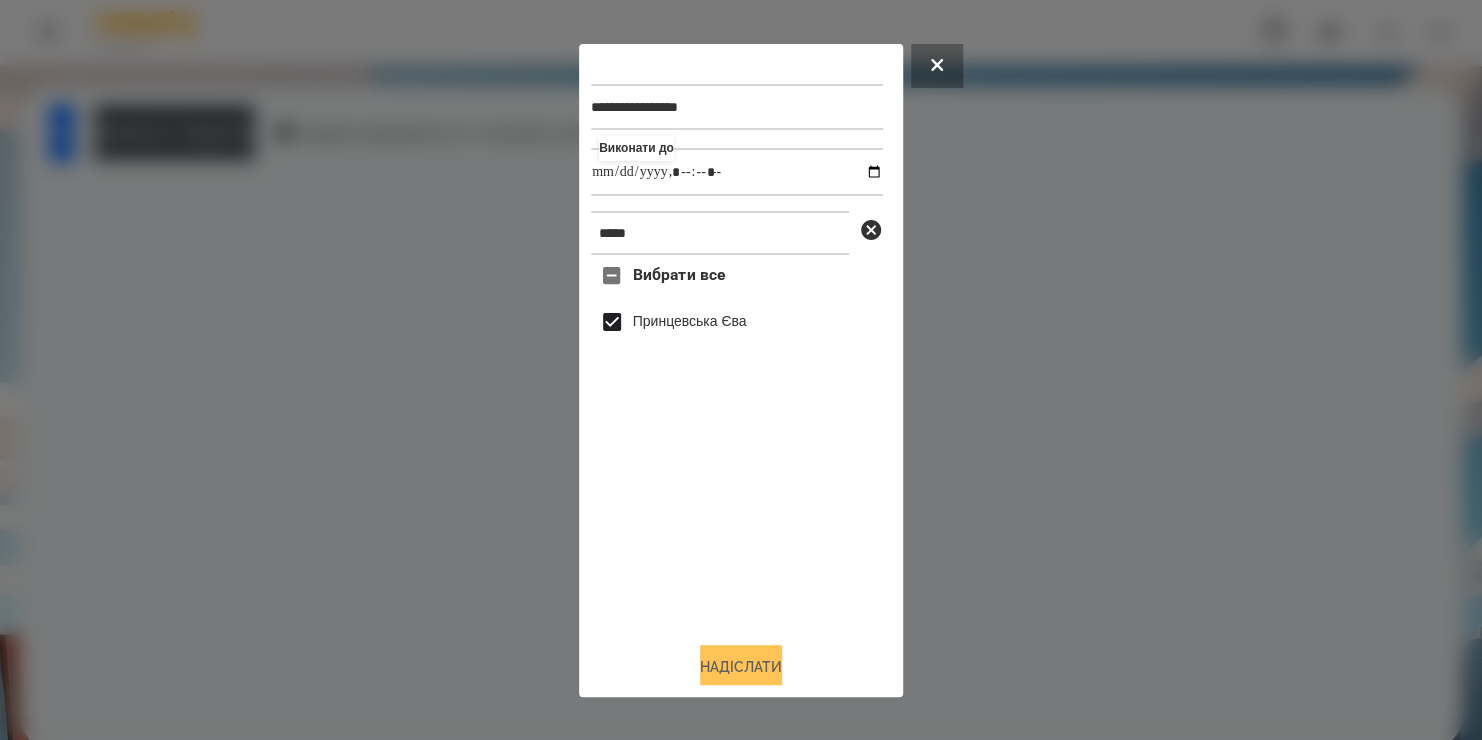 click on "Надіслати" at bounding box center (741, 667) 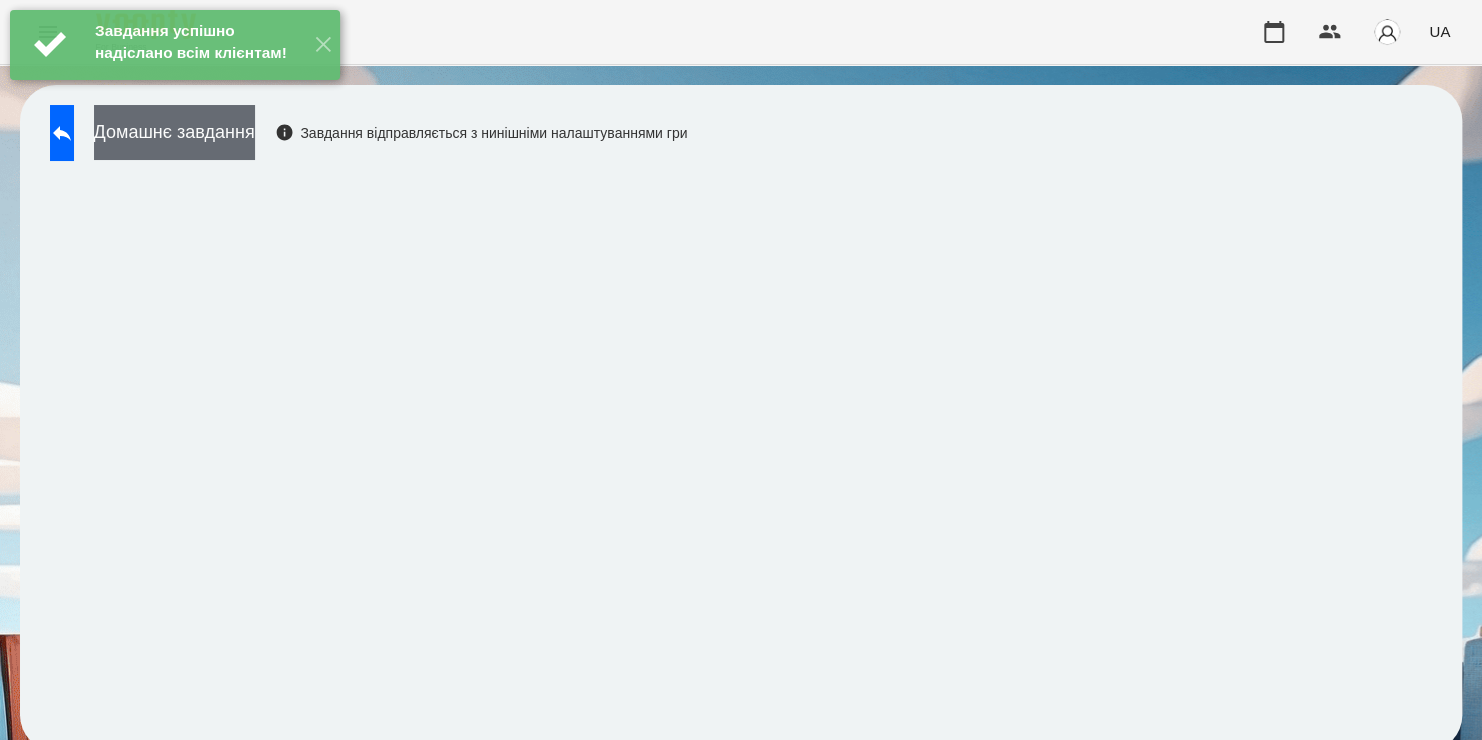 click on "Домашнє завдання" at bounding box center (174, 132) 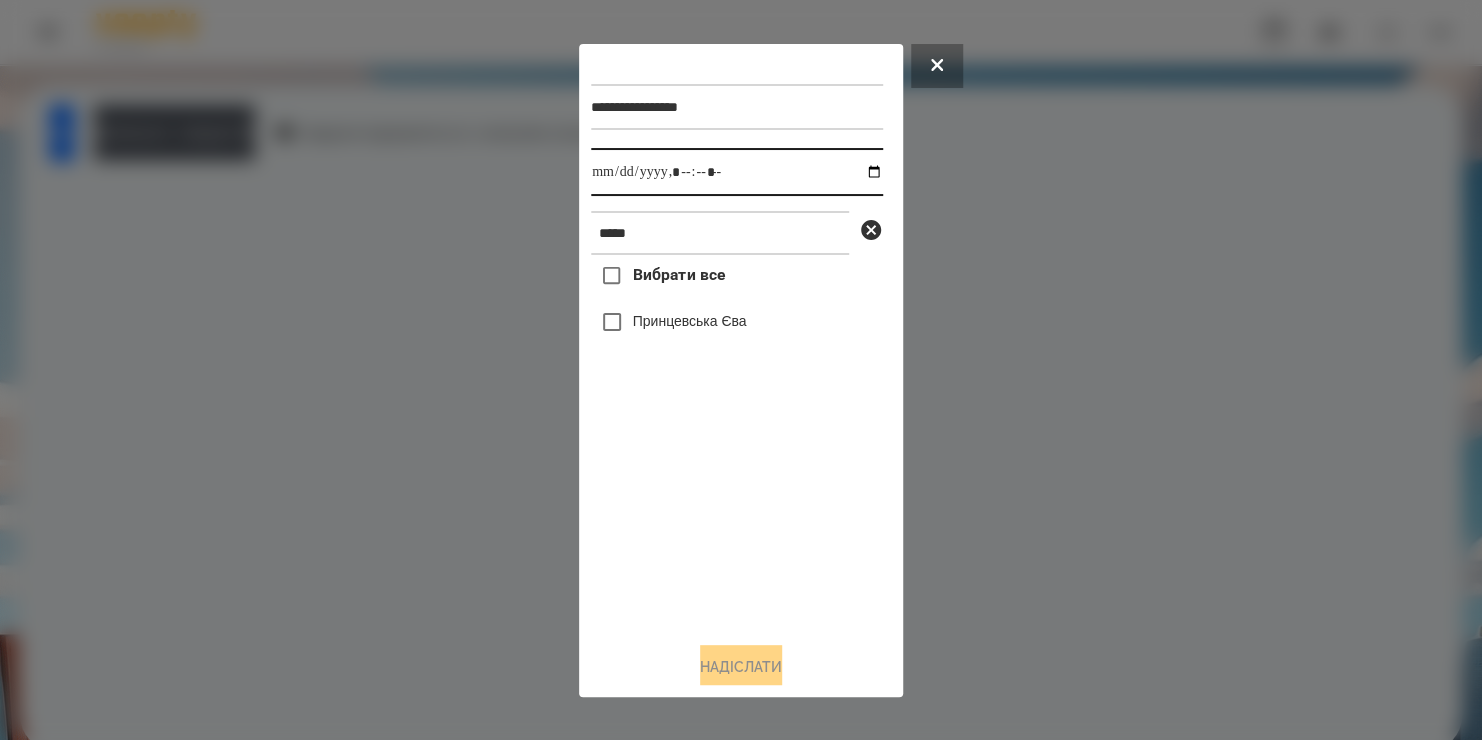 click at bounding box center [737, 172] 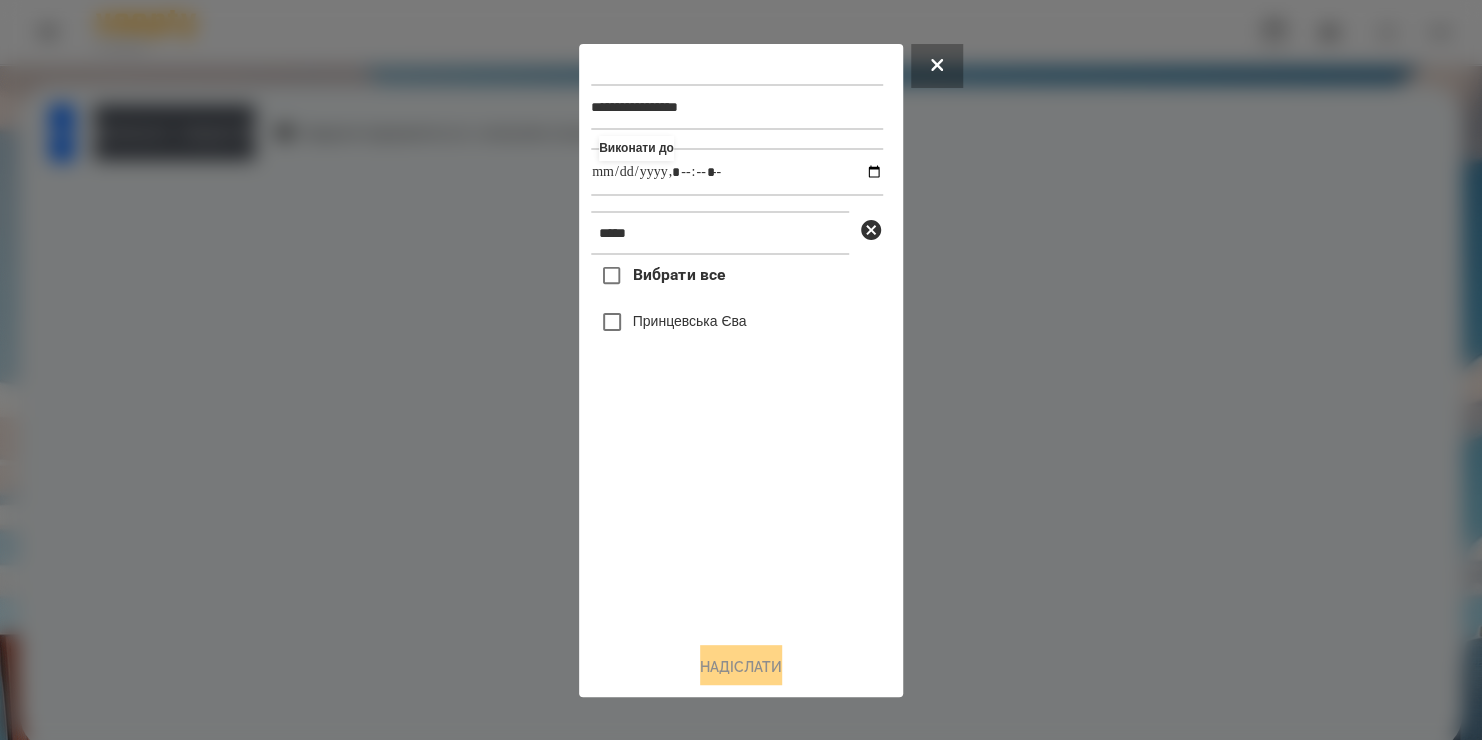 type on "**********" 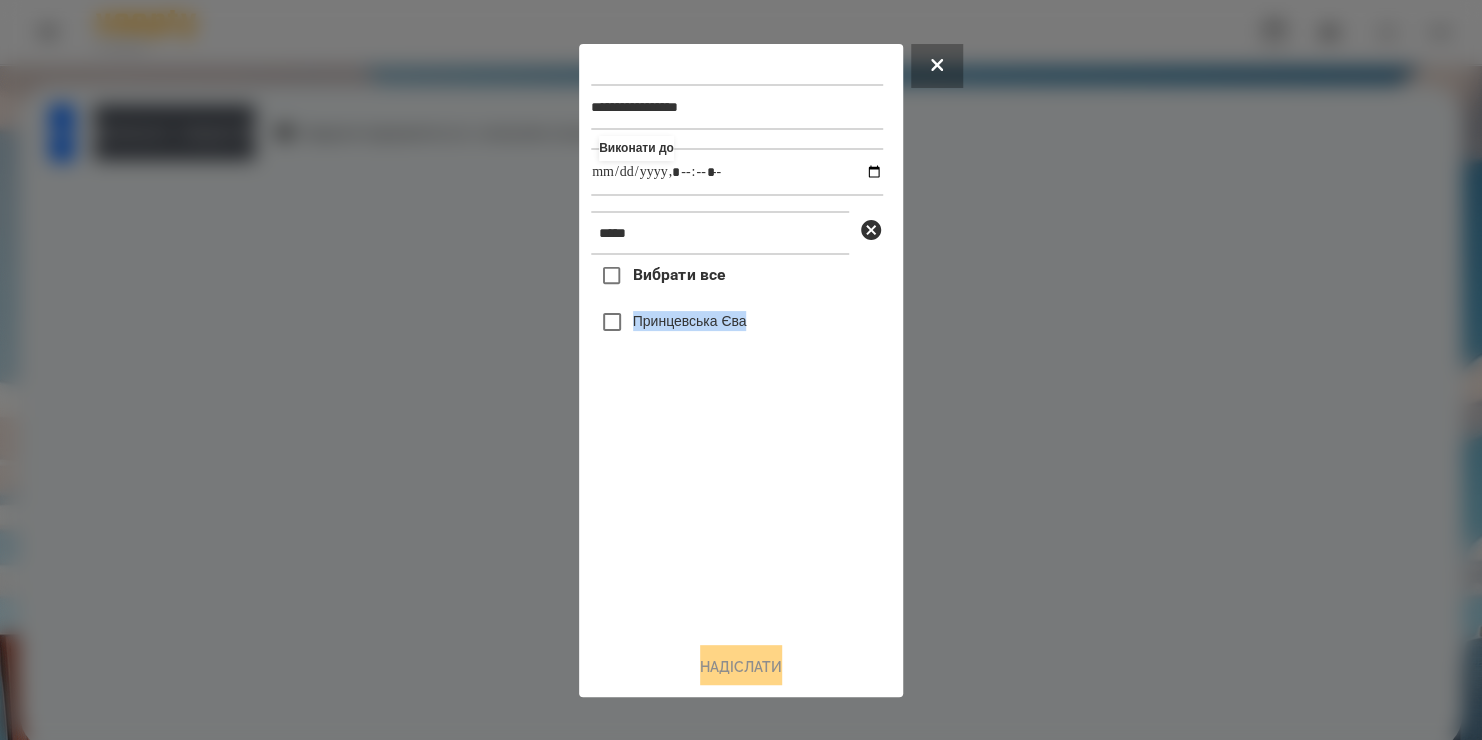 click on "Вибрати все [FIRST] [LAST] Надіслати" at bounding box center (737, 440) 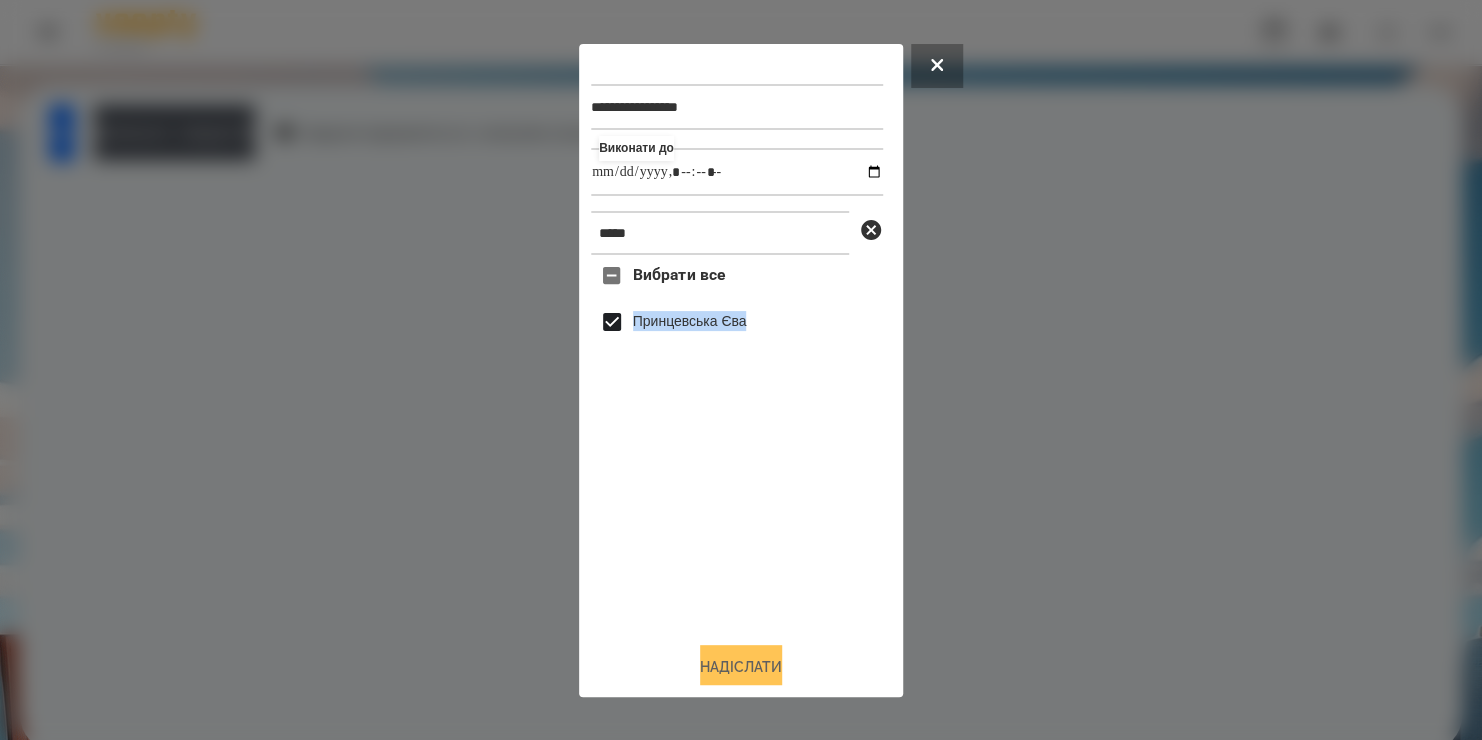 click on "Надіслати" at bounding box center (741, 667) 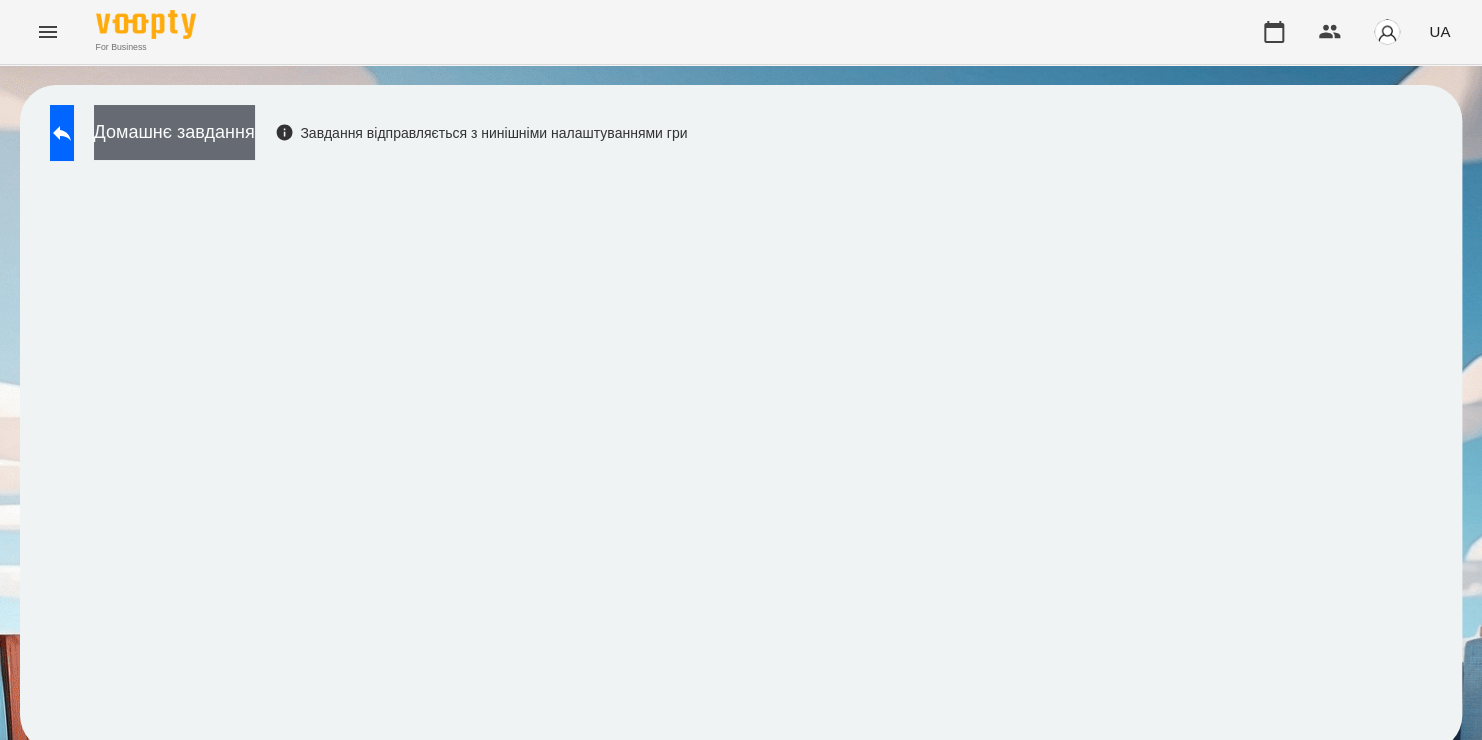 click on "Домашнє завдання" at bounding box center (174, 132) 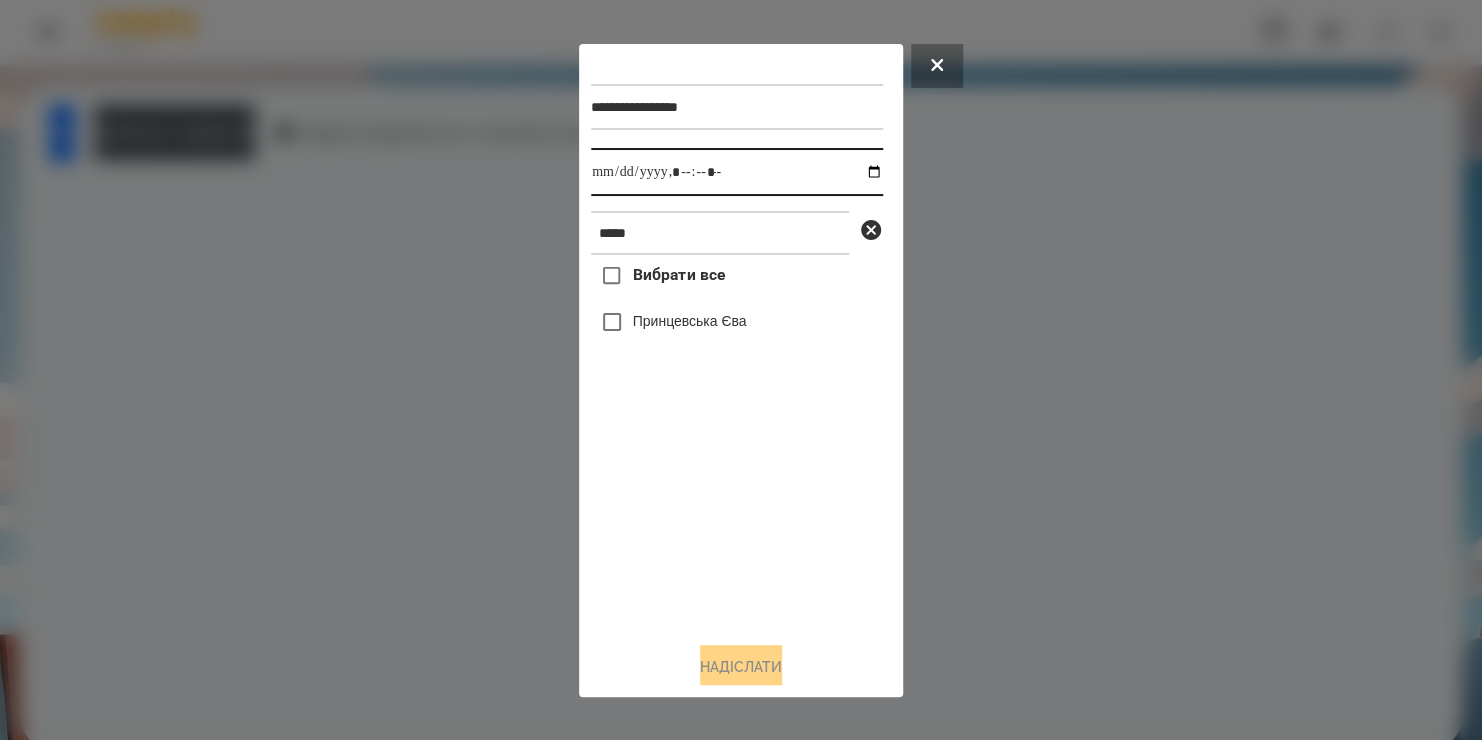 click at bounding box center [737, 172] 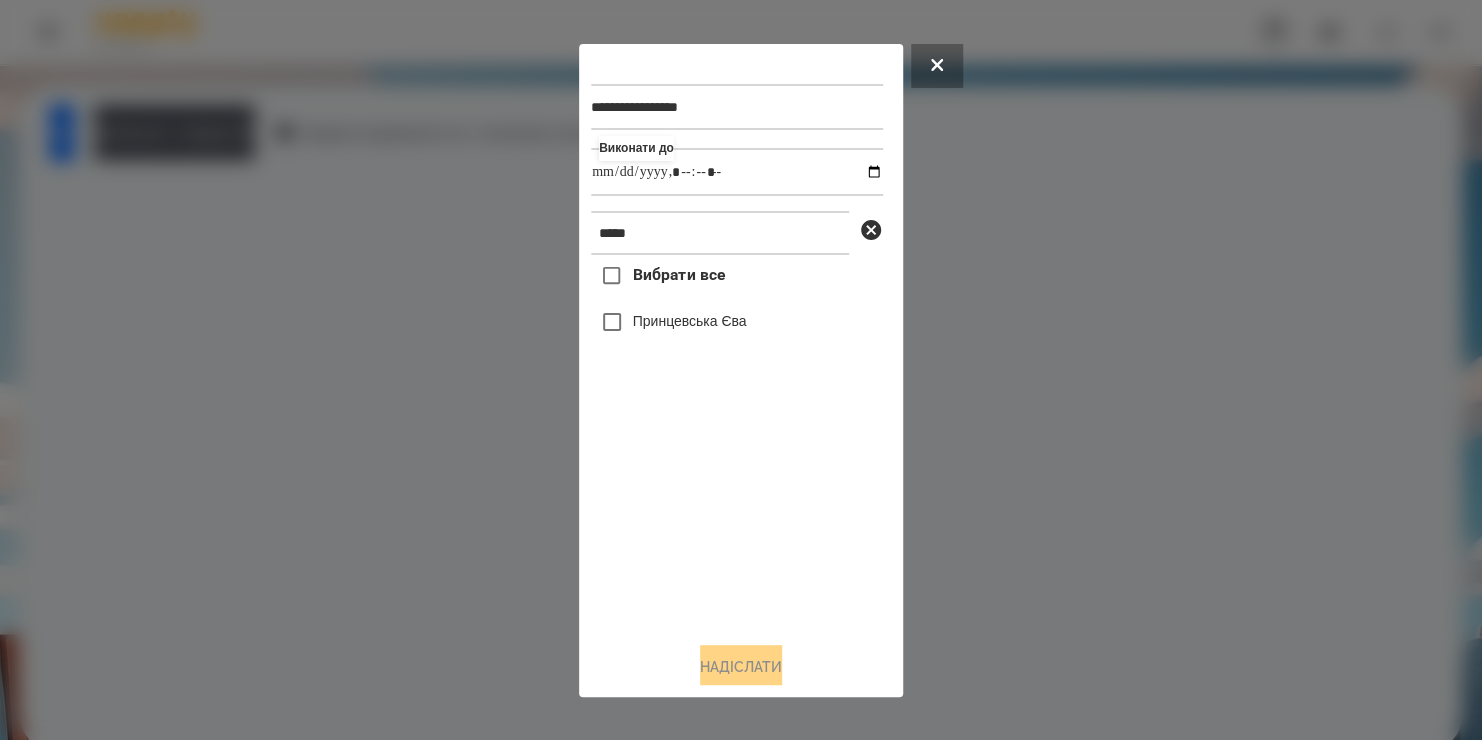 type on "**********" 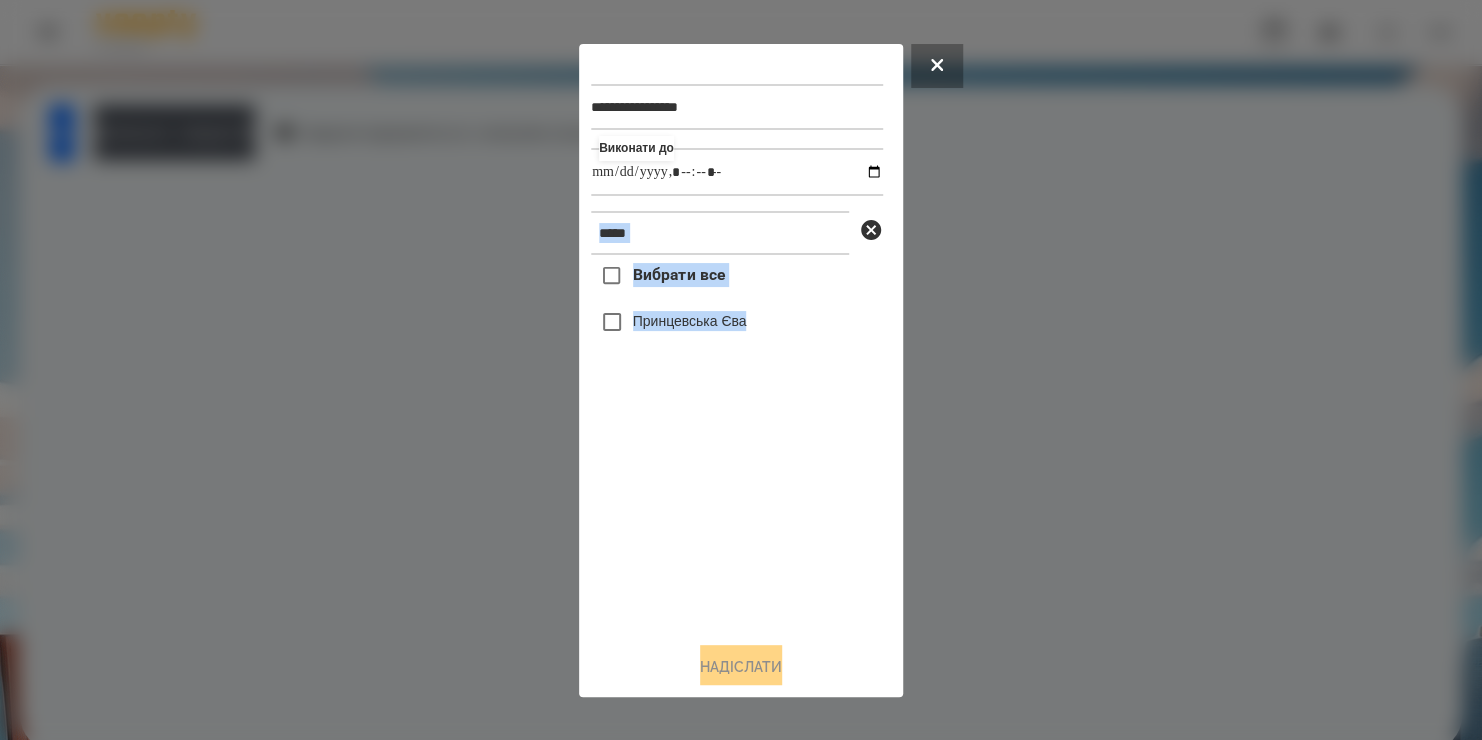 drag, startPoint x: 819, startPoint y: 554, endPoint x: 719, endPoint y: 243, distance: 326.6818 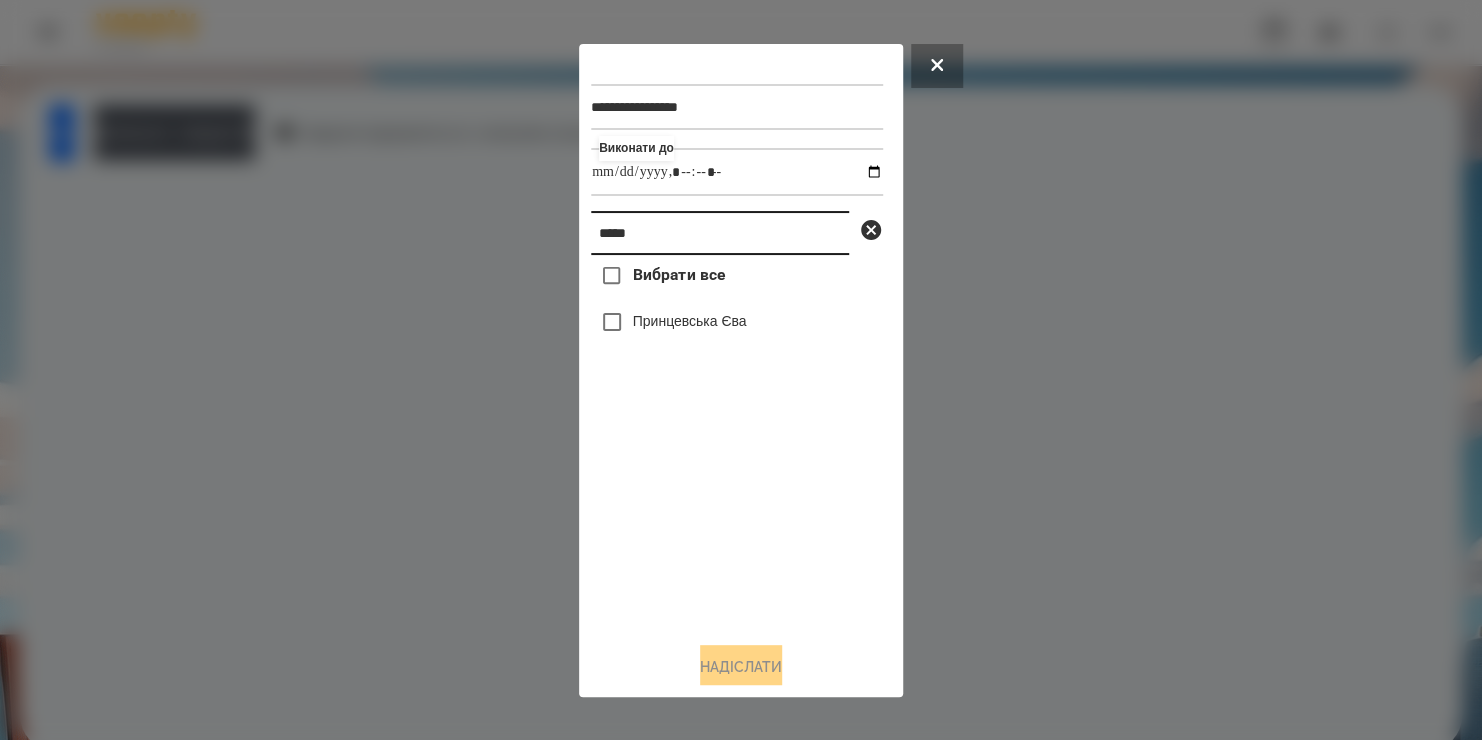 drag, startPoint x: 719, startPoint y: 243, endPoint x: 81, endPoint y: 332, distance: 644.1778 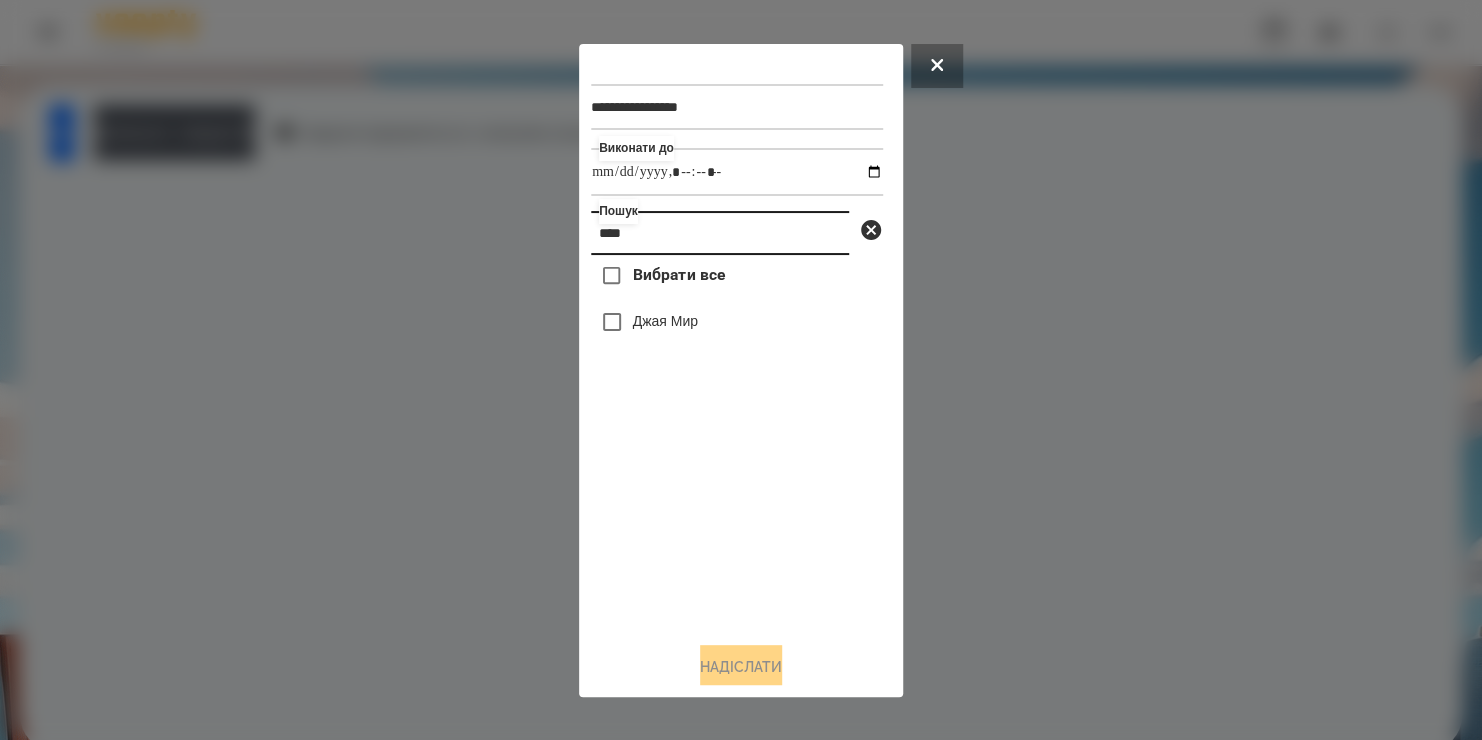 type on "****" 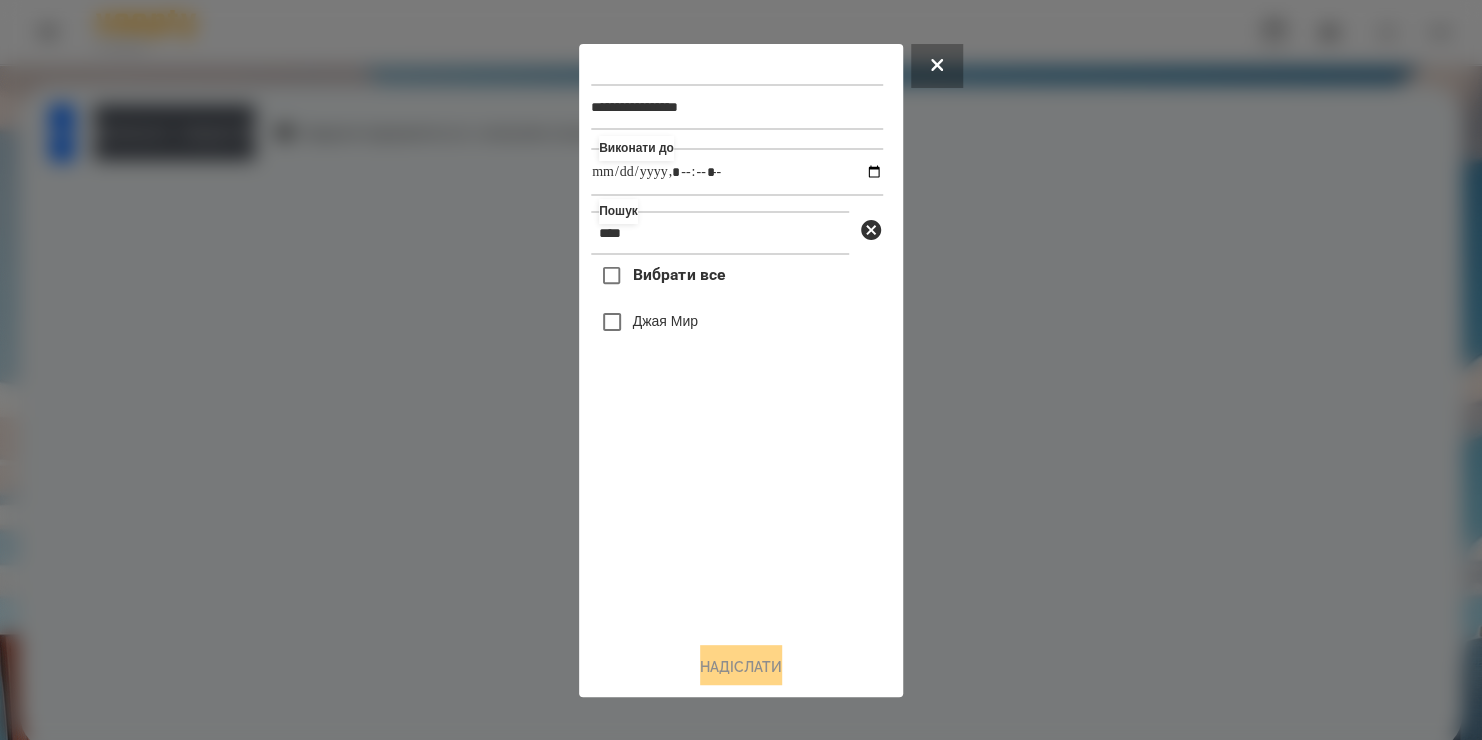 click on "Джая Мир" at bounding box center (665, 321) 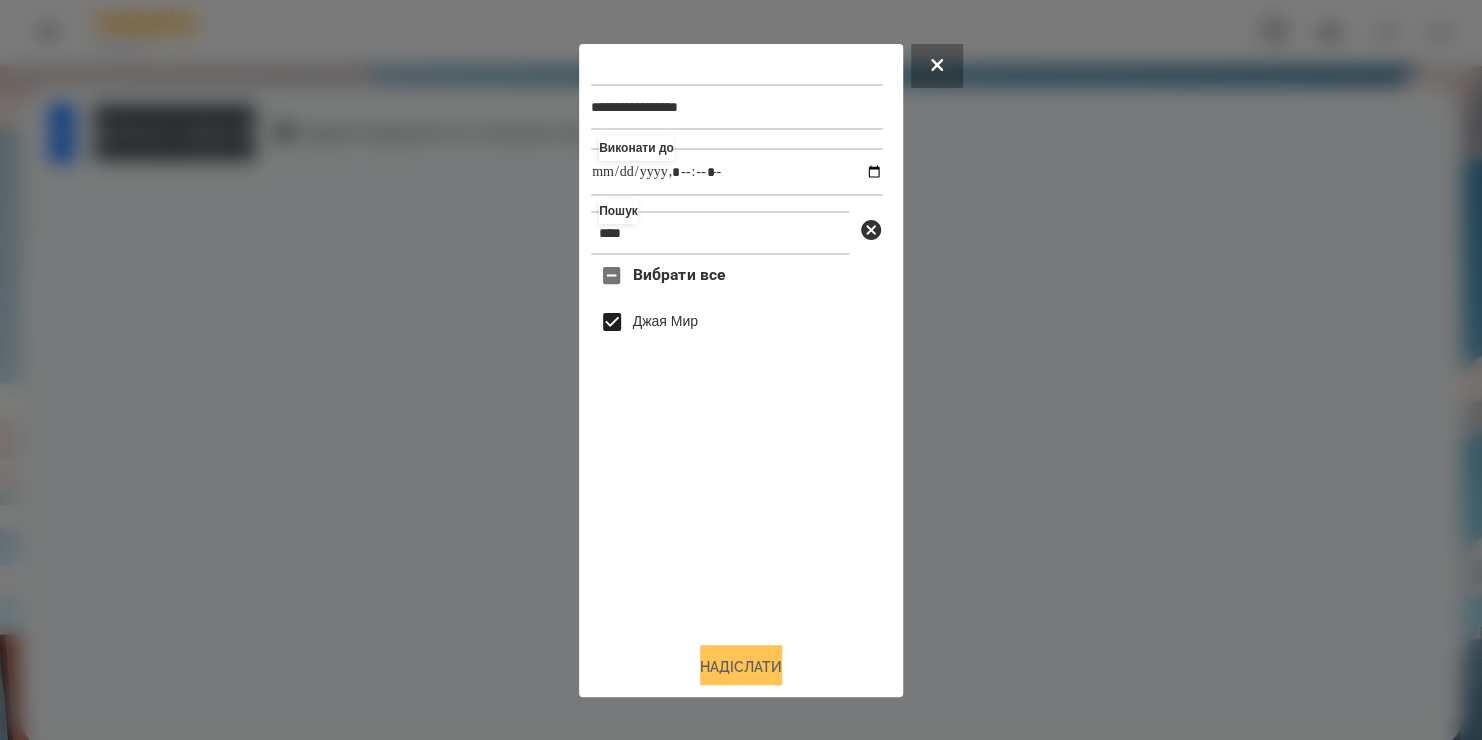 click on "Надіслати" at bounding box center [741, 667] 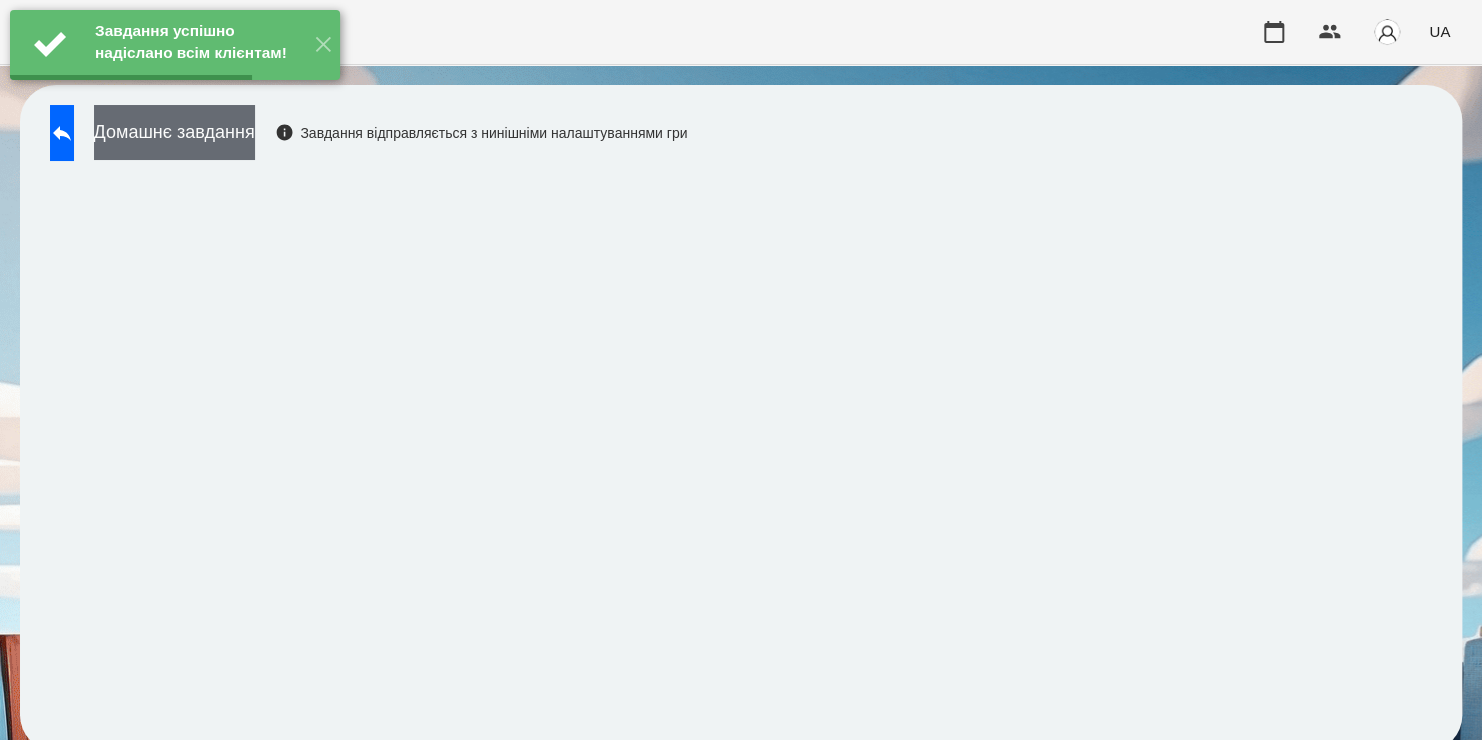 click on "Домашнє завдання" at bounding box center [174, 132] 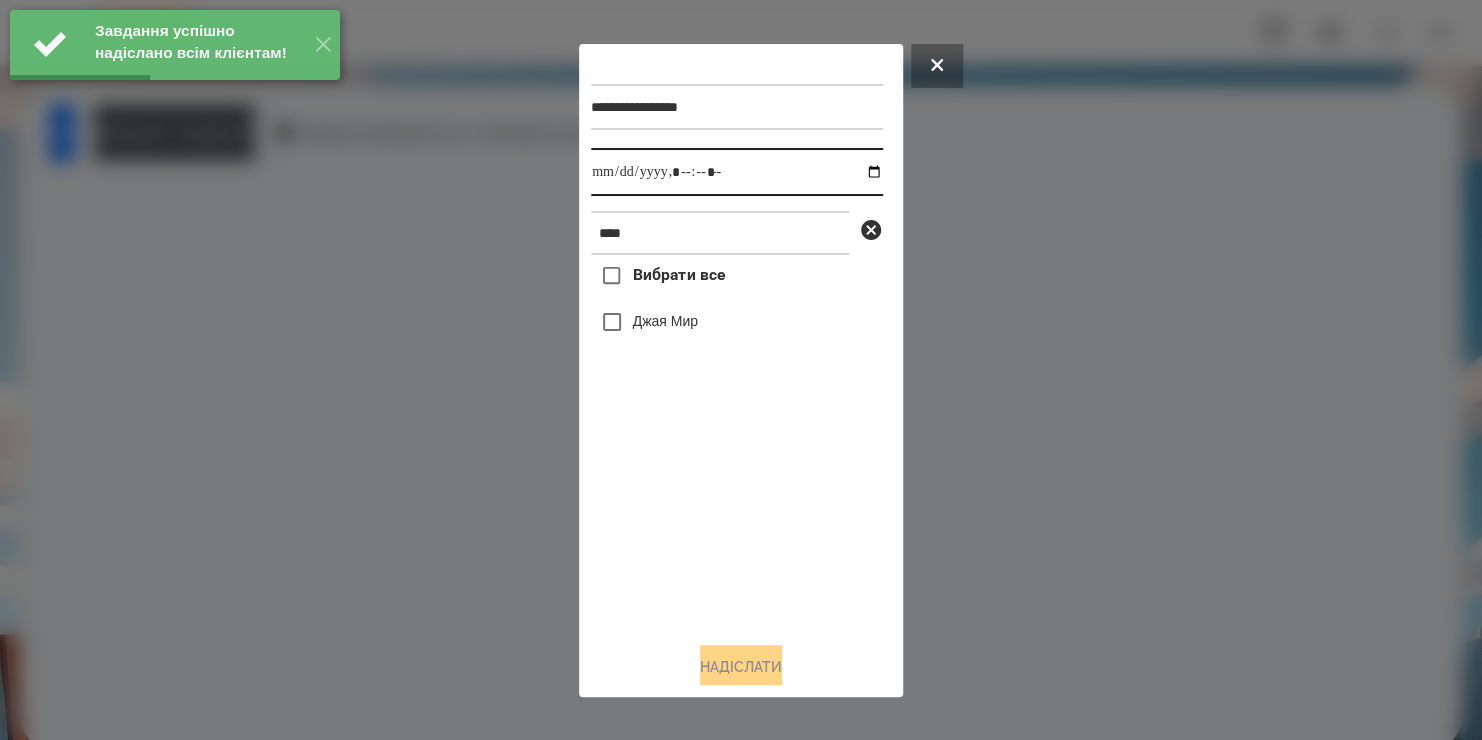 click at bounding box center [737, 172] 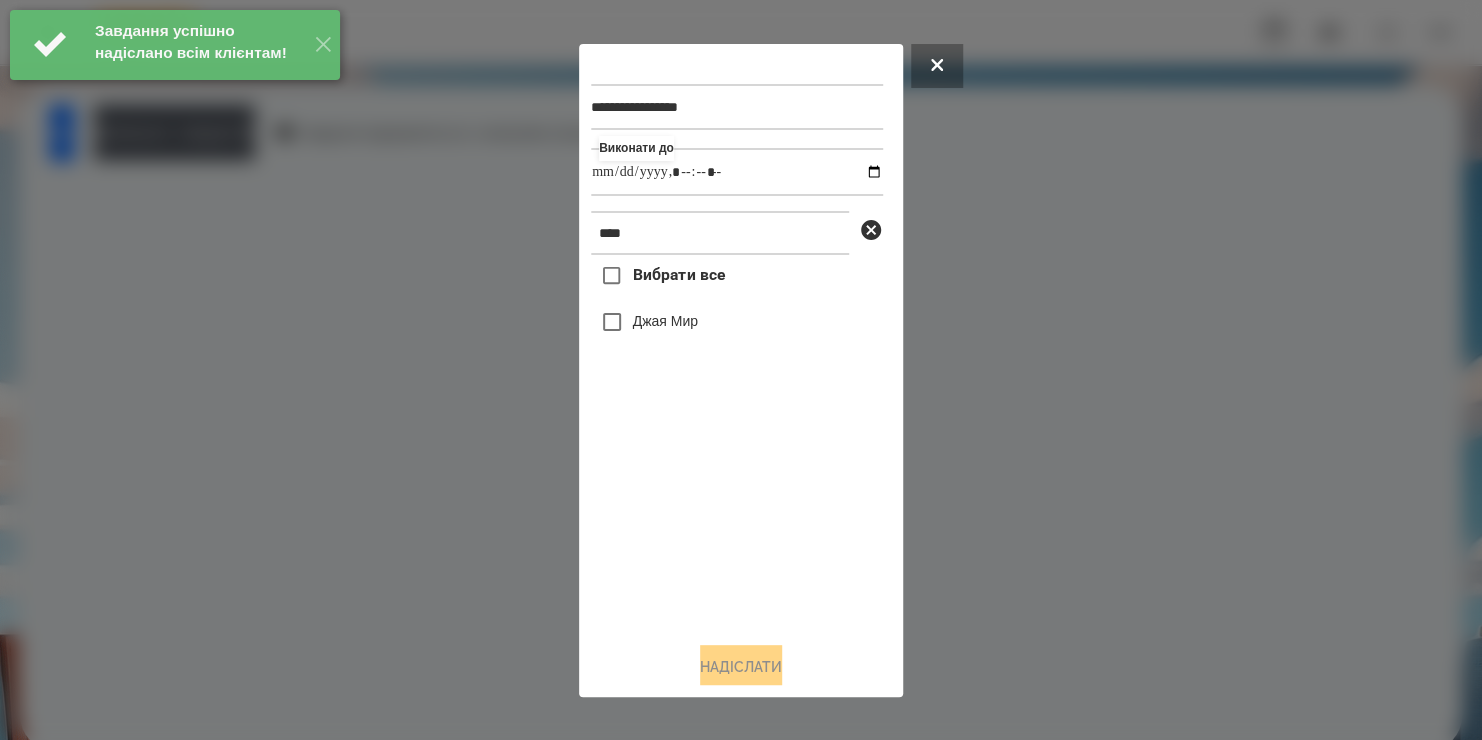 type on "**********" 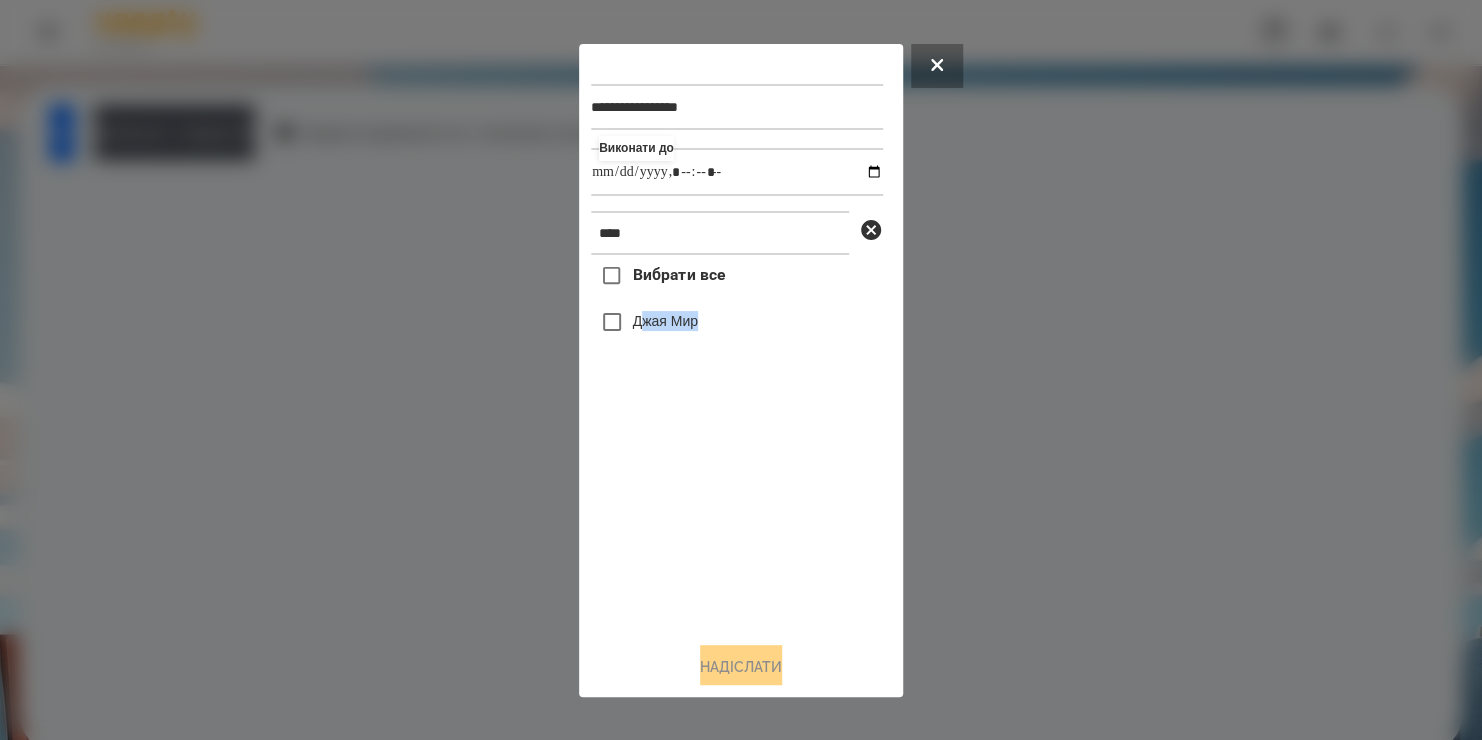 drag, startPoint x: 686, startPoint y: 578, endPoint x: 641, endPoint y: 331, distance: 251.06573 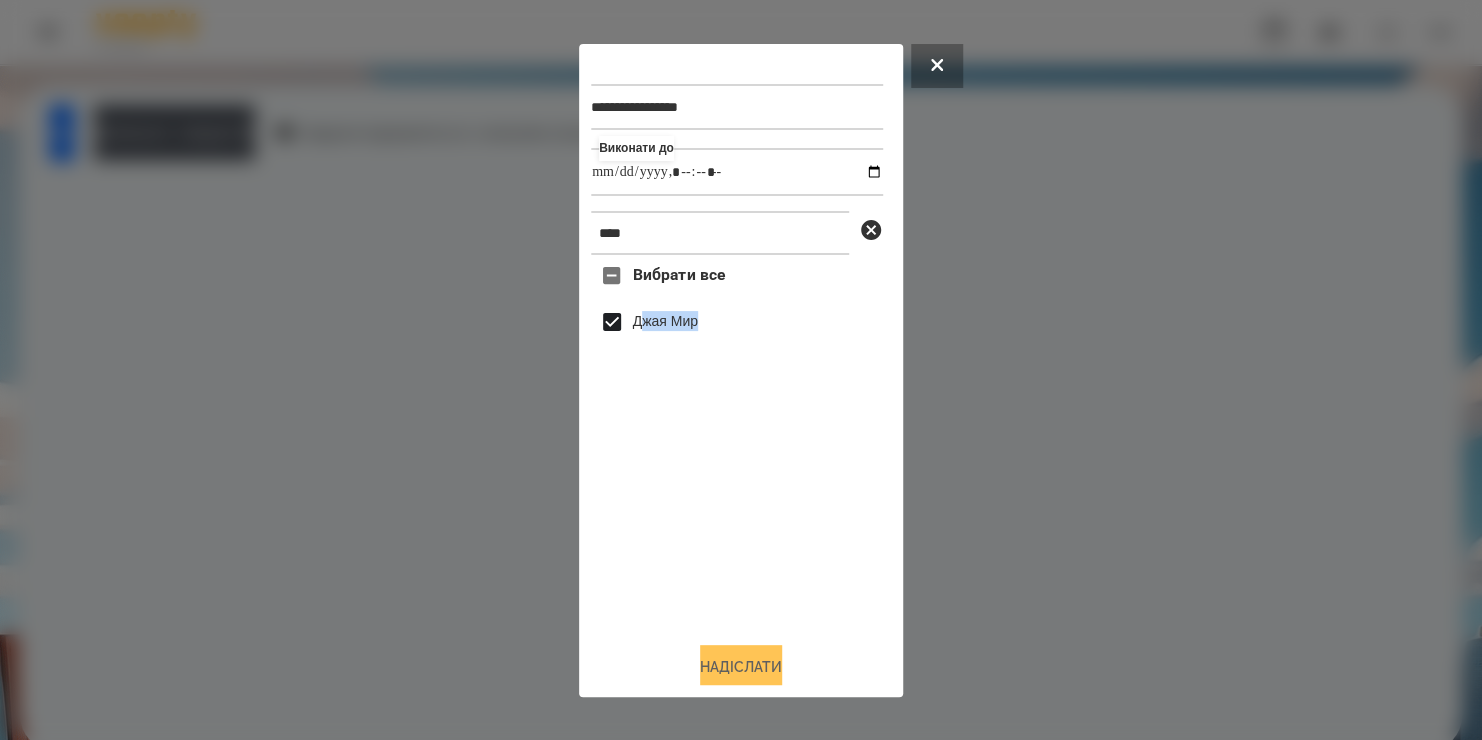 click on "Надіслати" at bounding box center [741, 667] 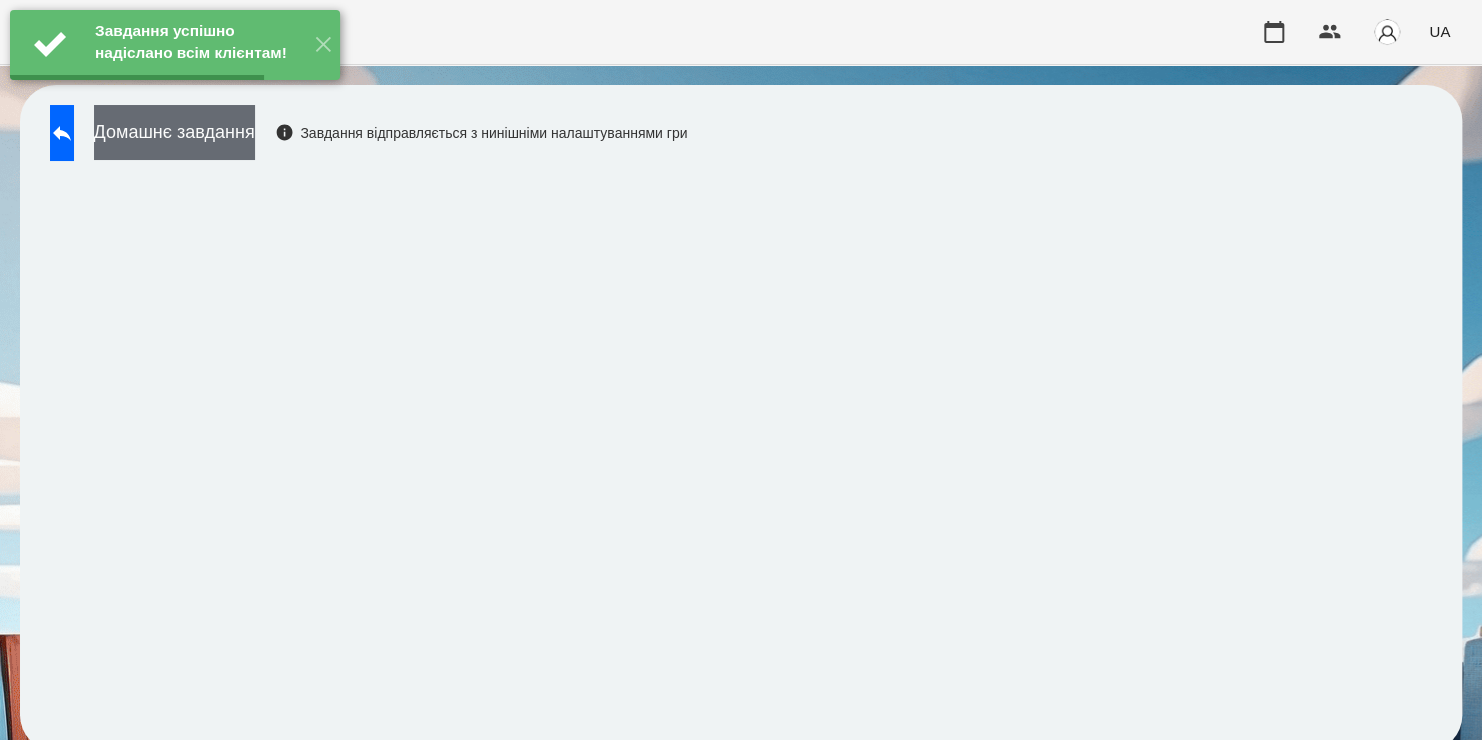 click on "Домашнє завдання" at bounding box center [174, 132] 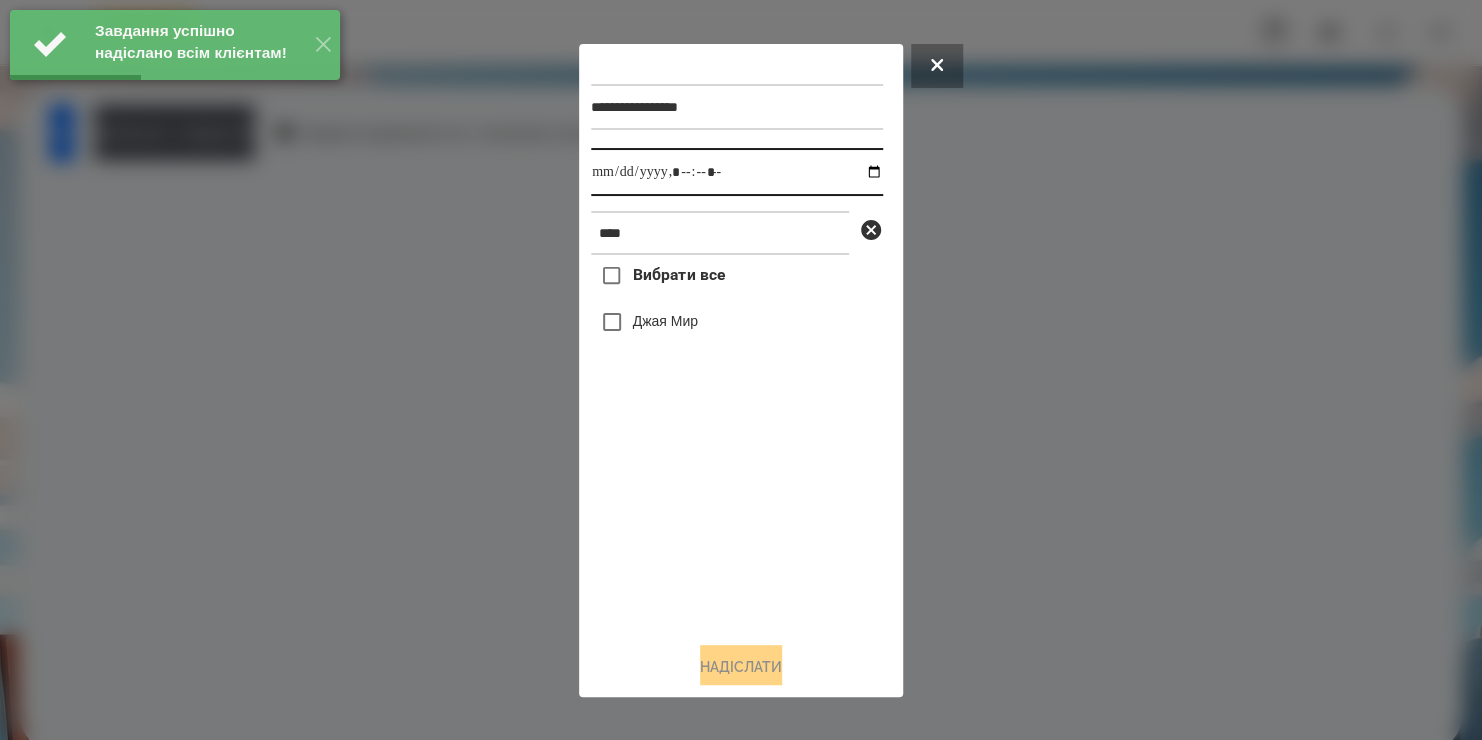 click at bounding box center (737, 172) 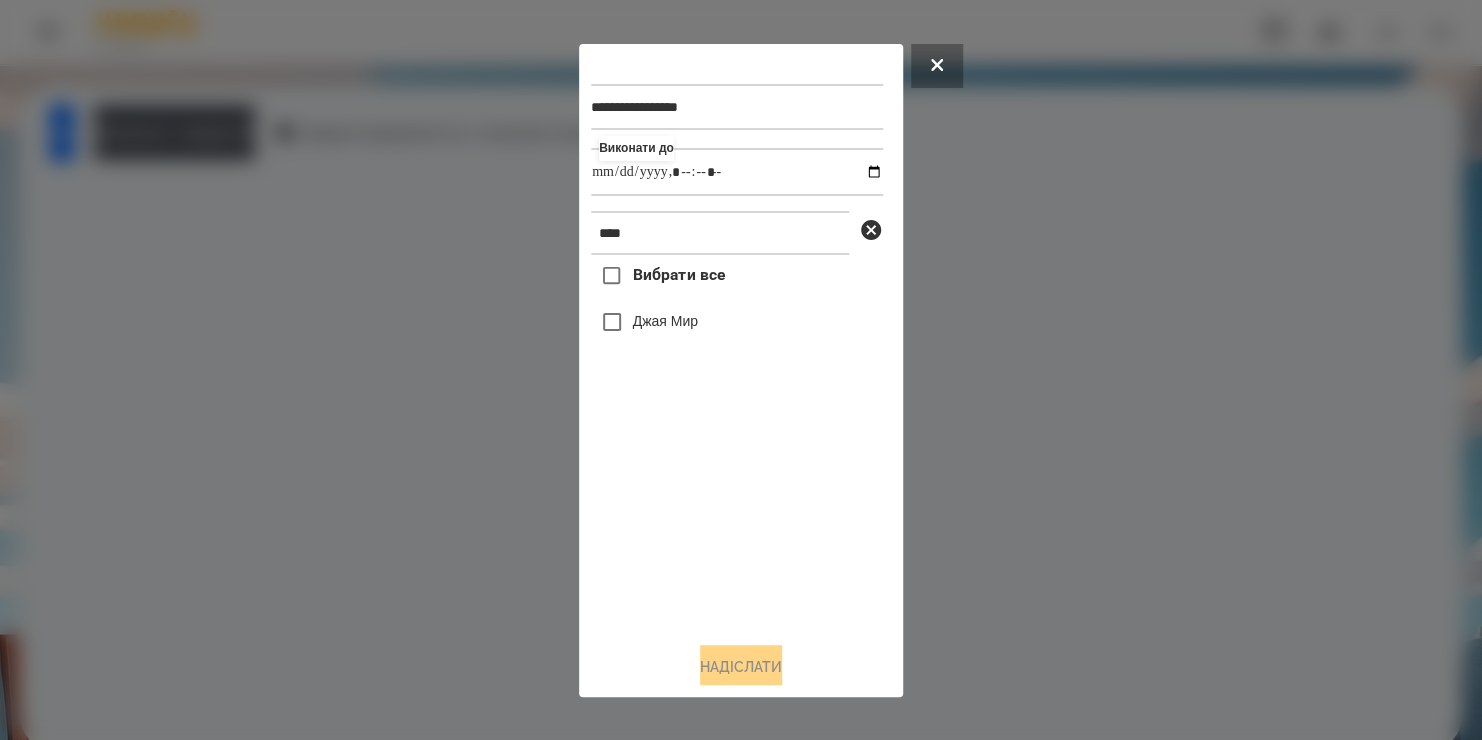 type on "**********" 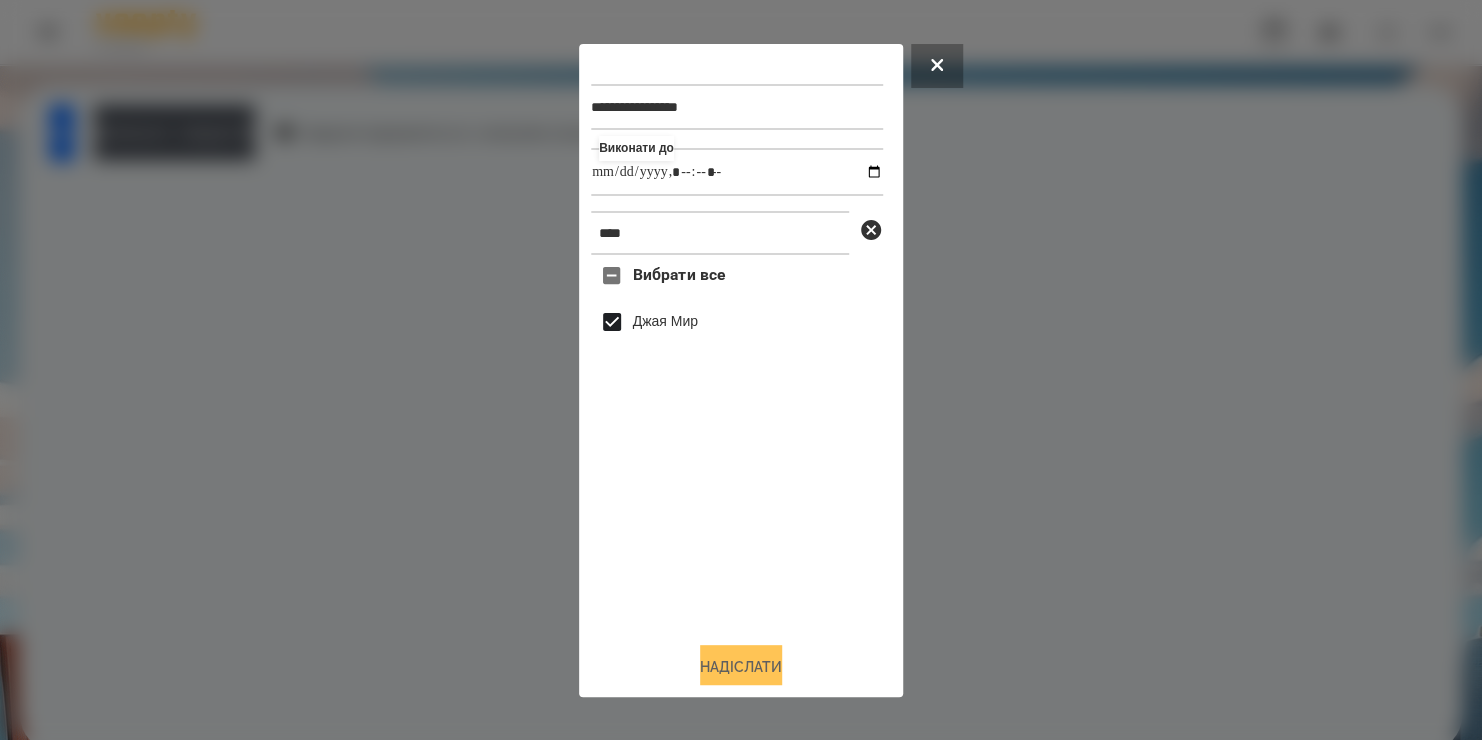 click on "Надіслати" at bounding box center (741, 667) 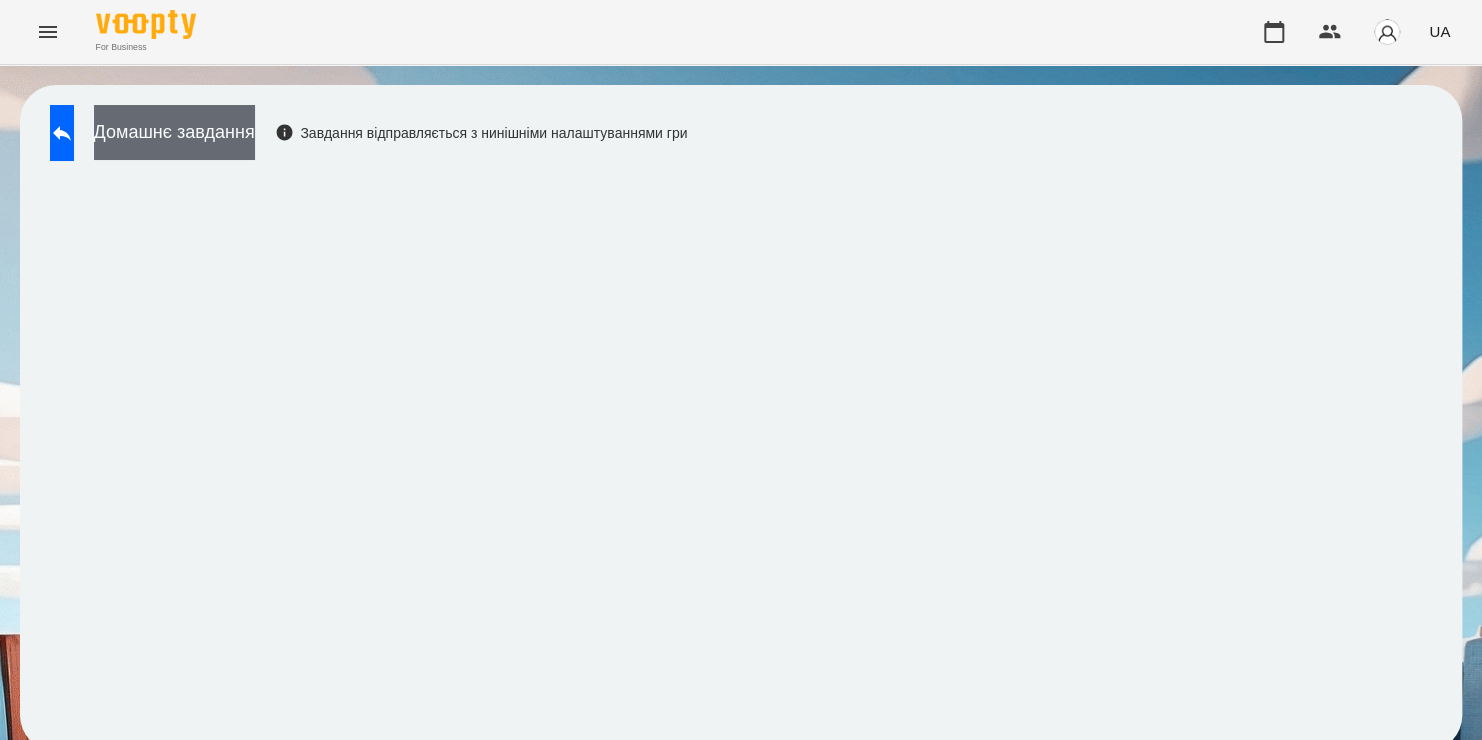 click on "Домашнє завдання" at bounding box center (174, 132) 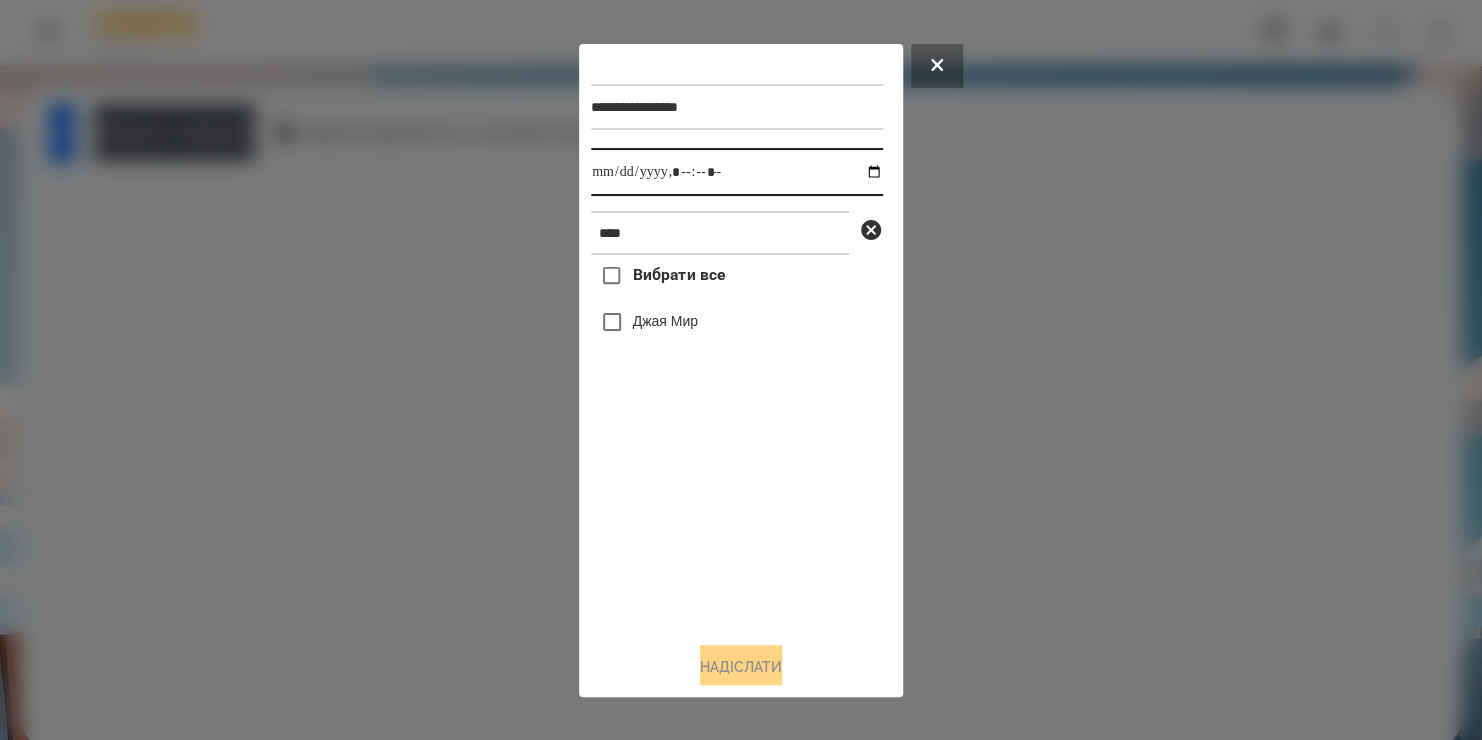 click at bounding box center (737, 172) 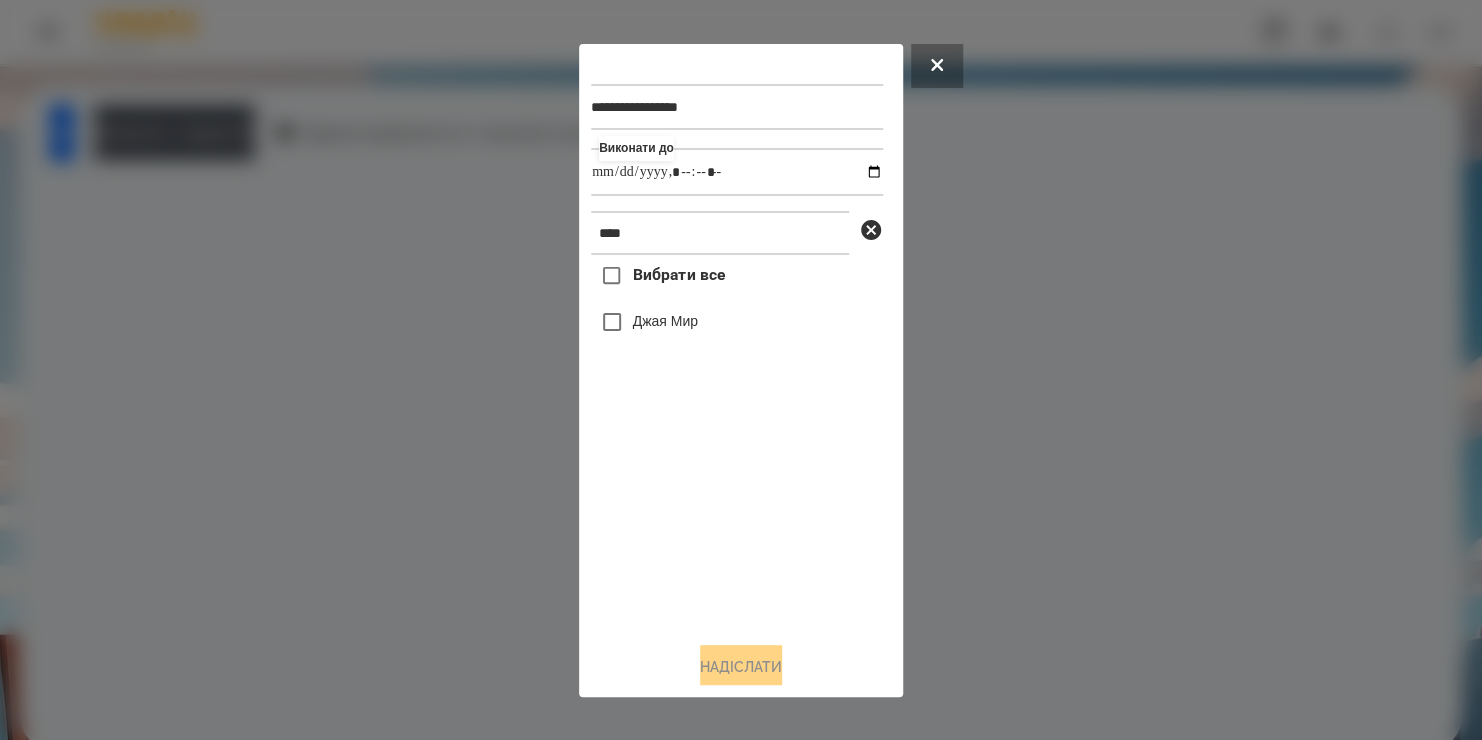 type on "**********" 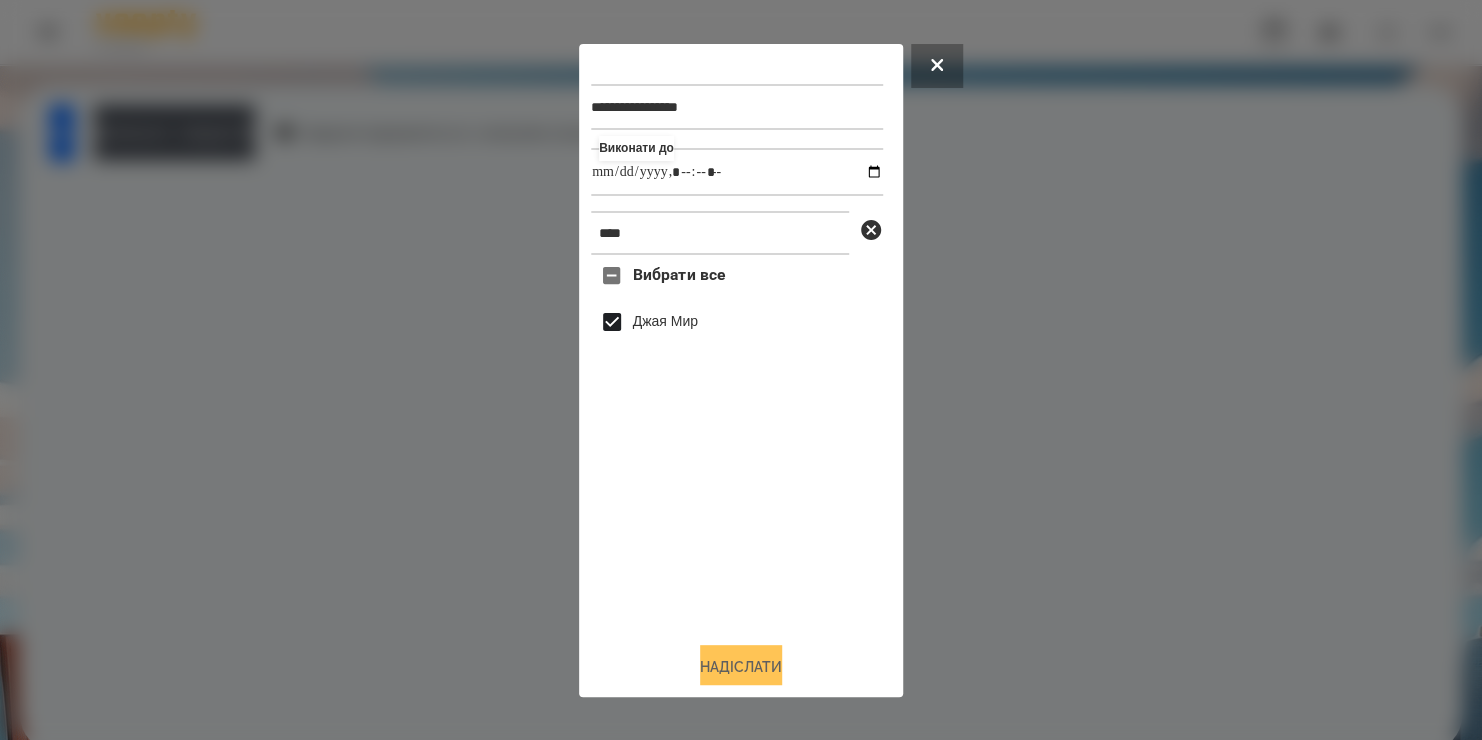 click on "Надіслати" at bounding box center (741, 667) 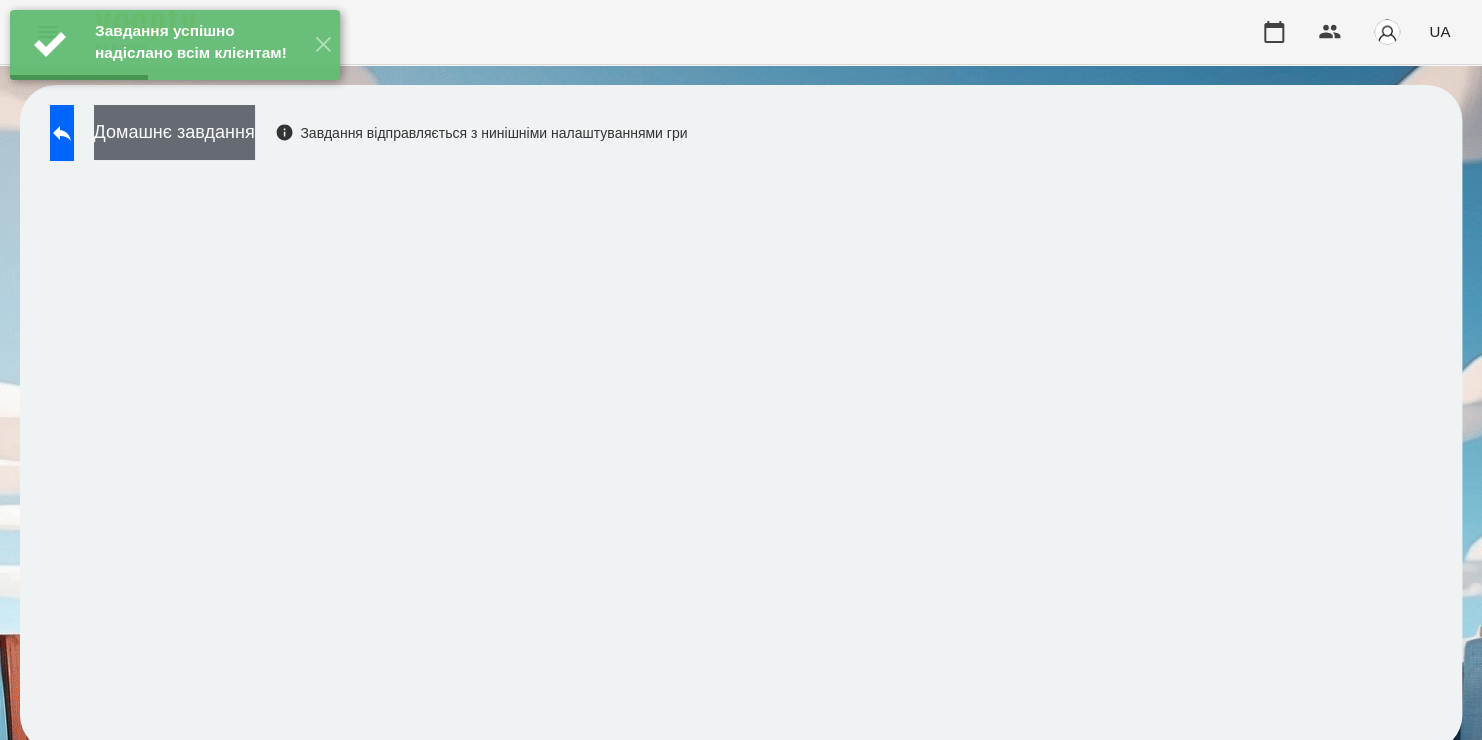click on "Домашнє завдання" at bounding box center [174, 132] 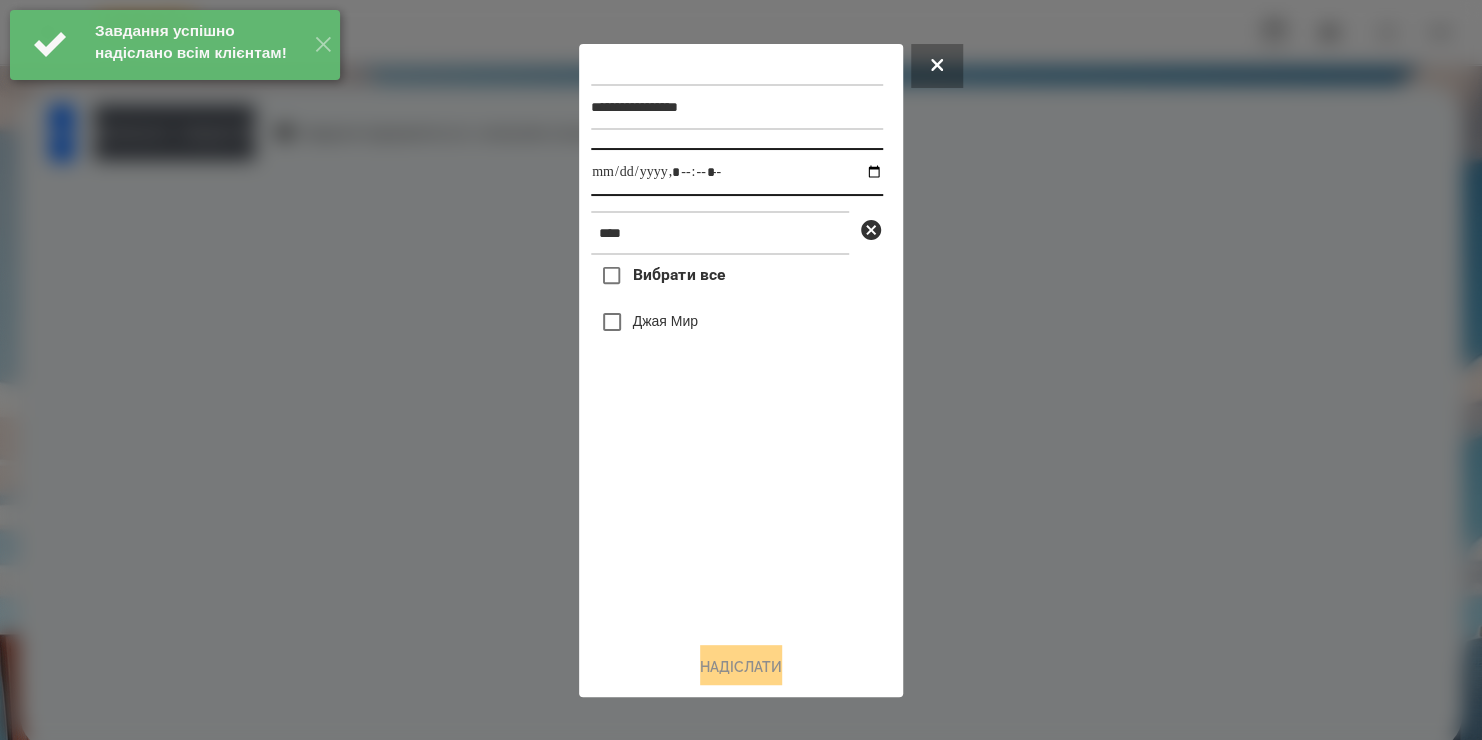 click at bounding box center [737, 172] 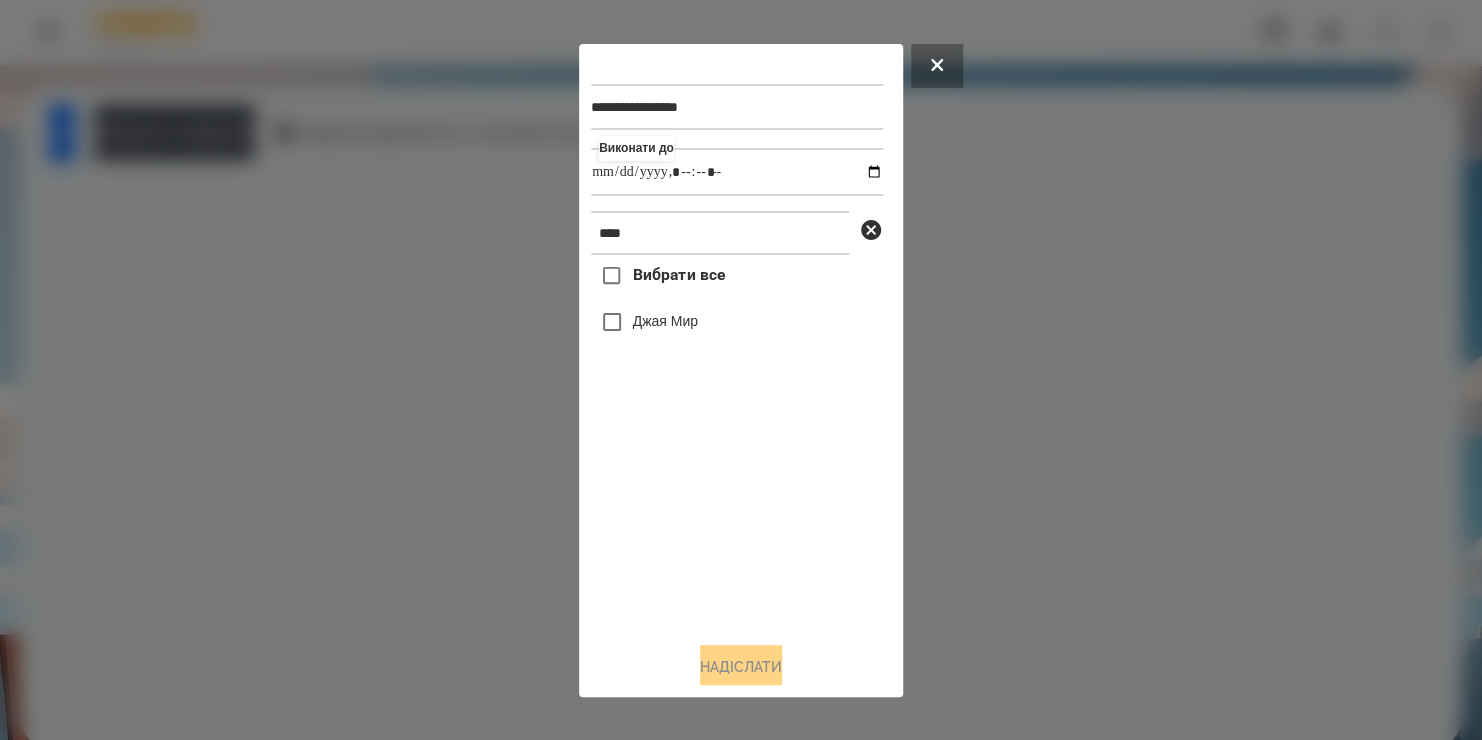 type on "**********" 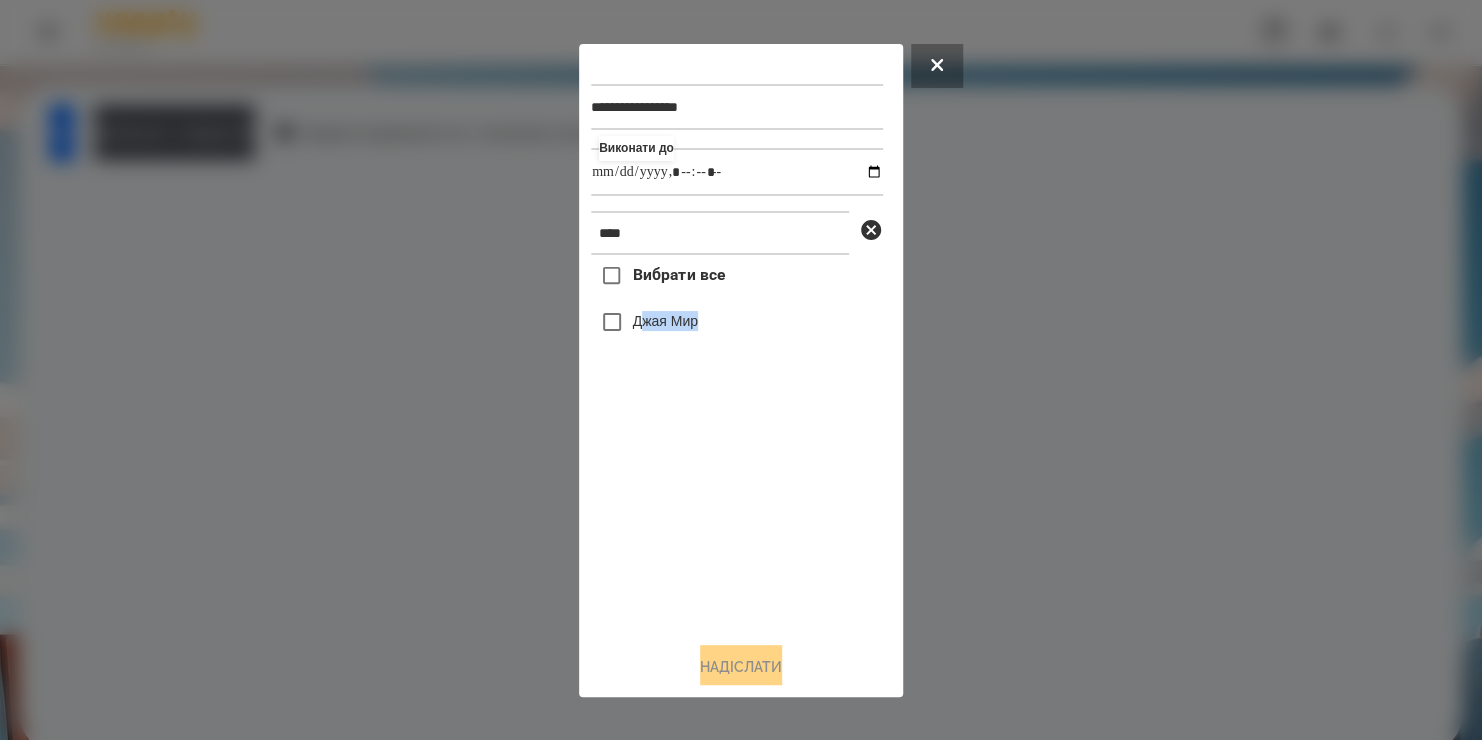 drag, startPoint x: 699, startPoint y: 538, endPoint x: 646, endPoint y: 326, distance: 218.5246 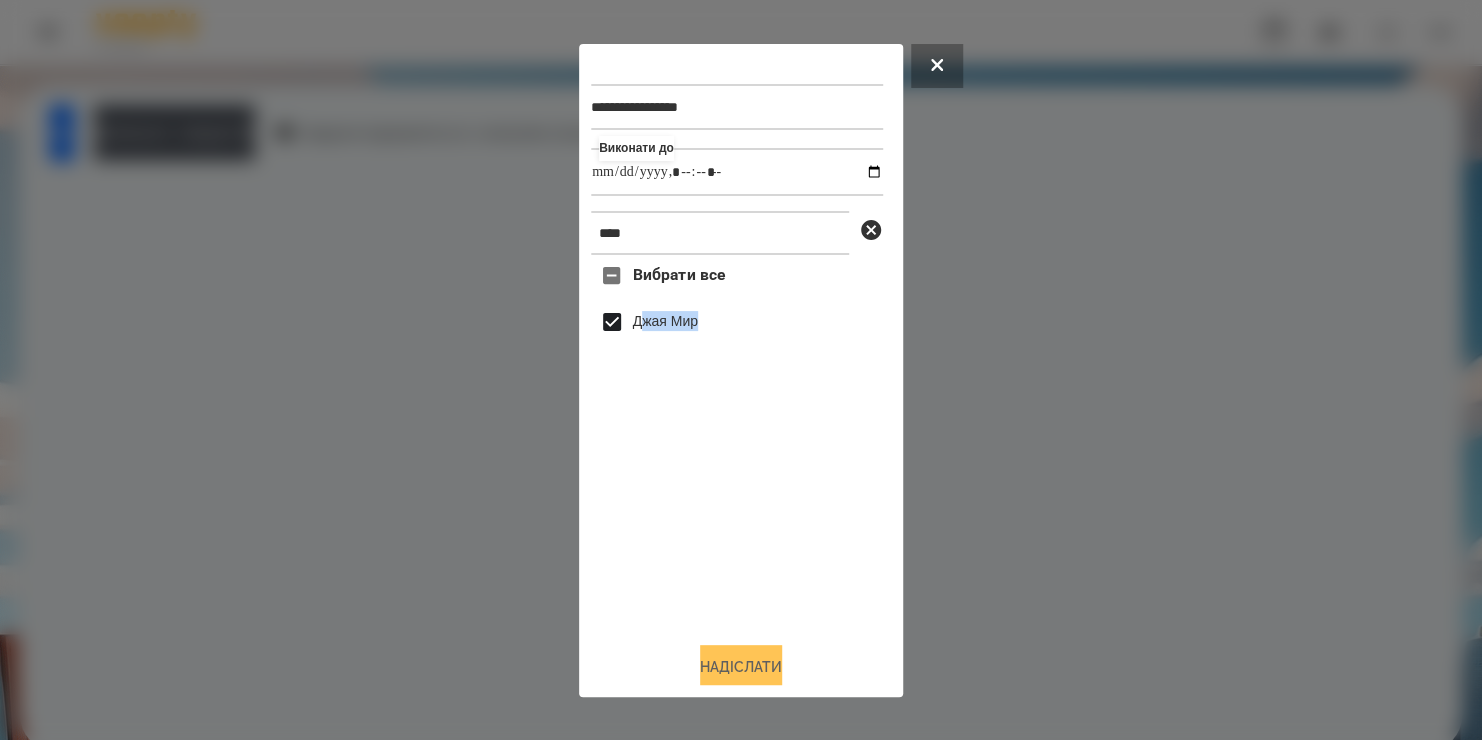 click on "Надіслати" at bounding box center (741, 667) 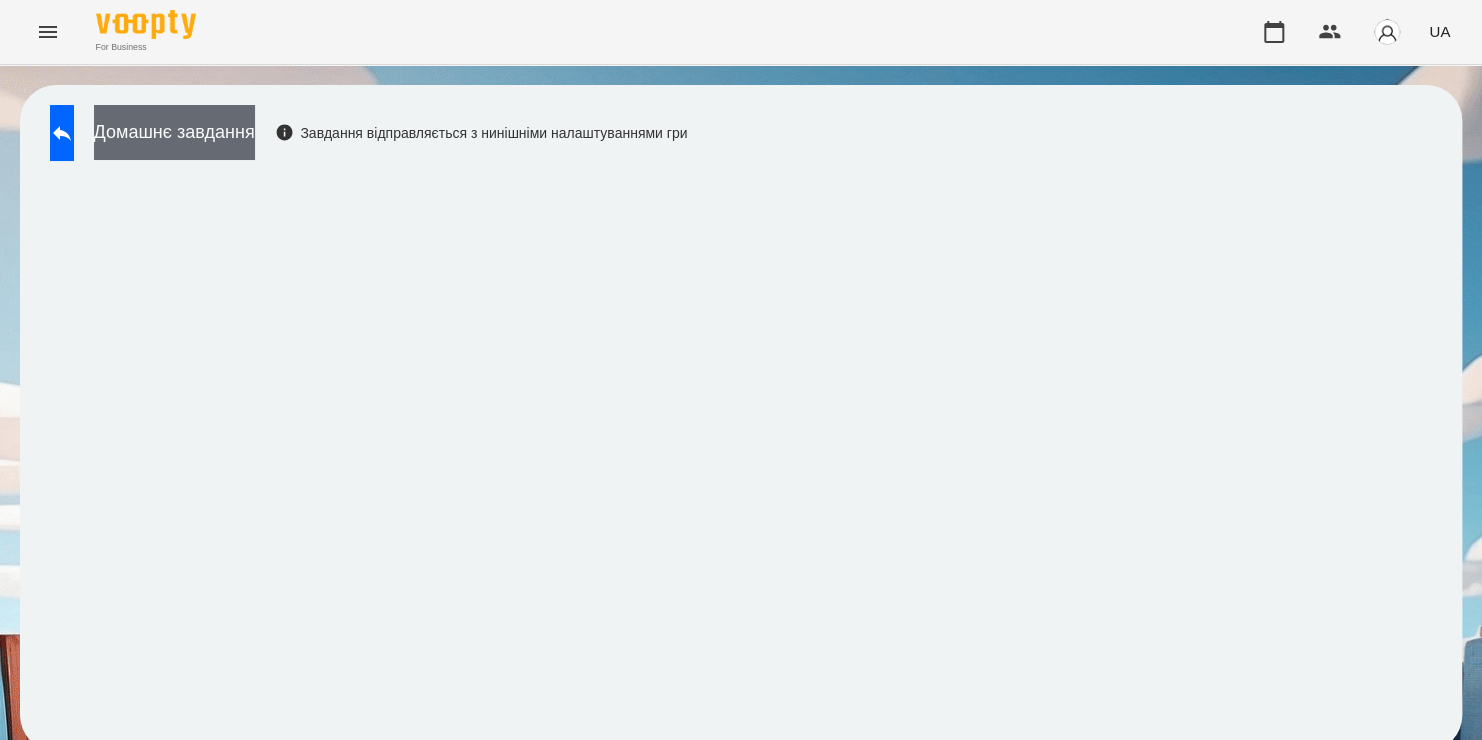 click on "Домашнє завдання" at bounding box center (174, 132) 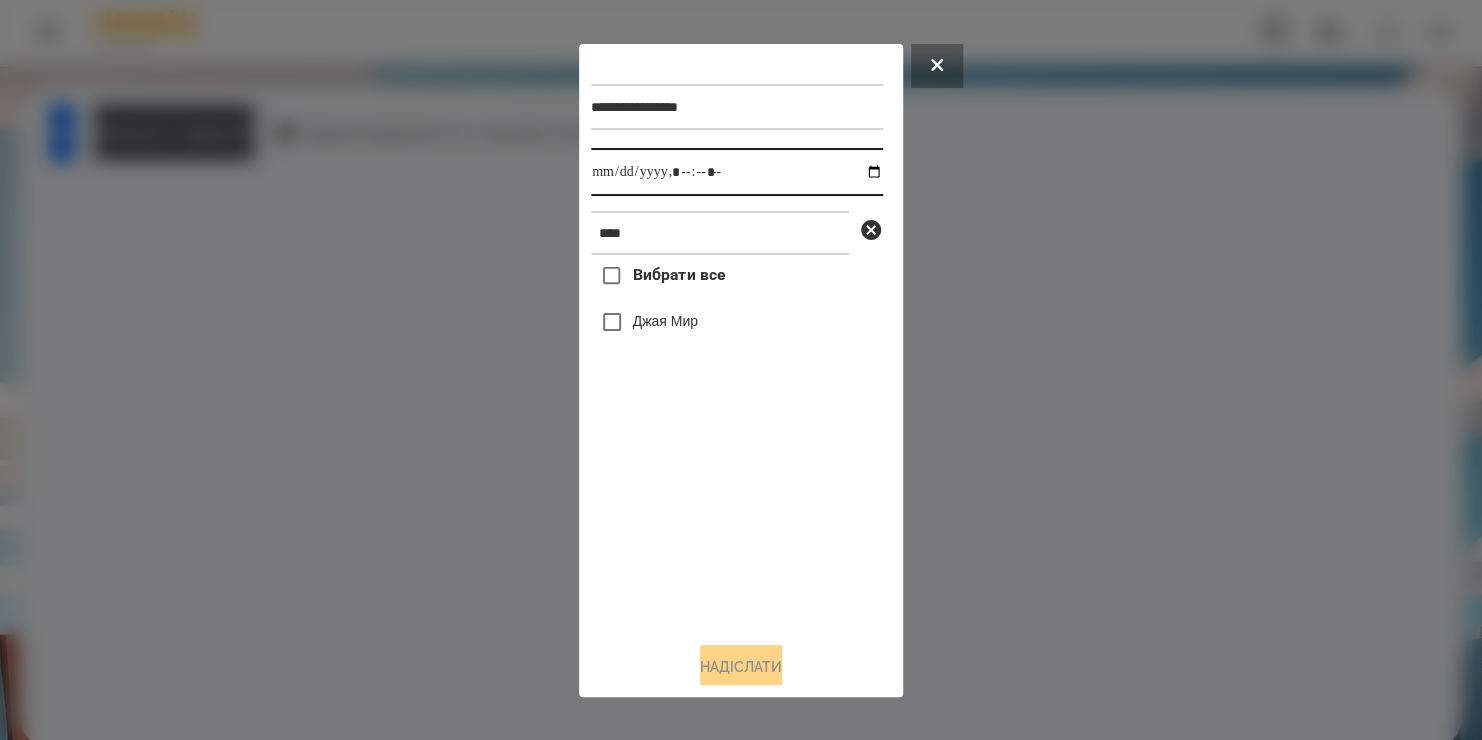 click at bounding box center [737, 172] 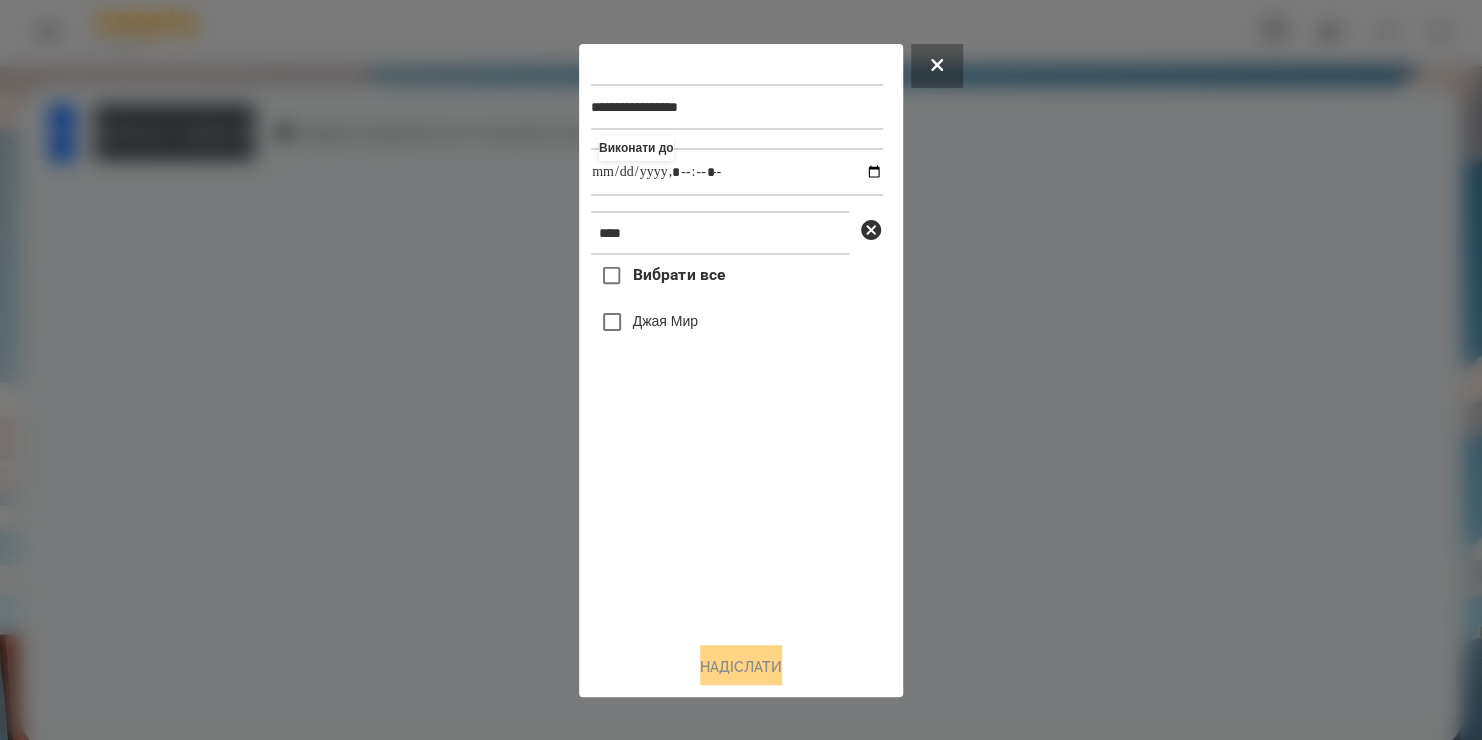 type on "**********" 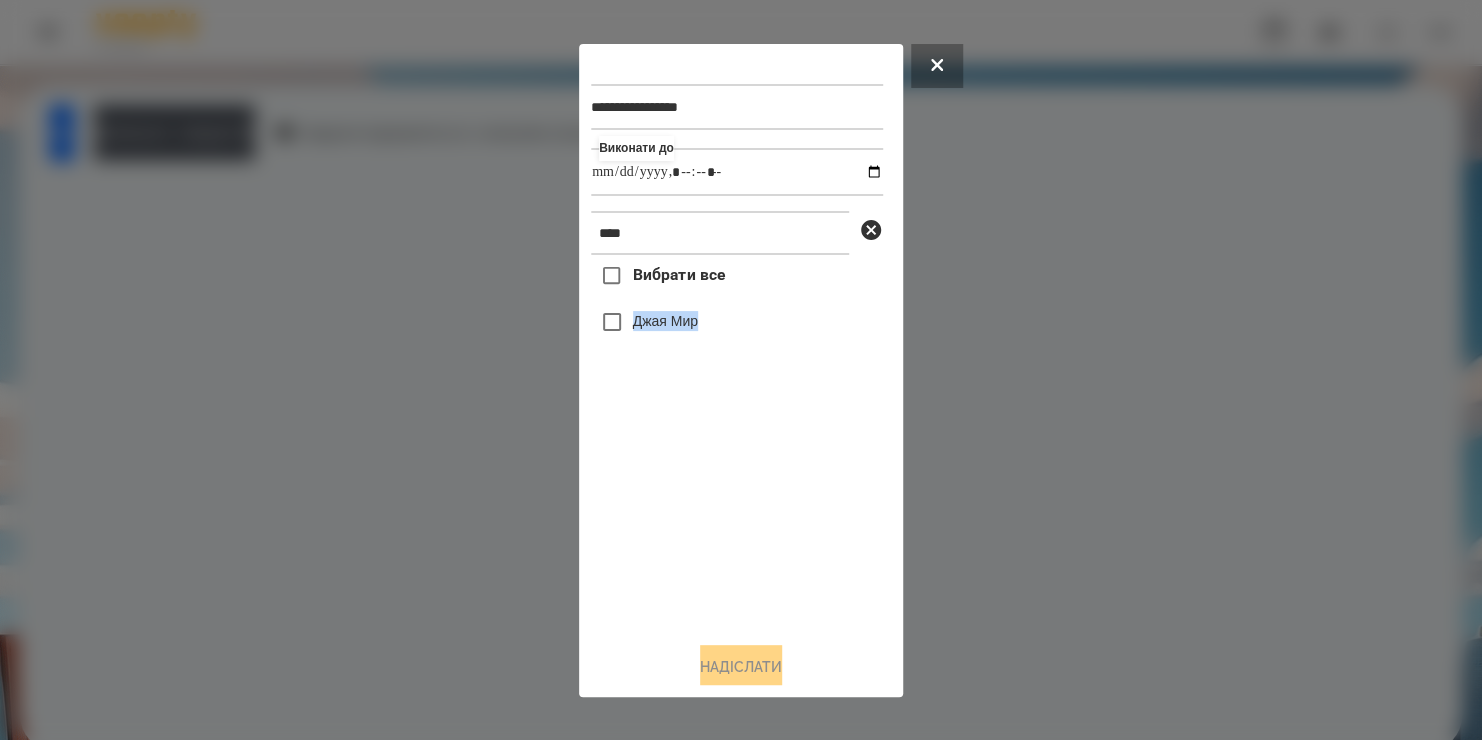 drag, startPoint x: 728, startPoint y: 595, endPoint x: 648, endPoint y: 307, distance: 298.90466 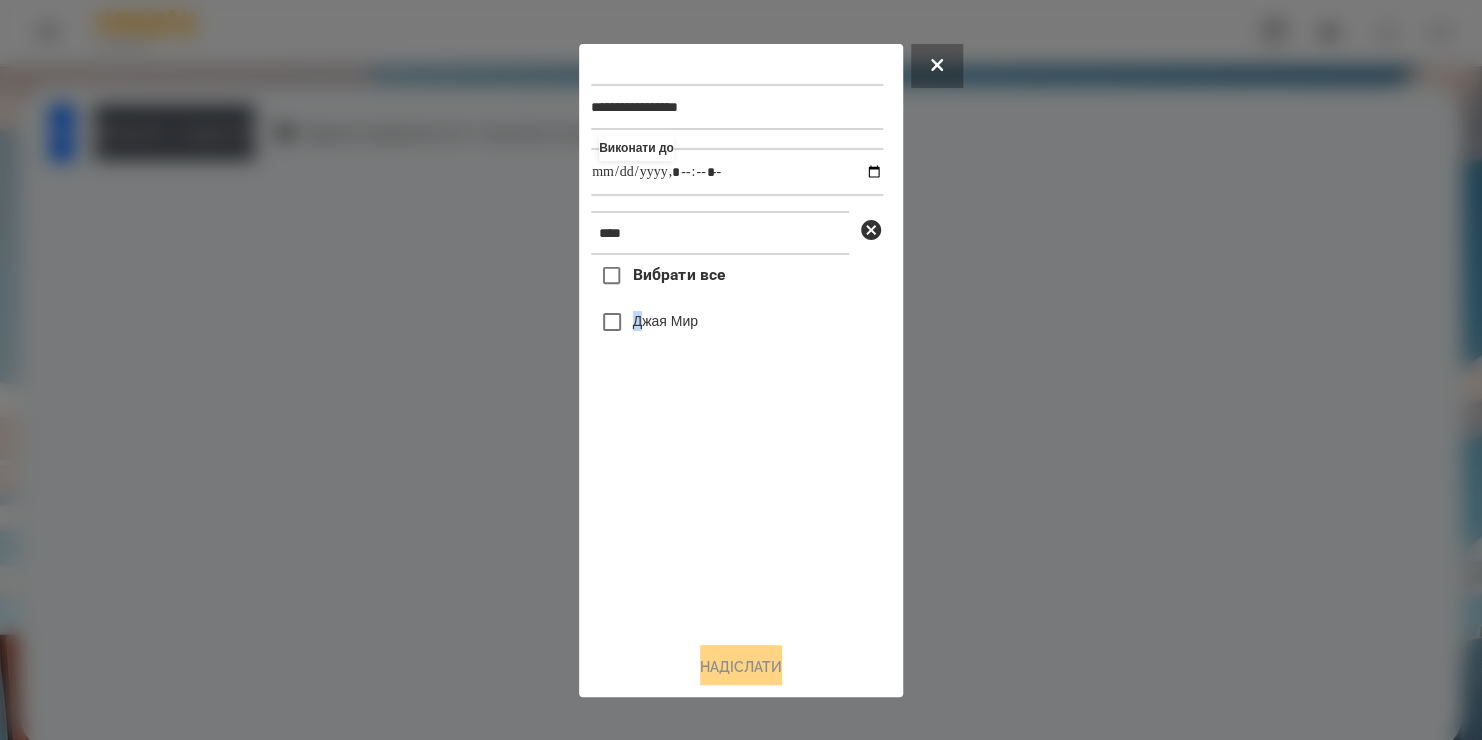 drag, startPoint x: 648, startPoint y: 307, endPoint x: 645, endPoint y: 319, distance: 12.369317 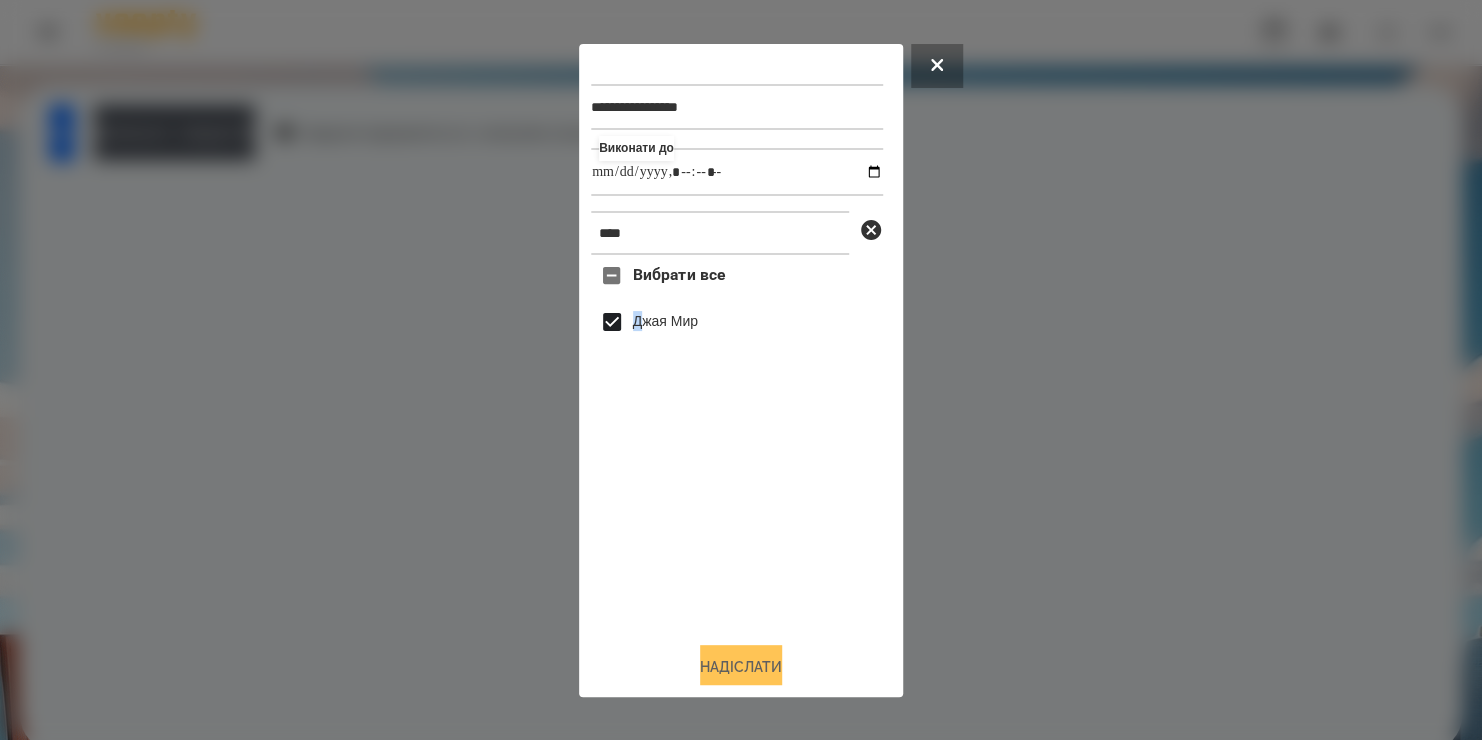 click on "Надіслати" at bounding box center (741, 667) 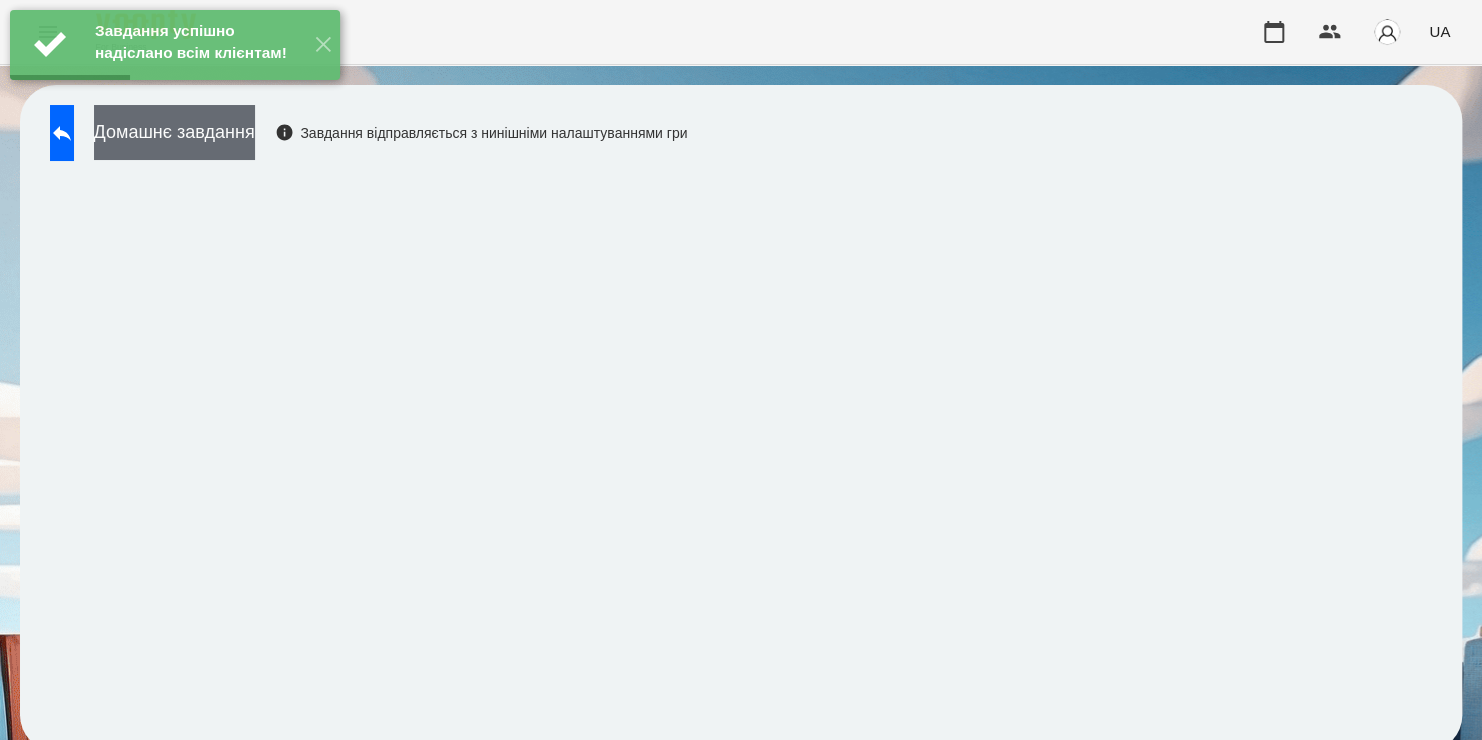 click on "Домашнє завдання" at bounding box center (174, 132) 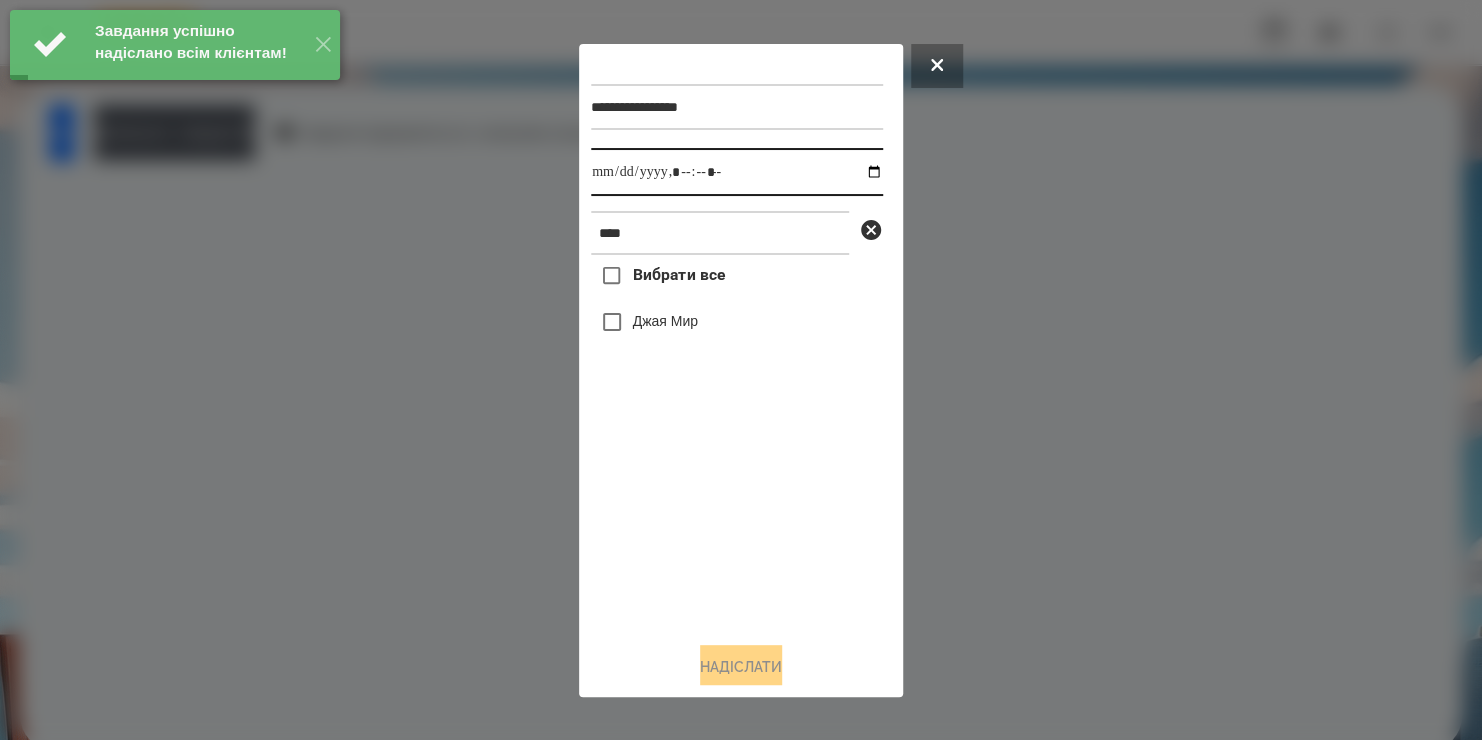 click at bounding box center (737, 172) 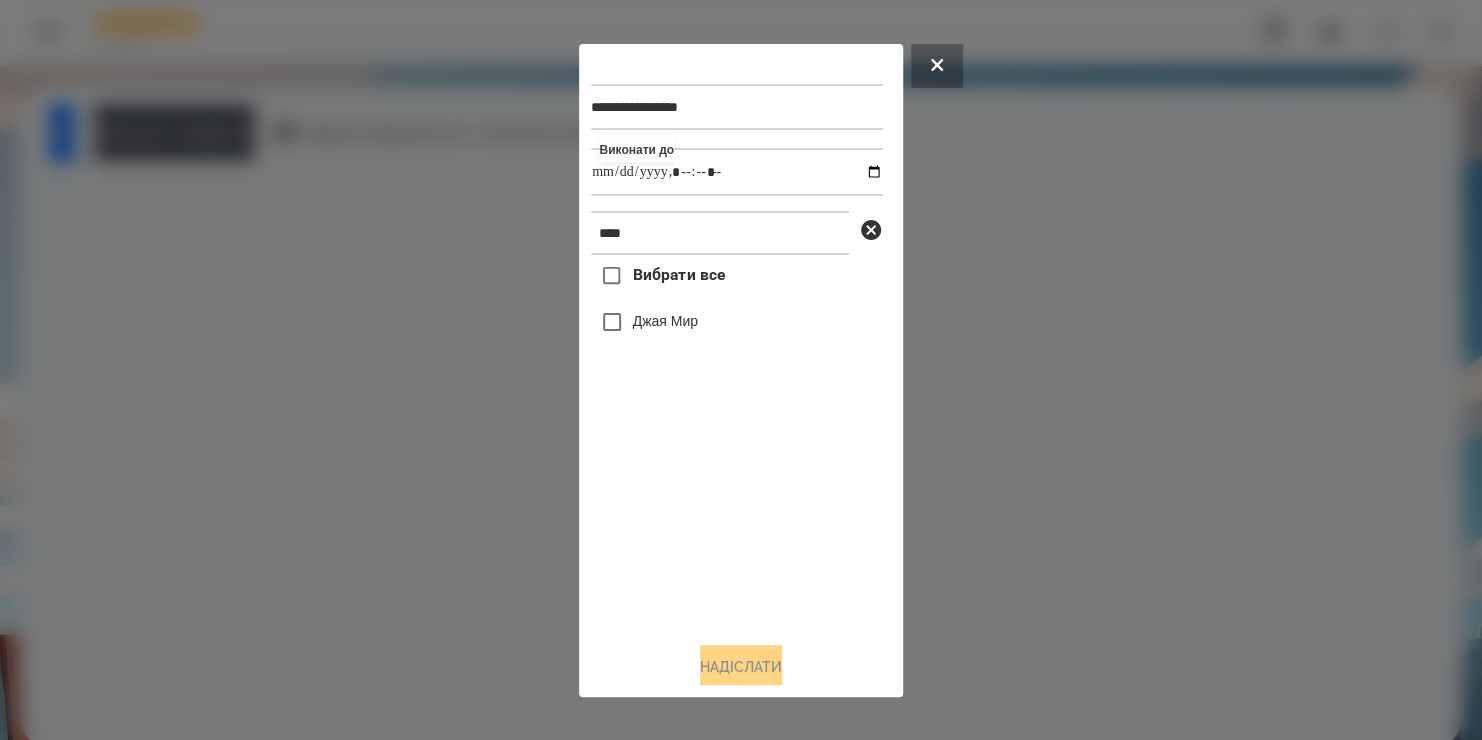 type on "**********" 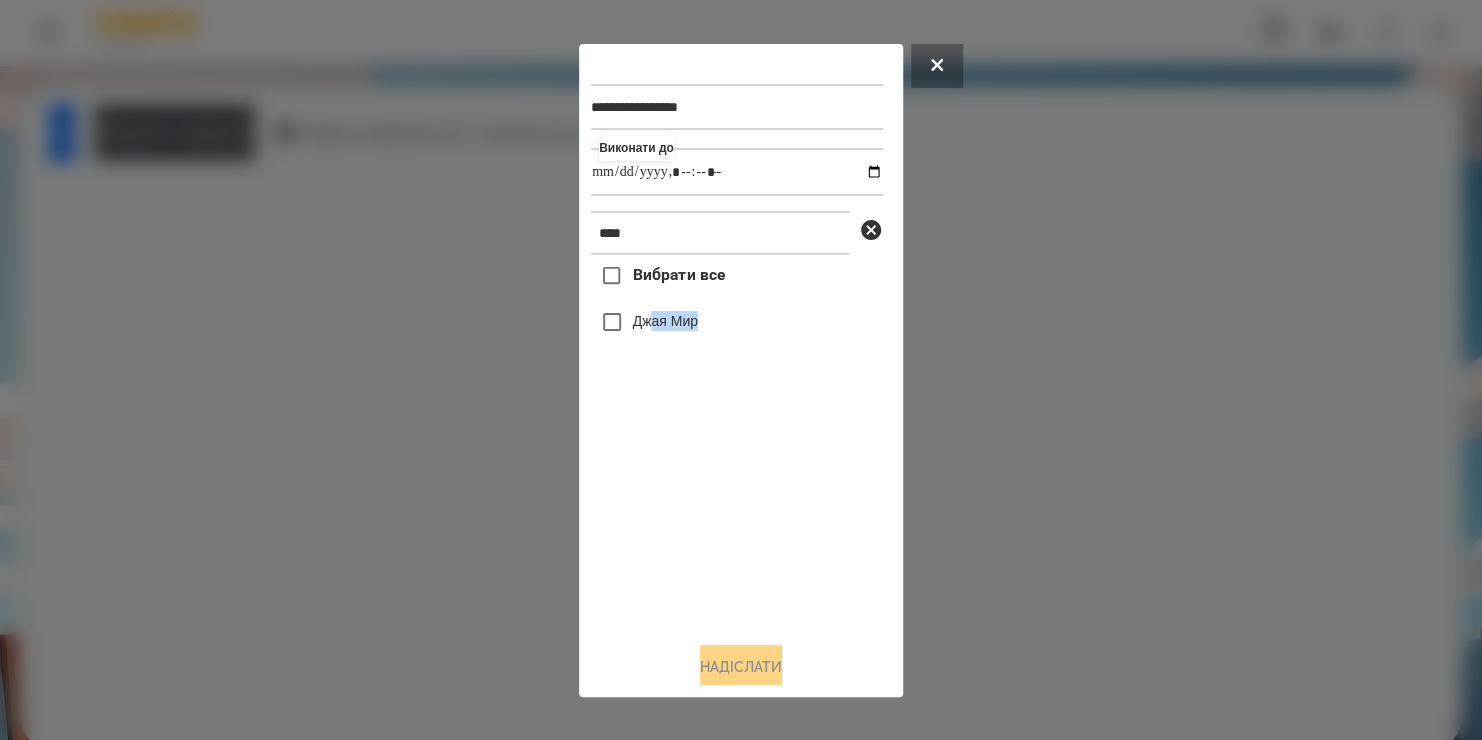 drag, startPoint x: 753, startPoint y: 521, endPoint x: 657, endPoint y: 334, distance: 210.20229 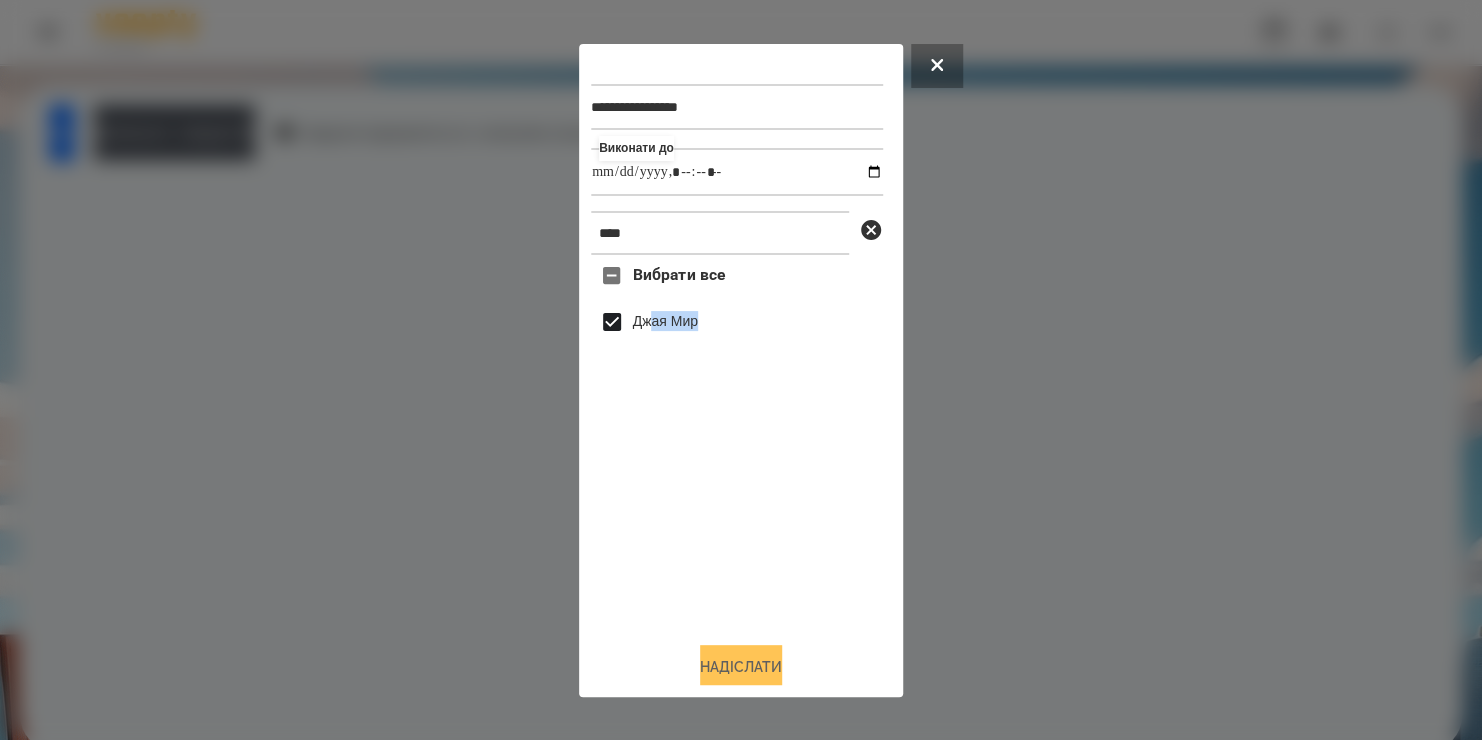 click on "Надіслати" at bounding box center (741, 667) 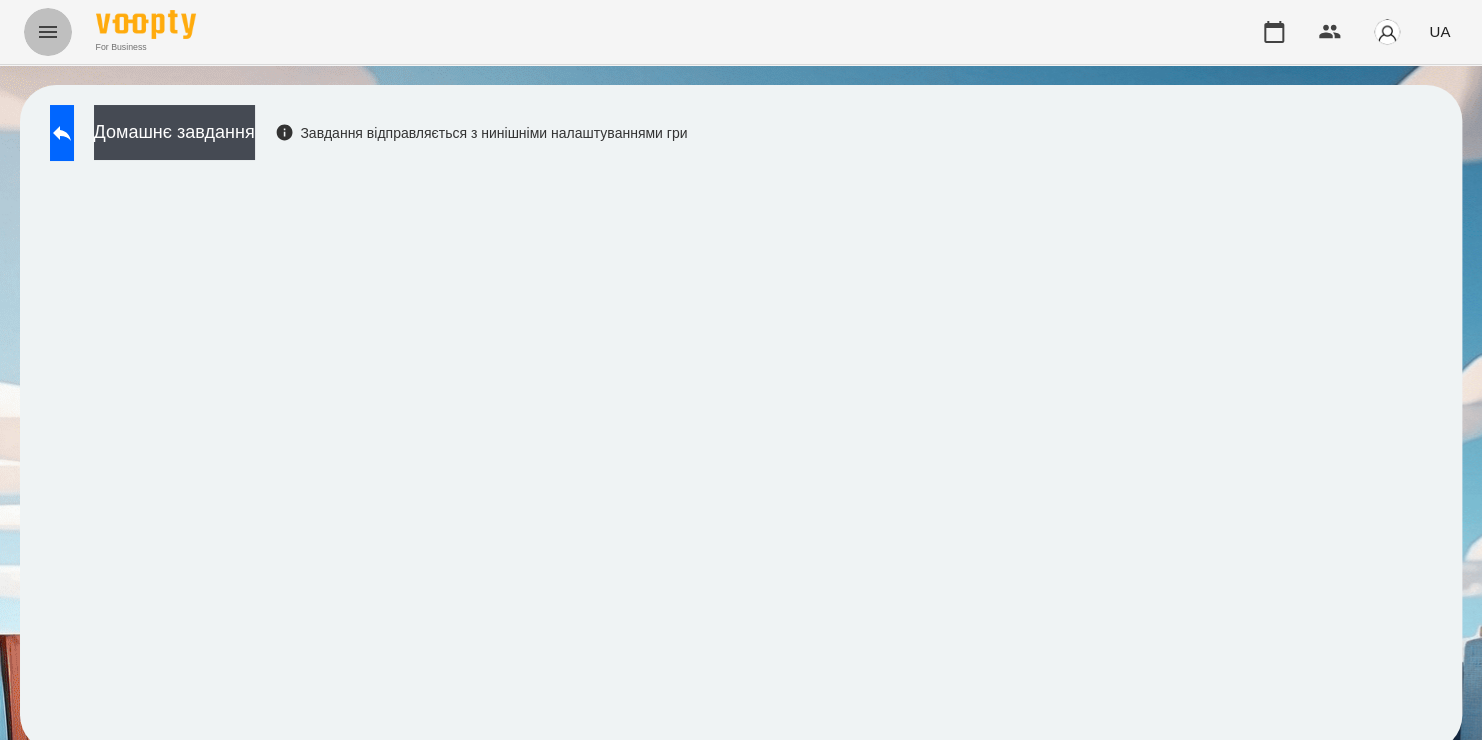 click 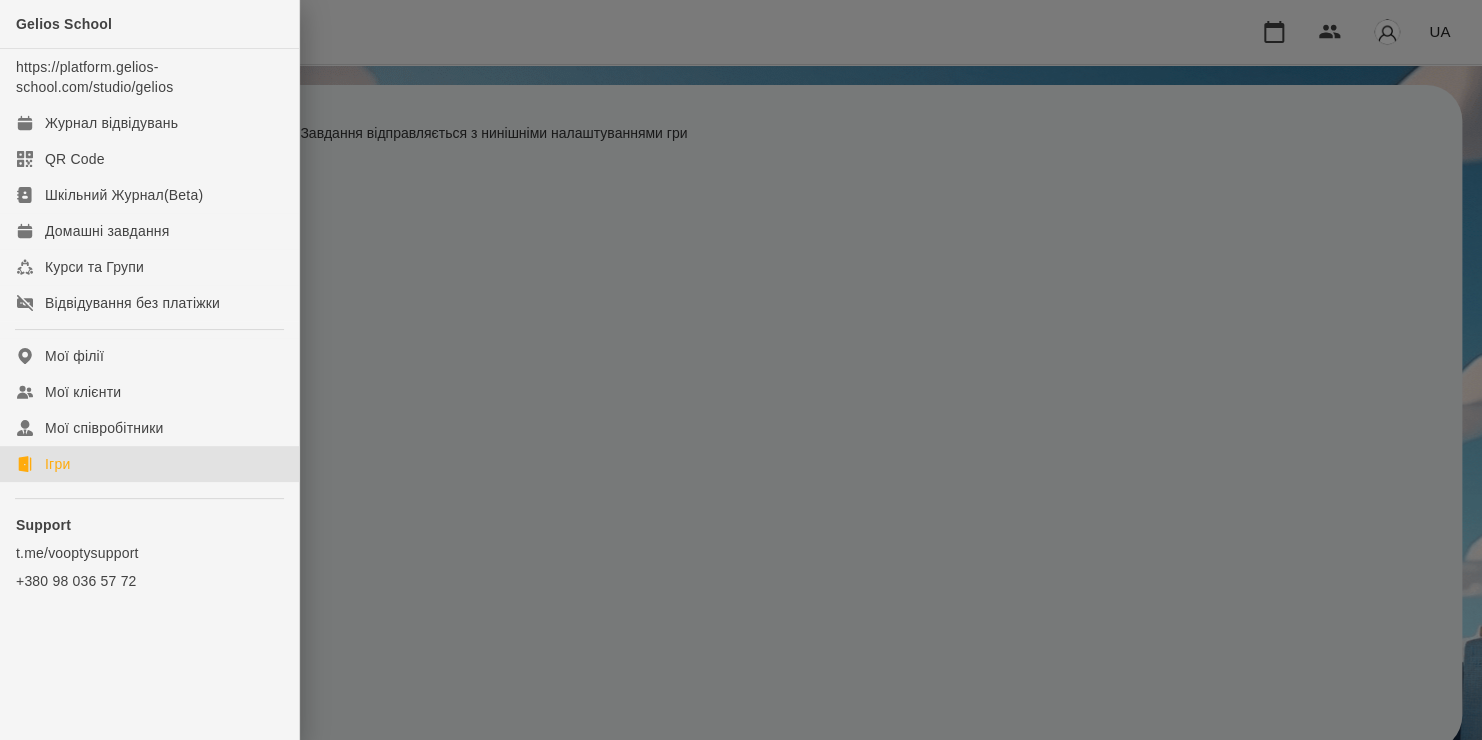 click on "Ігри" 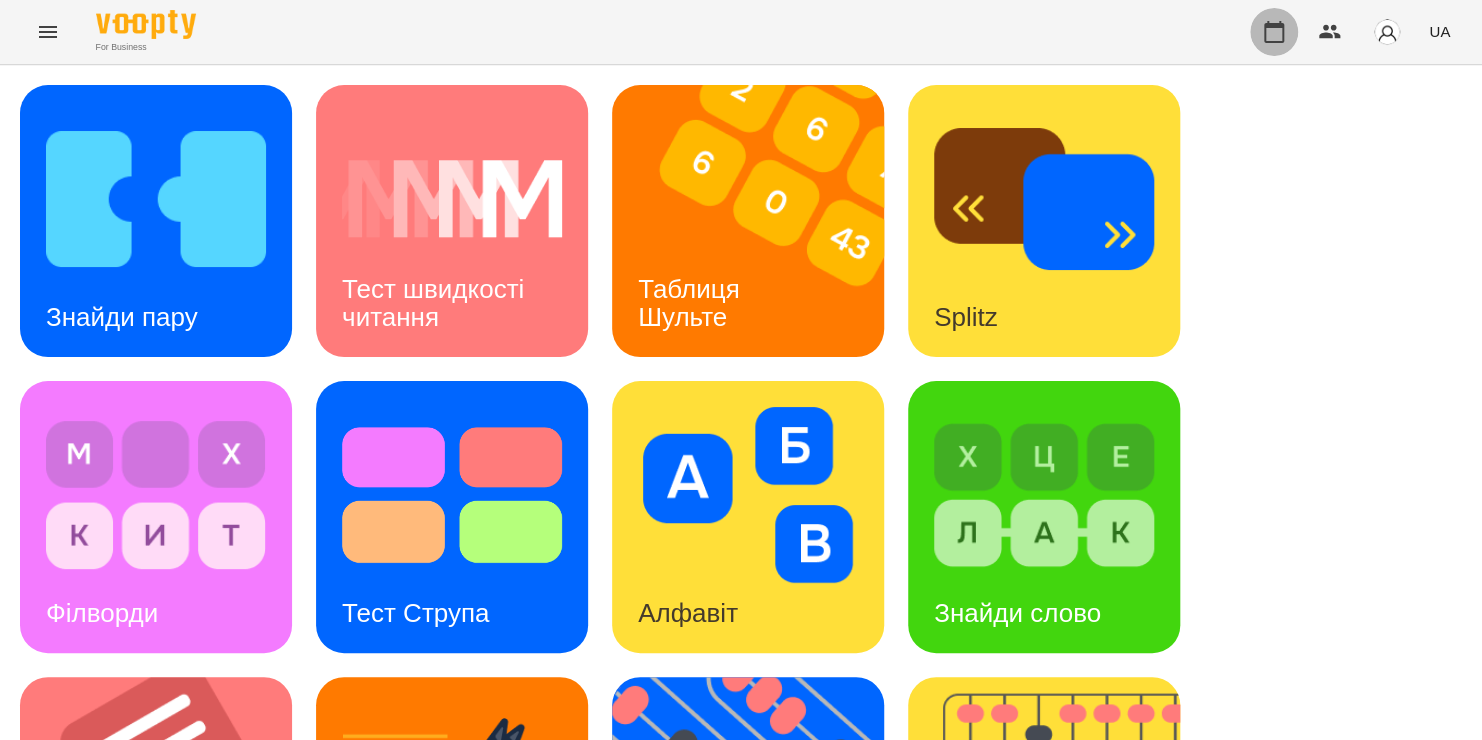 click 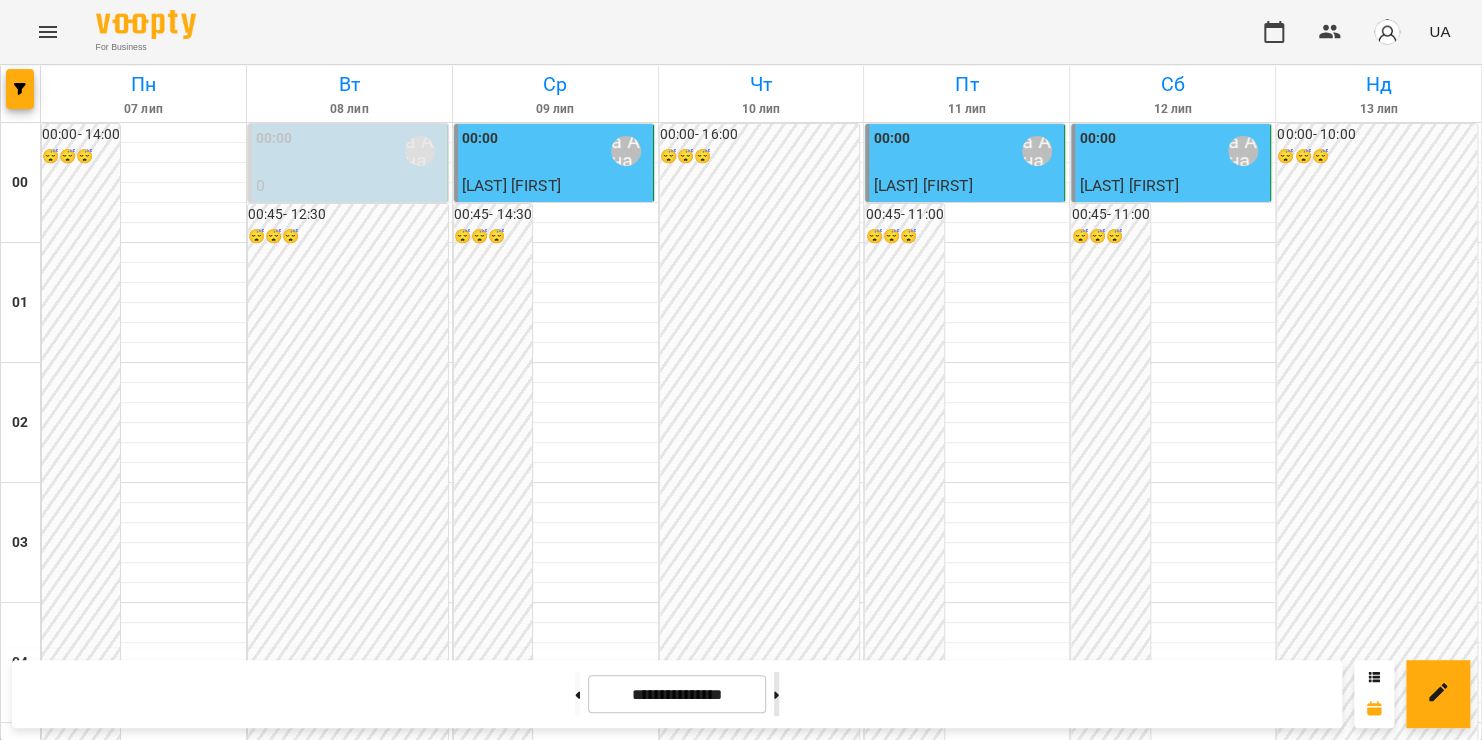 click at bounding box center (776, 694) 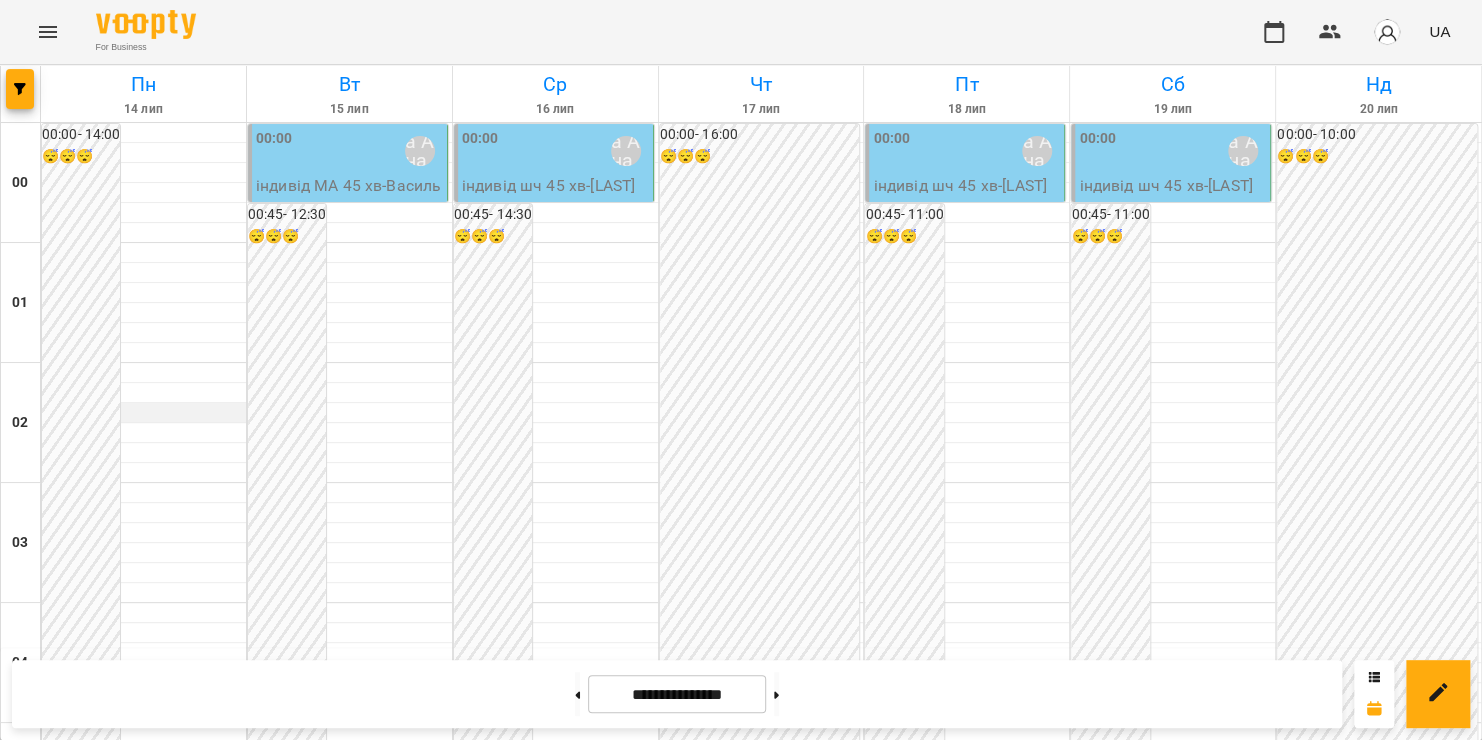scroll, scrollTop: 2132, scrollLeft: 0, axis: vertical 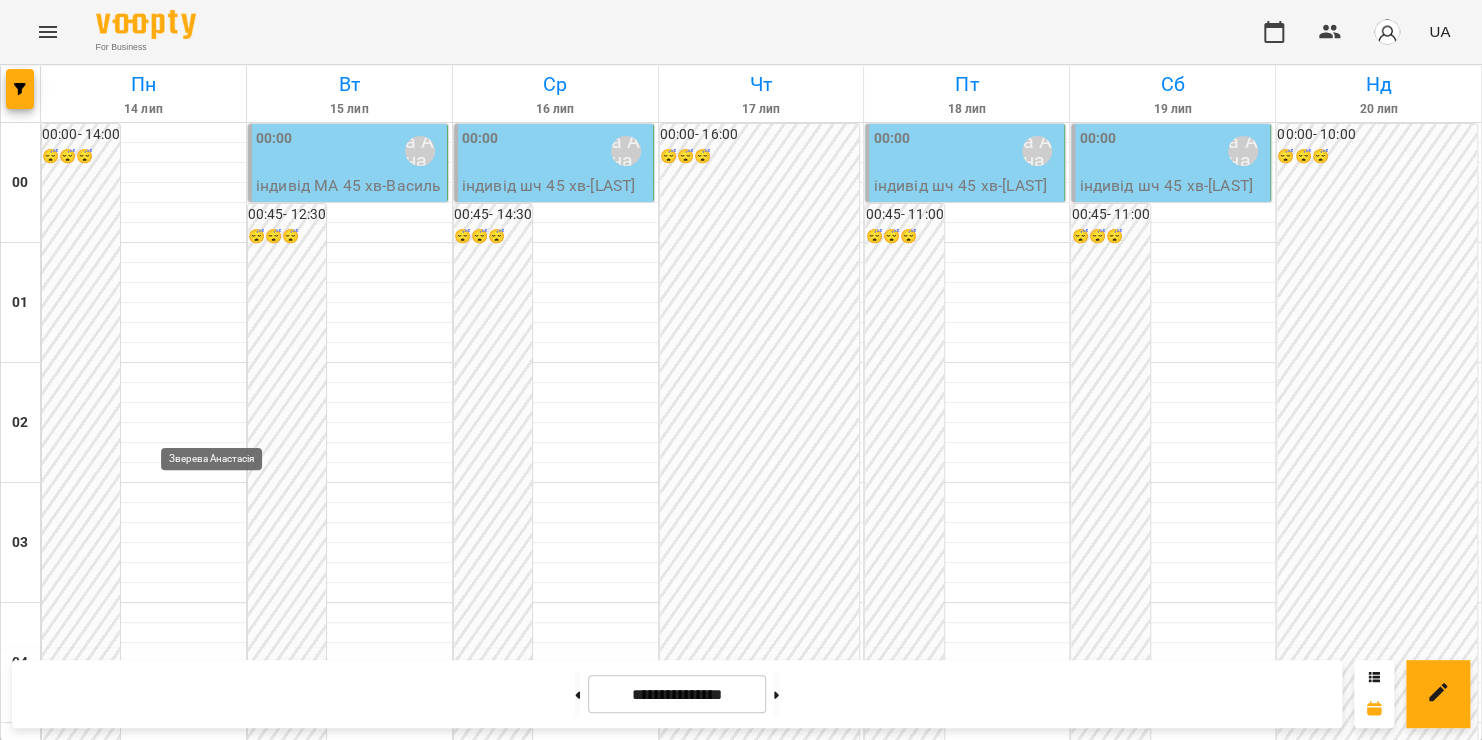 click on "Зверева Анастасія" at bounding box center (214, 2551) 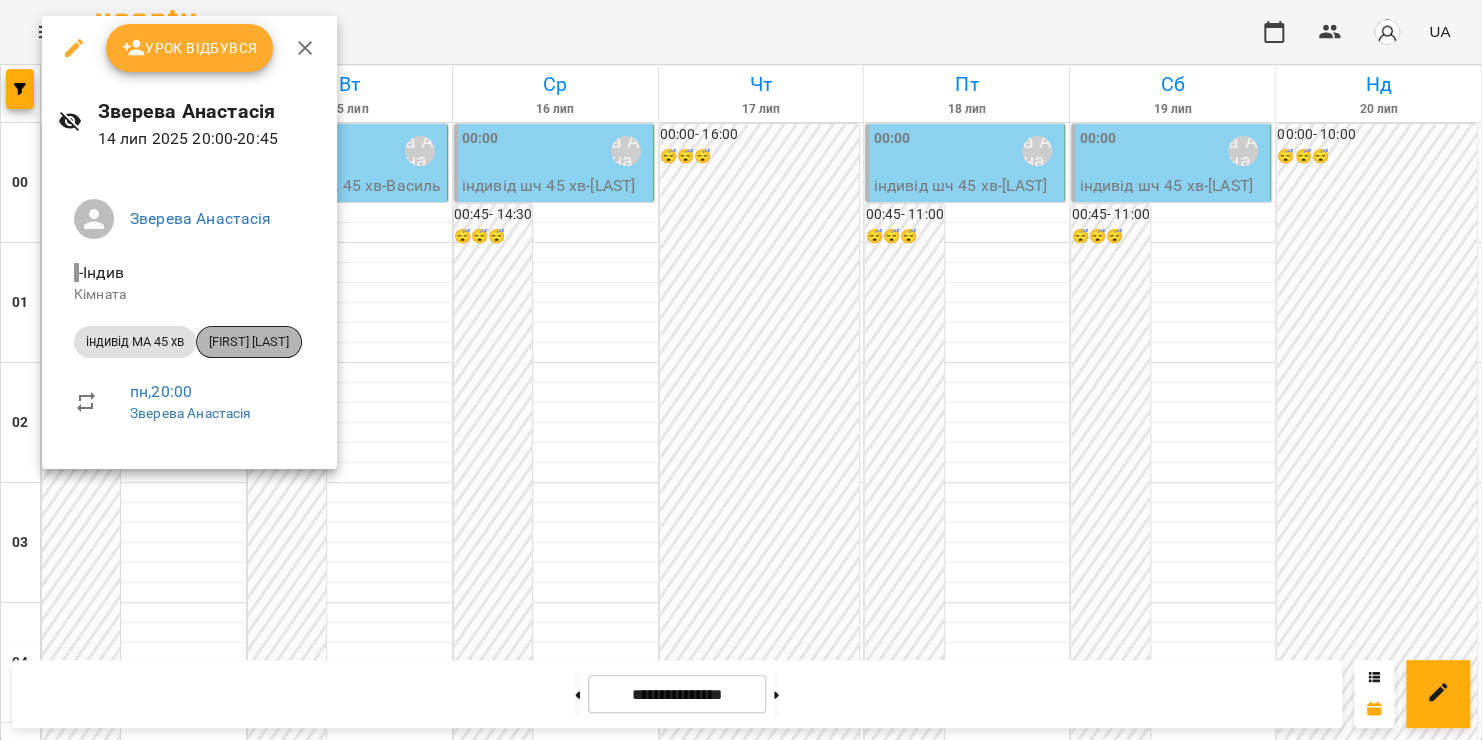 click on "[FIRST] [LAST]" at bounding box center (249, 342) 